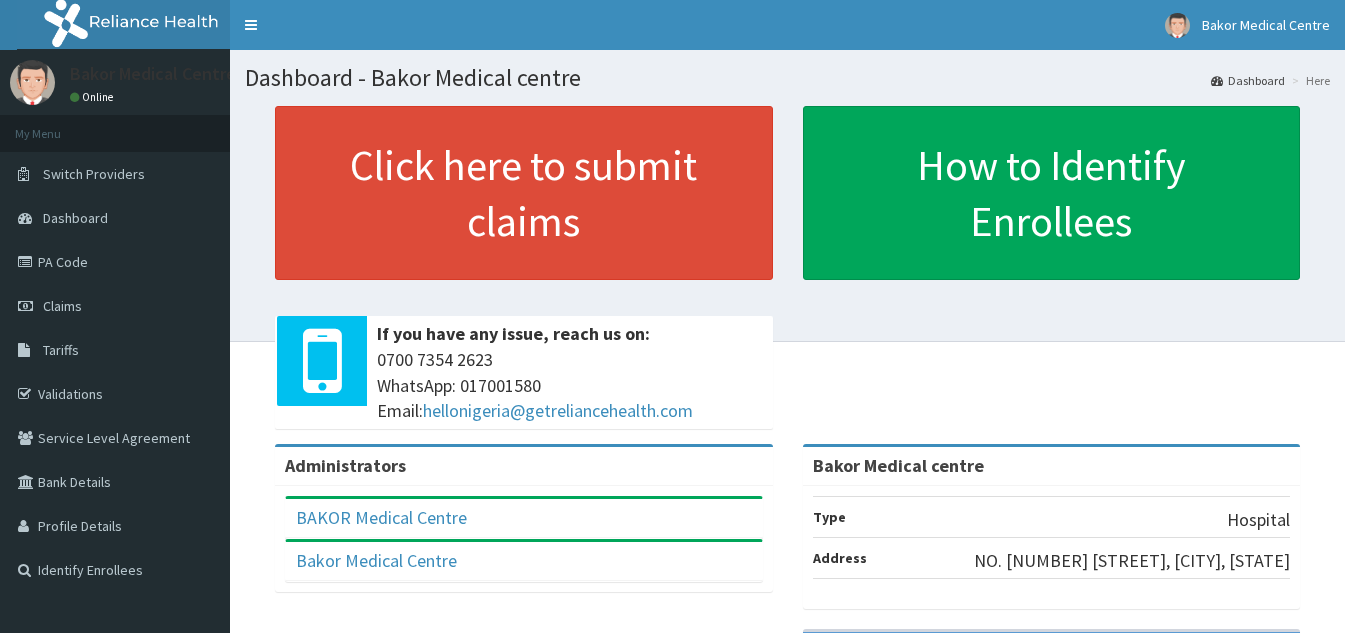scroll, scrollTop: 0, scrollLeft: 0, axis: both 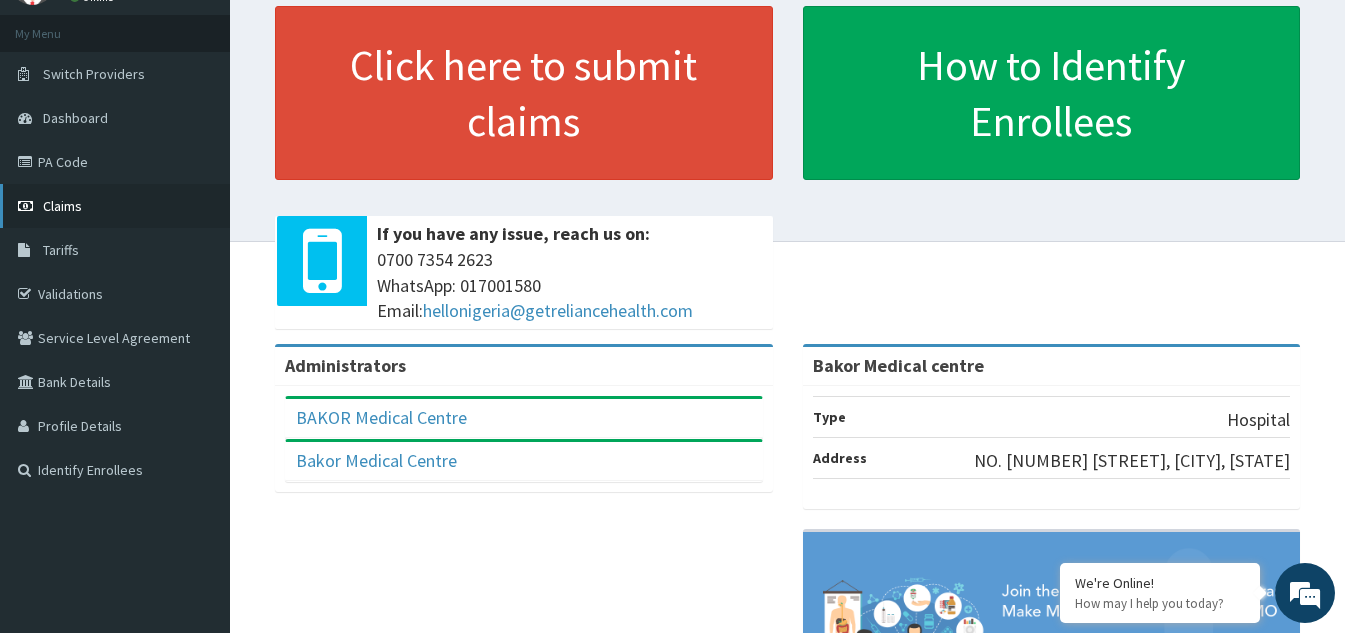 click on "Claims" at bounding box center [62, 206] 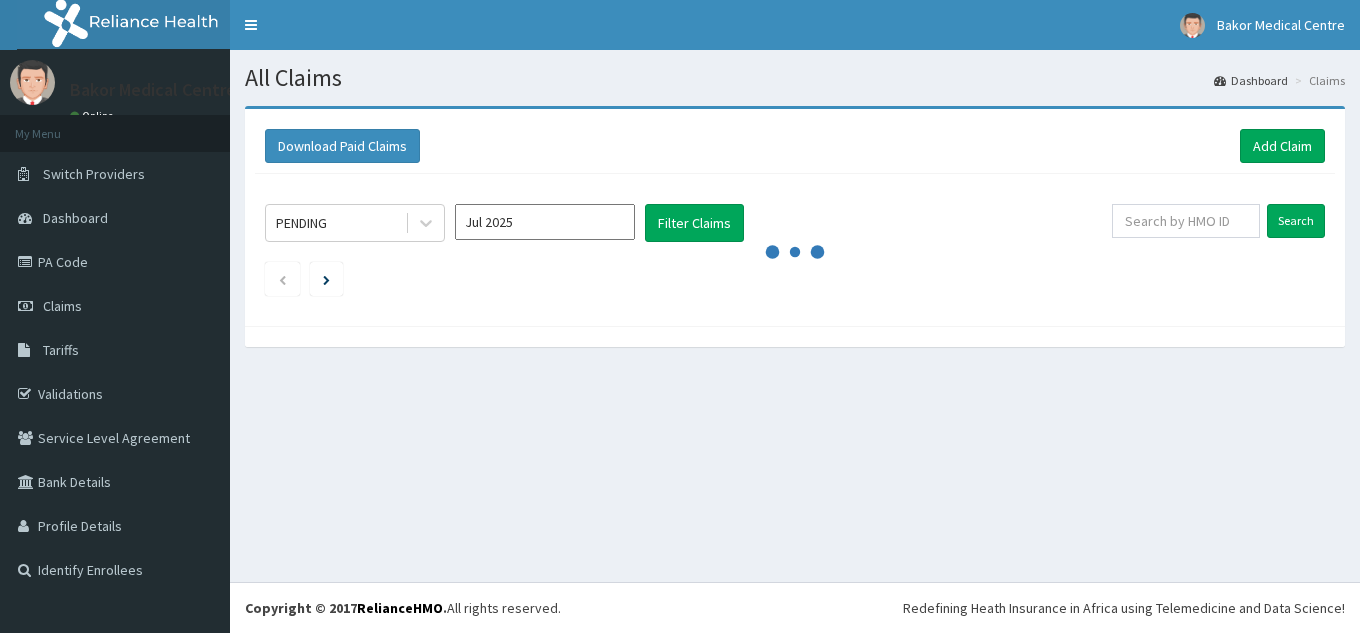 scroll, scrollTop: 0, scrollLeft: 0, axis: both 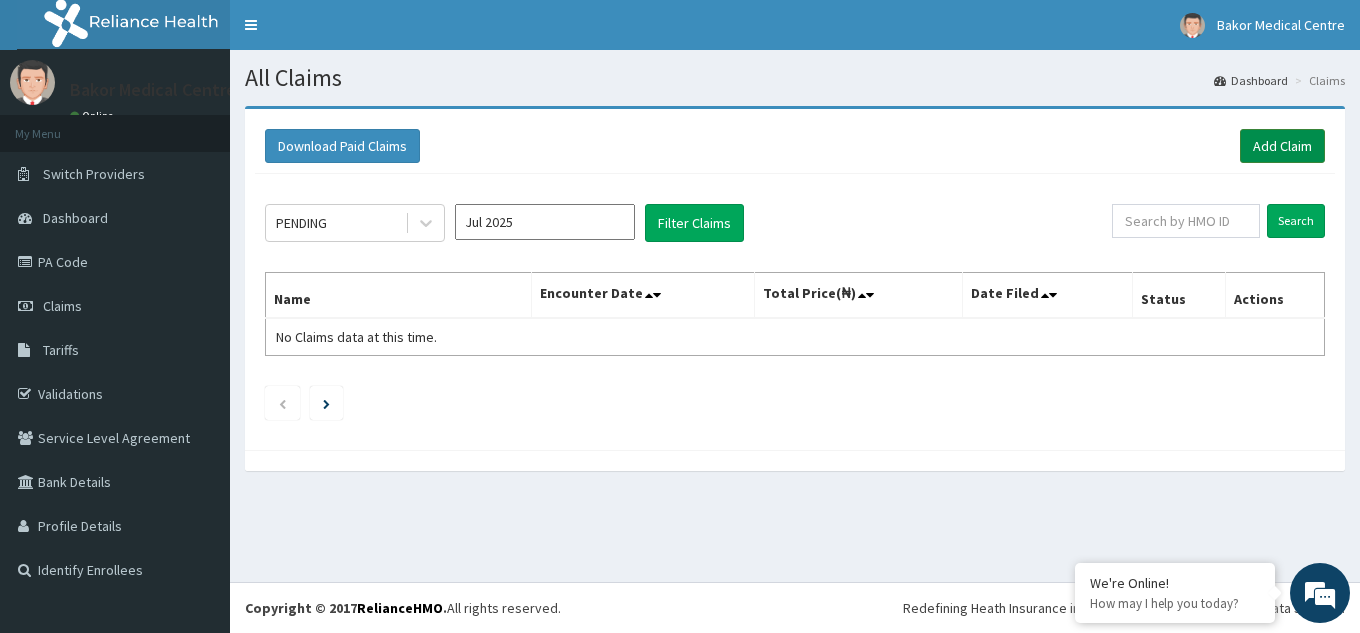 click on "Add Claim" at bounding box center [1282, 146] 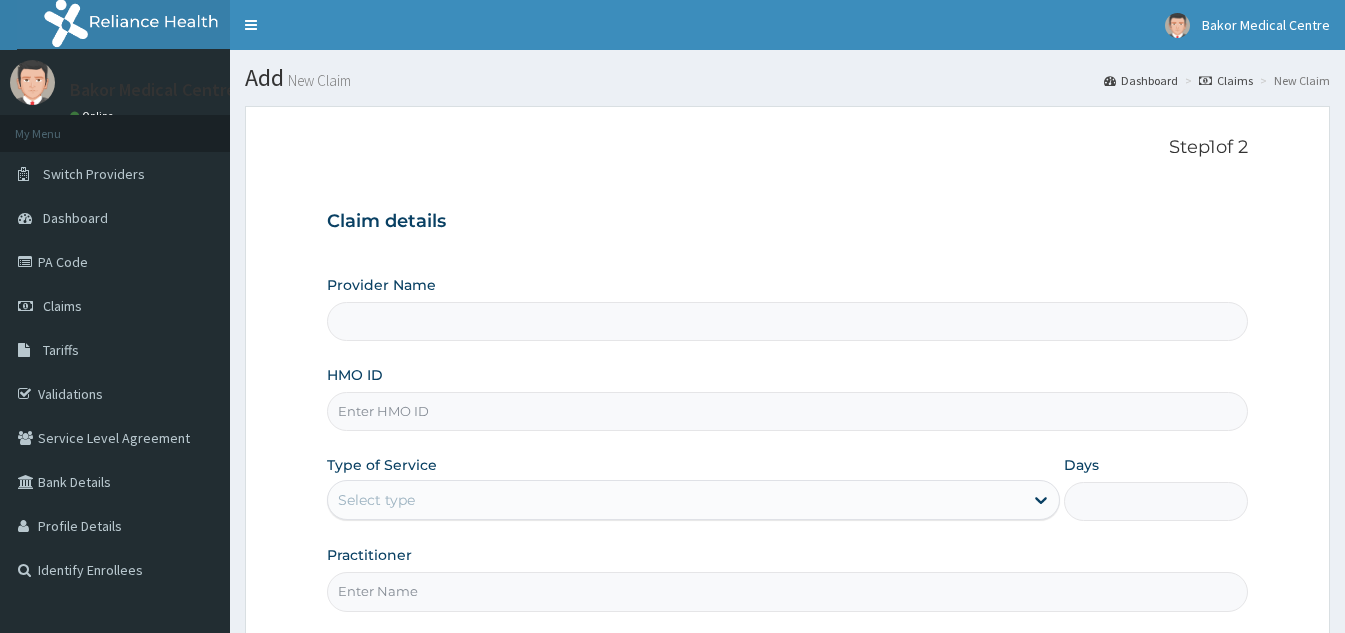 scroll, scrollTop: 100, scrollLeft: 0, axis: vertical 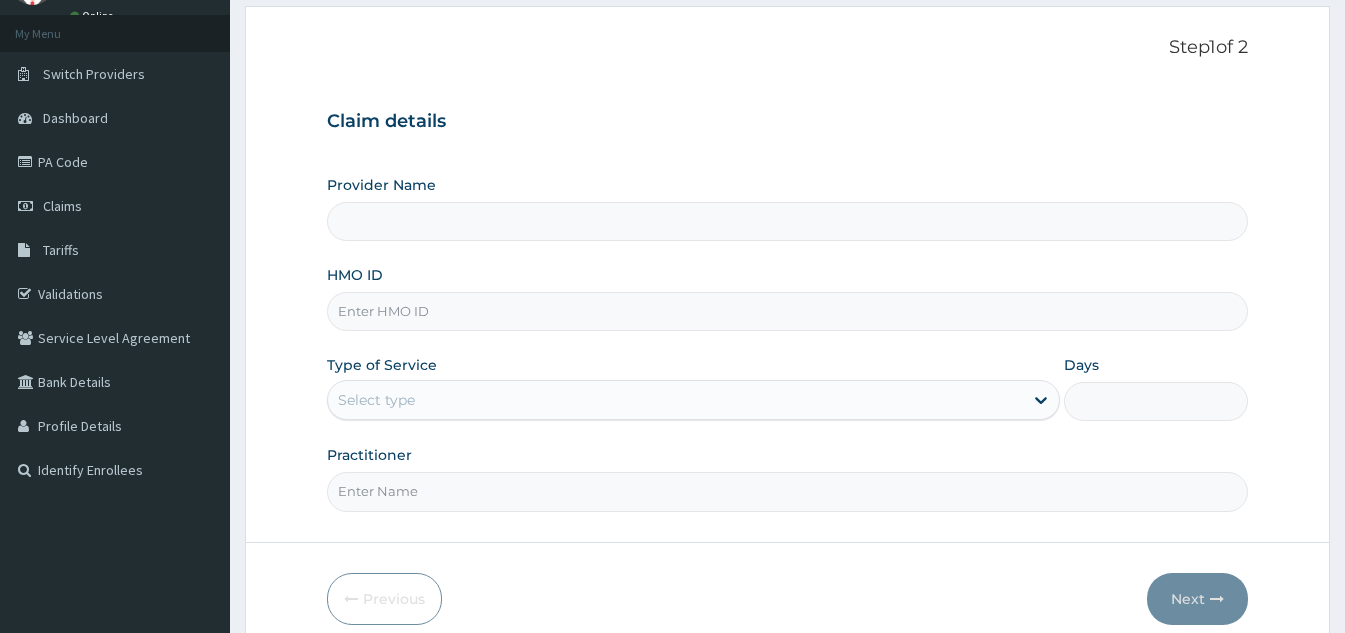 type on "Bakor Medical centre" 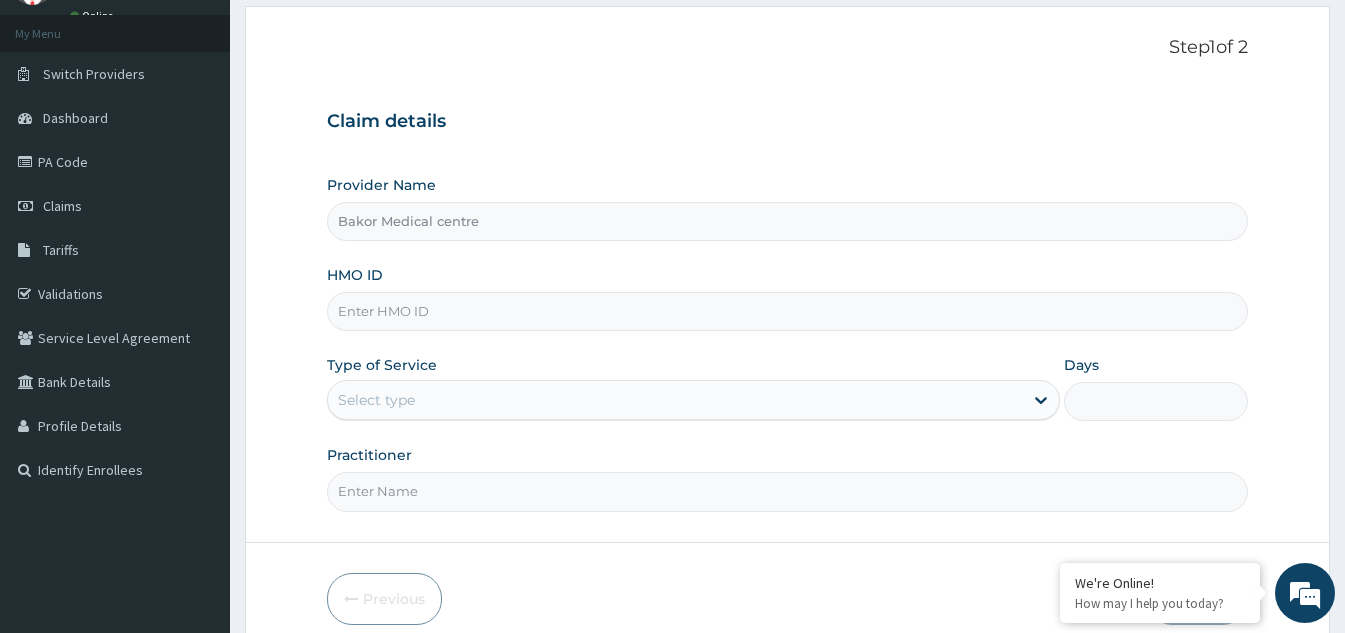 click on "HMO ID" at bounding box center (787, 311) 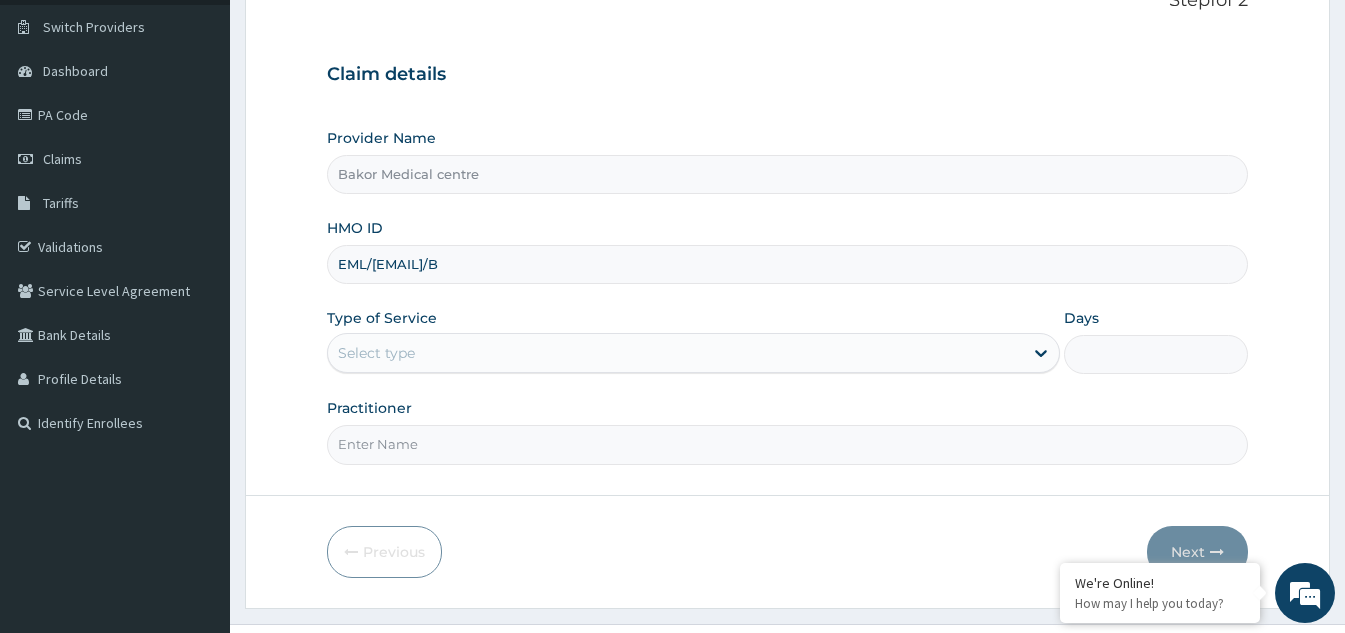 scroll, scrollTop: 189, scrollLeft: 0, axis: vertical 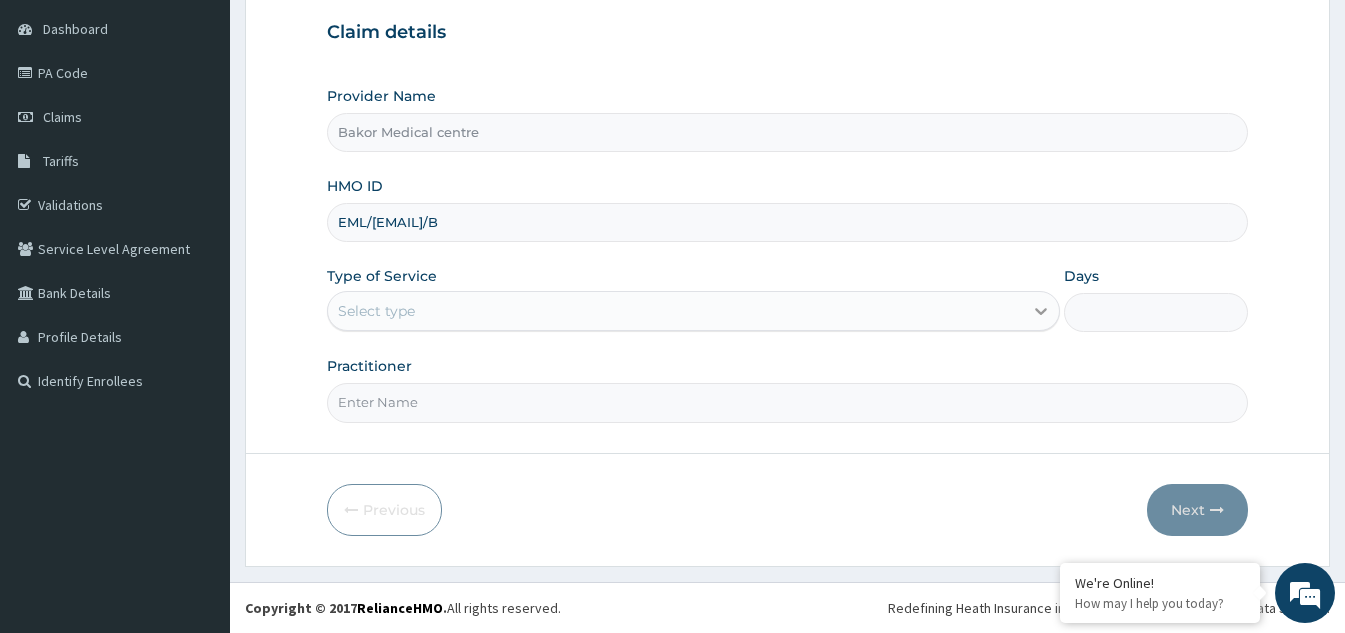 type on "EML/10044/B" 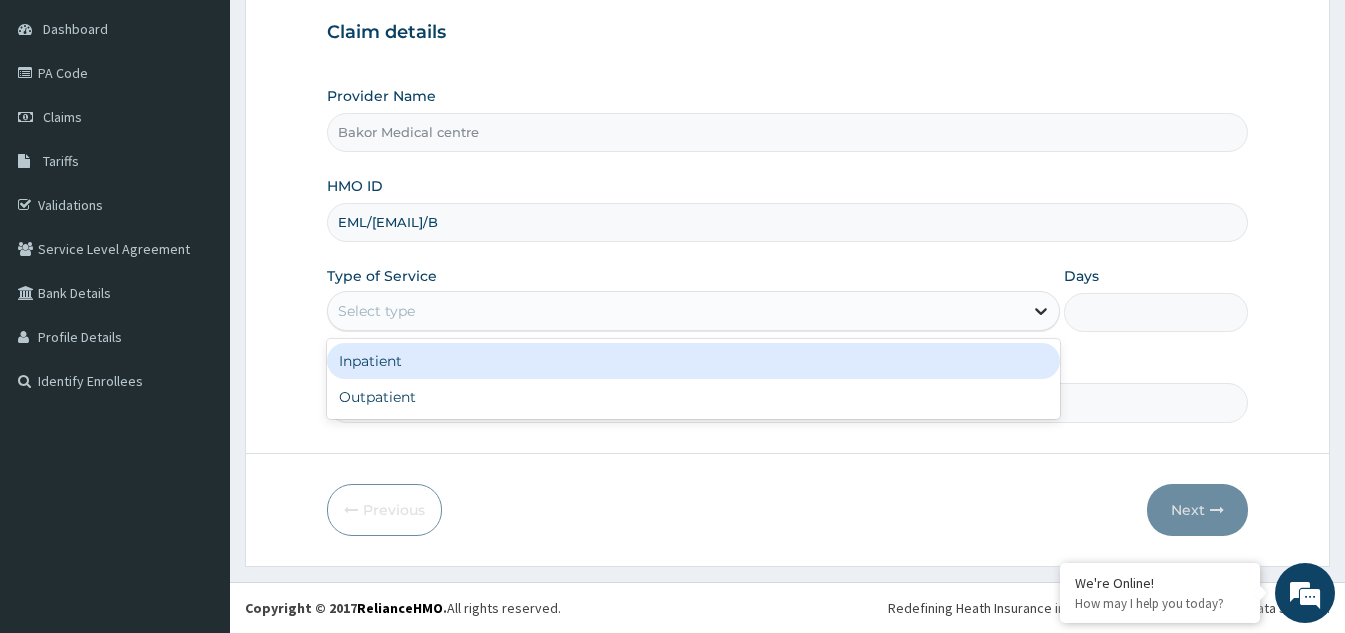 click 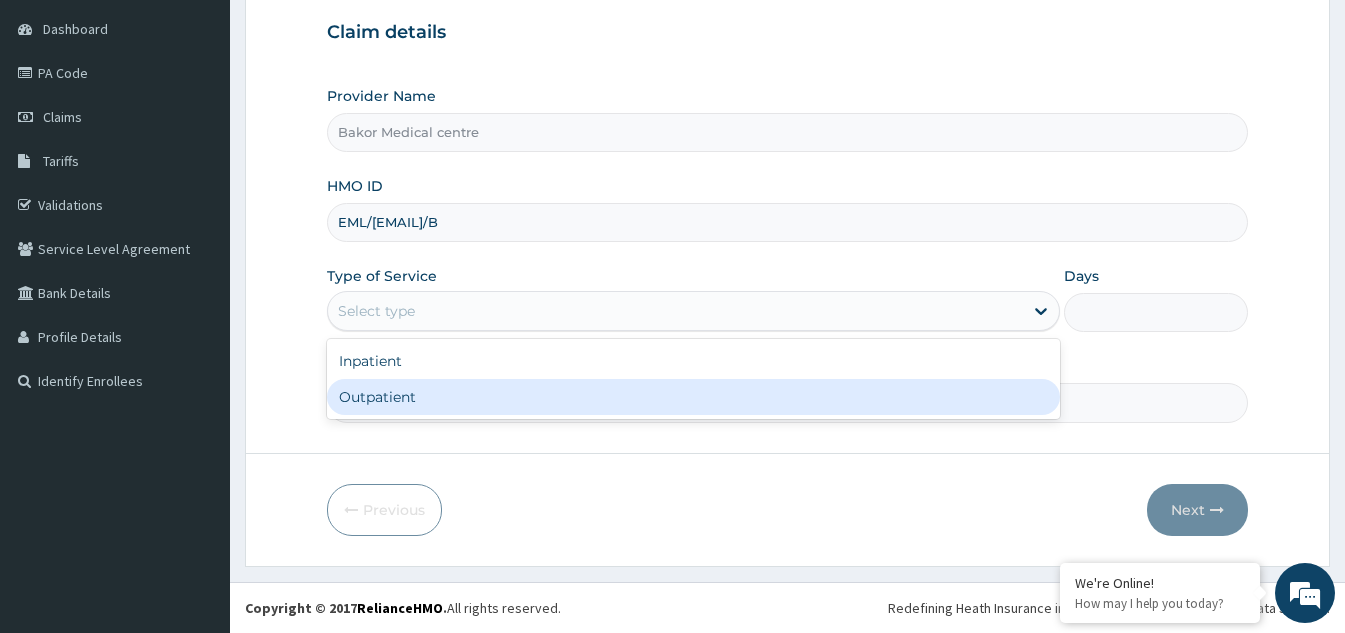 click on "Outpatient" at bounding box center [693, 397] 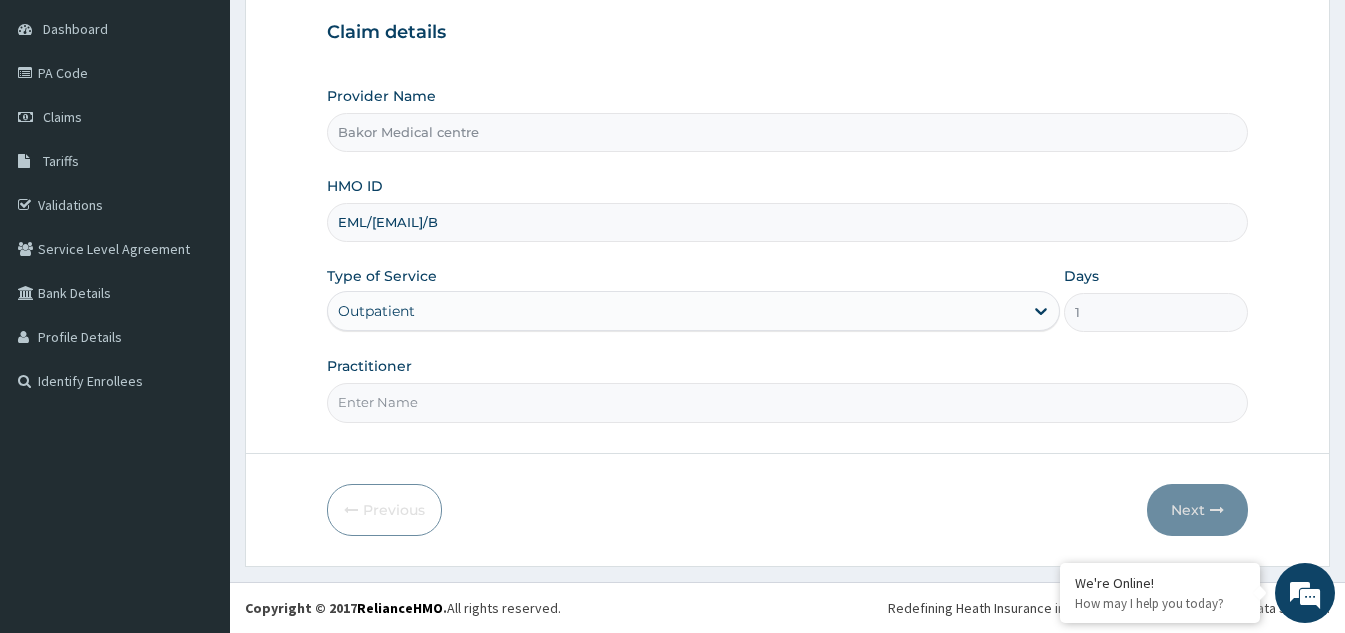 click on "Practitioner" at bounding box center (787, 402) 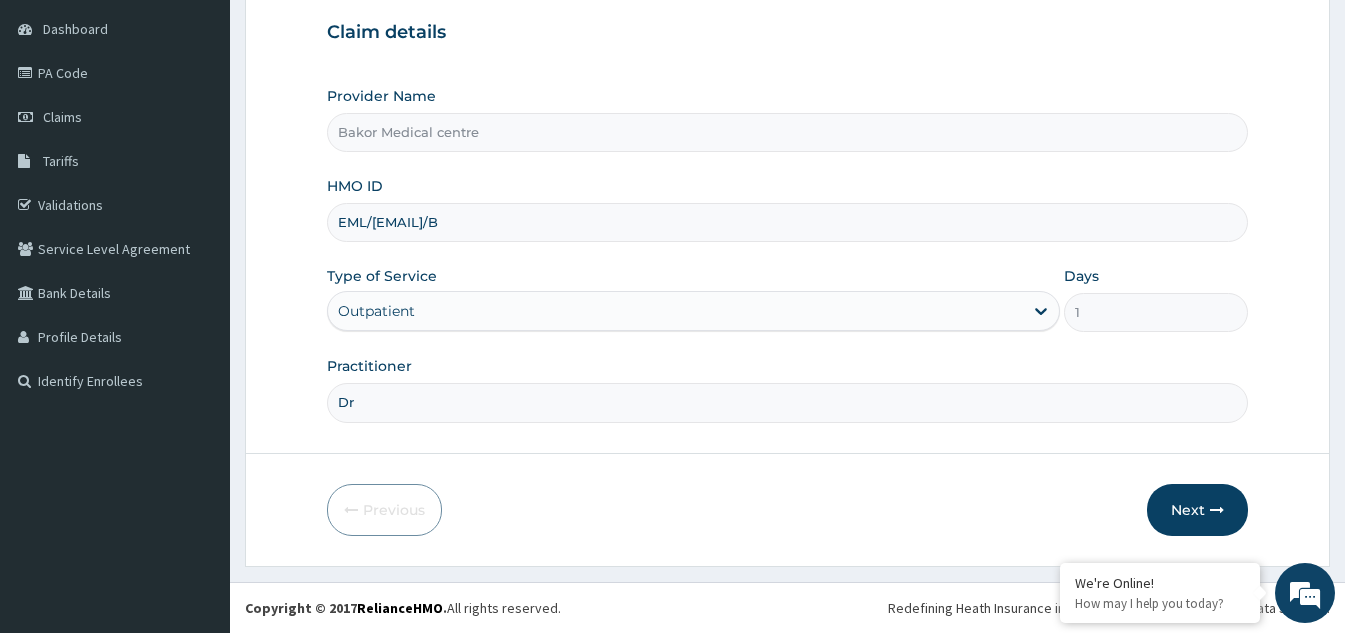 click on "Dr" at bounding box center (787, 402) 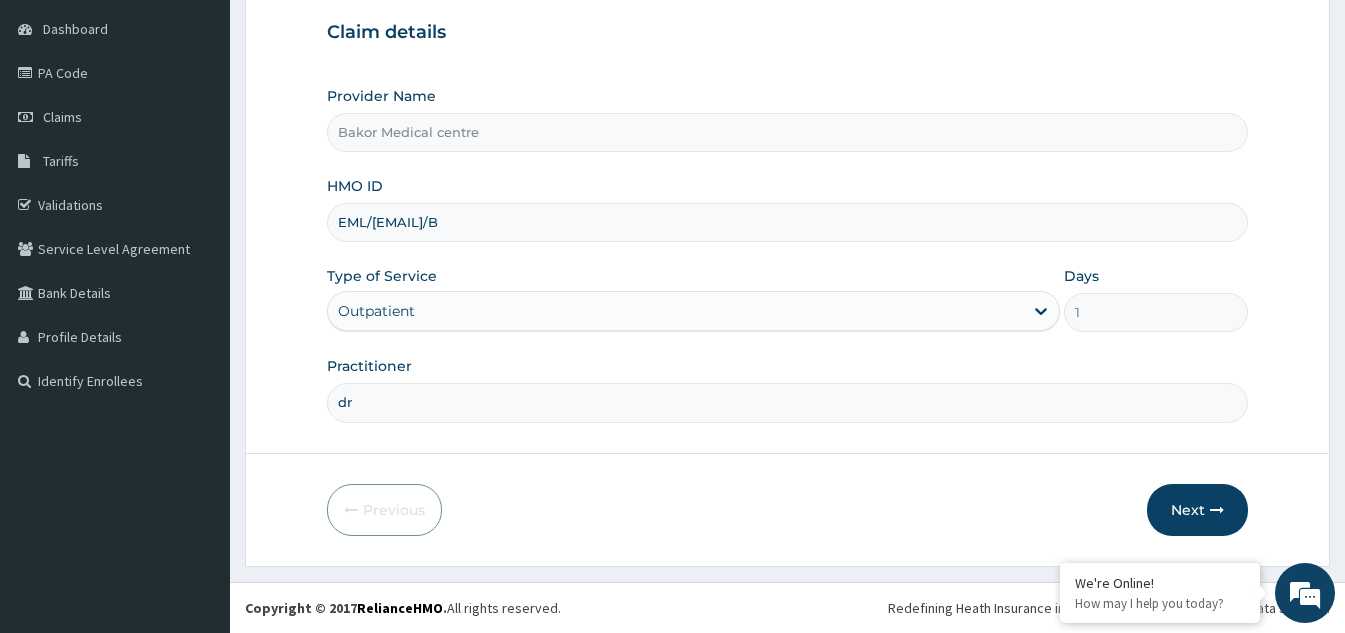 type on "d" 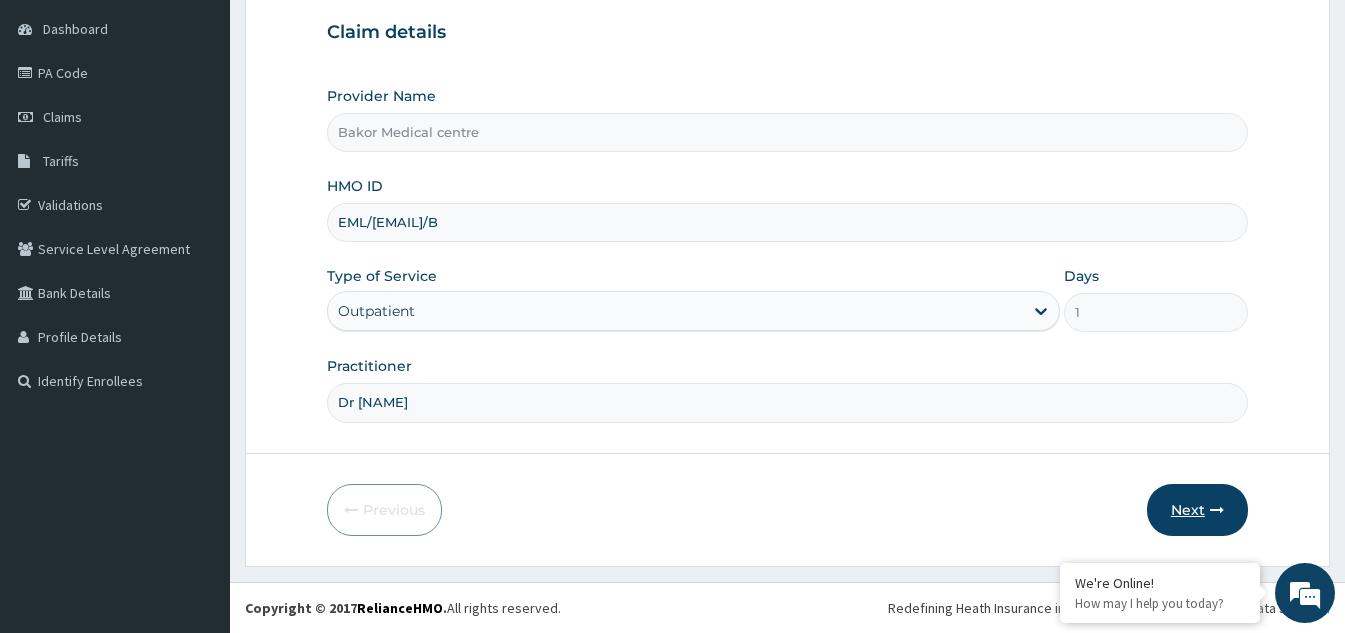 type on "Dr obi" 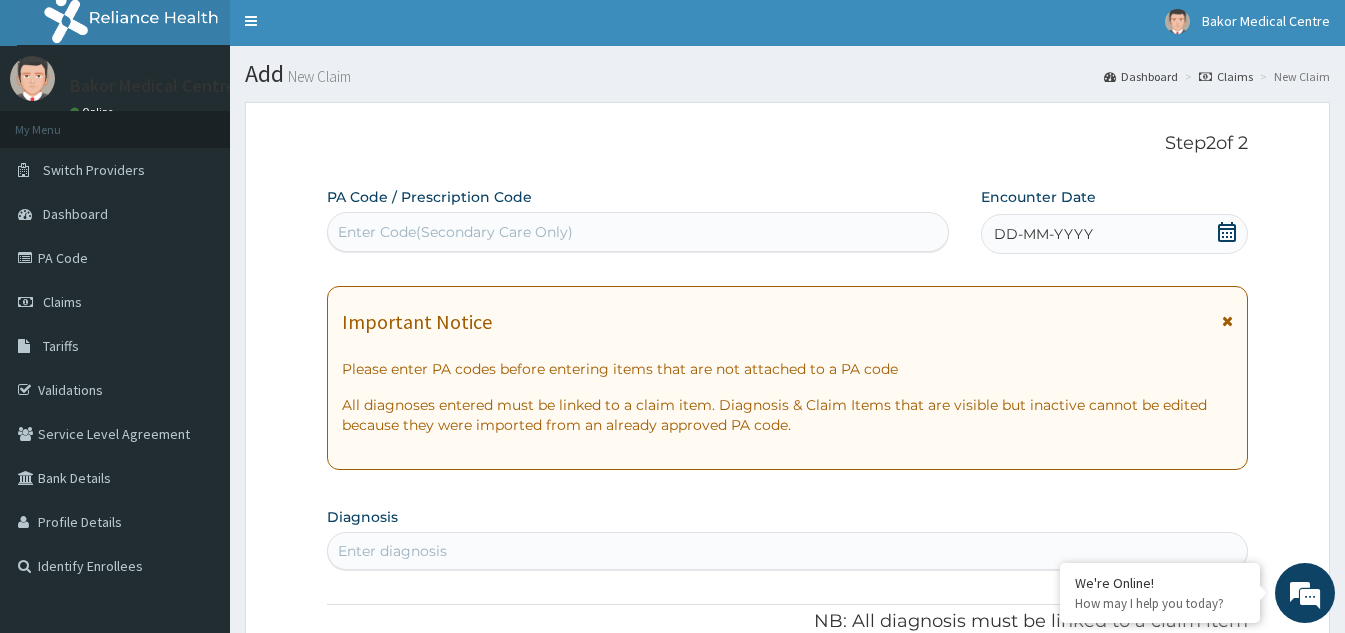 scroll, scrollTop: 0, scrollLeft: 0, axis: both 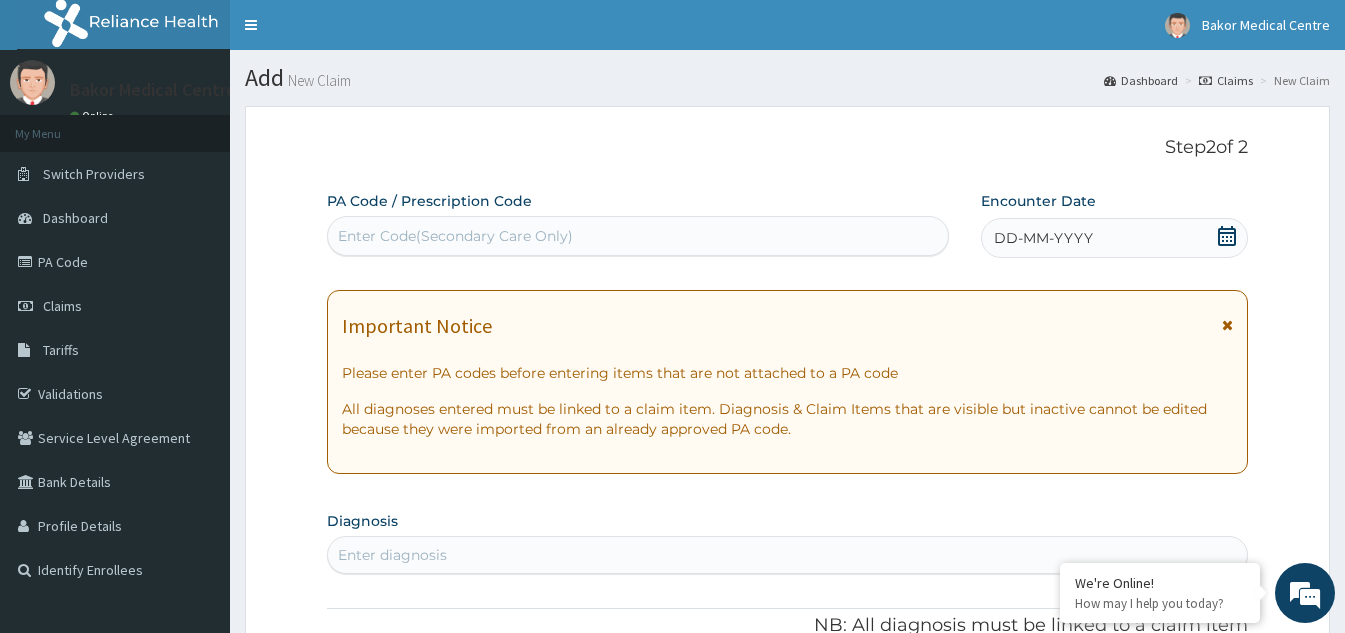 click 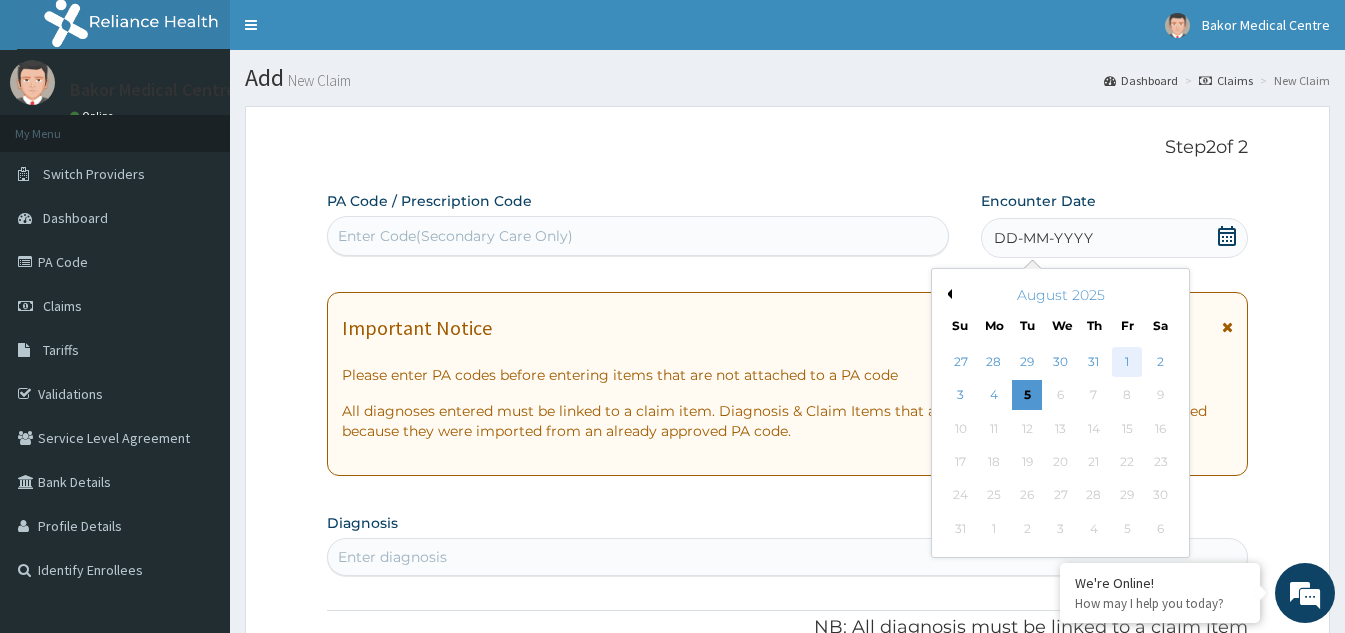 click on "1" at bounding box center [1127, 362] 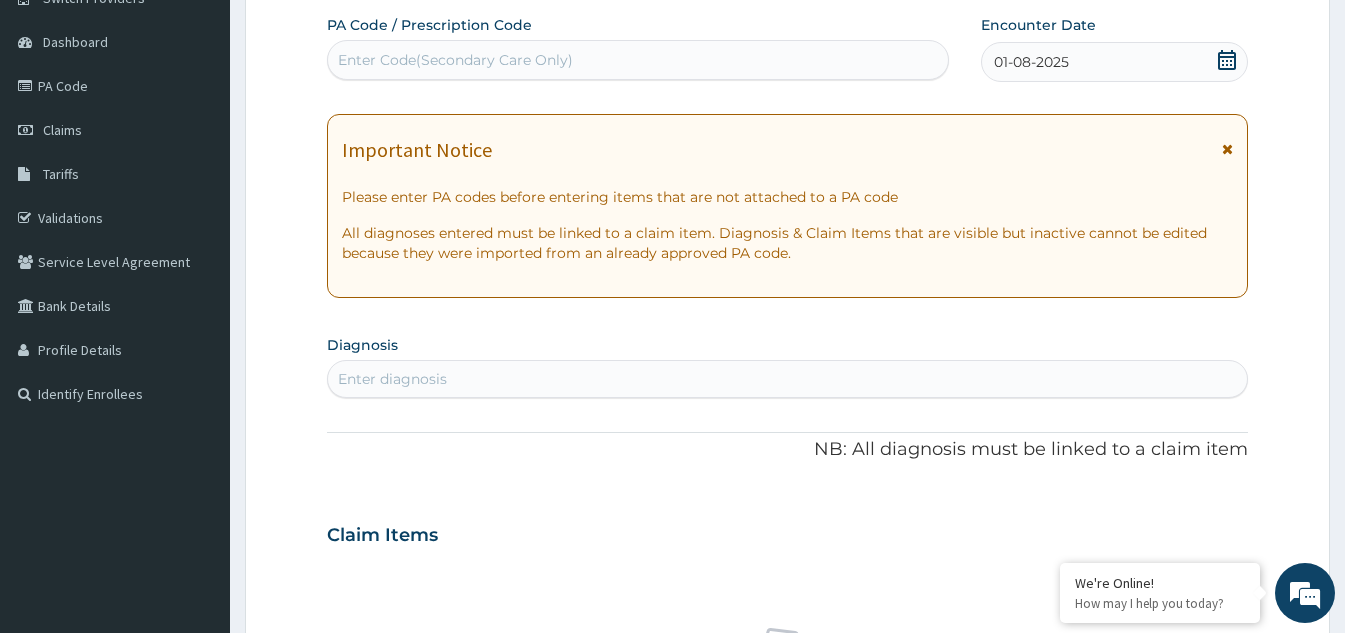 scroll, scrollTop: 200, scrollLeft: 0, axis: vertical 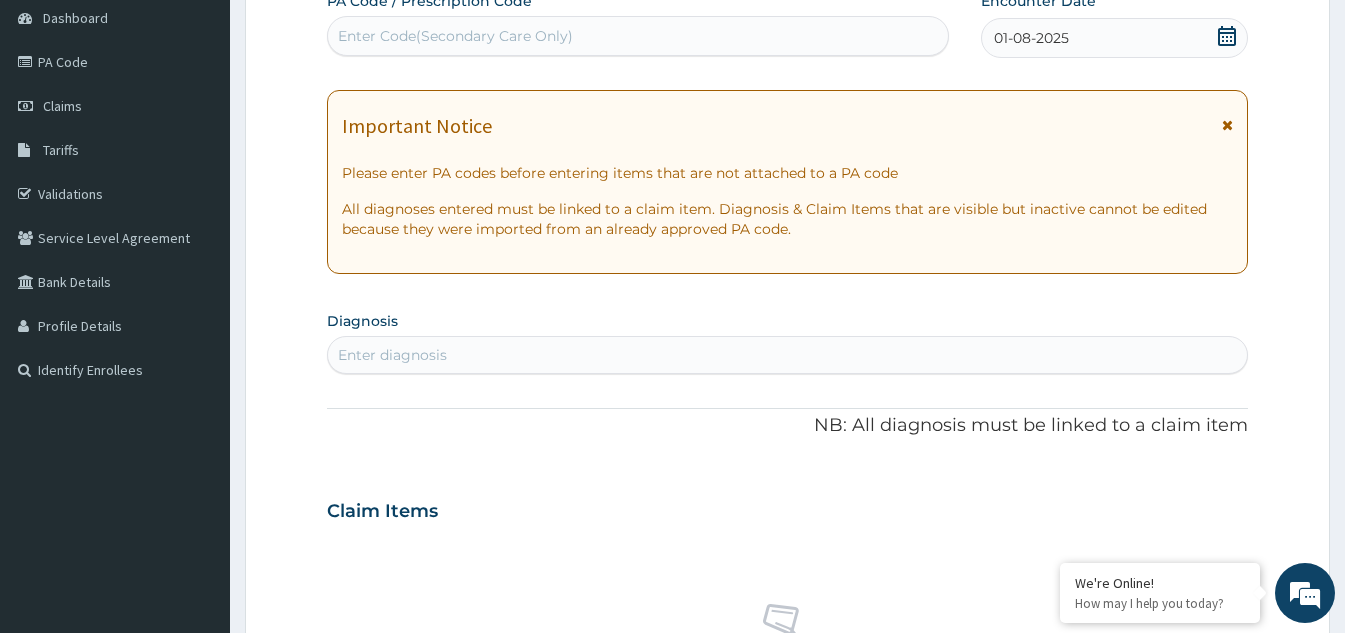 click on "Enter diagnosis" at bounding box center [787, 355] 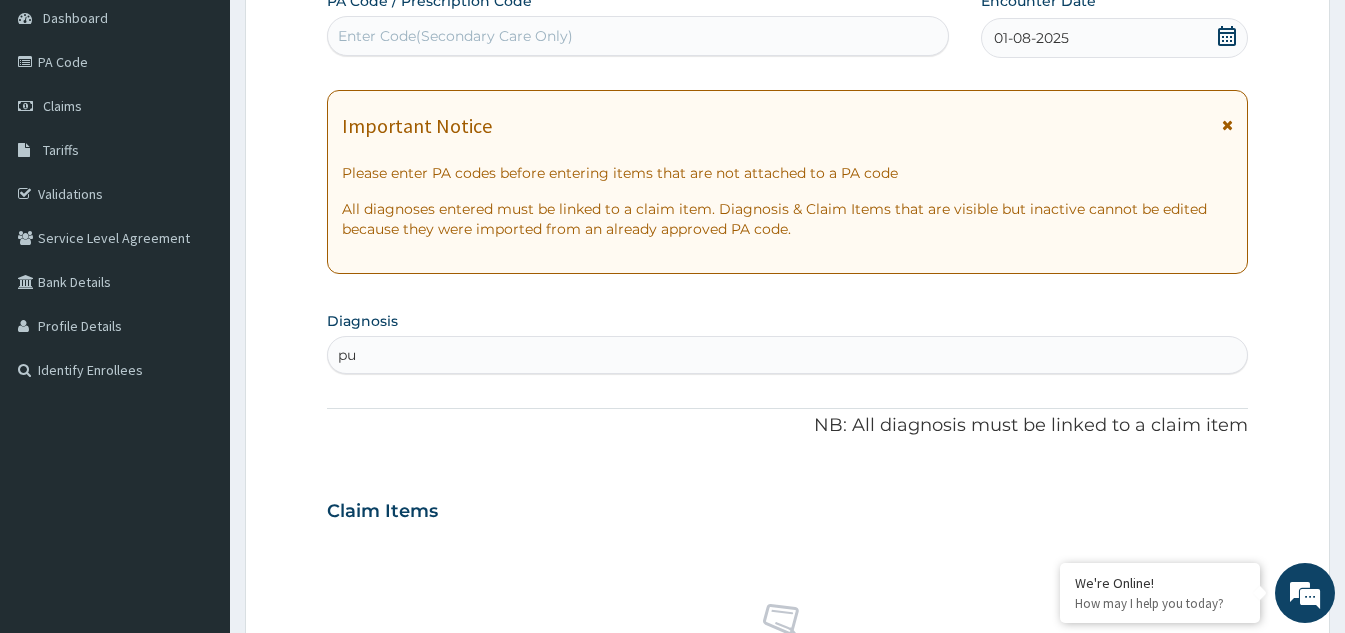 type on "pud" 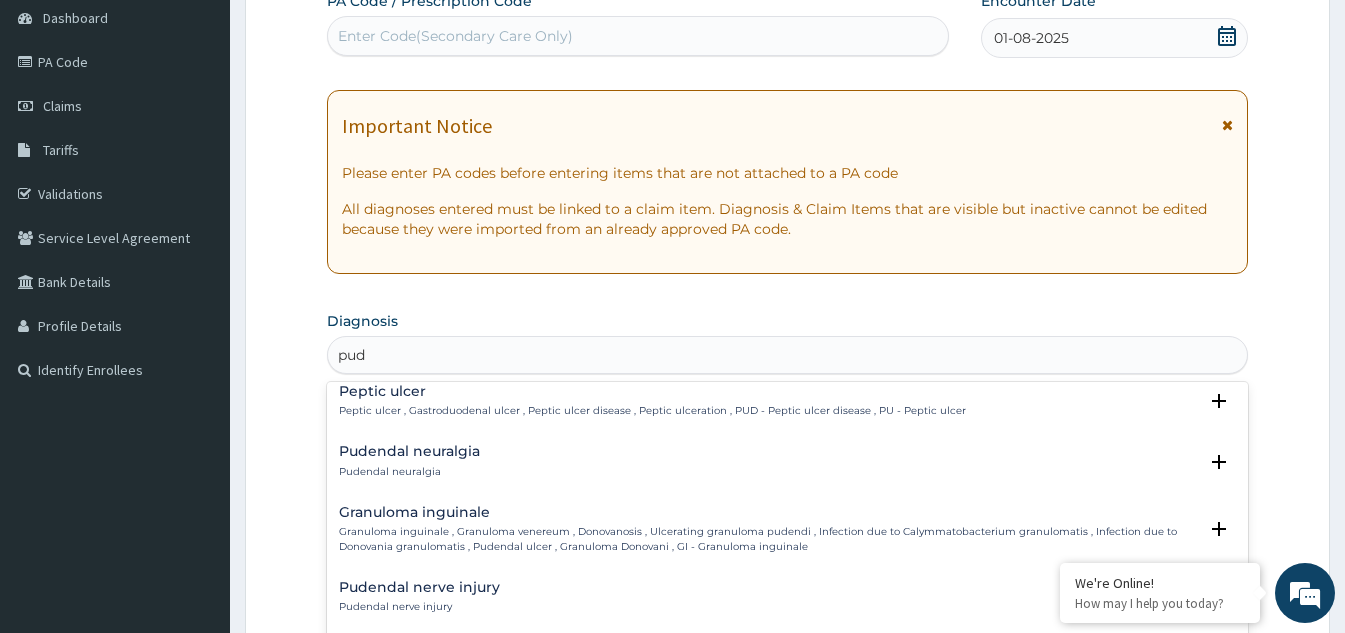 scroll, scrollTop: 32, scrollLeft: 0, axis: vertical 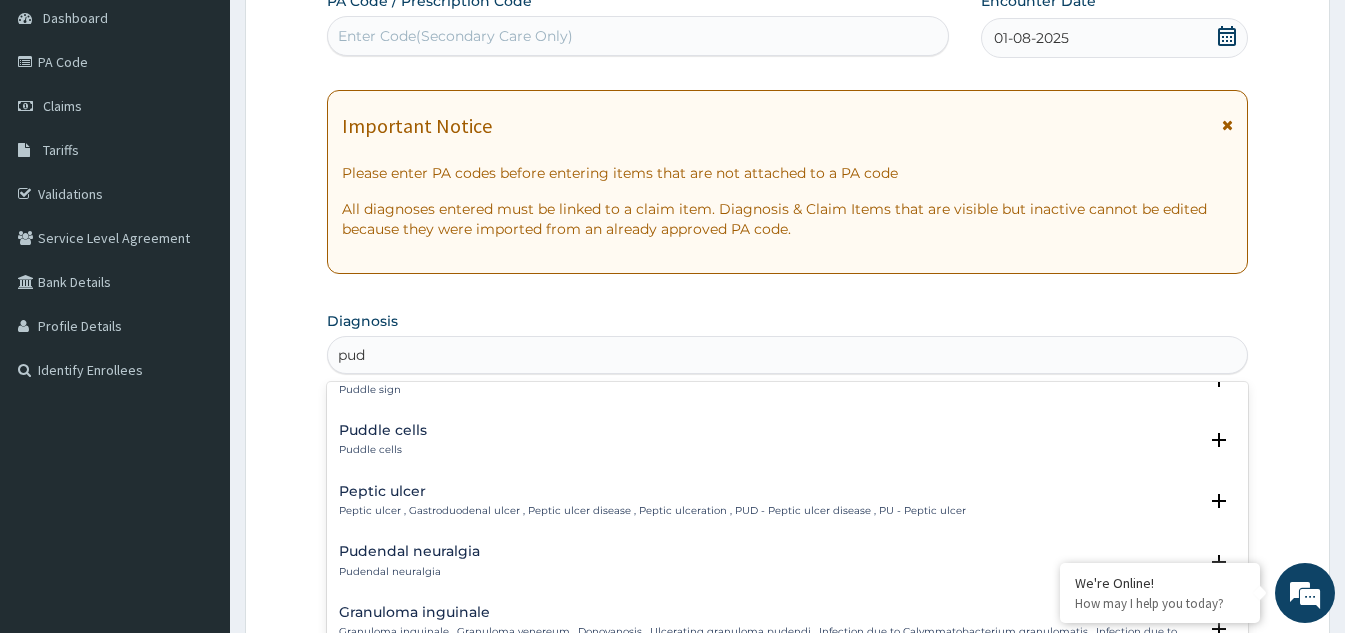 click on "Peptic ulcer Peptic ulcer , Gastroduodenal ulcer , Peptic ulcer disease , Peptic ulceration , PUD - Peptic ulcer disease , PU - Peptic ulcer" at bounding box center (652, 501) 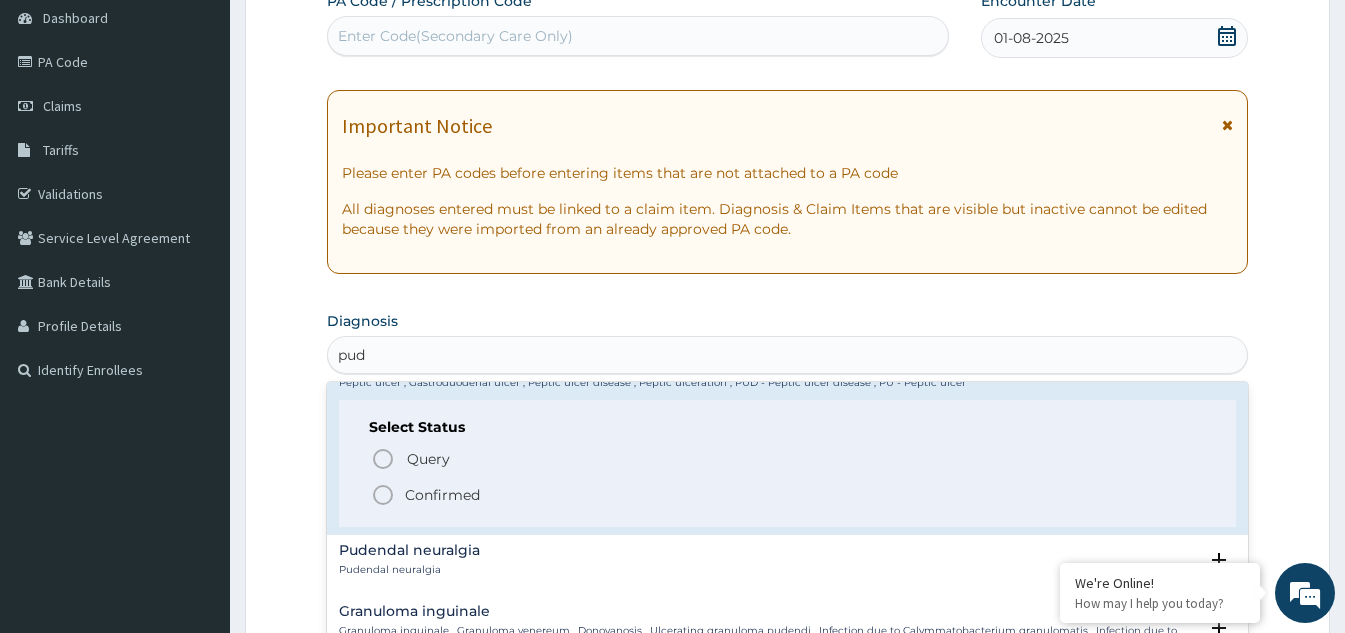 scroll, scrollTop: 132, scrollLeft: 0, axis: vertical 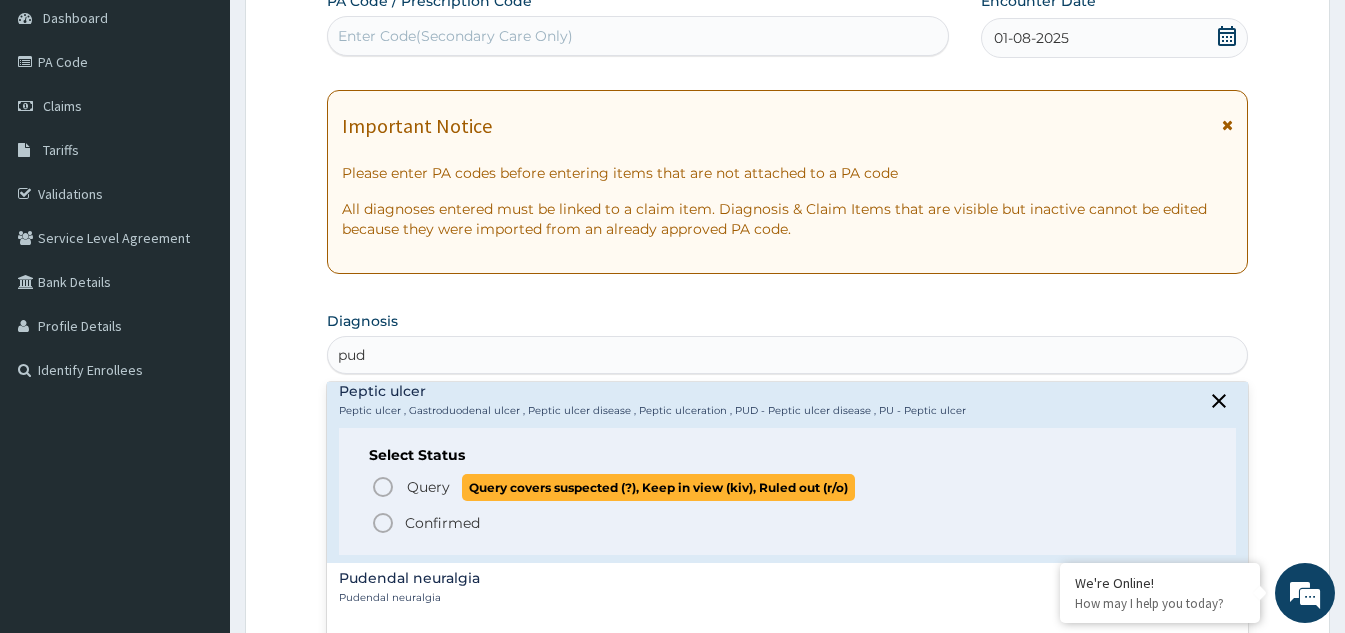 click 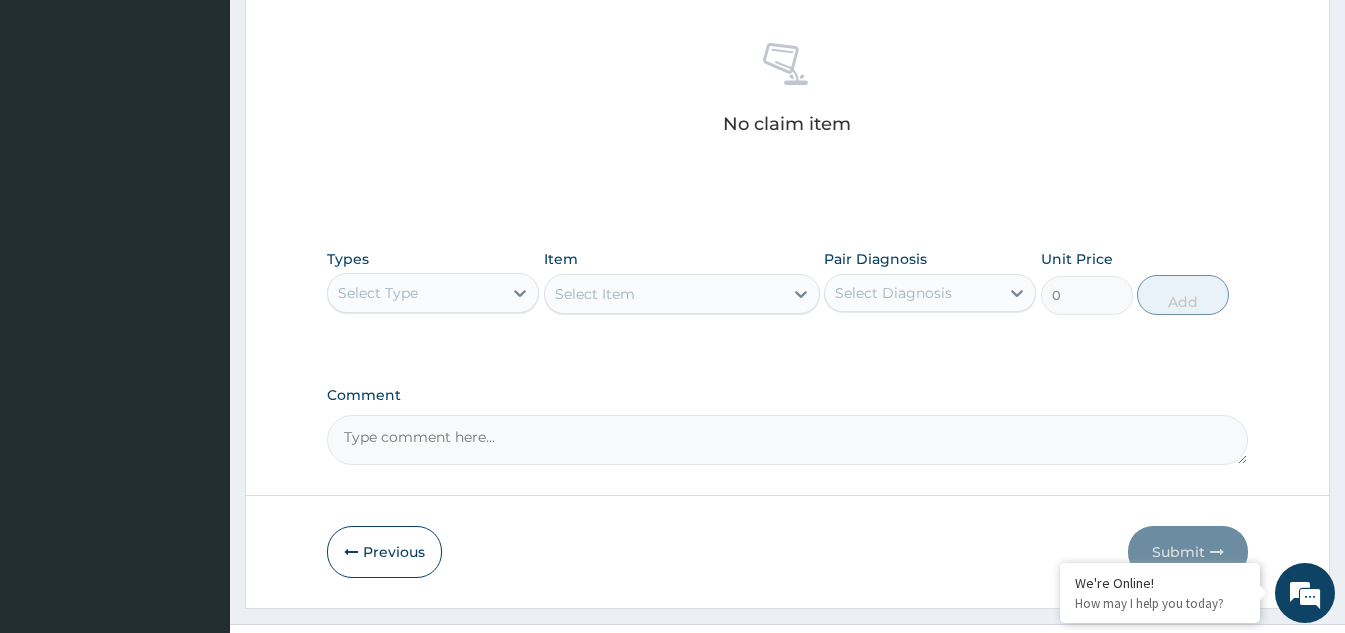 scroll, scrollTop: 800, scrollLeft: 0, axis: vertical 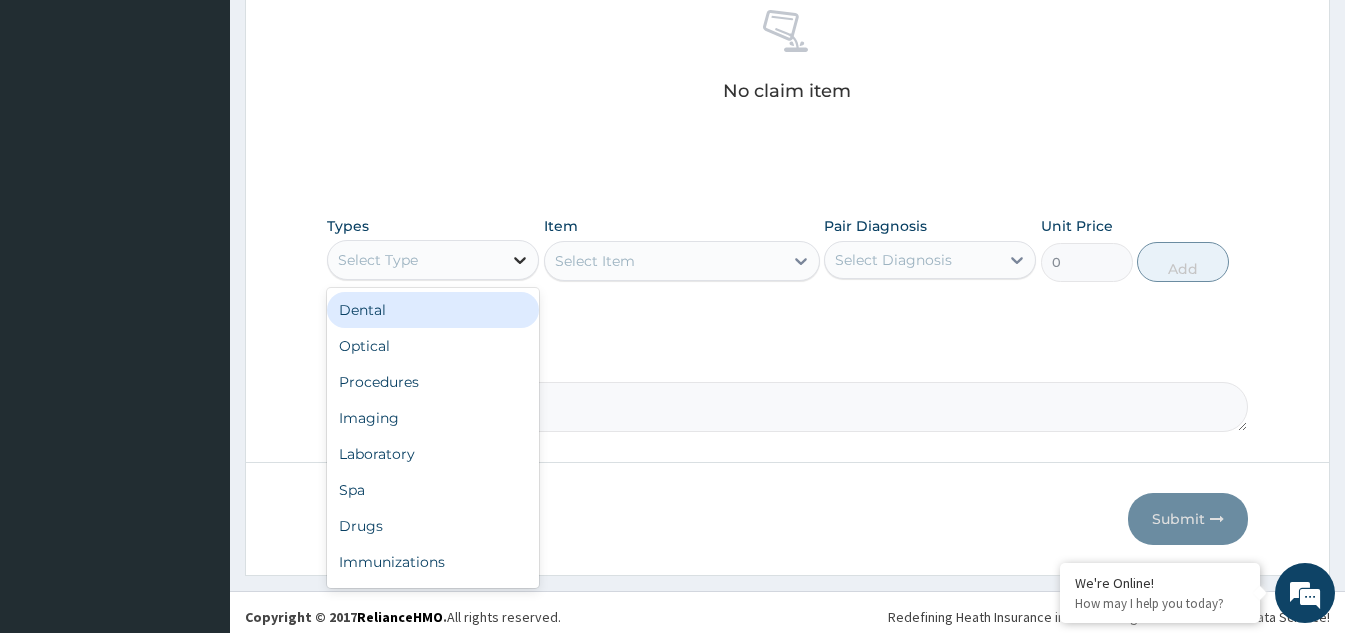 click 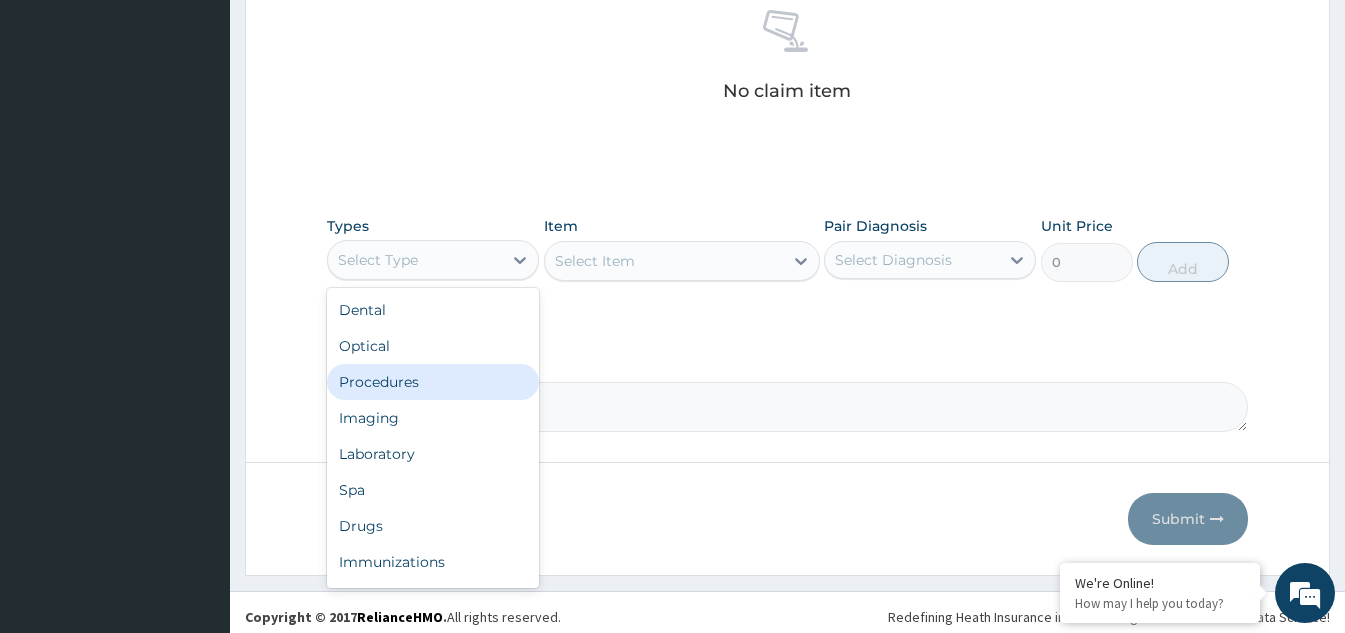 click on "Procedures" at bounding box center (433, 382) 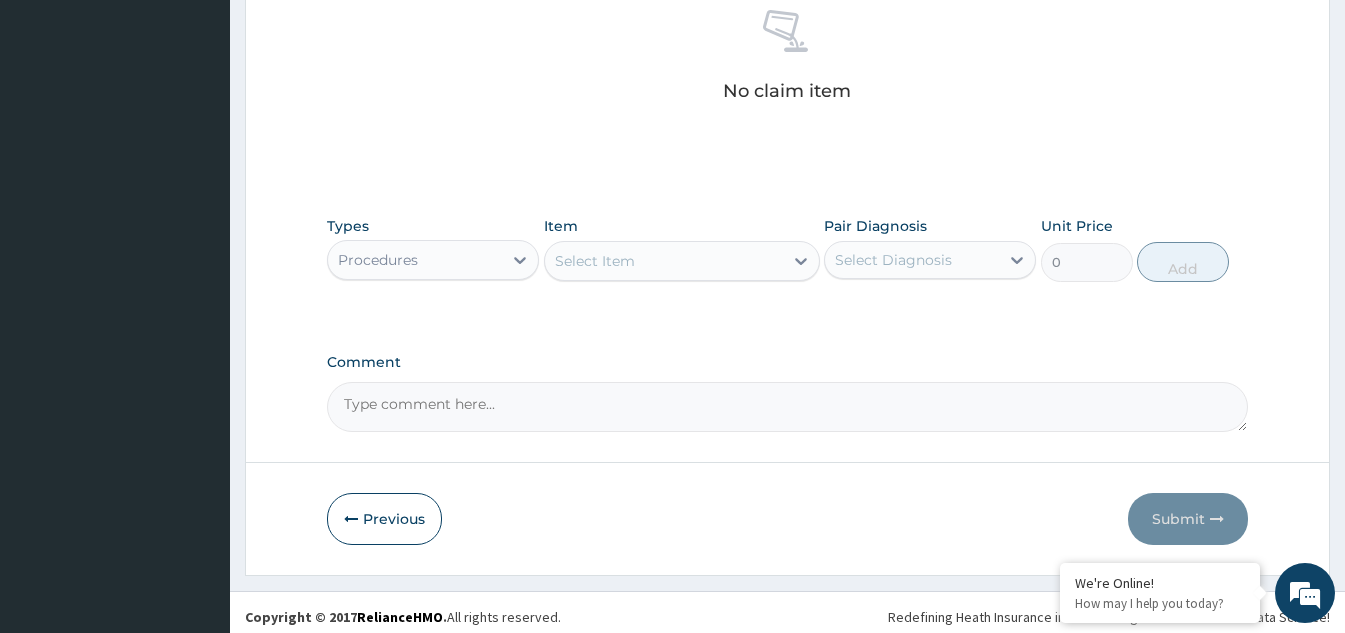 click 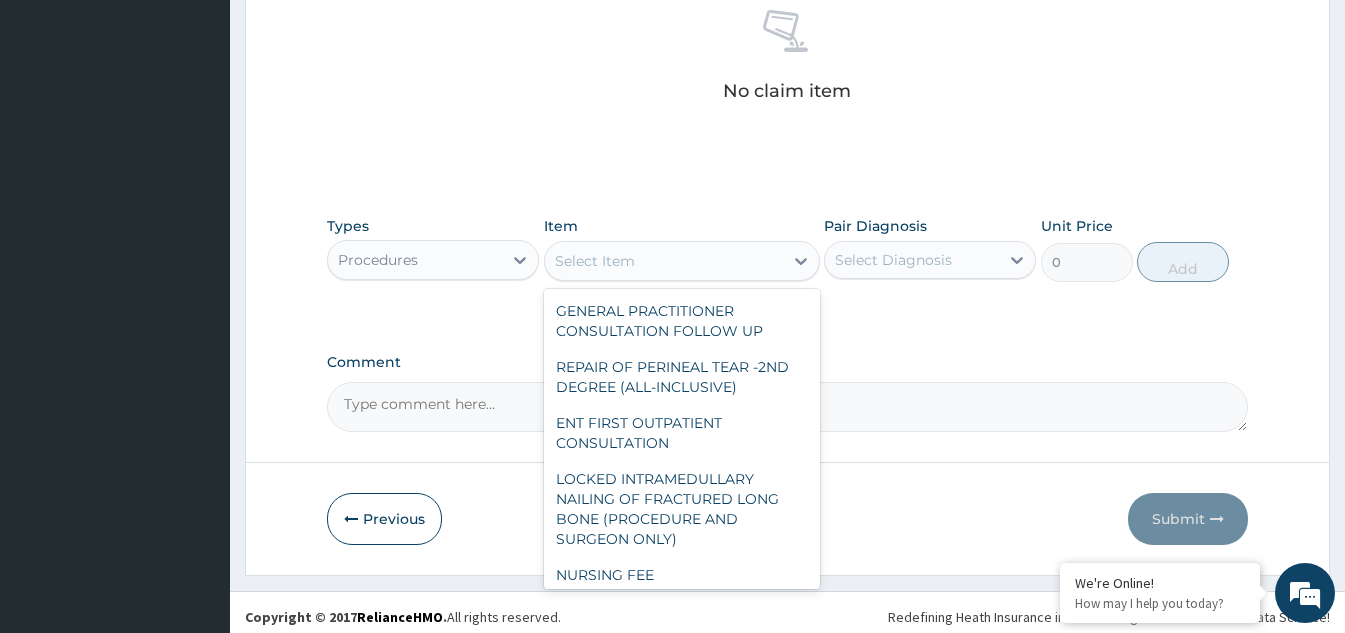 scroll, scrollTop: 6900, scrollLeft: 0, axis: vertical 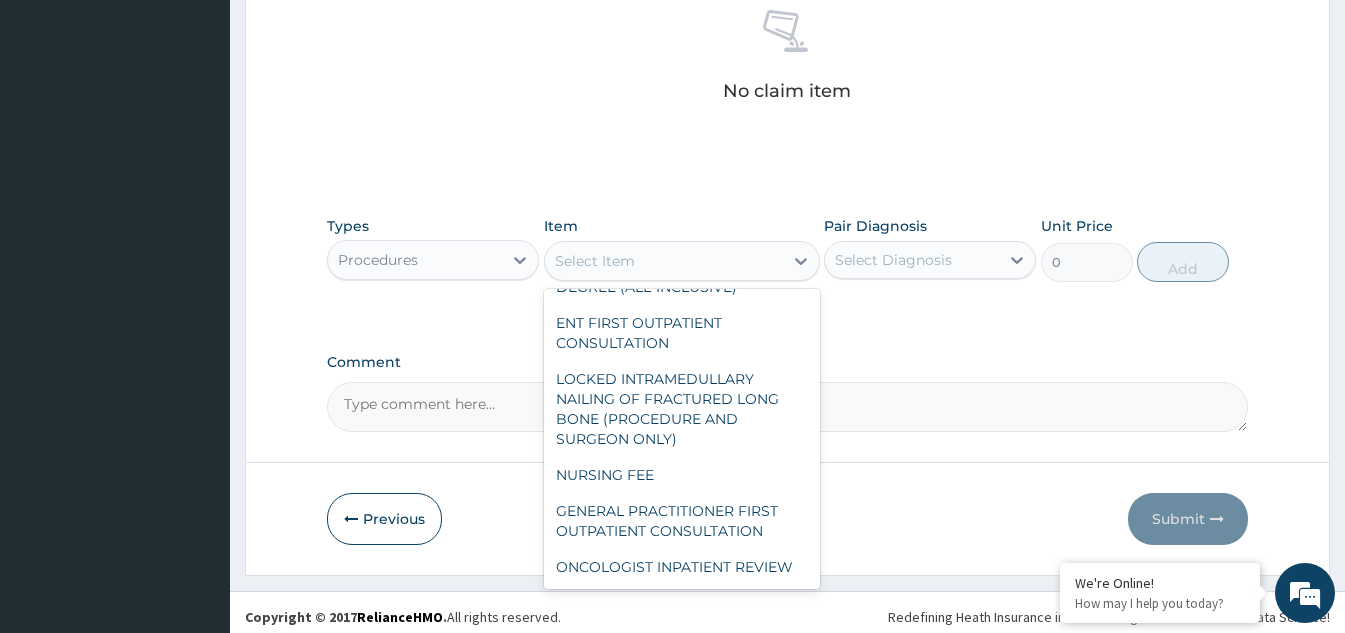 click on "GENERAL PRACTITIONER CONSULTATION FOLLOW UP" at bounding box center (682, 221) 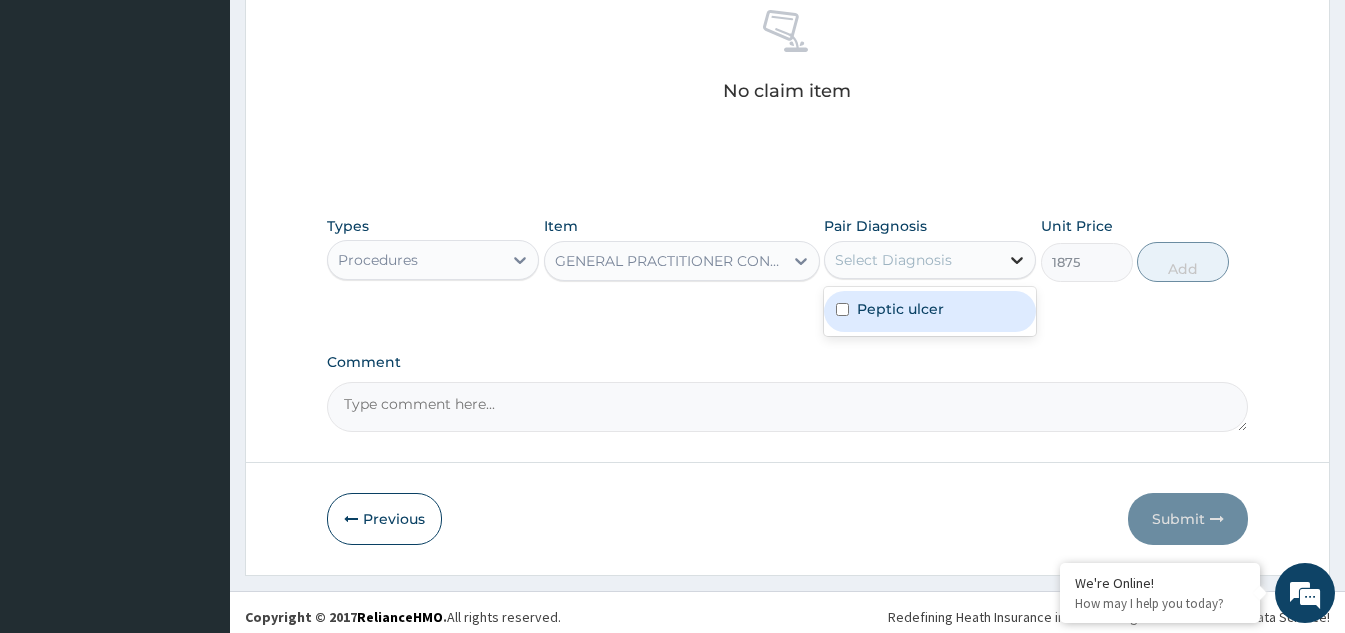 click 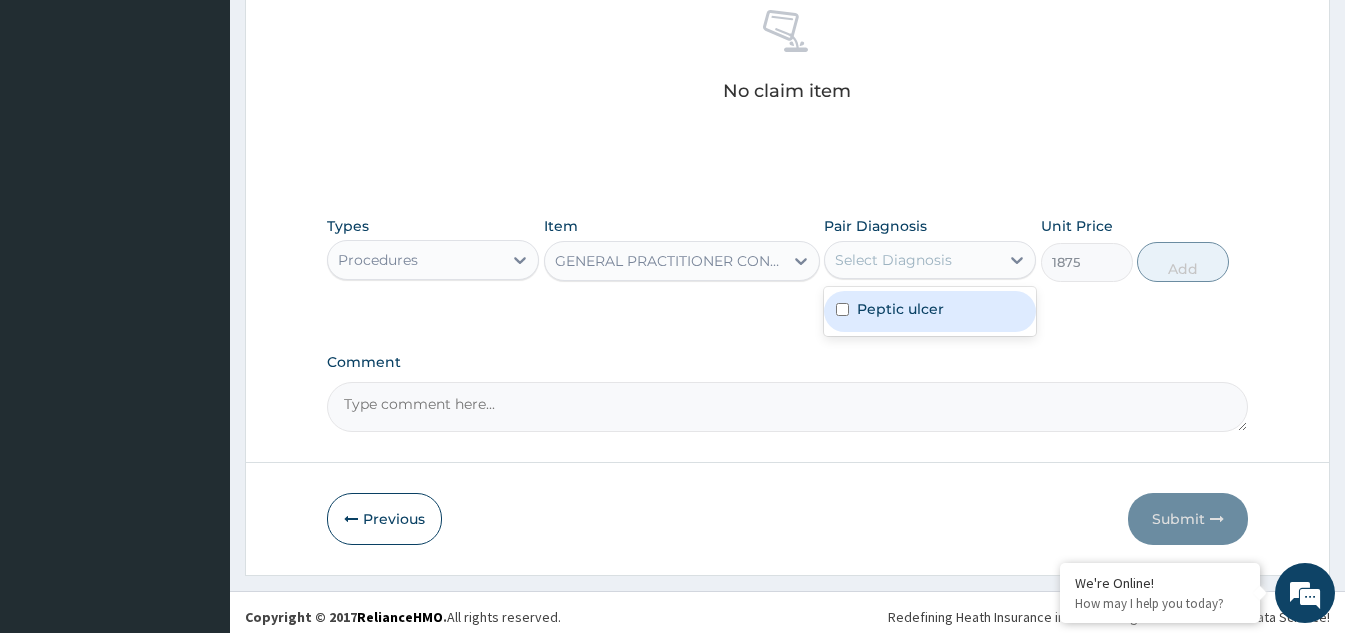 click at bounding box center [842, 309] 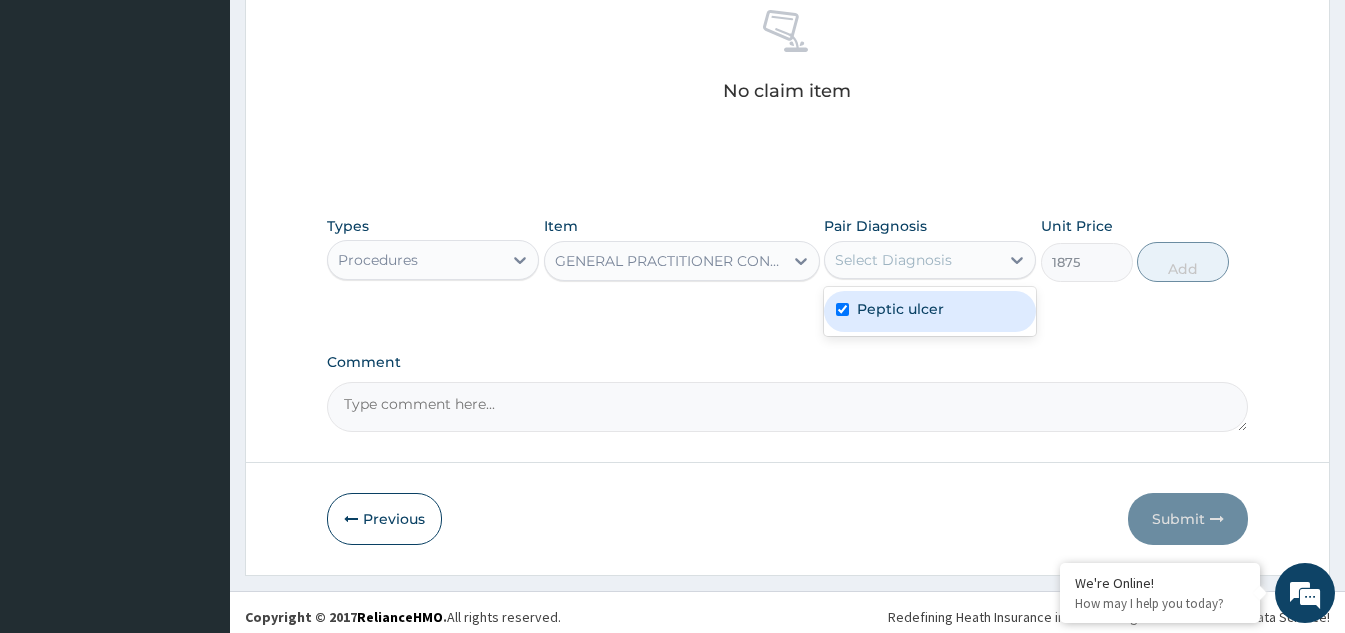 checkbox on "true" 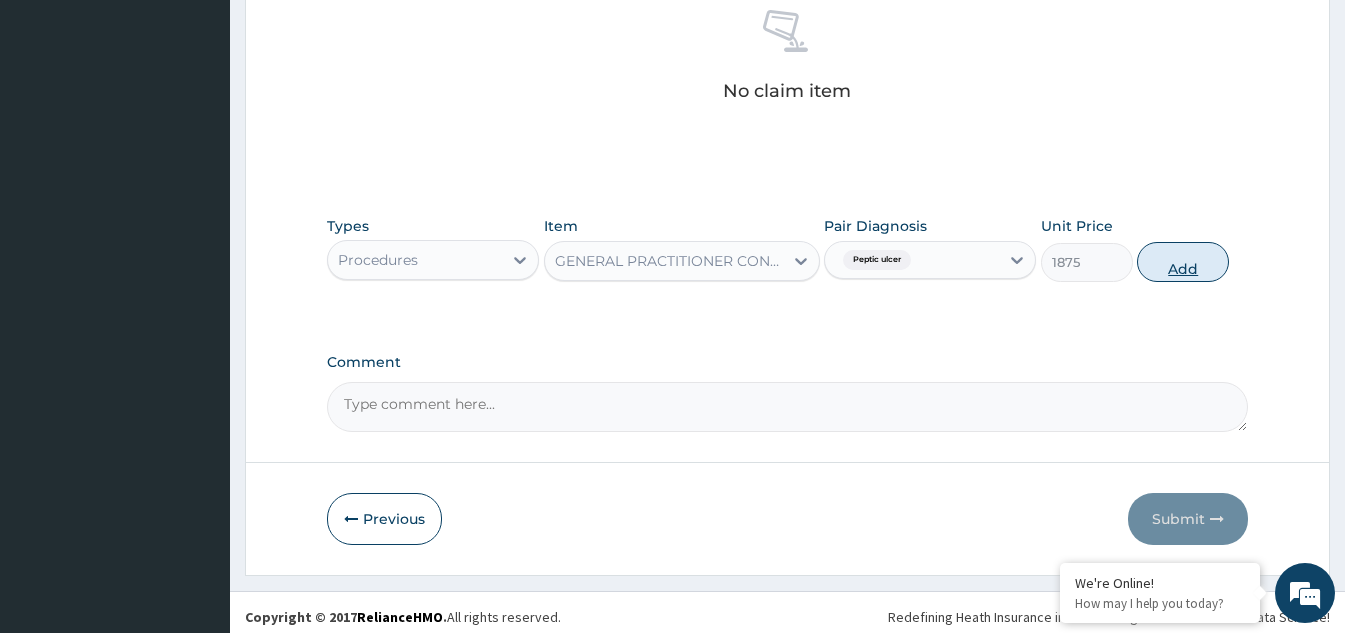 click on "Add" at bounding box center [1183, 262] 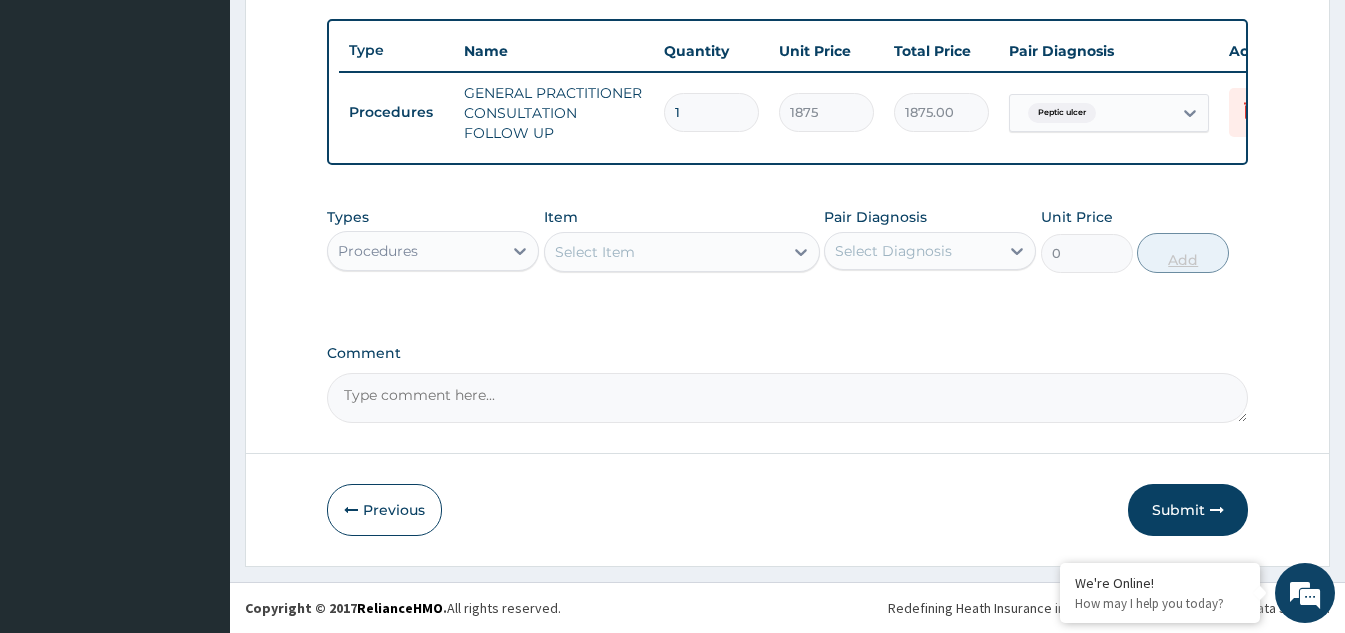 scroll, scrollTop: 740, scrollLeft: 0, axis: vertical 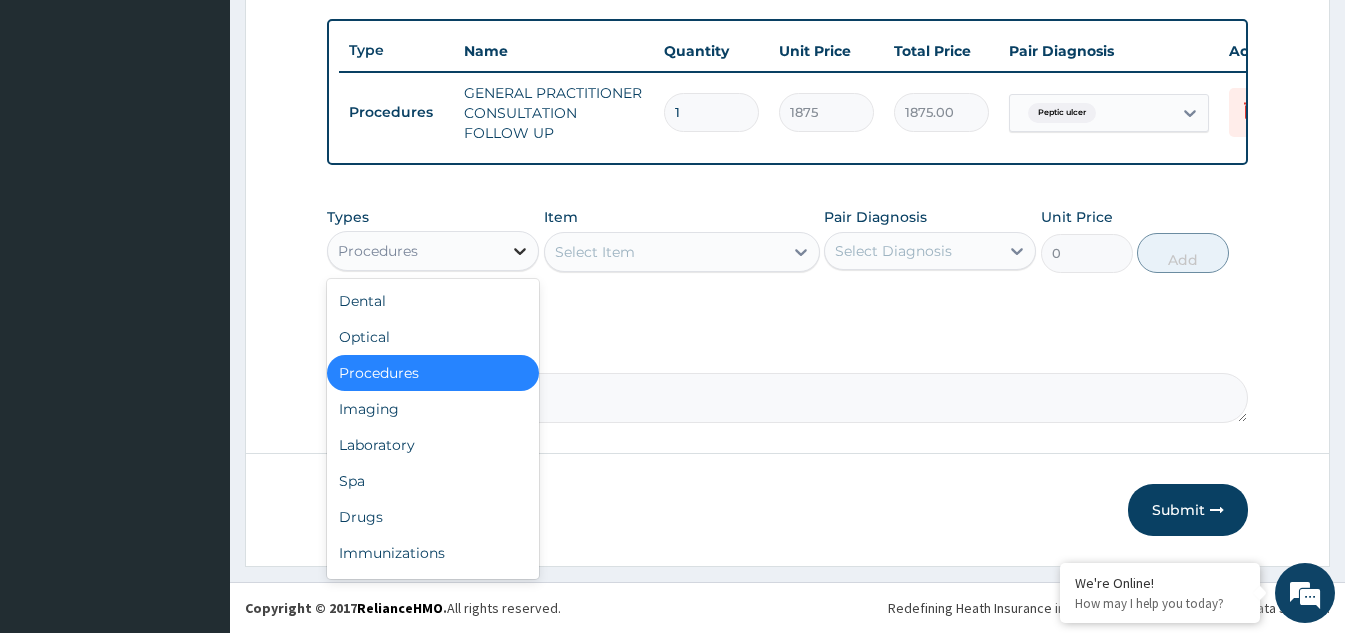 click 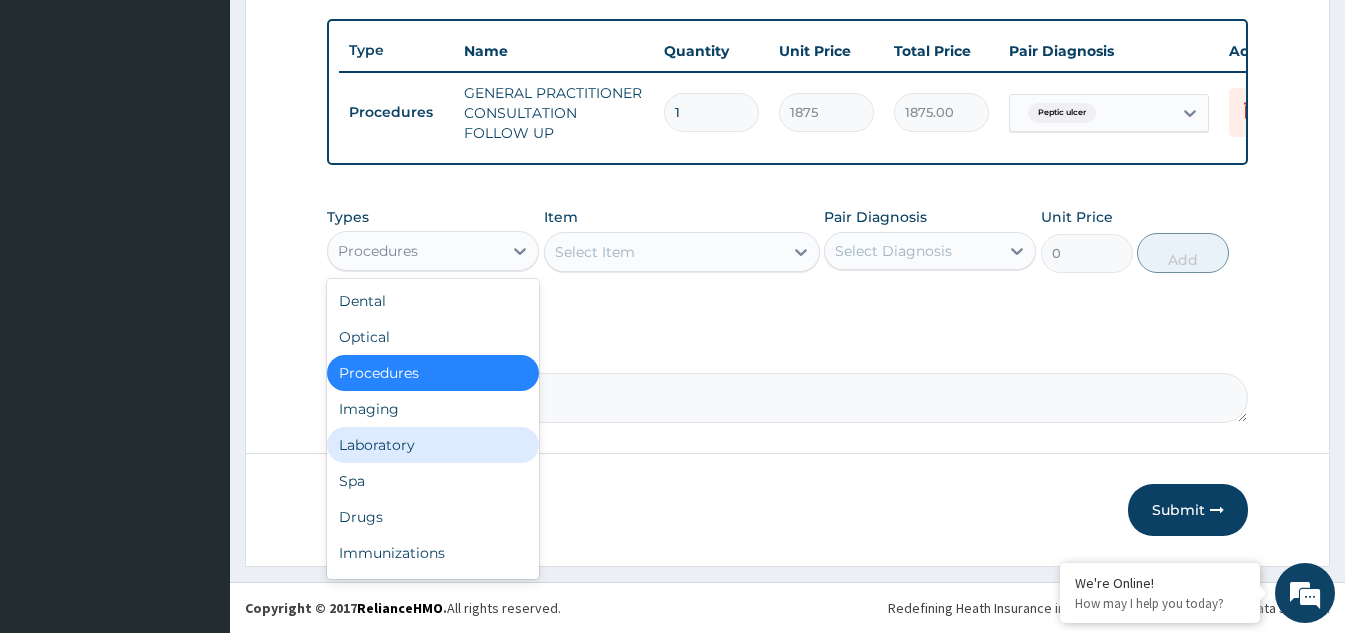 click on "Laboratory" at bounding box center (433, 445) 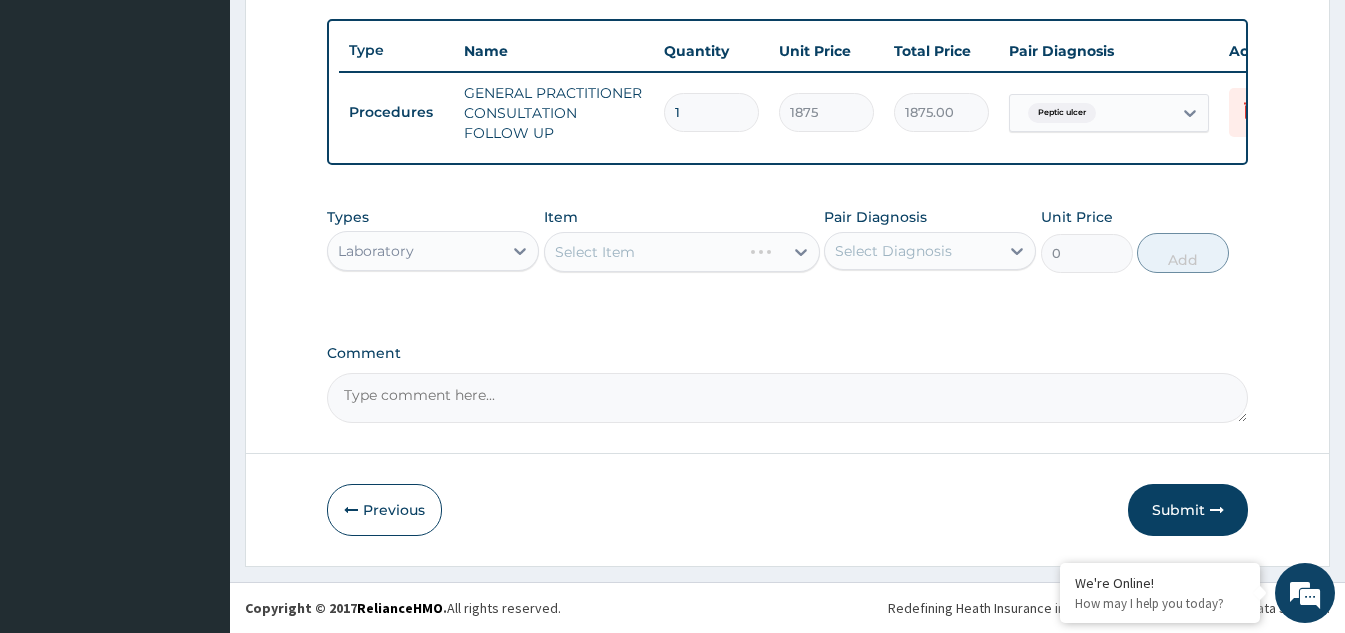 click on "Select Item" at bounding box center [682, 252] 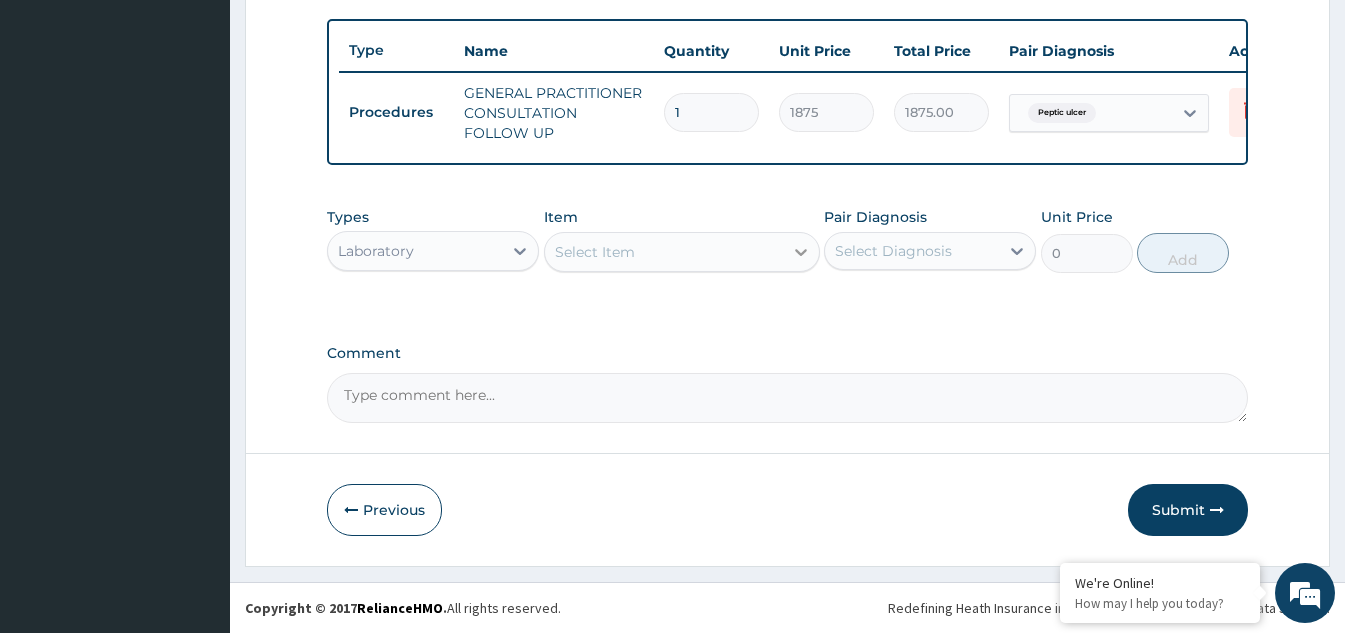 click 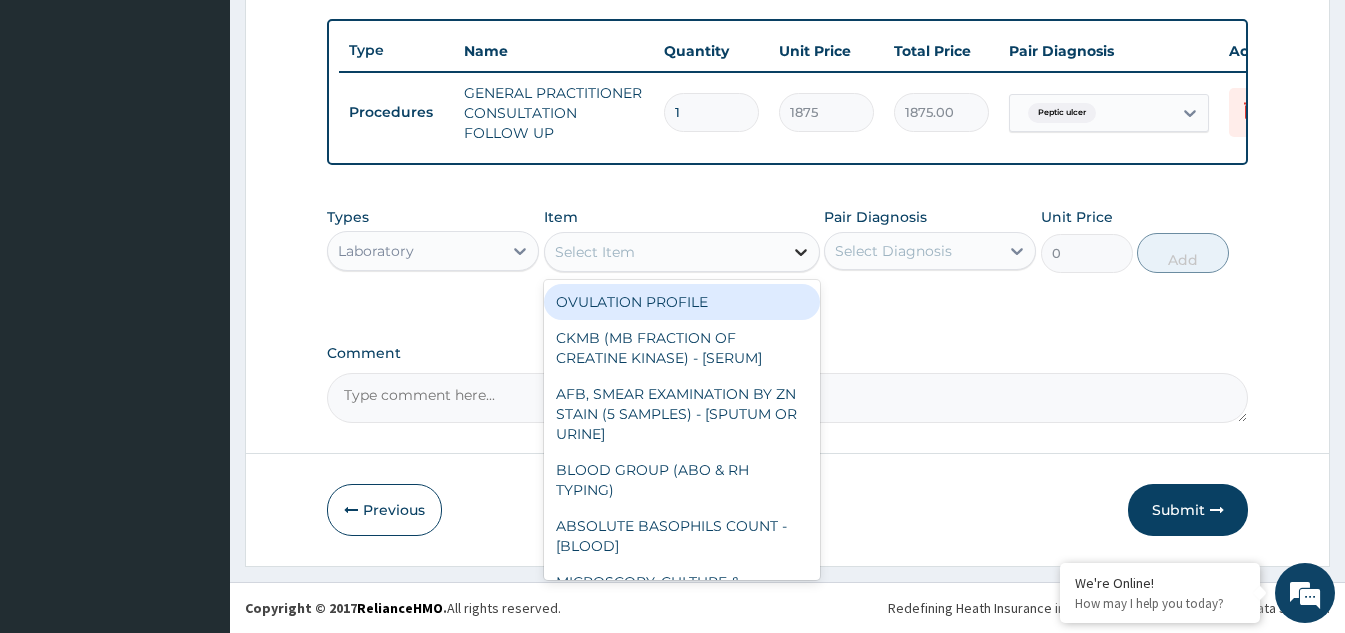 click 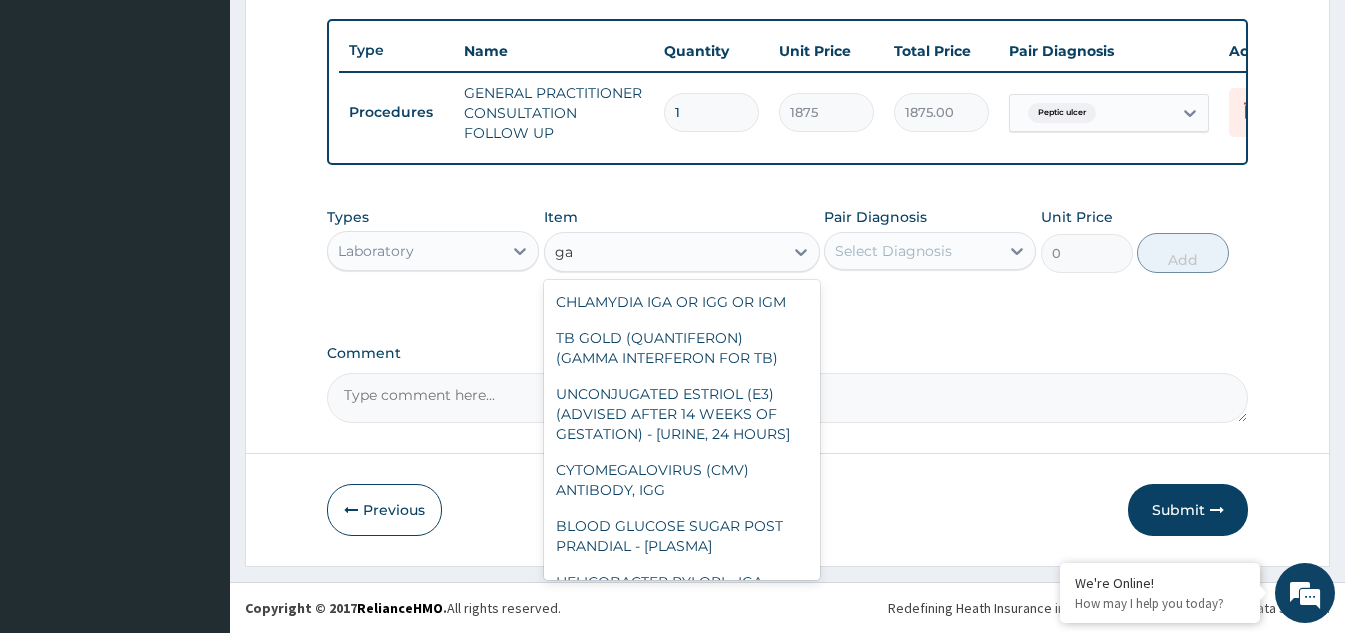 type on "g" 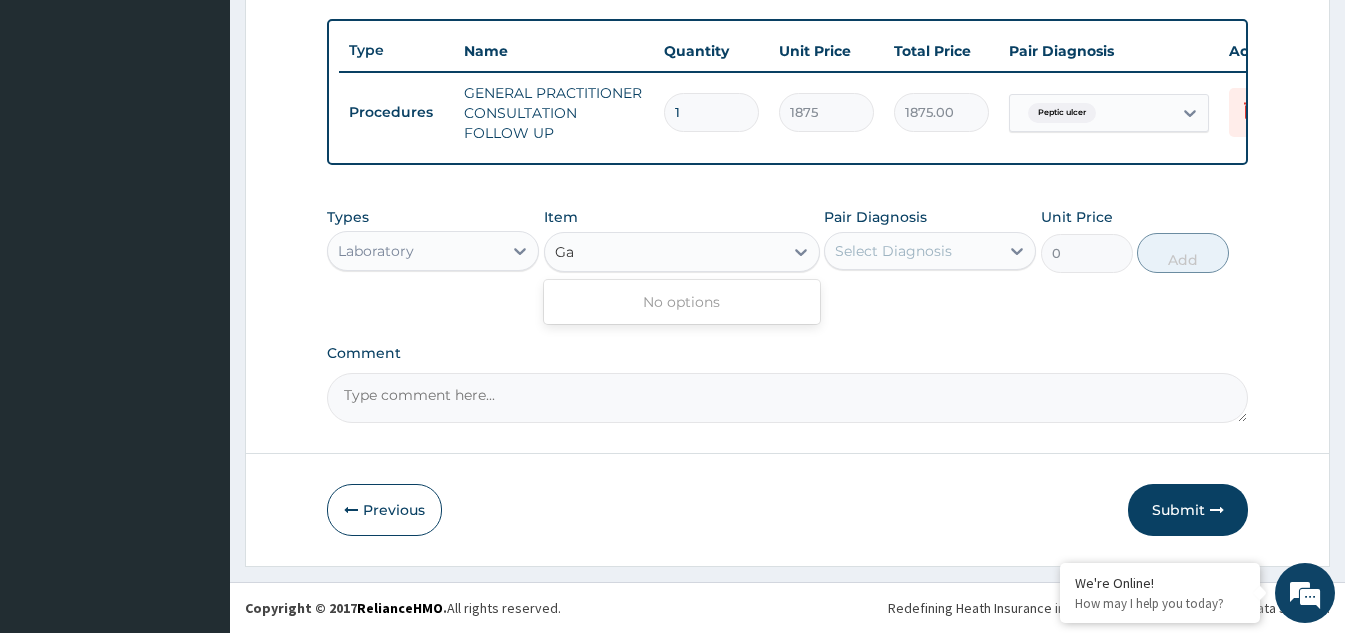 type on "G" 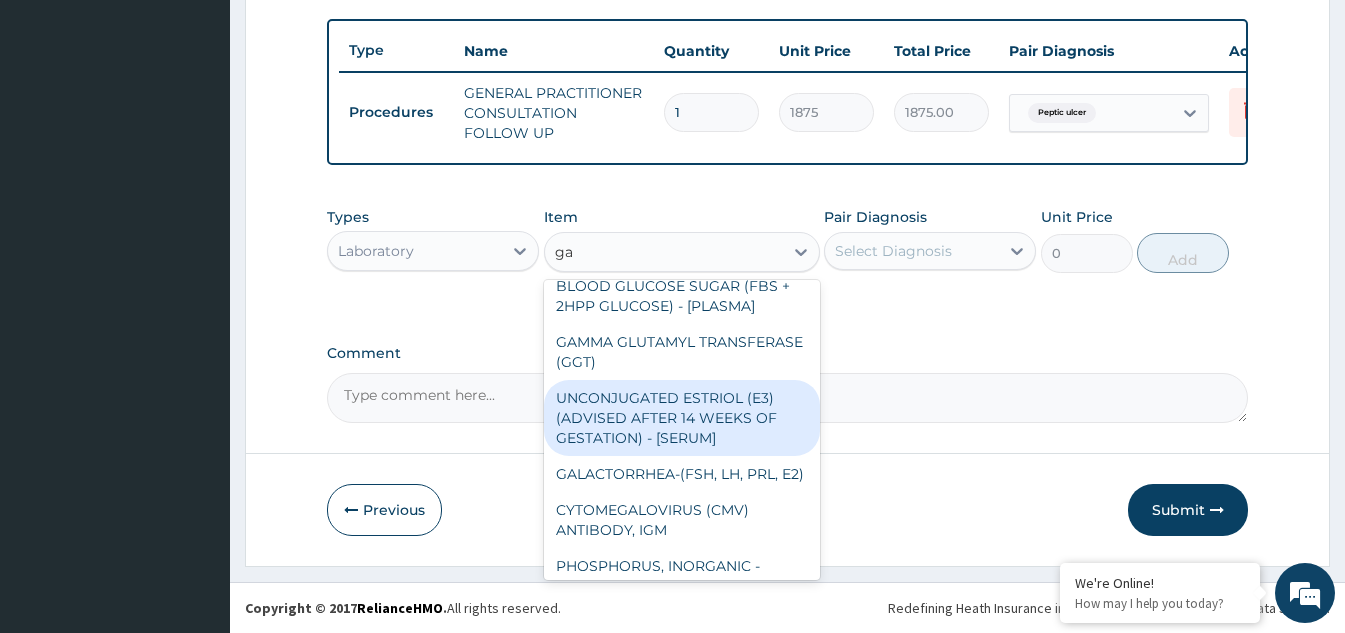 scroll, scrollTop: 640, scrollLeft: 0, axis: vertical 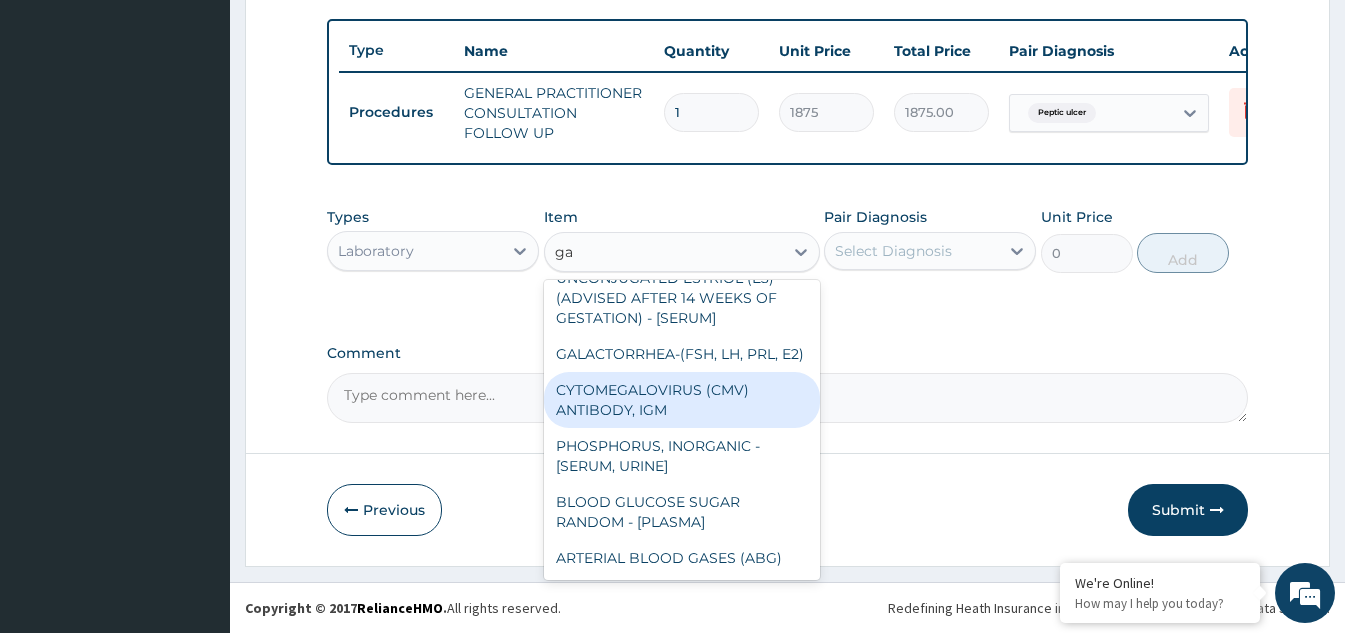 type on "g" 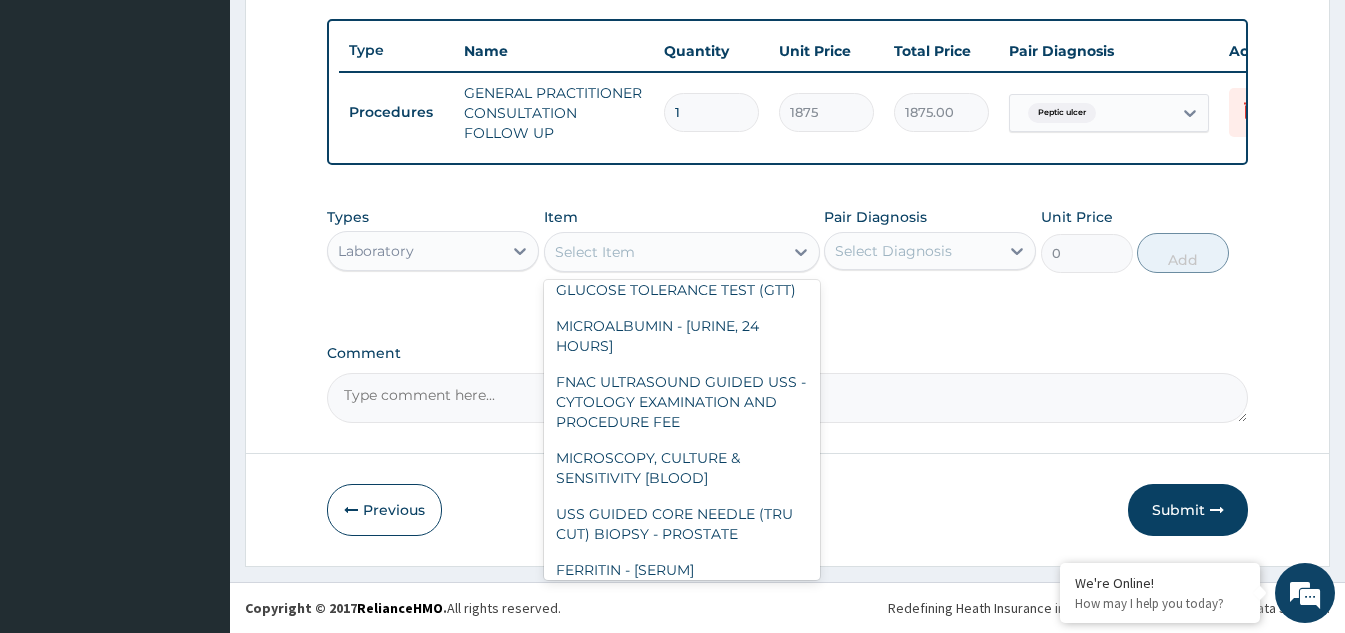 scroll, scrollTop: 10352, scrollLeft: 0, axis: vertical 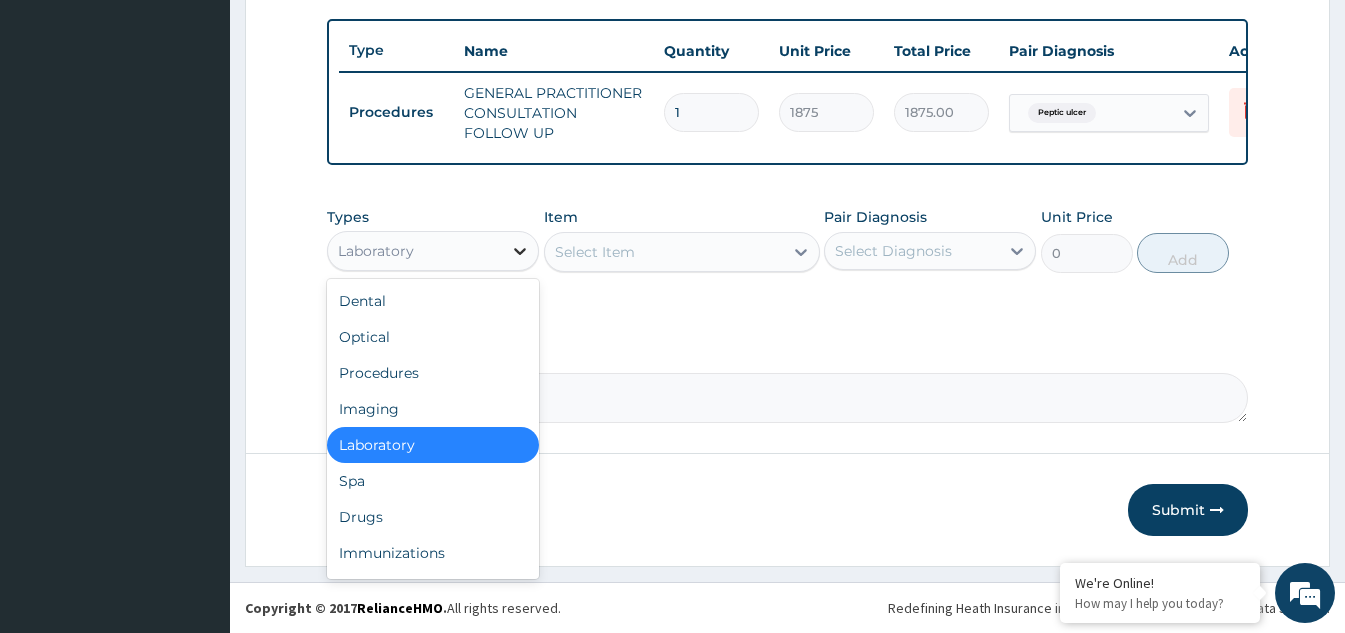 click 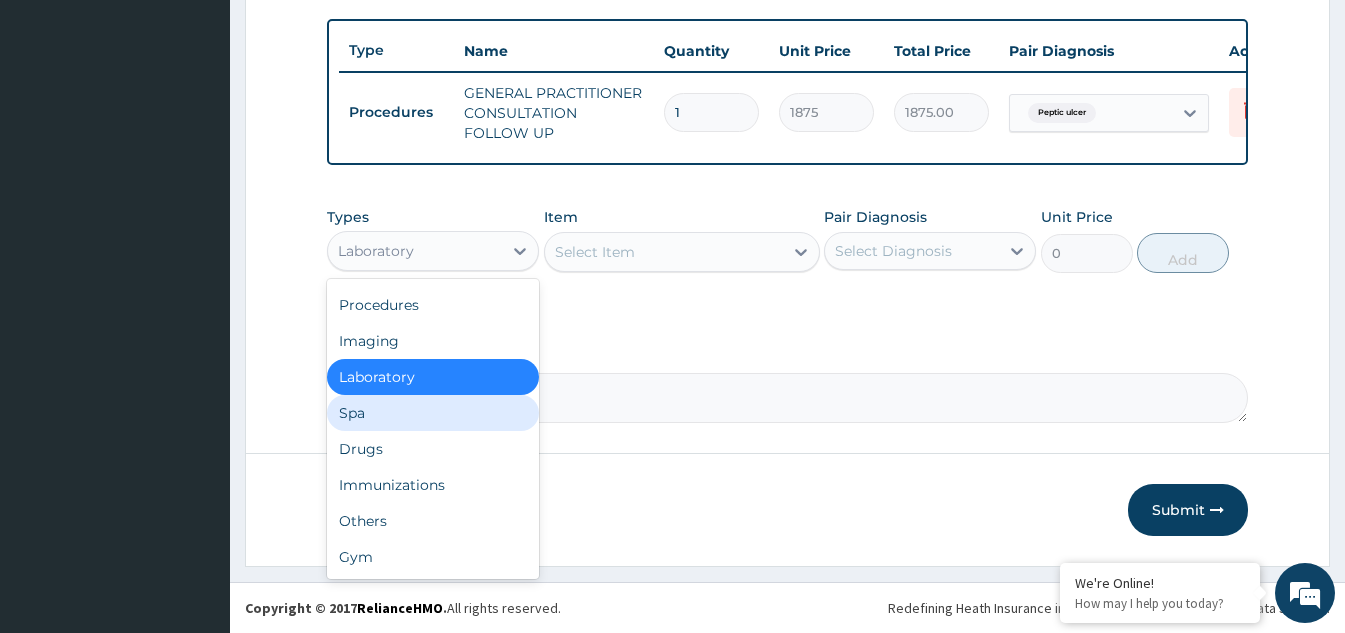 scroll, scrollTop: 0, scrollLeft: 0, axis: both 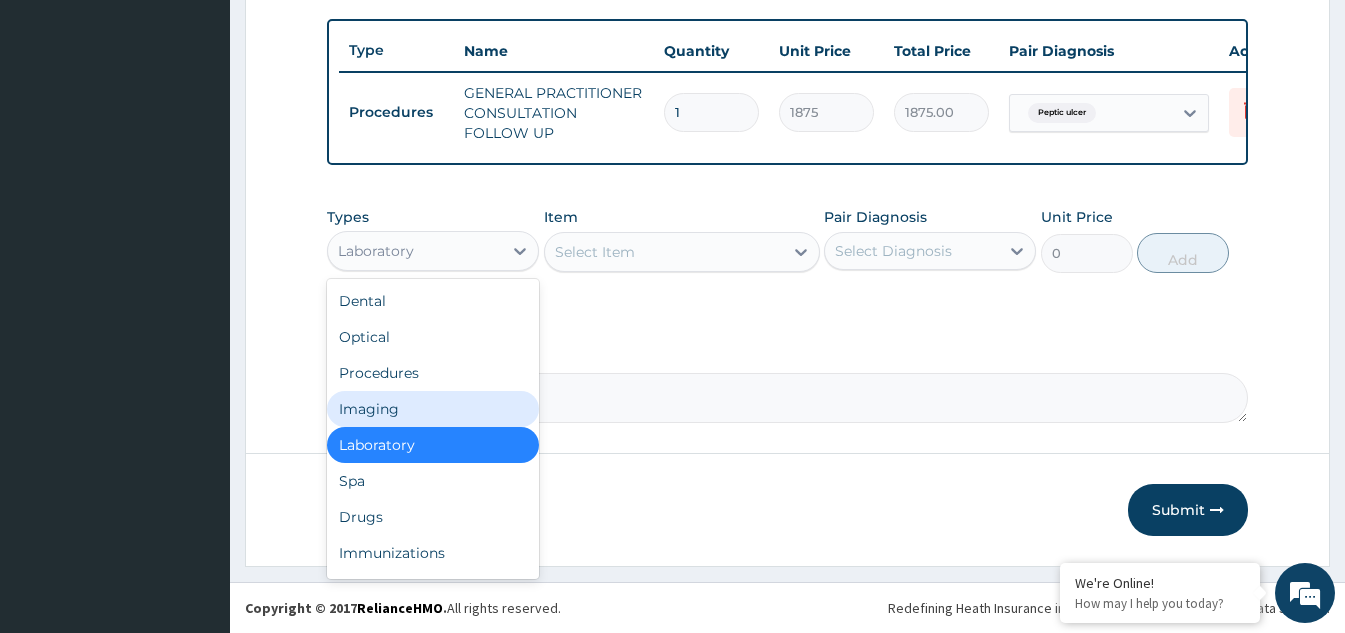 click on "Imaging" at bounding box center [433, 409] 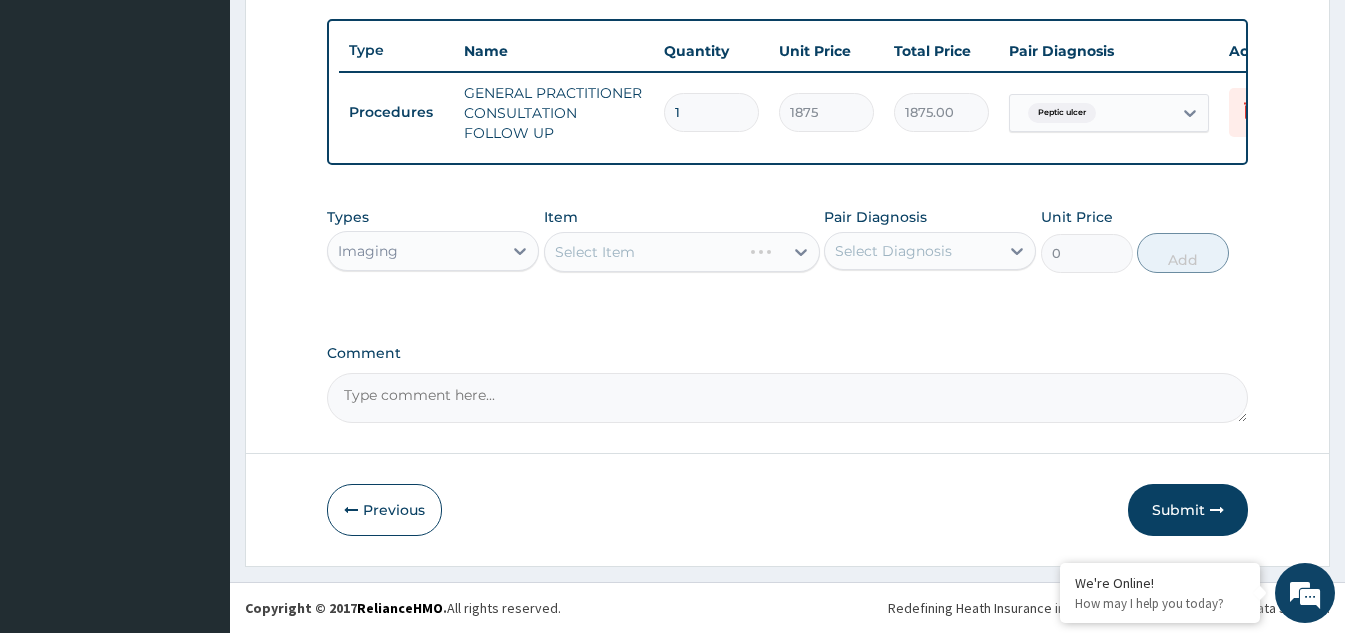 click on "Select Item" at bounding box center [682, 252] 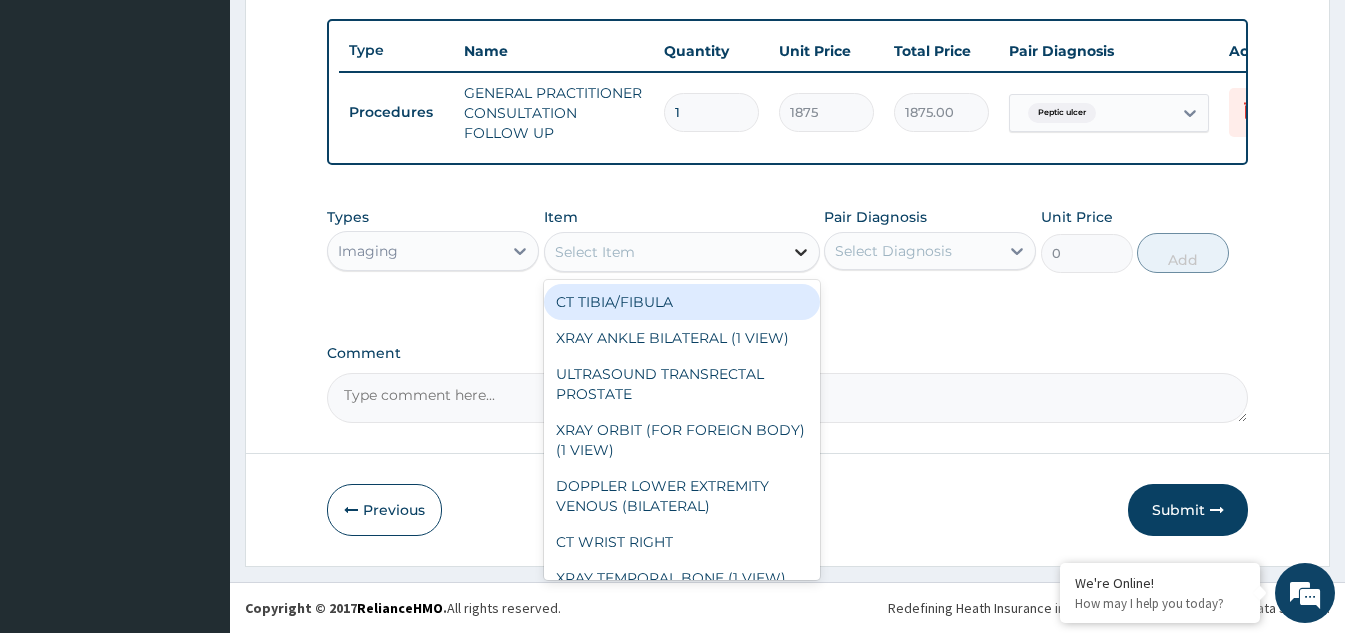 click 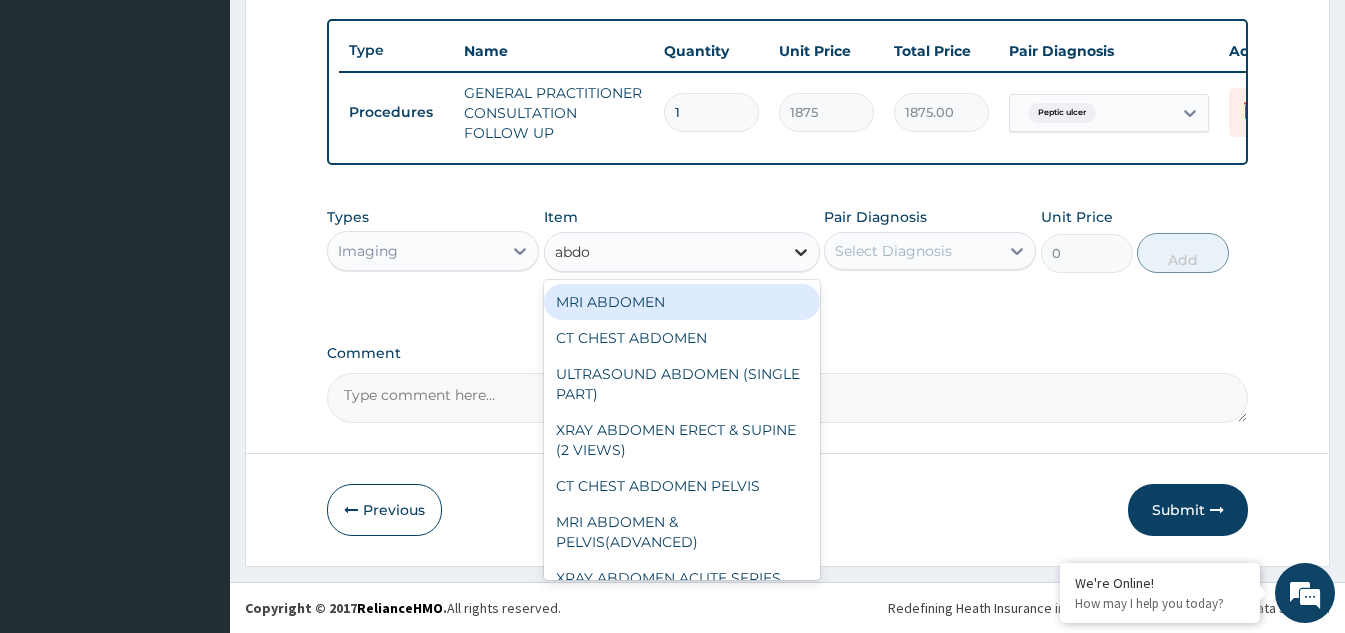 type on "abdom" 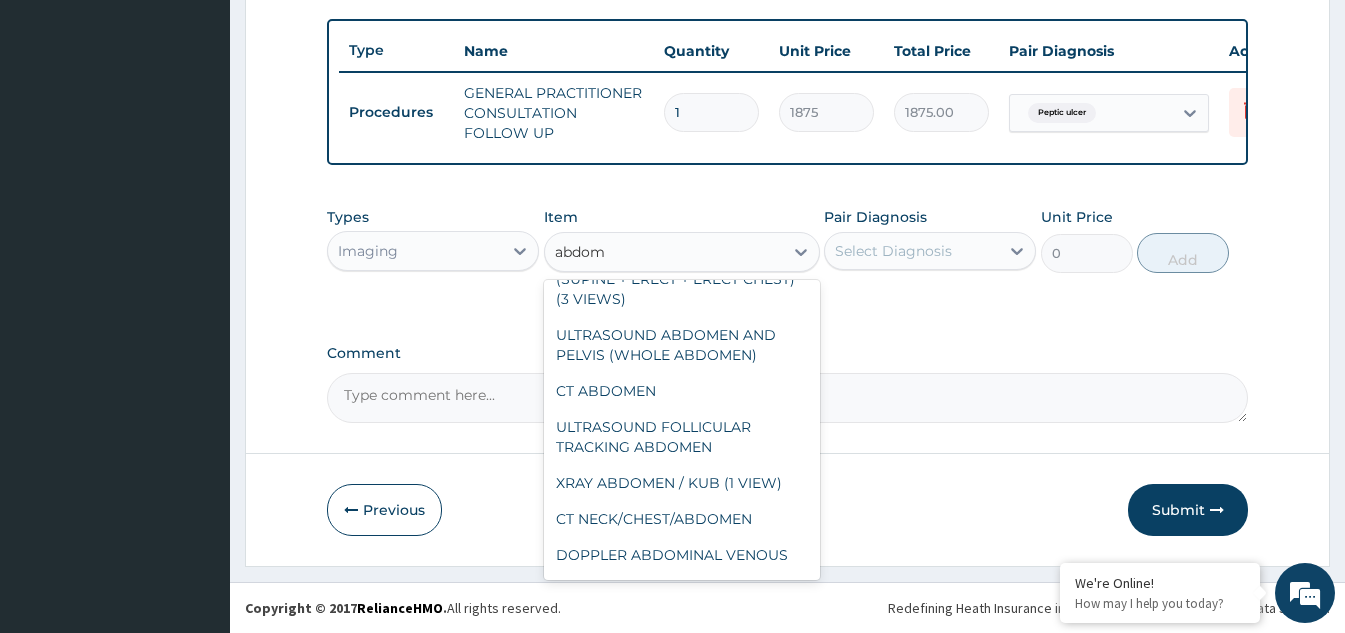 scroll, scrollTop: 200, scrollLeft: 0, axis: vertical 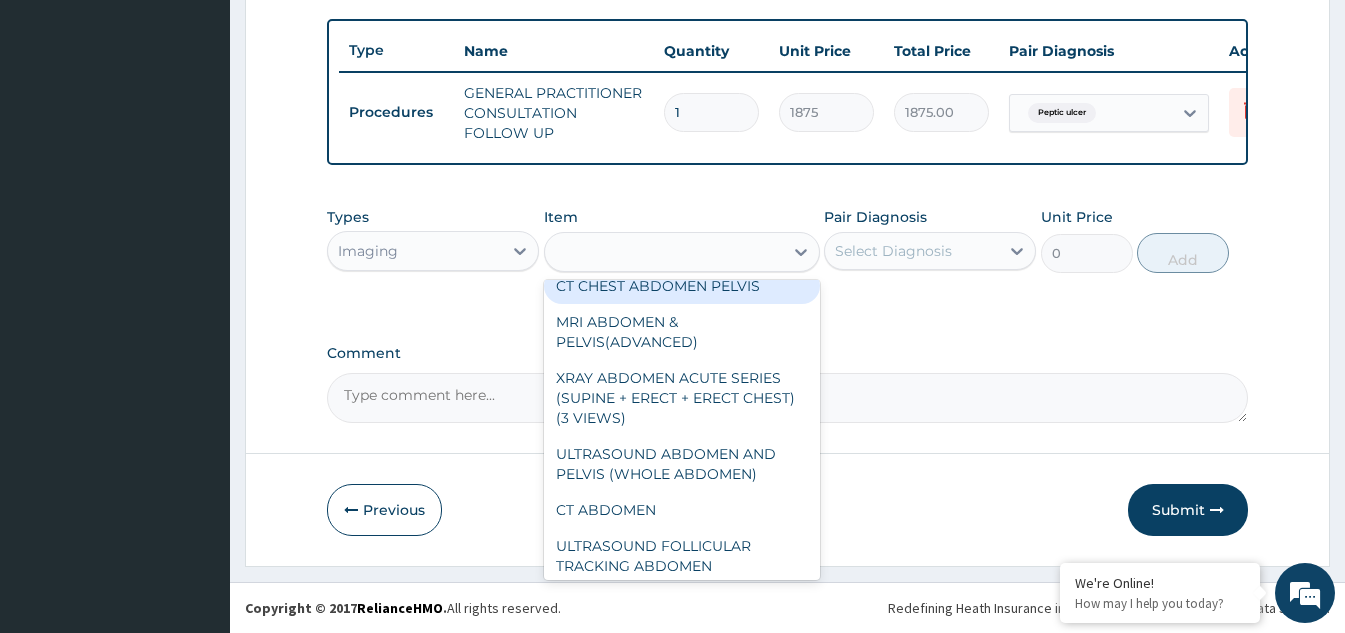 click on "abdom" at bounding box center (664, 252) 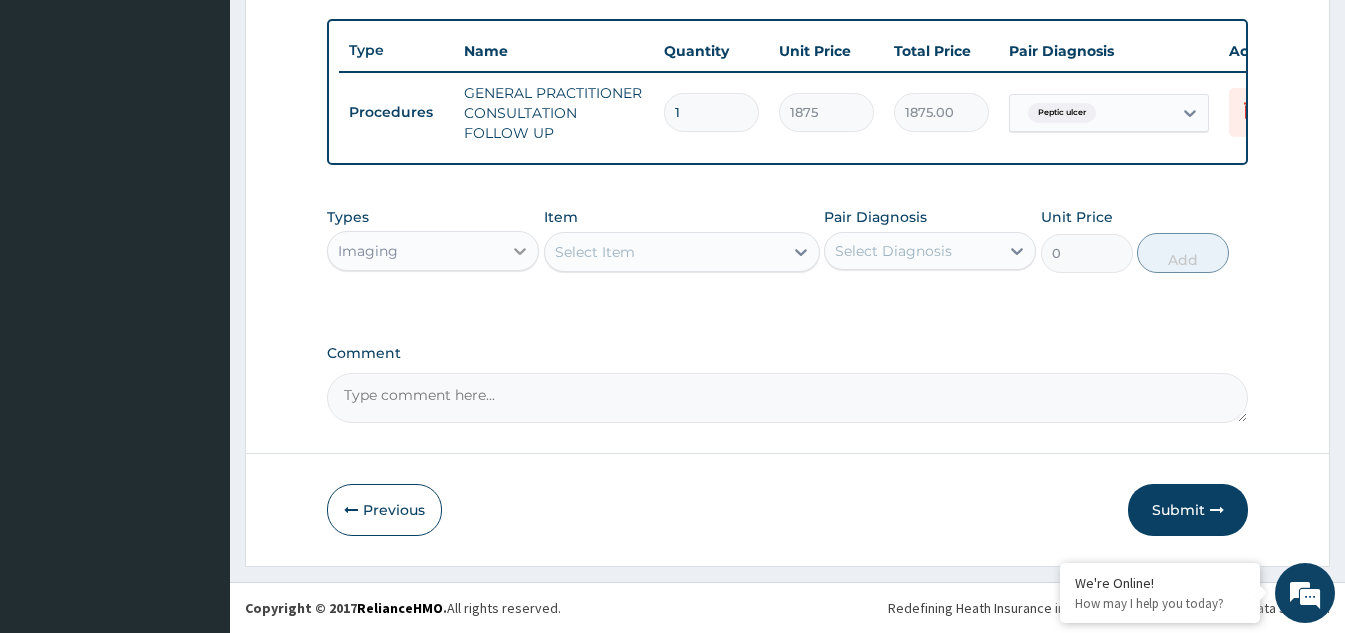 click 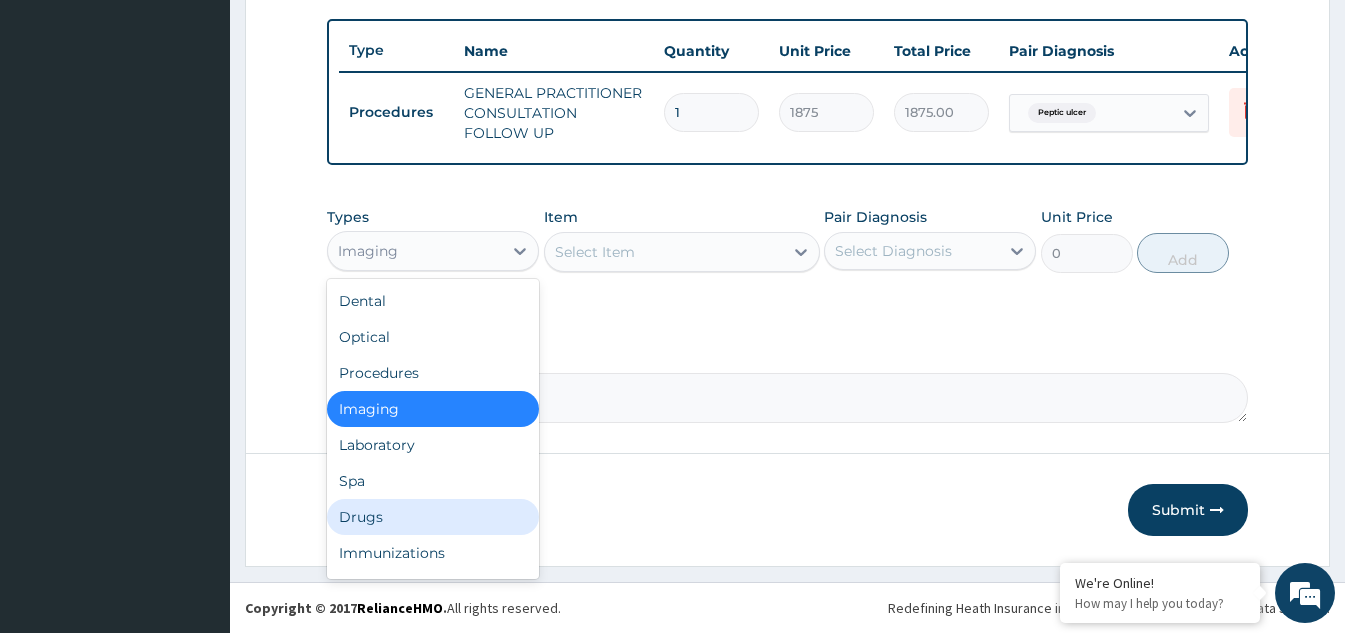 click on "Drugs" at bounding box center (433, 517) 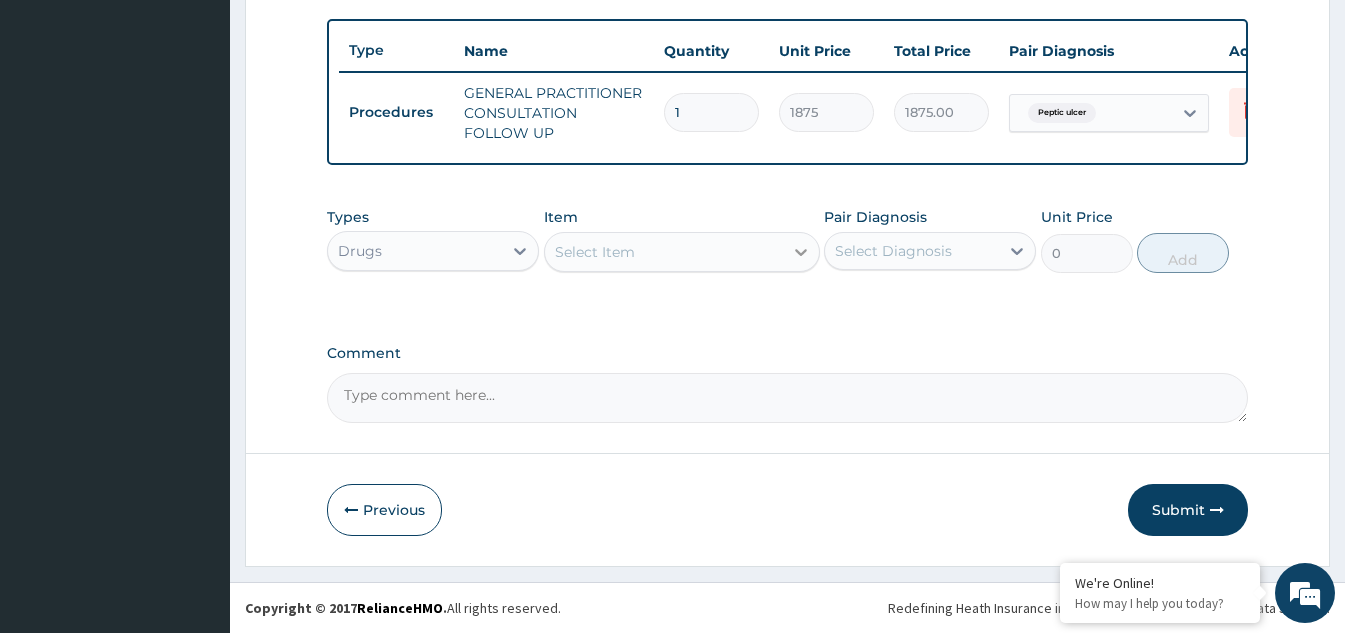 click 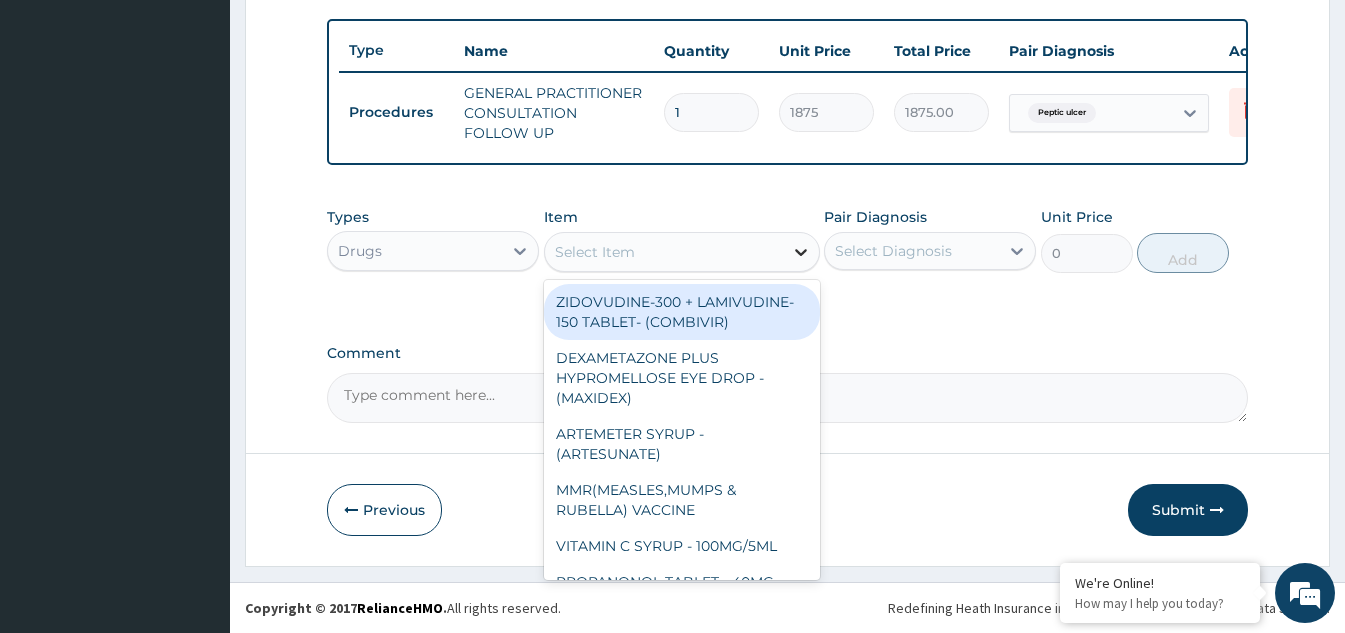 type on "l" 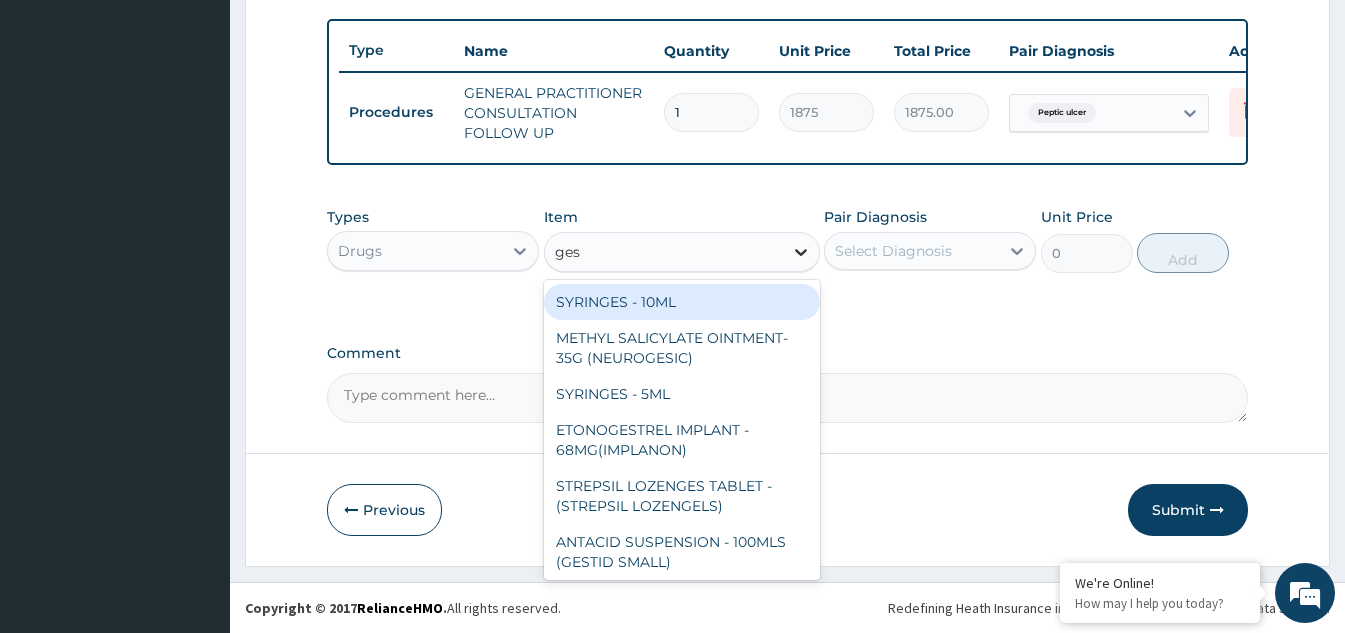 type on "gest" 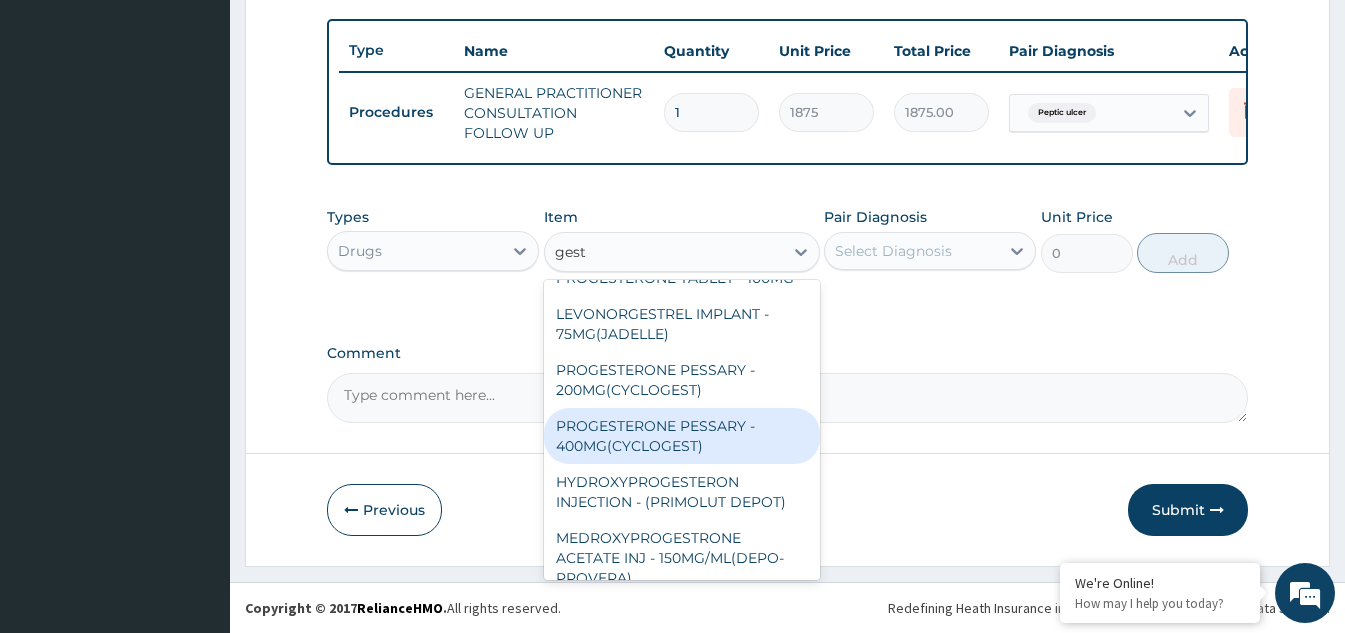 scroll, scrollTop: 496, scrollLeft: 0, axis: vertical 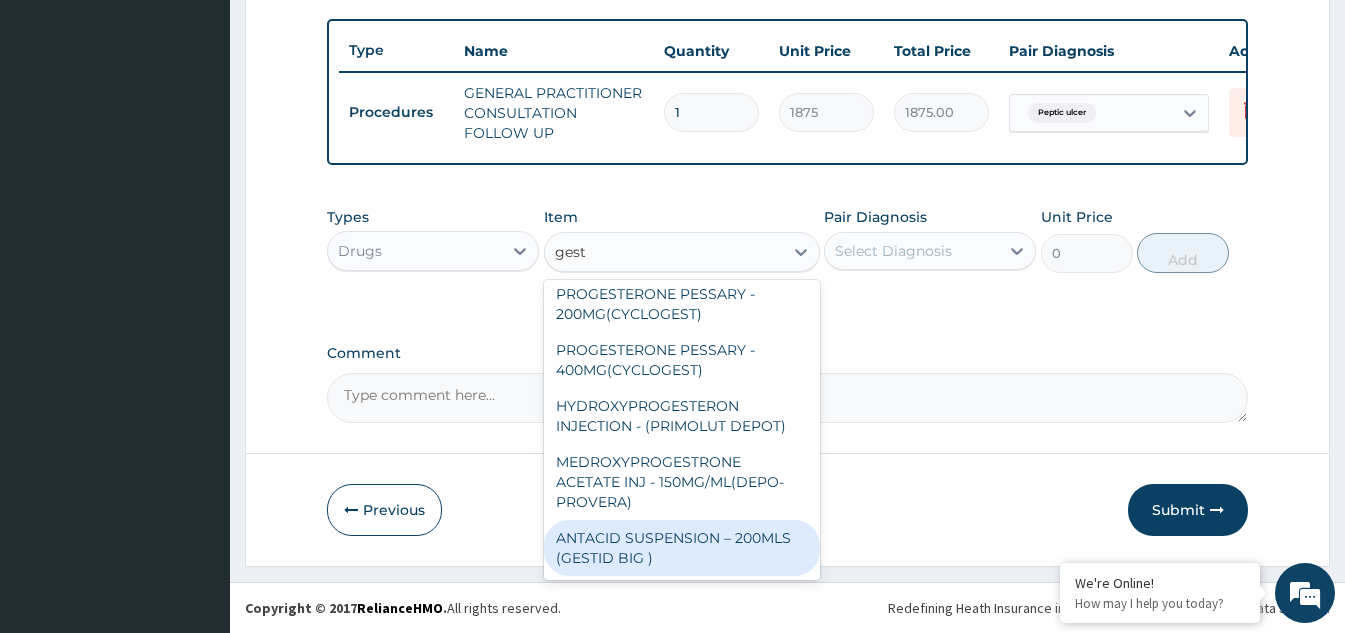 click on "ANTACID SUSPENSION – 200MLS (GESTID BIG )" at bounding box center [682, 548] 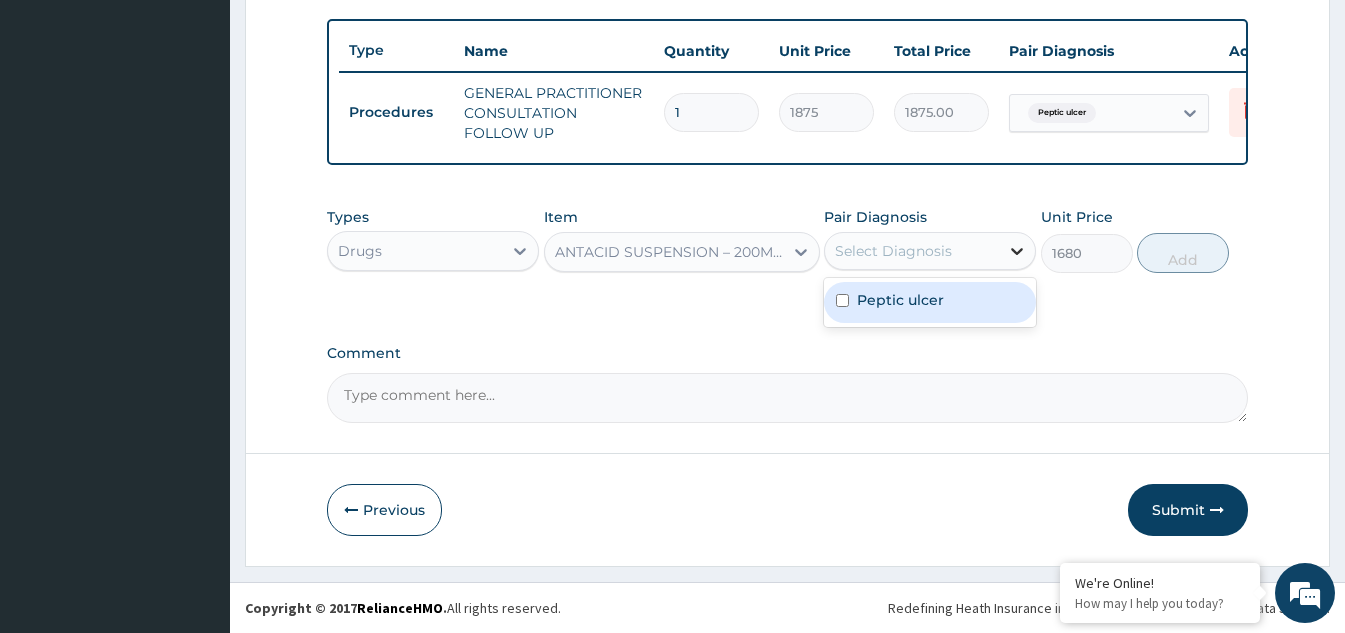 click 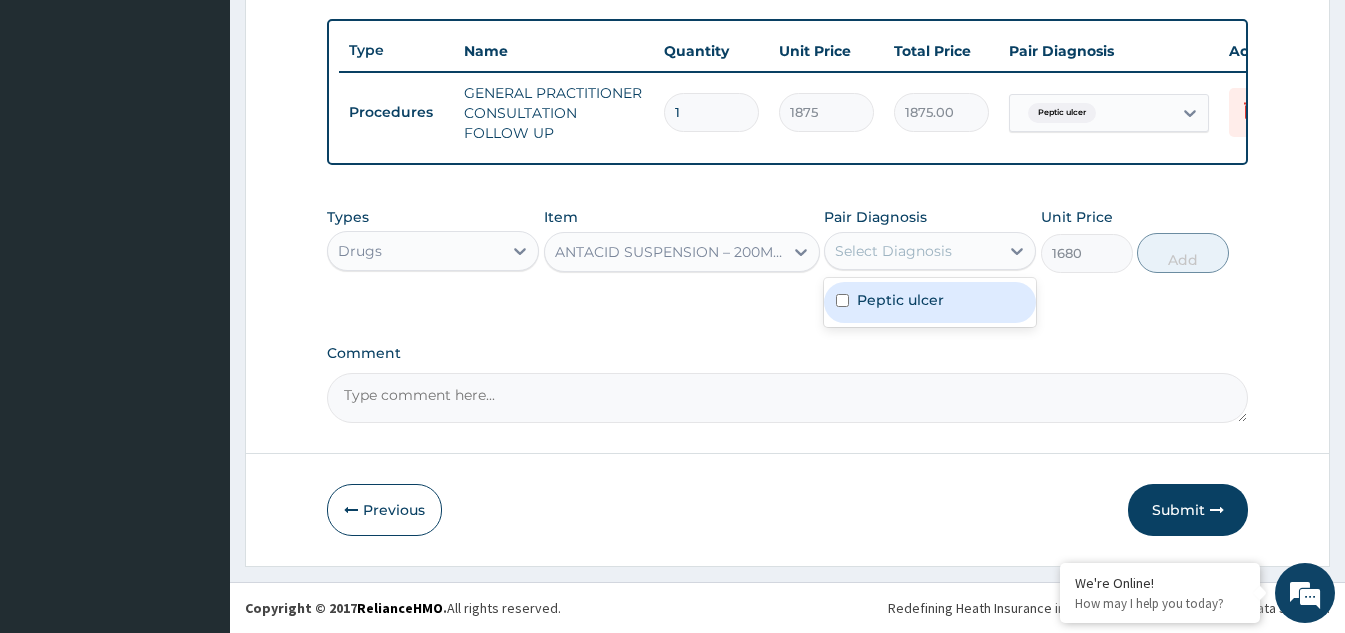 click at bounding box center (842, 300) 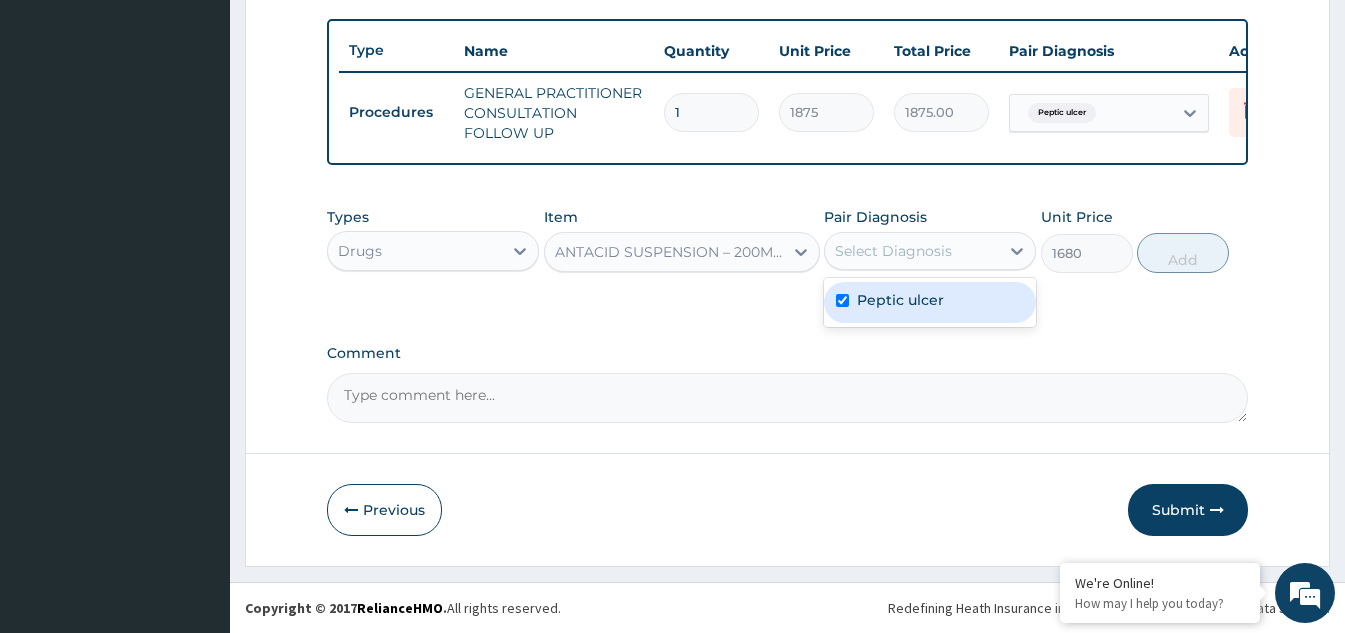 checkbox on "true" 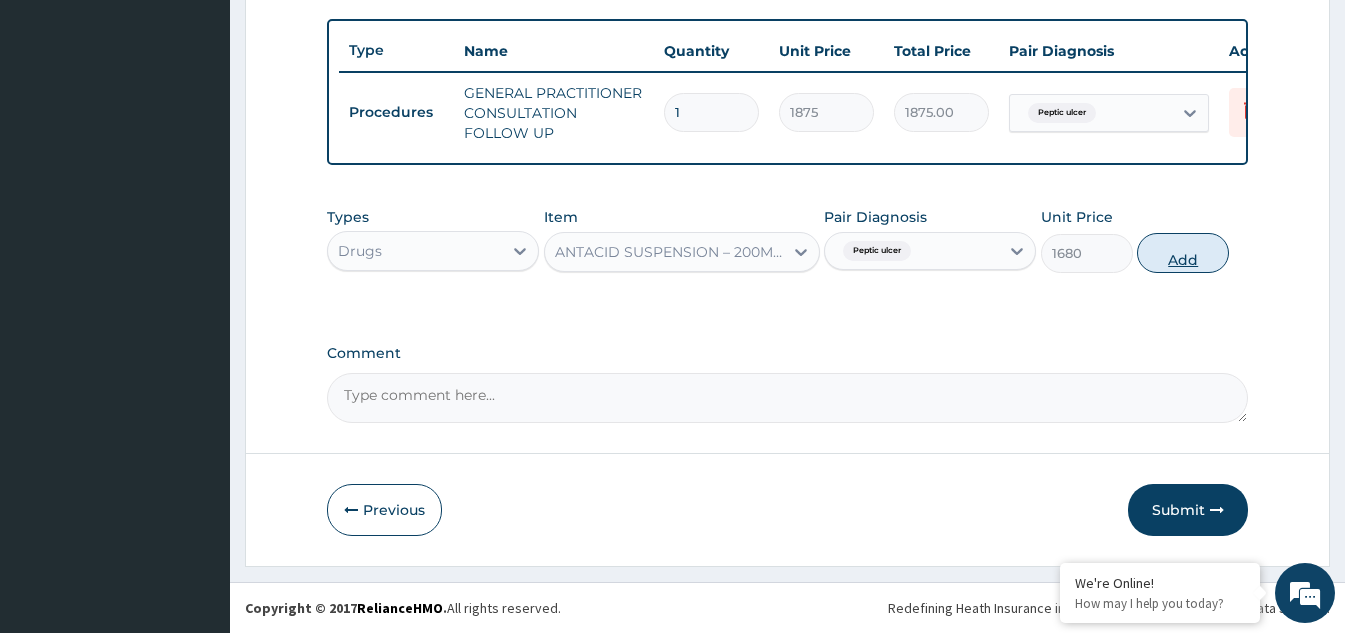 click on "Add" at bounding box center (1183, 253) 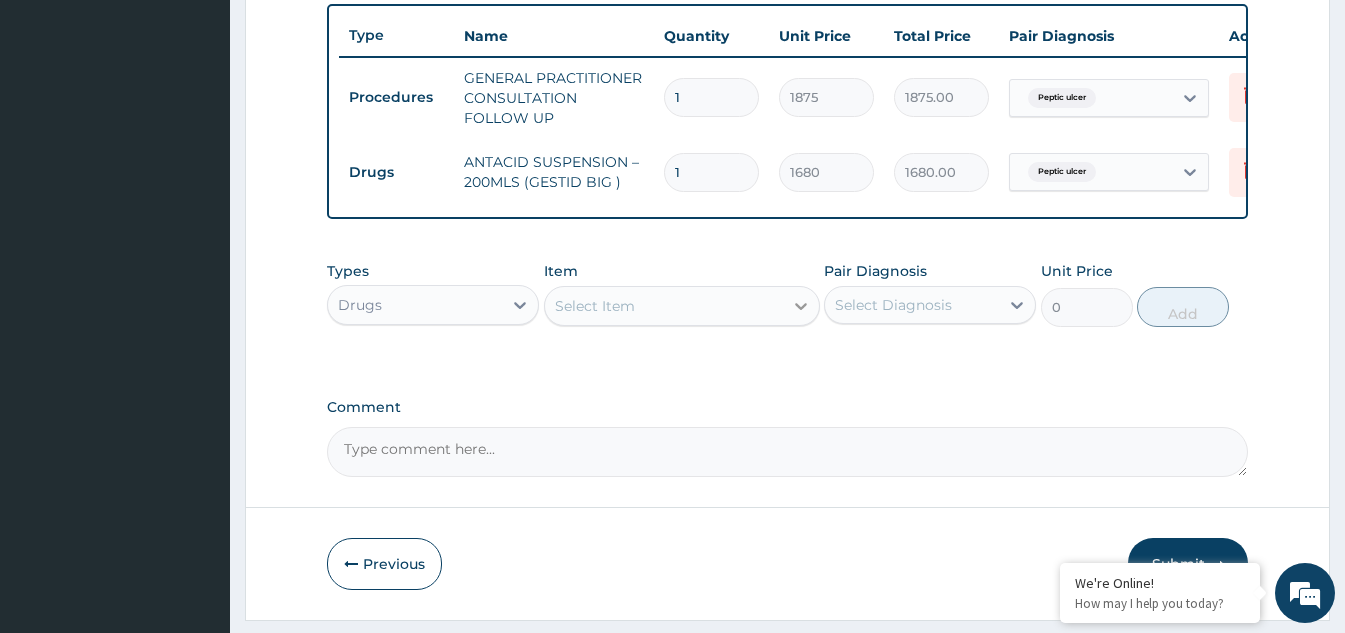 click 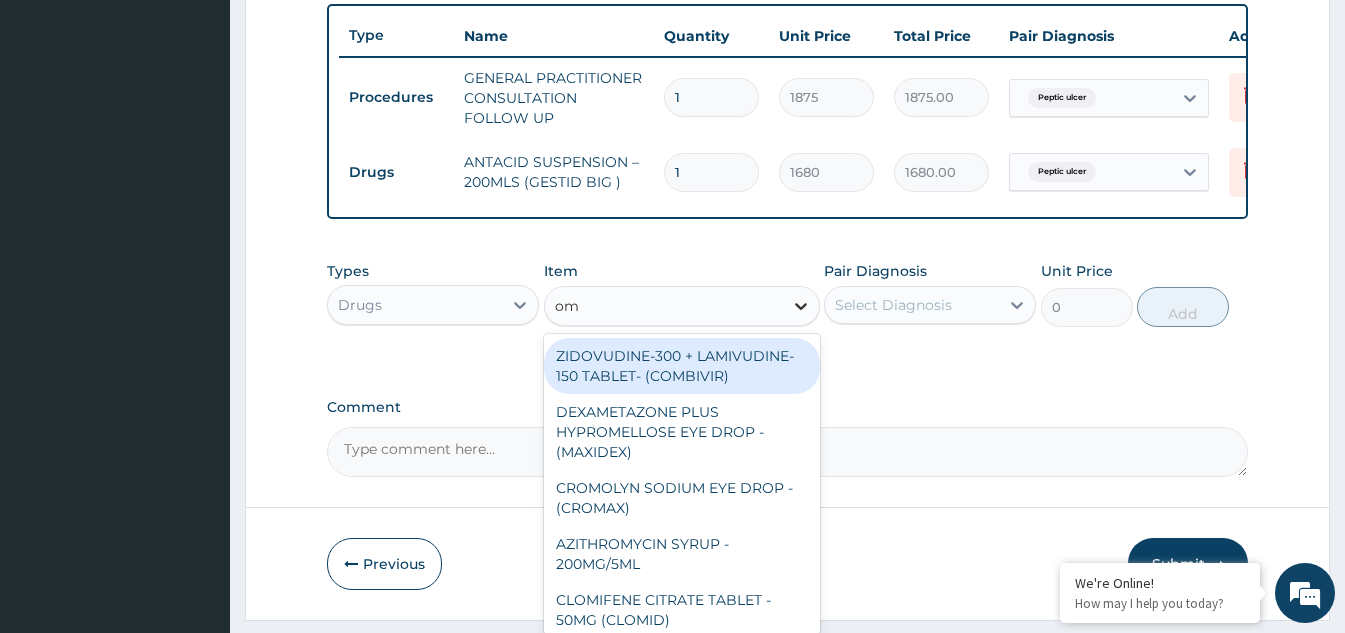 type on "ome" 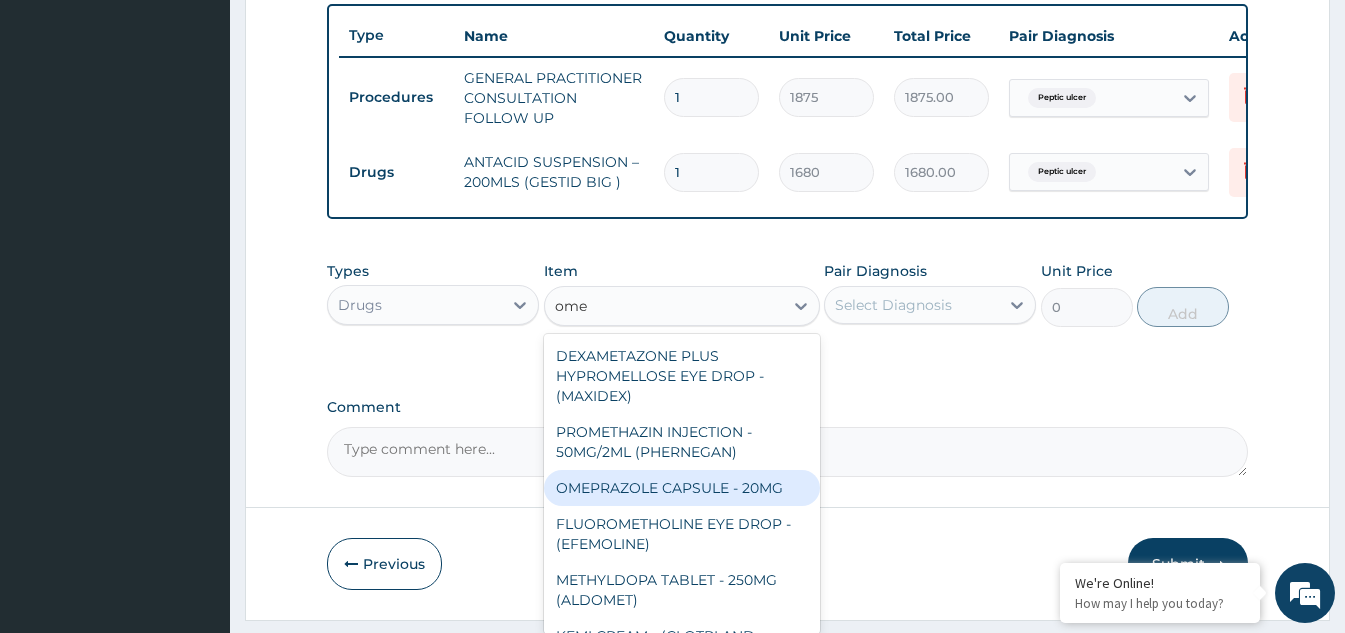 click on "OMEPRAZOLE CAPSULE - 20MG" at bounding box center (682, 488) 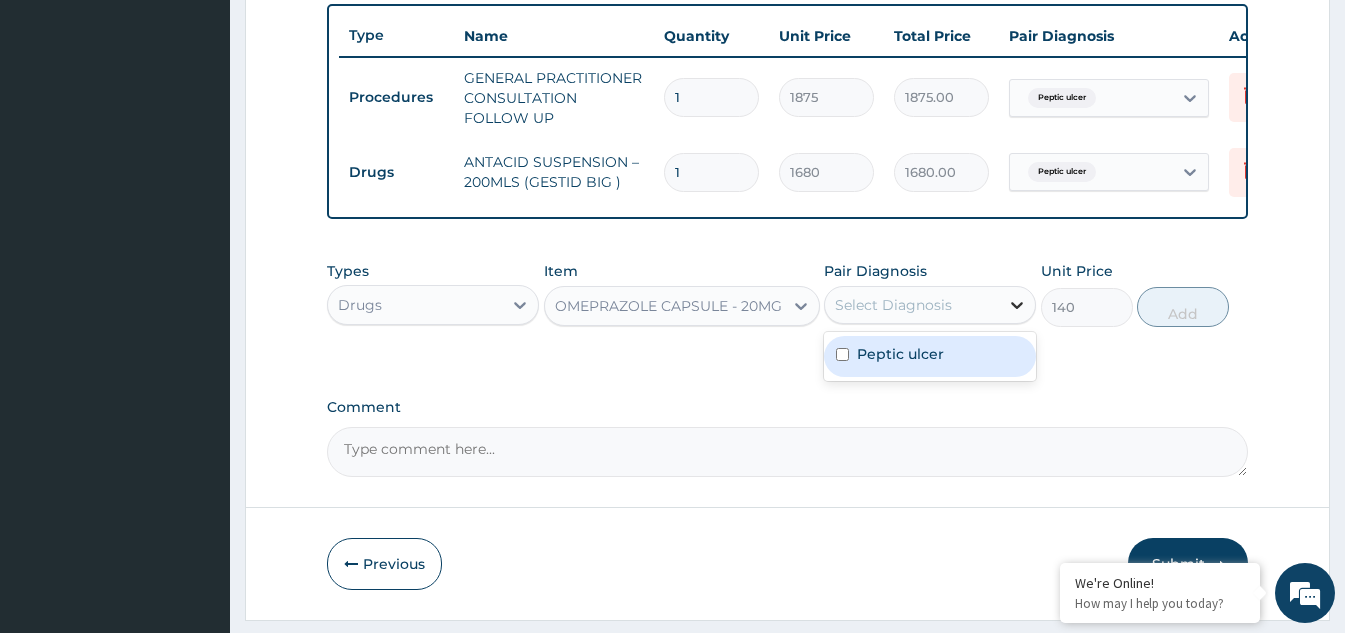click at bounding box center (1017, 305) 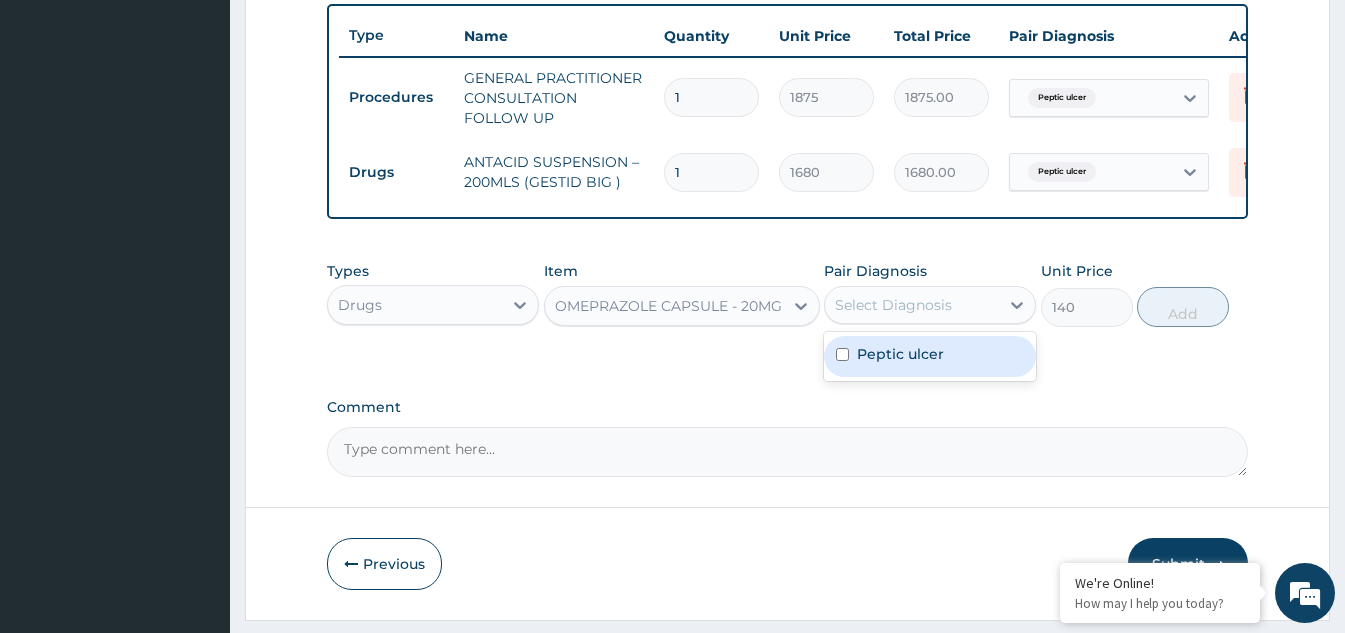 click at bounding box center [842, 354] 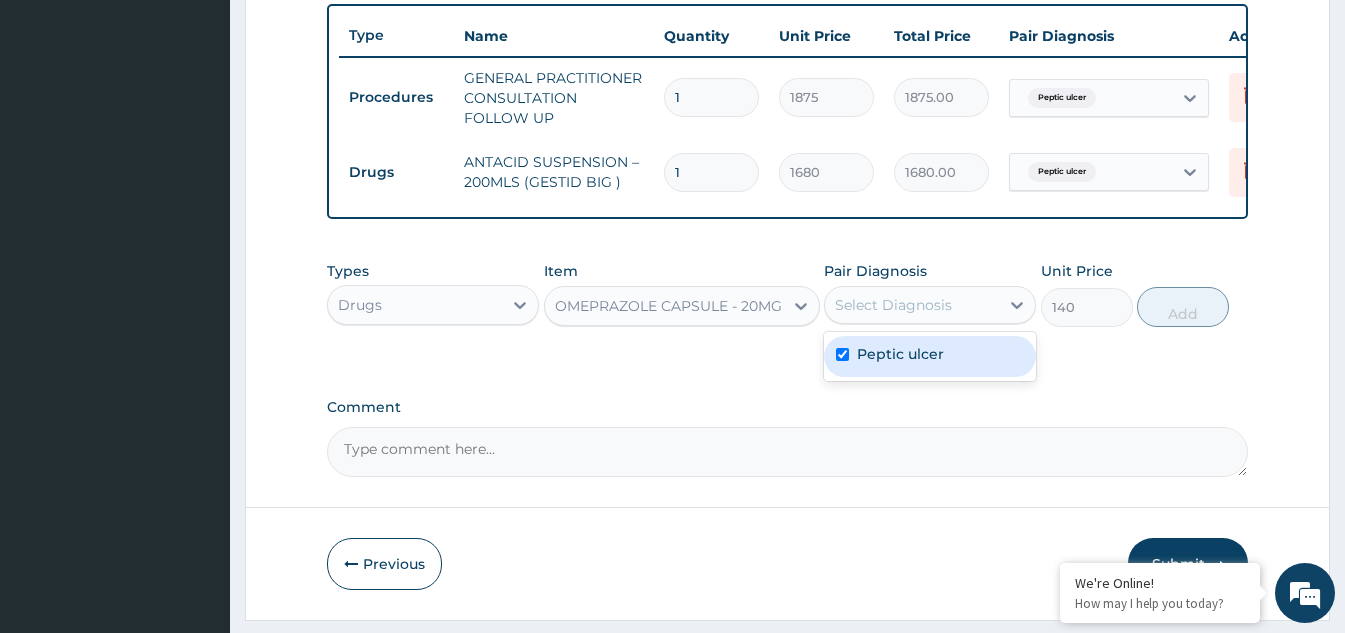 checkbox on "true" 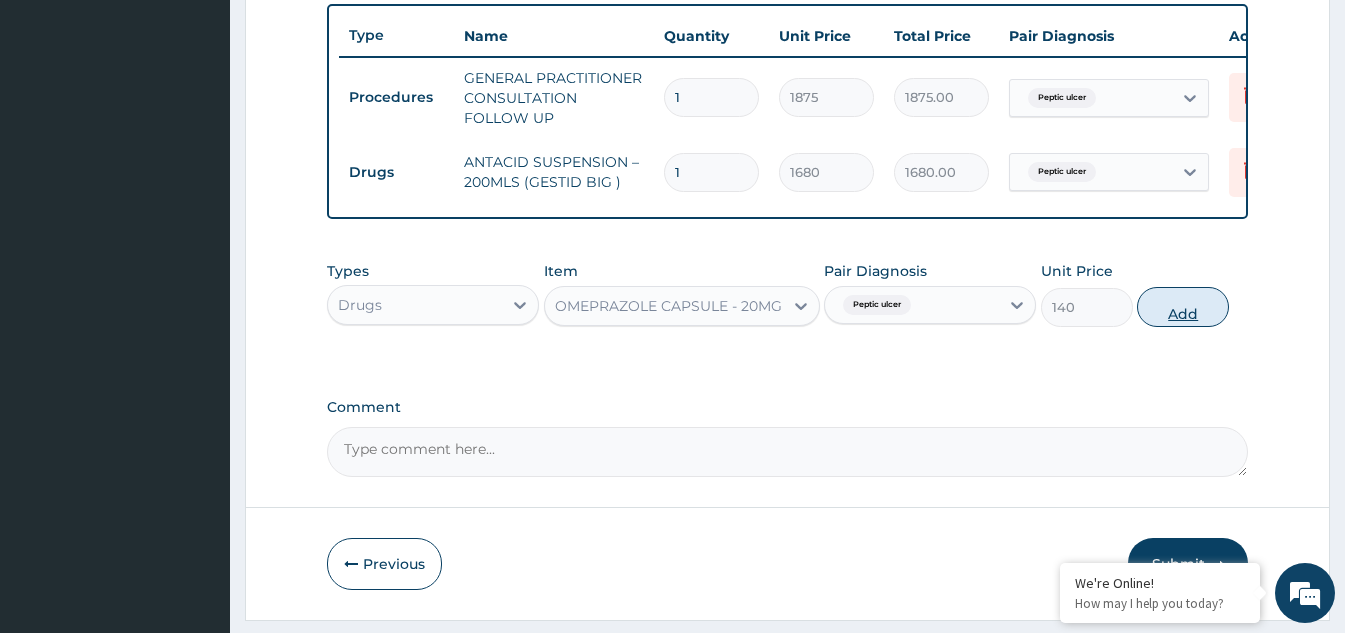 click on "Add" at bounding box center [1183, 307] 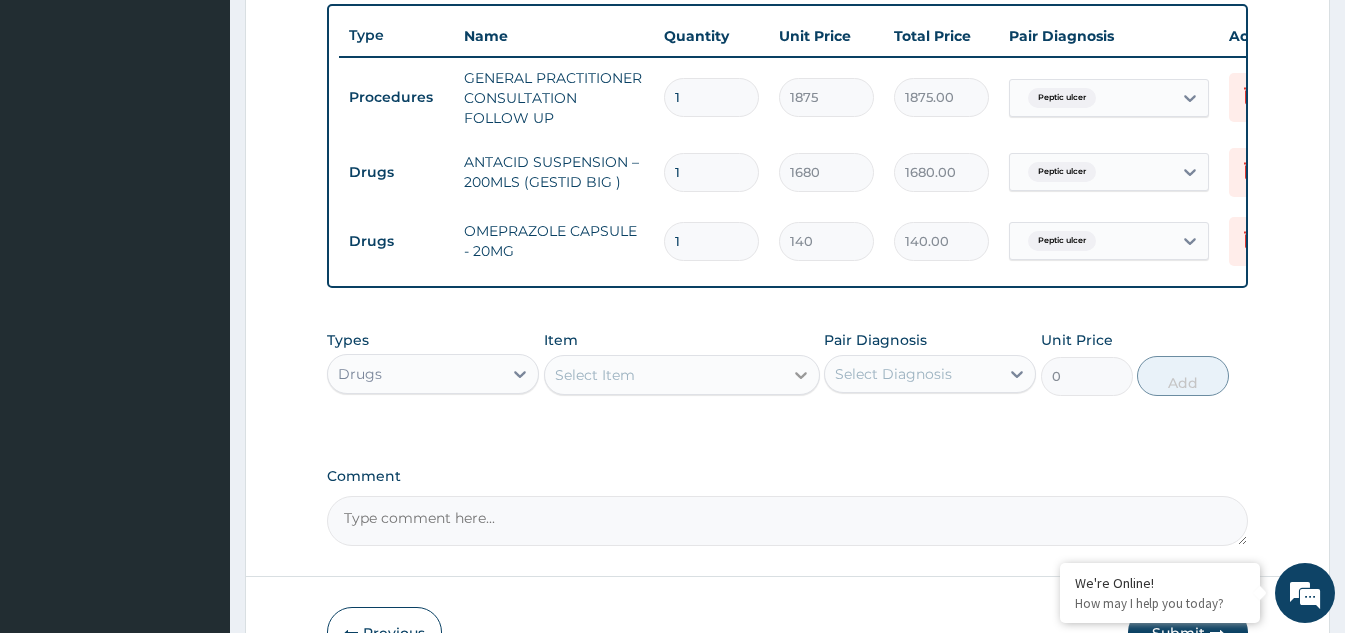 click 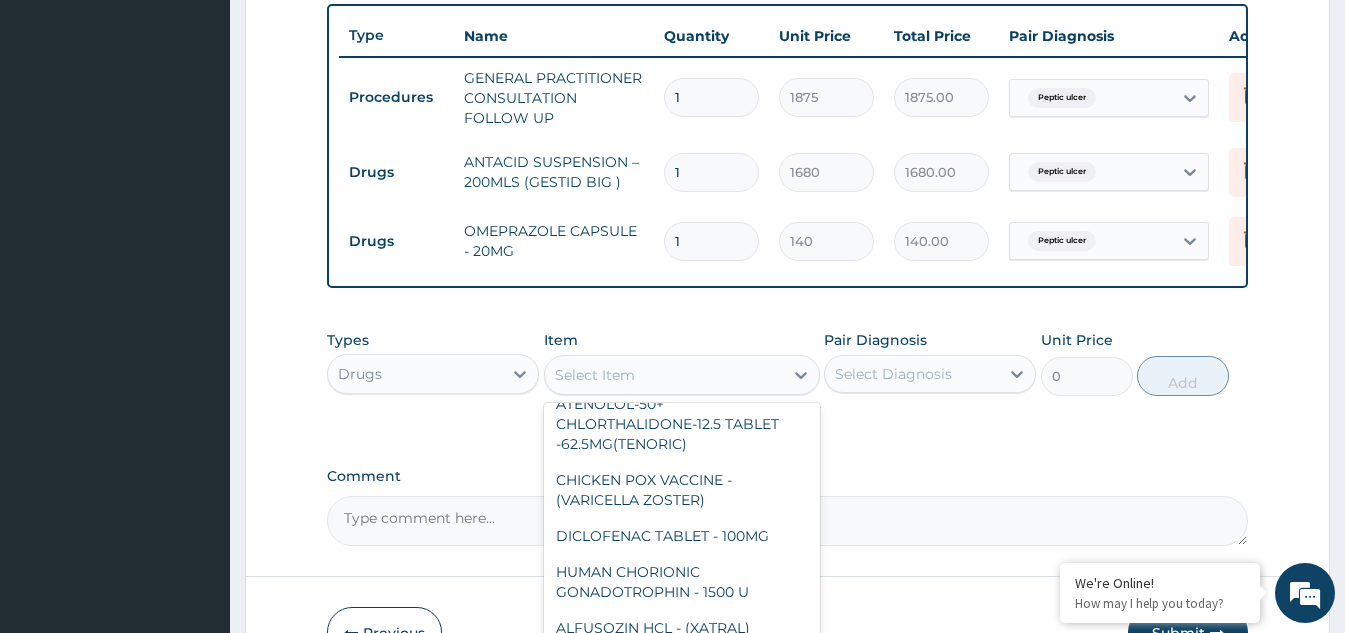scroll, scrollTop: 900, scrollLeft: 0, axis: vertical 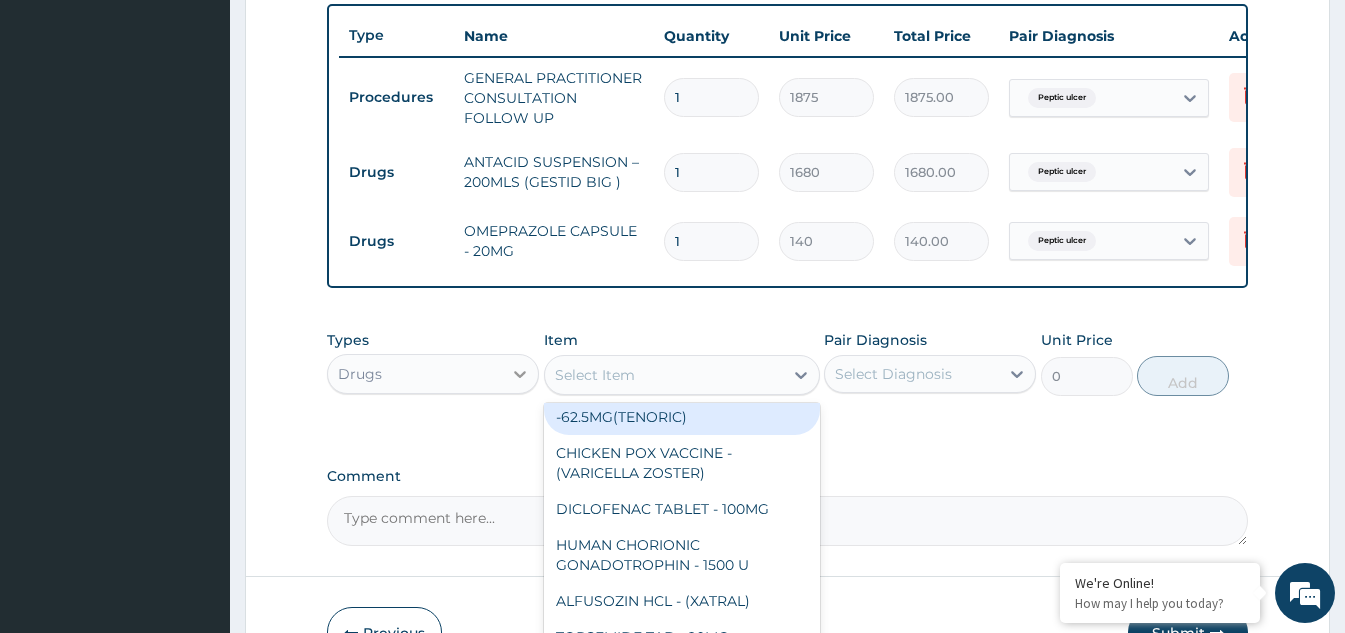 click 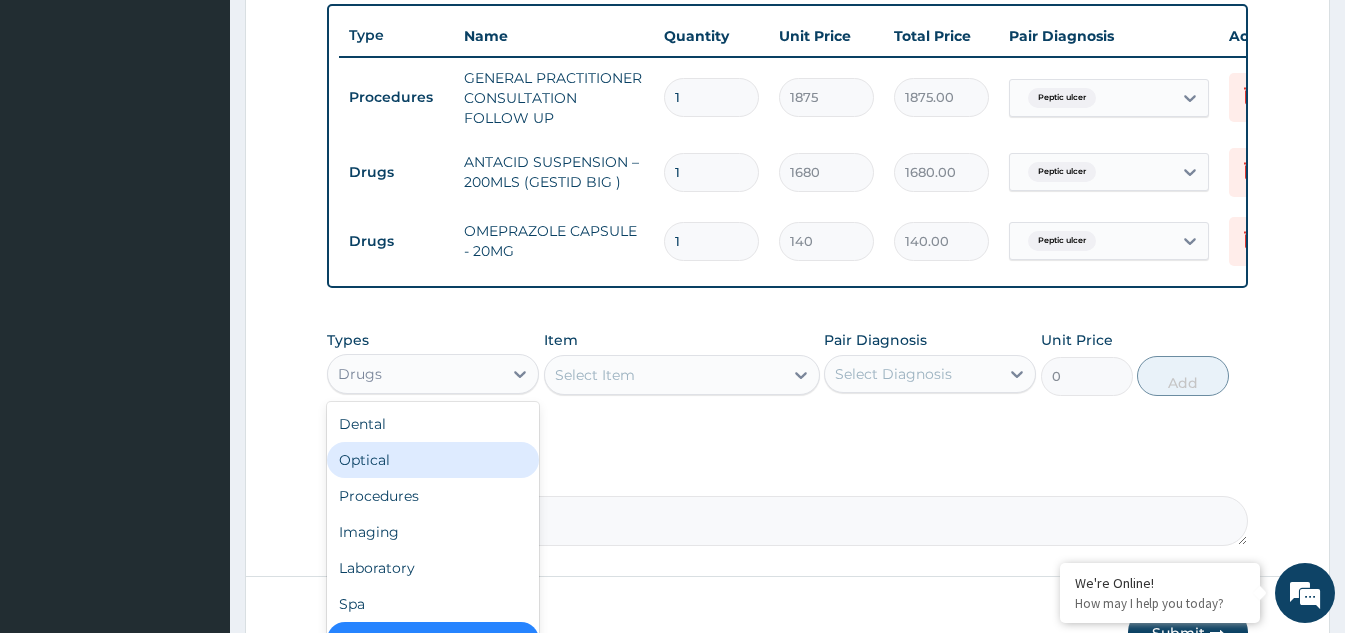 scroll, scrollTop: 68, scrollLeft: 0, axis: vertical 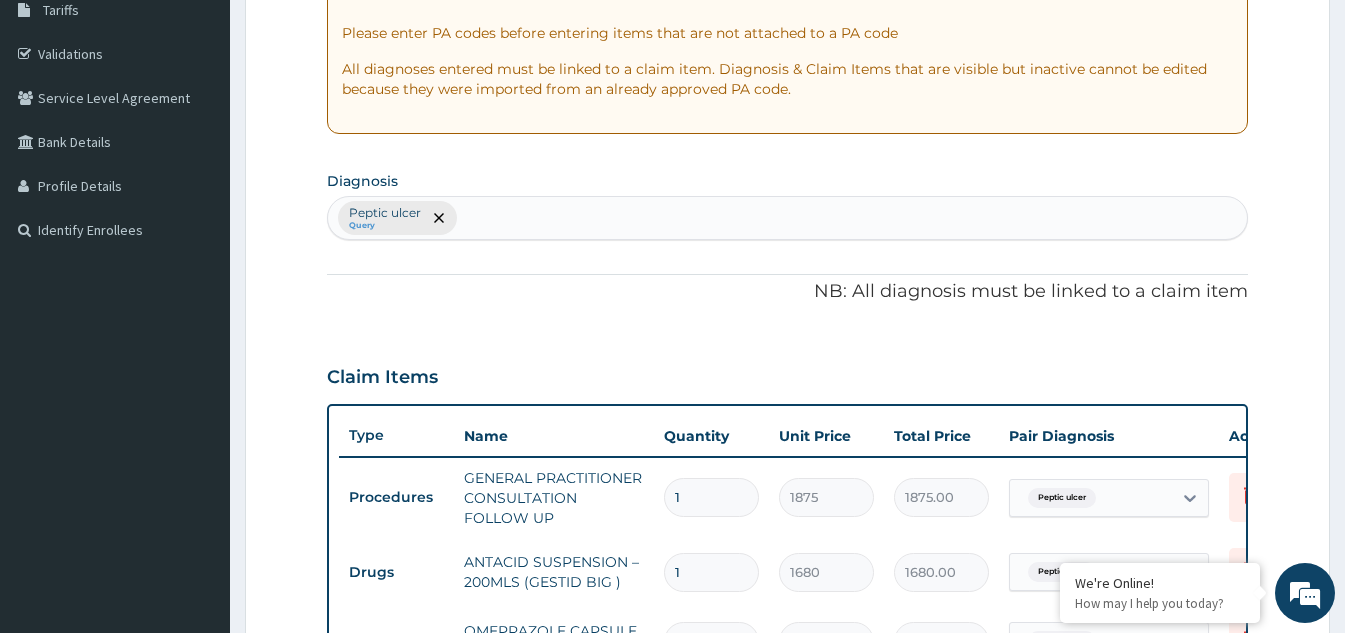 click on "Peptic ulcer Query" at bounding box center (787, 218) 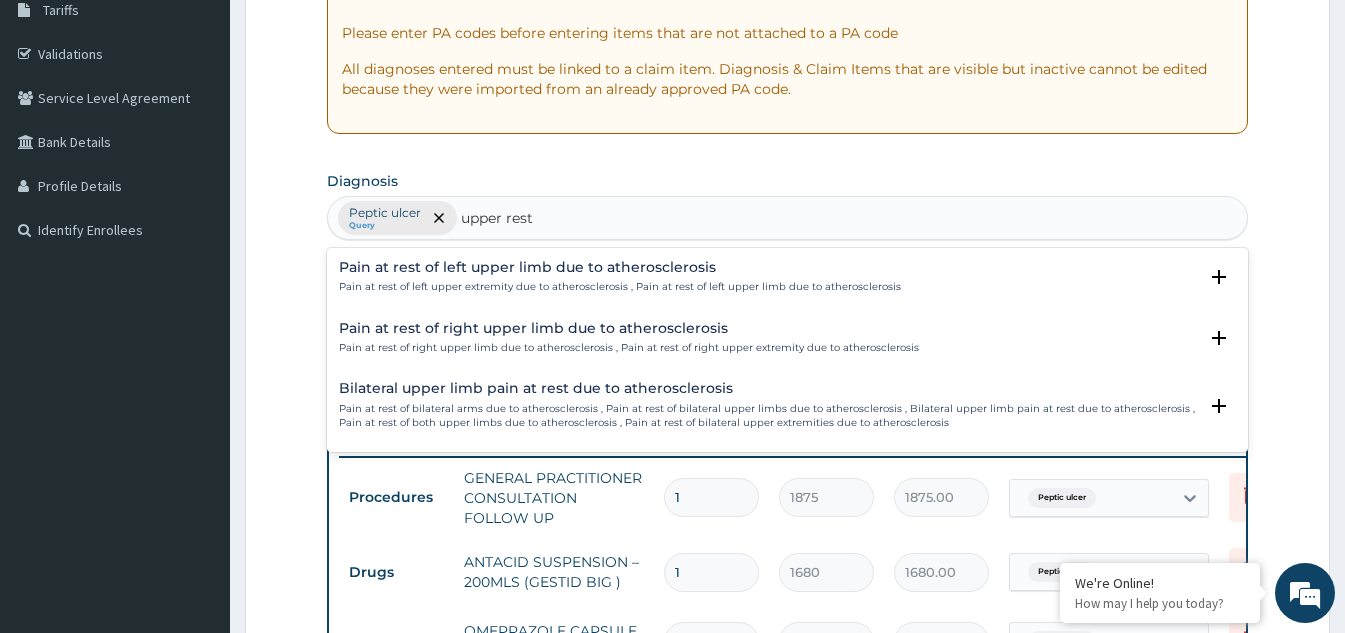 scroll, scrollTop: 0, scrollLeft: 0, axis: both 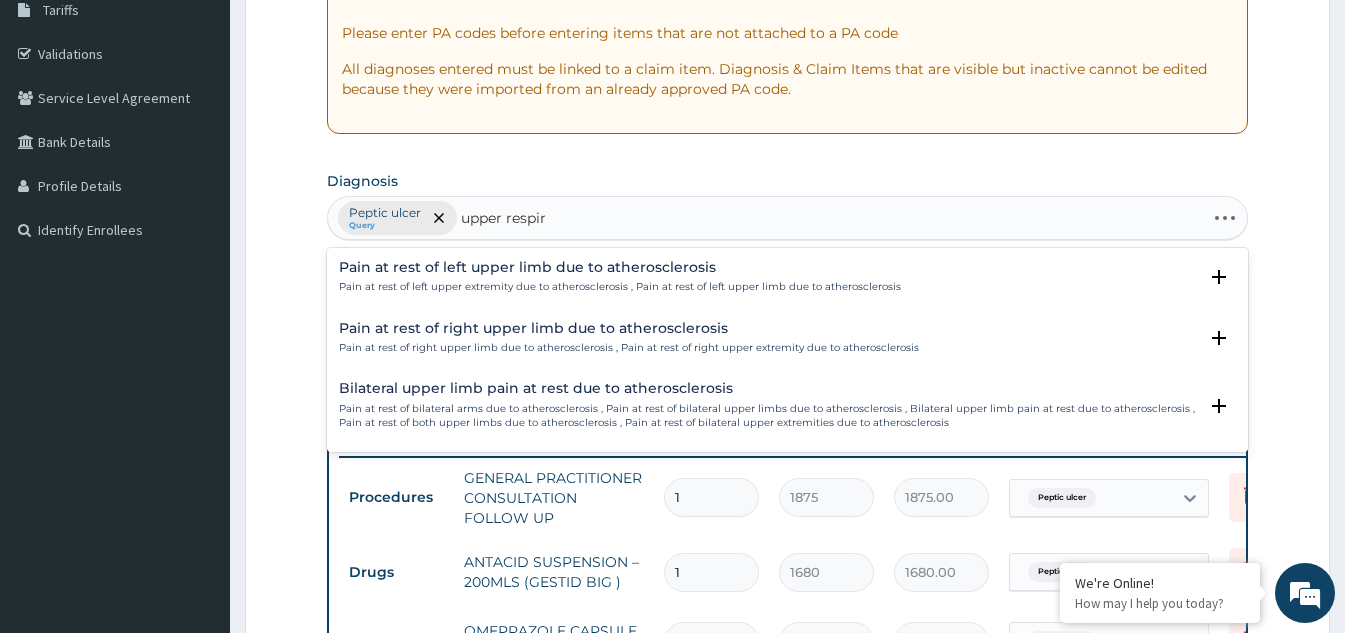 type on "upper respira" 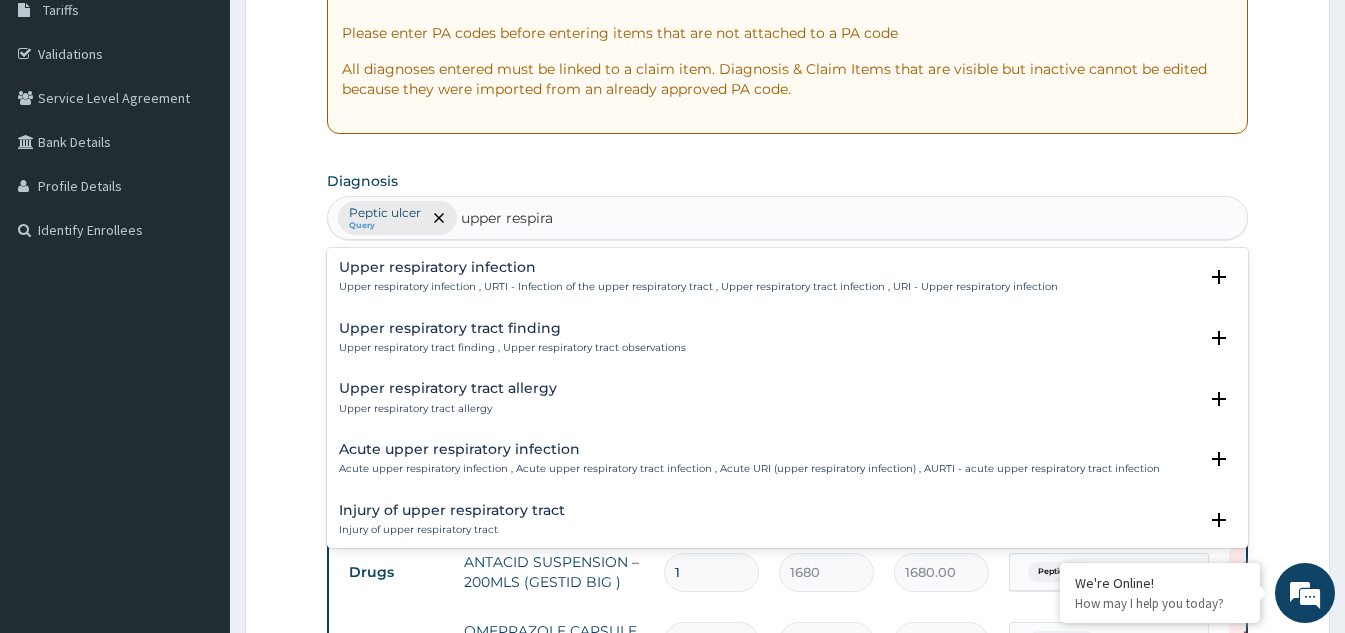 click on "Upper respiratory infection" at bounding box center (698, 267) 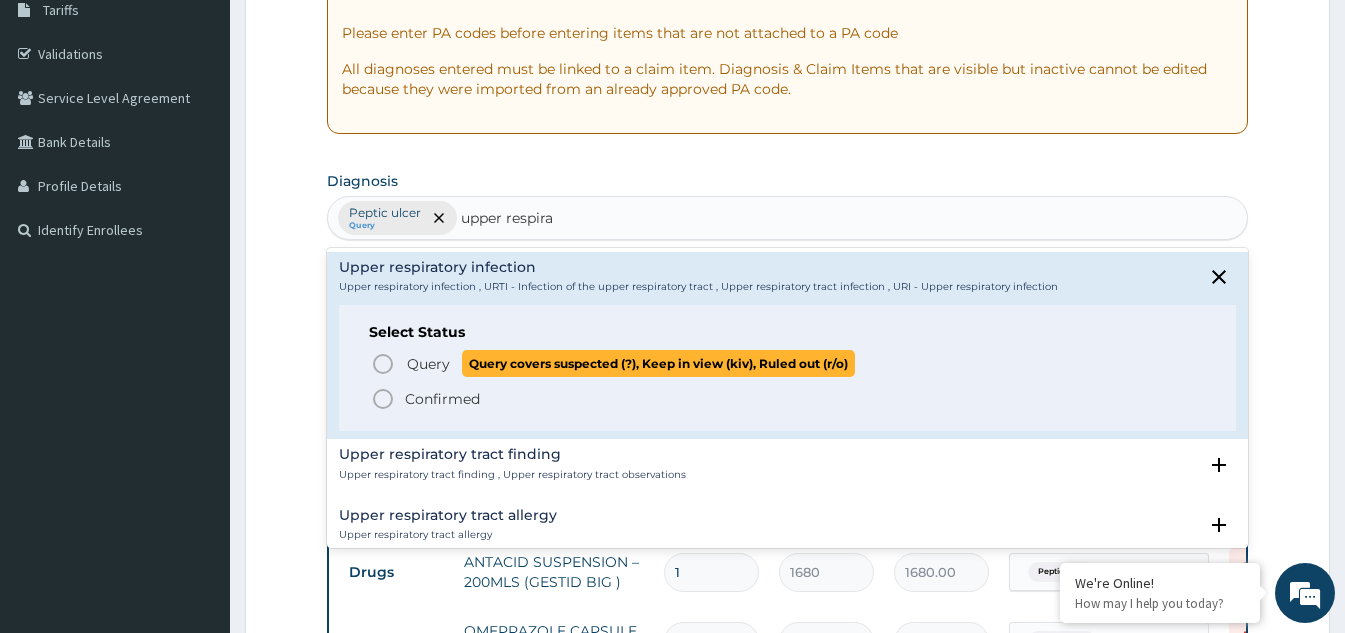 click 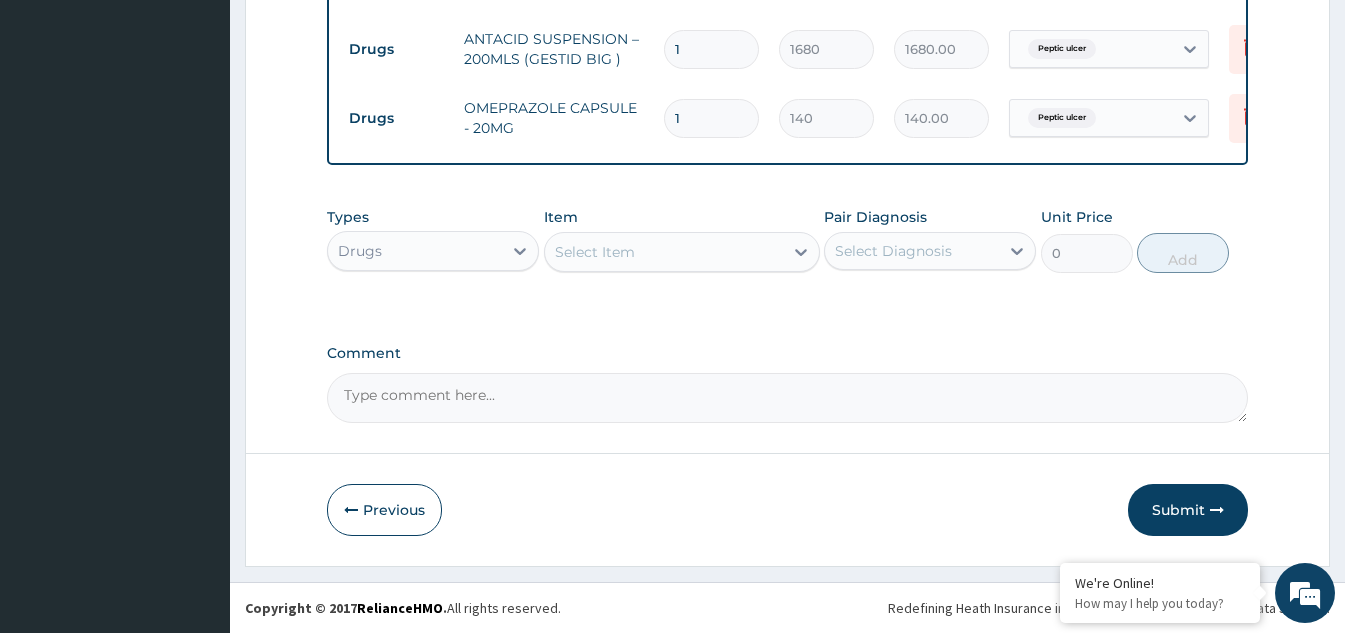 scroll, scrollTop: 878, scrollLeft: 0, axis: vertical 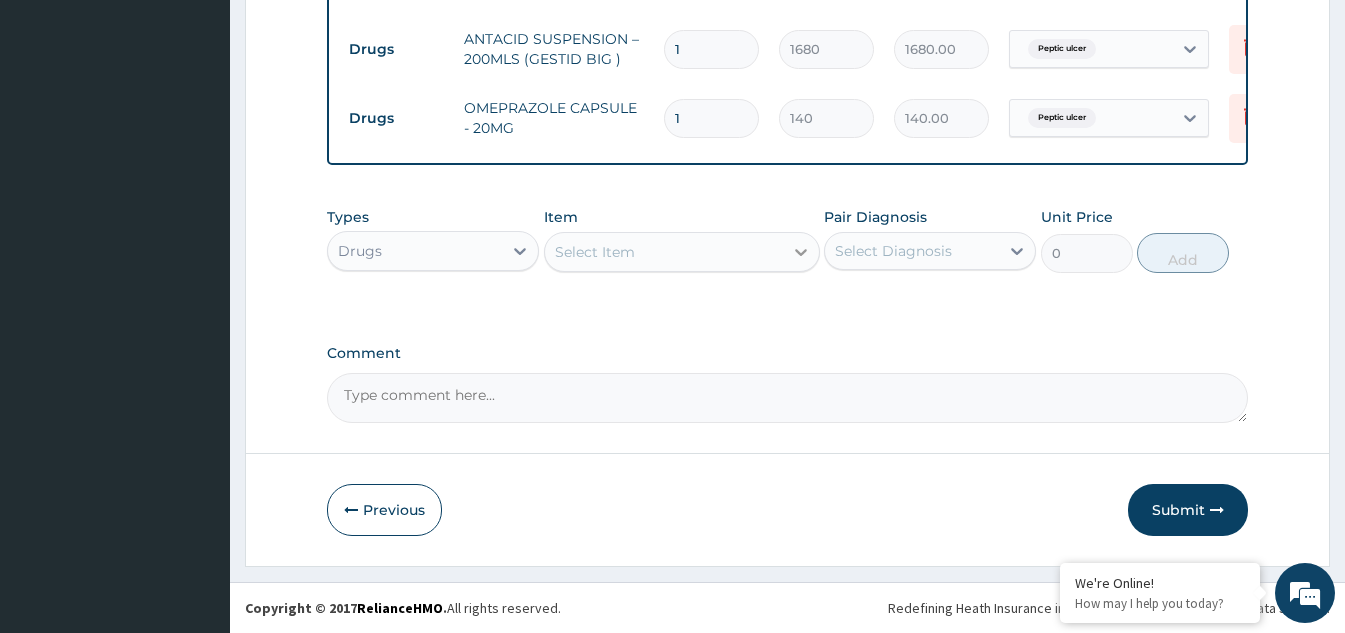 click 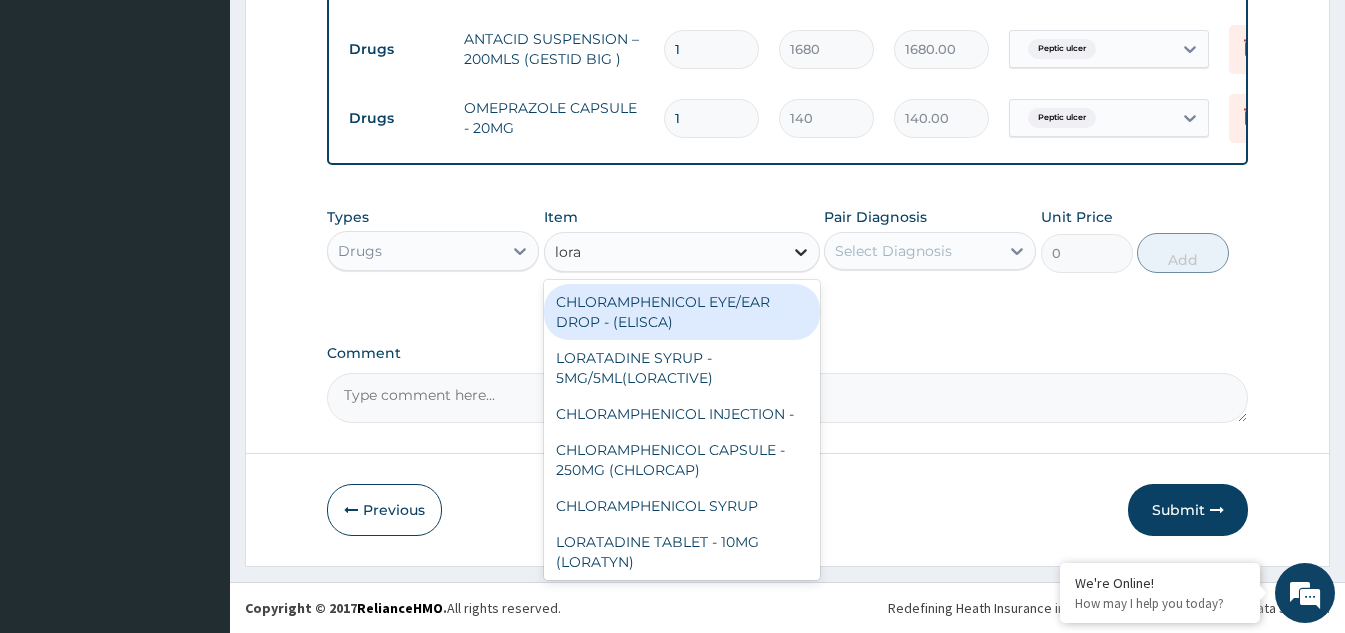 type on "lorat" 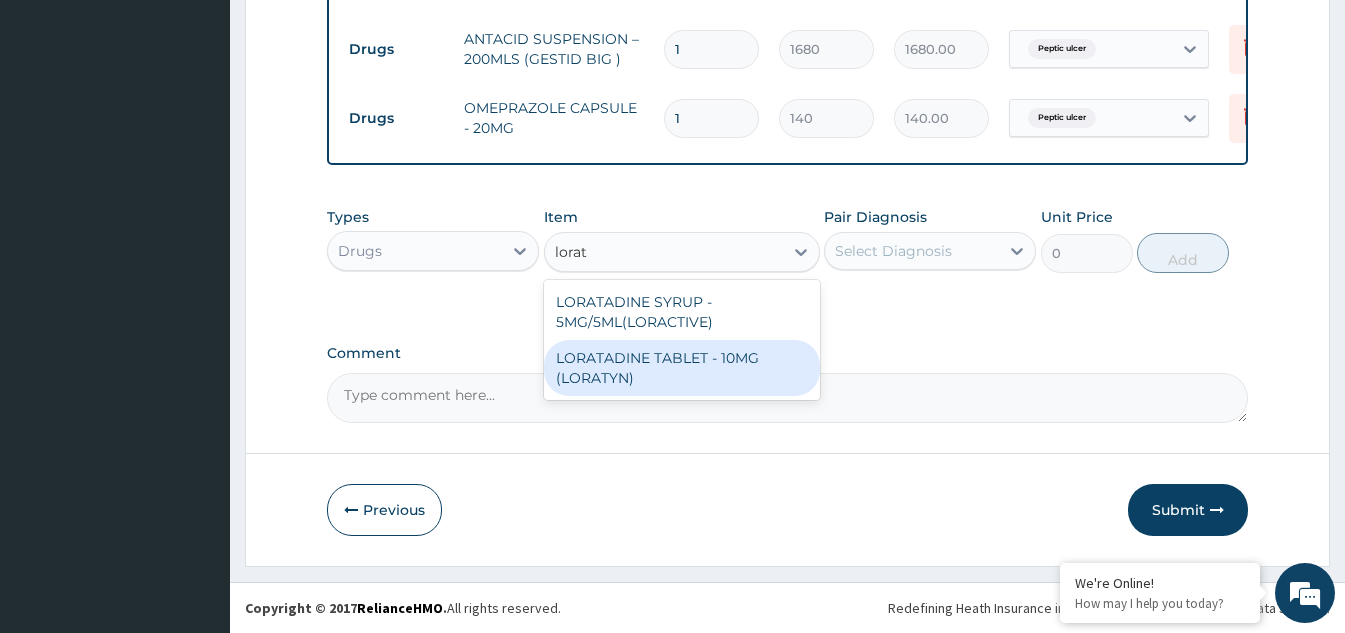 click on "LORATADINE TABLET - 10MG (LORATYN)" at bounding box center (682, 368) 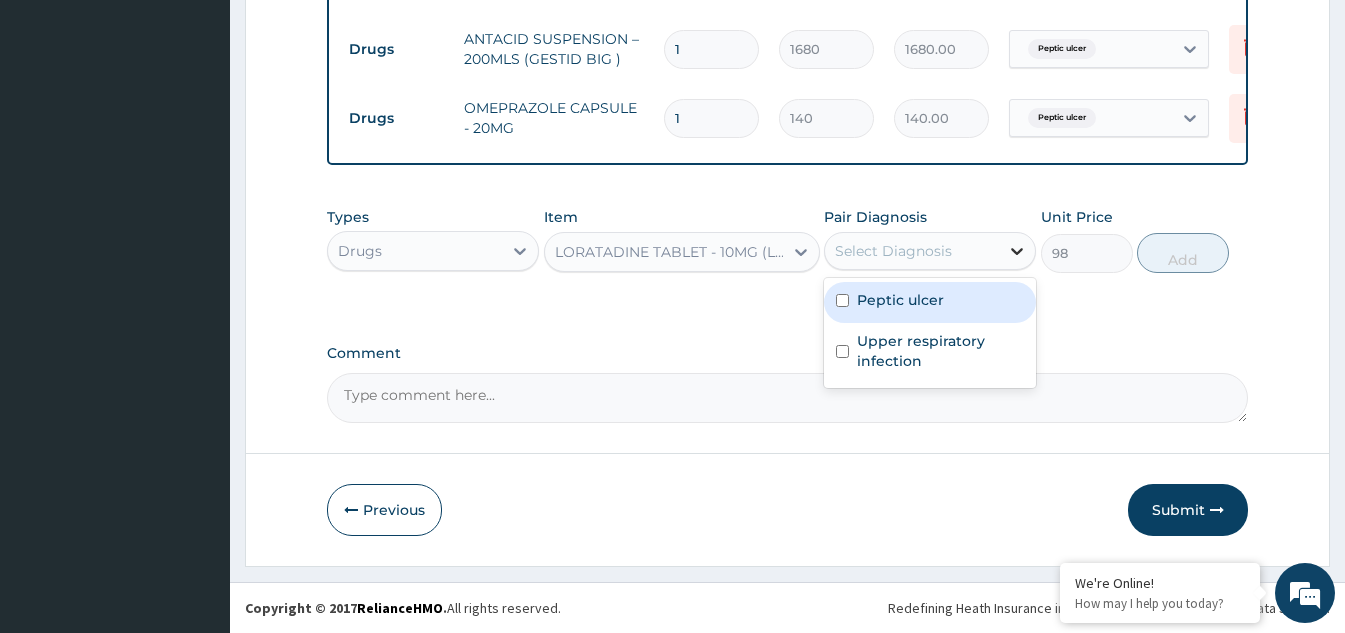 click 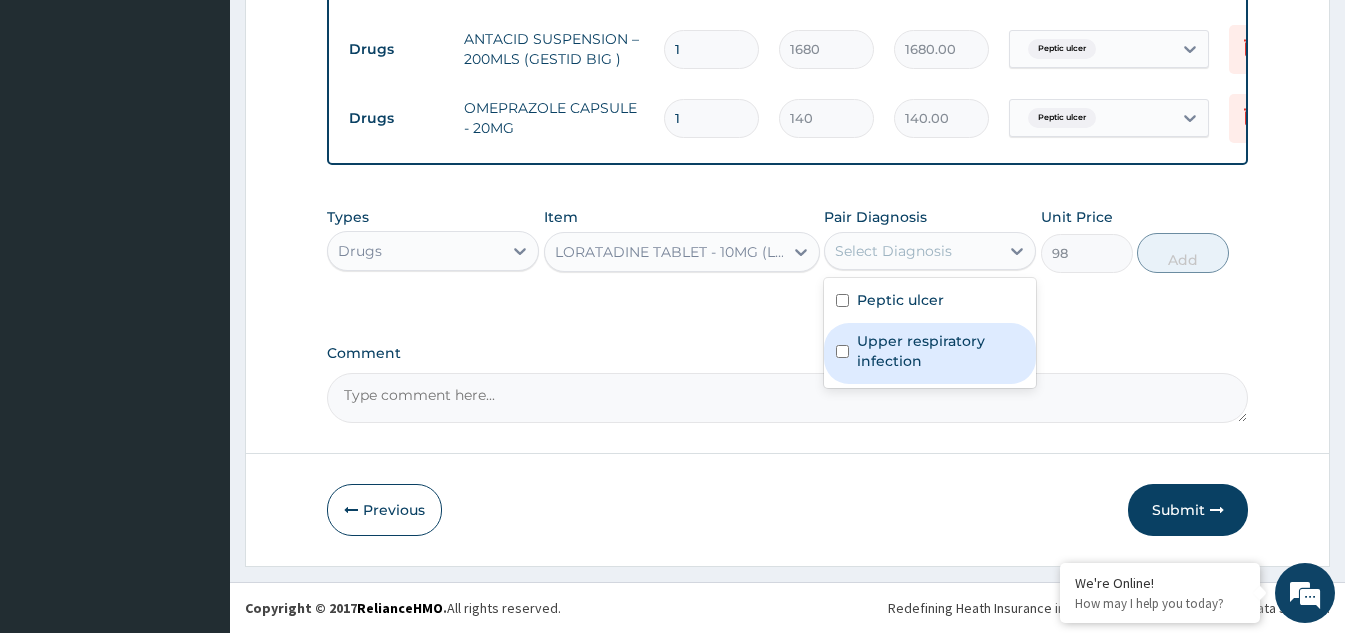 click at bounding box center (842, 351) 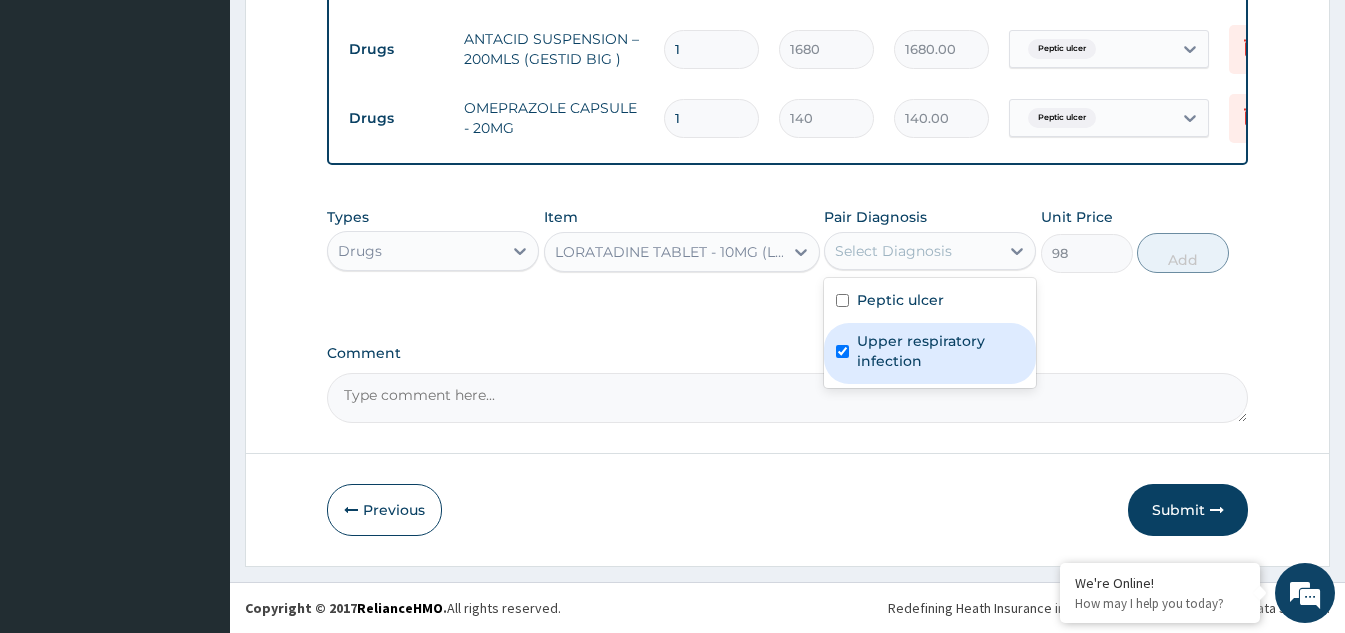 checkbox on "true" 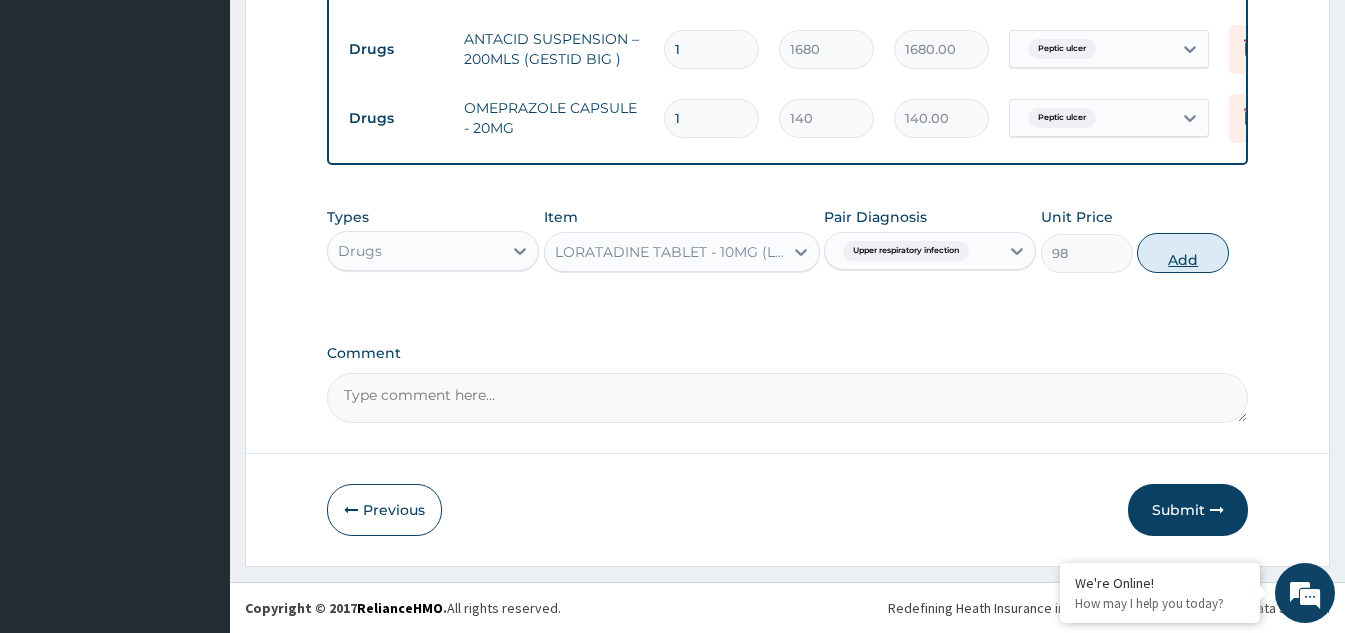 click on "Add" at bounding box center (1183, 253) 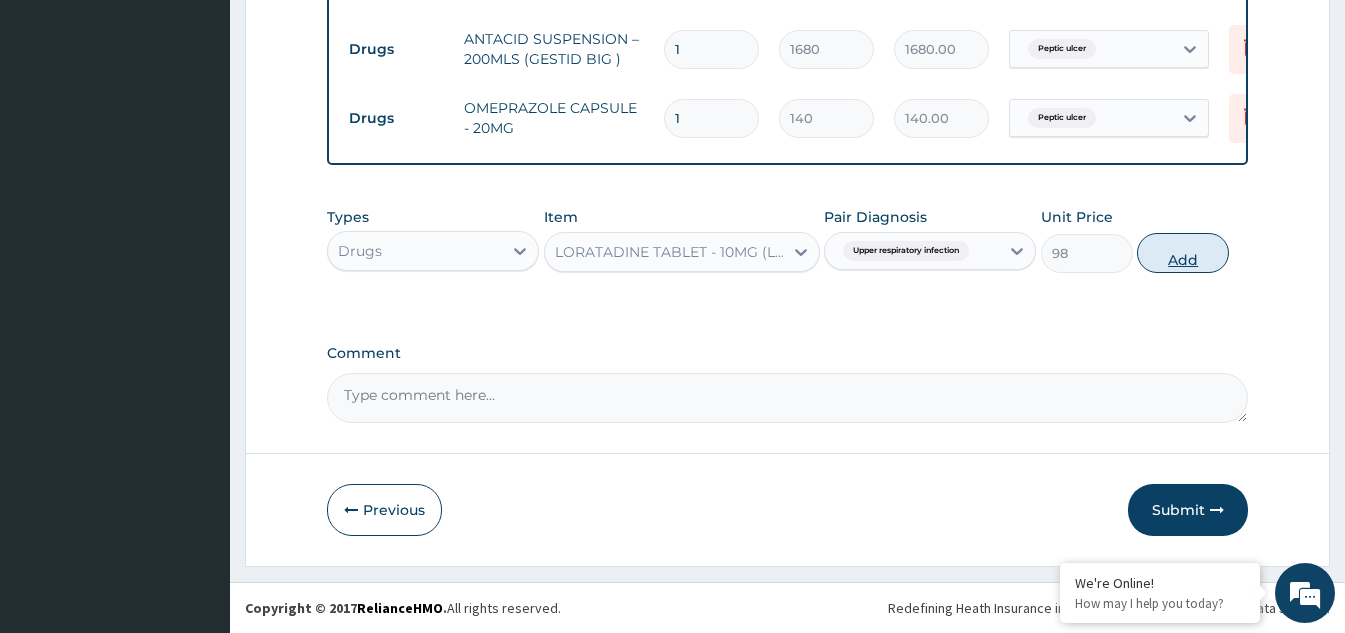 type on "0" 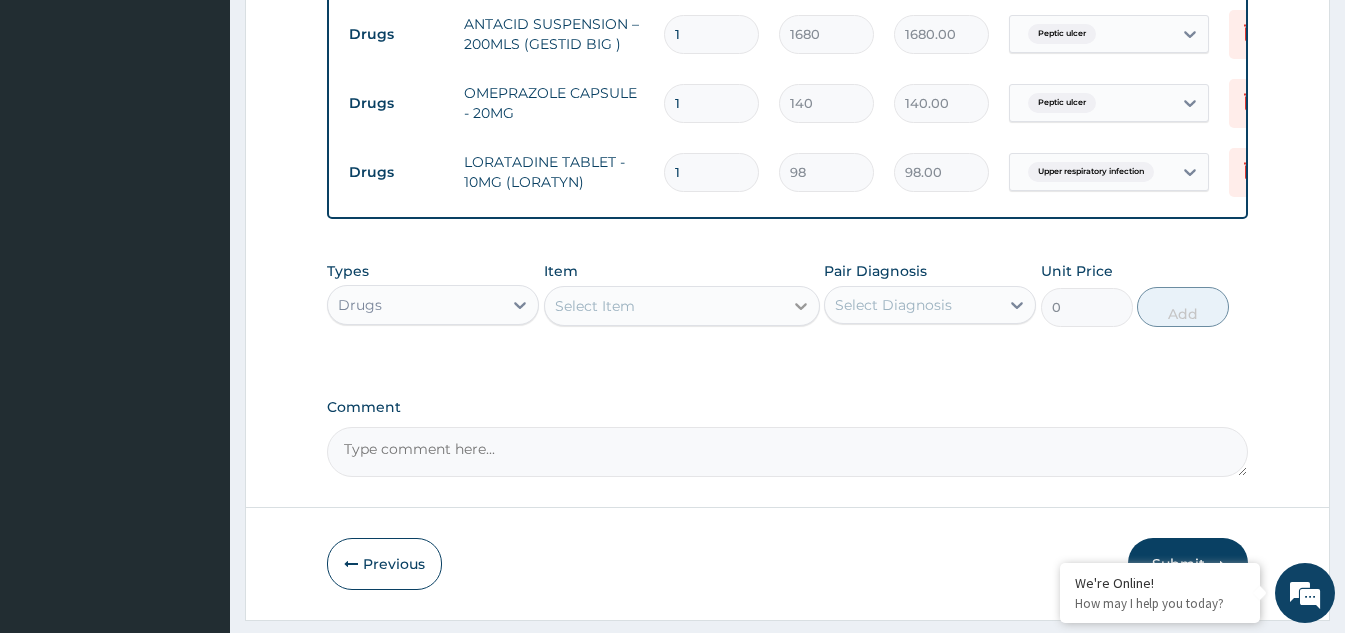 click 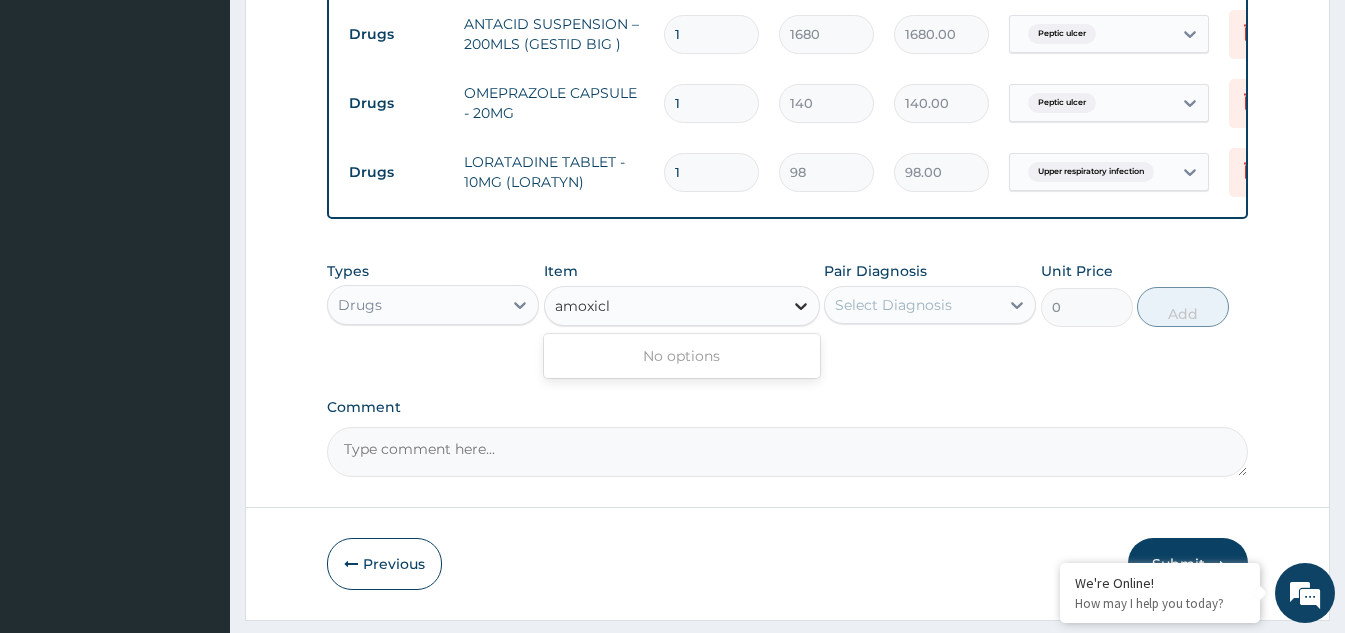 type on "amoxic" 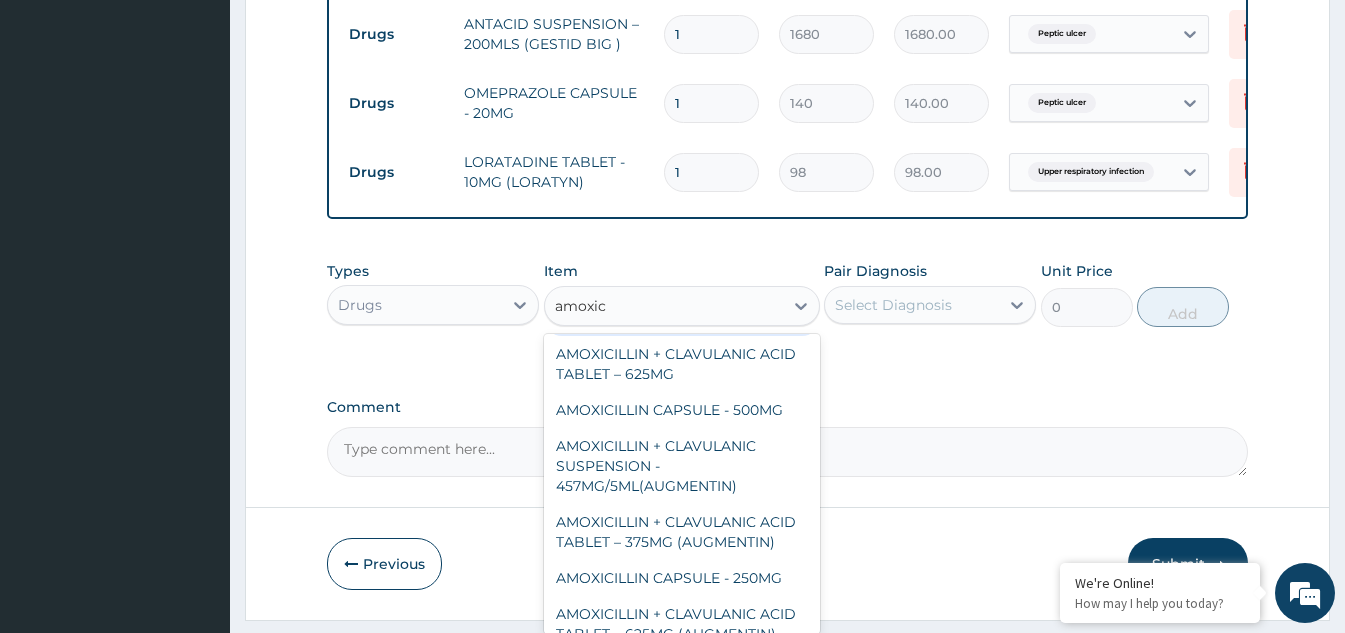 scroll, scrollTop: 300, scrollLeft: 0, axis: vertical 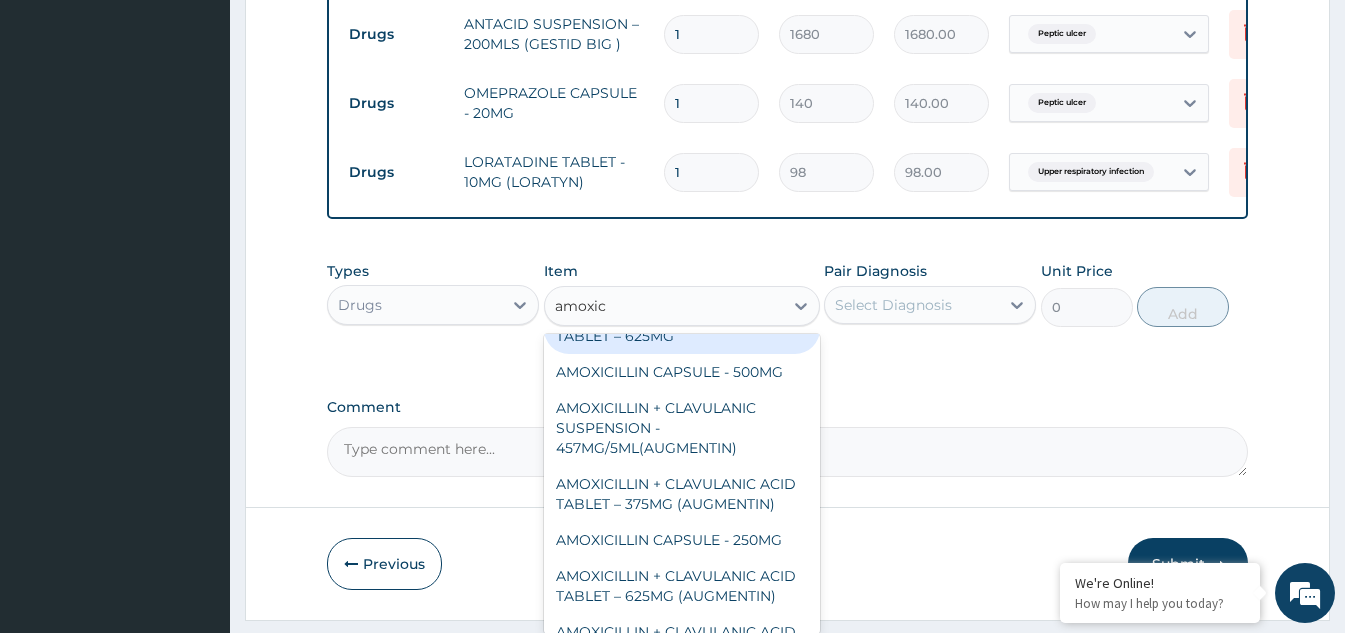 click on "AMOXICILLIN + CLAVULANIC ACID TABLET – 625MG" at bounding box center [682, 326] 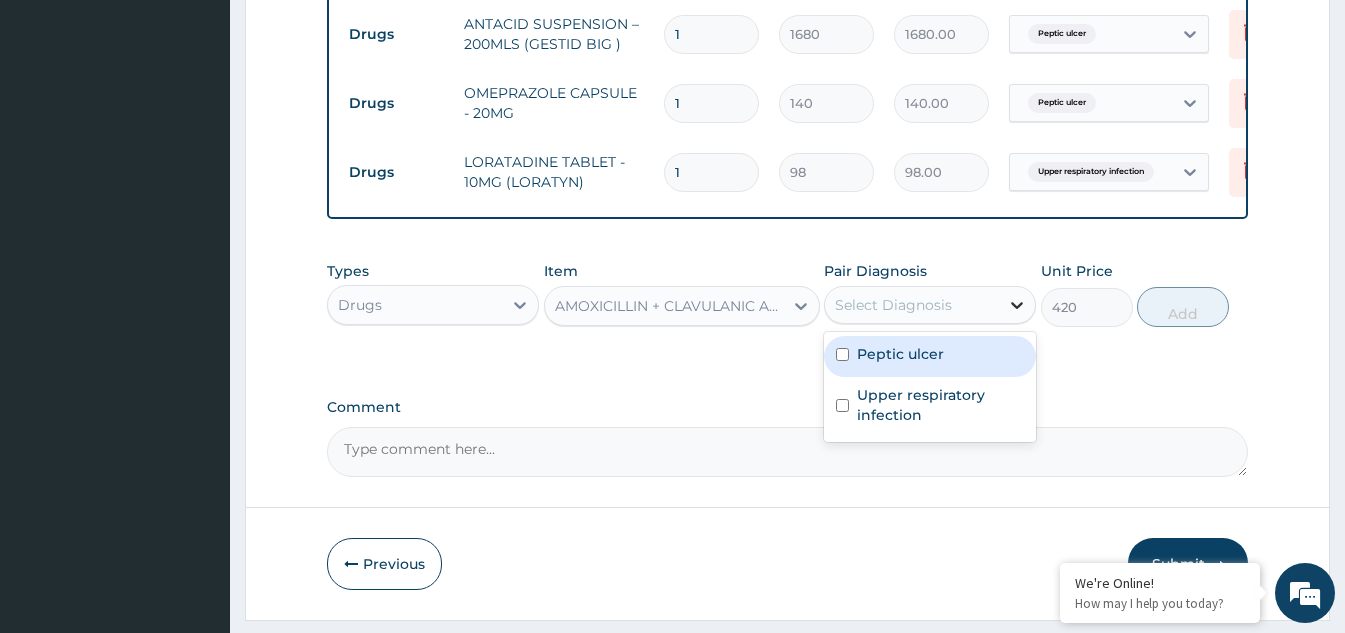 click 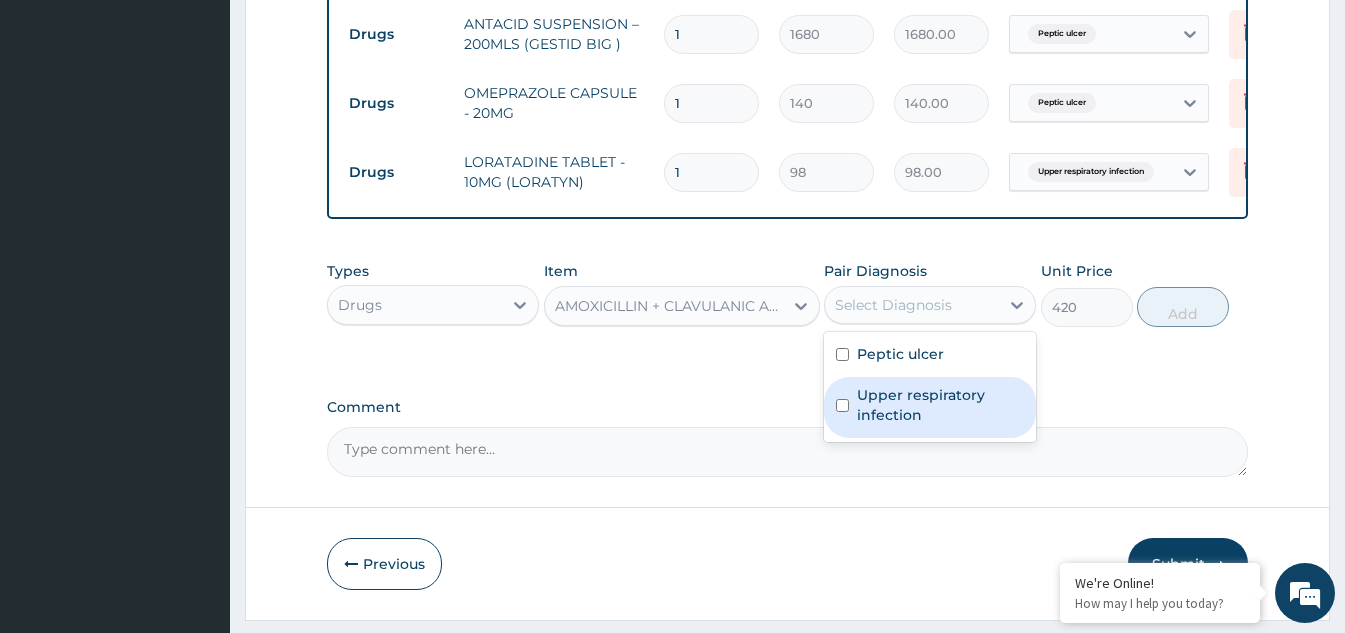 click at bounding box center [842, 405] 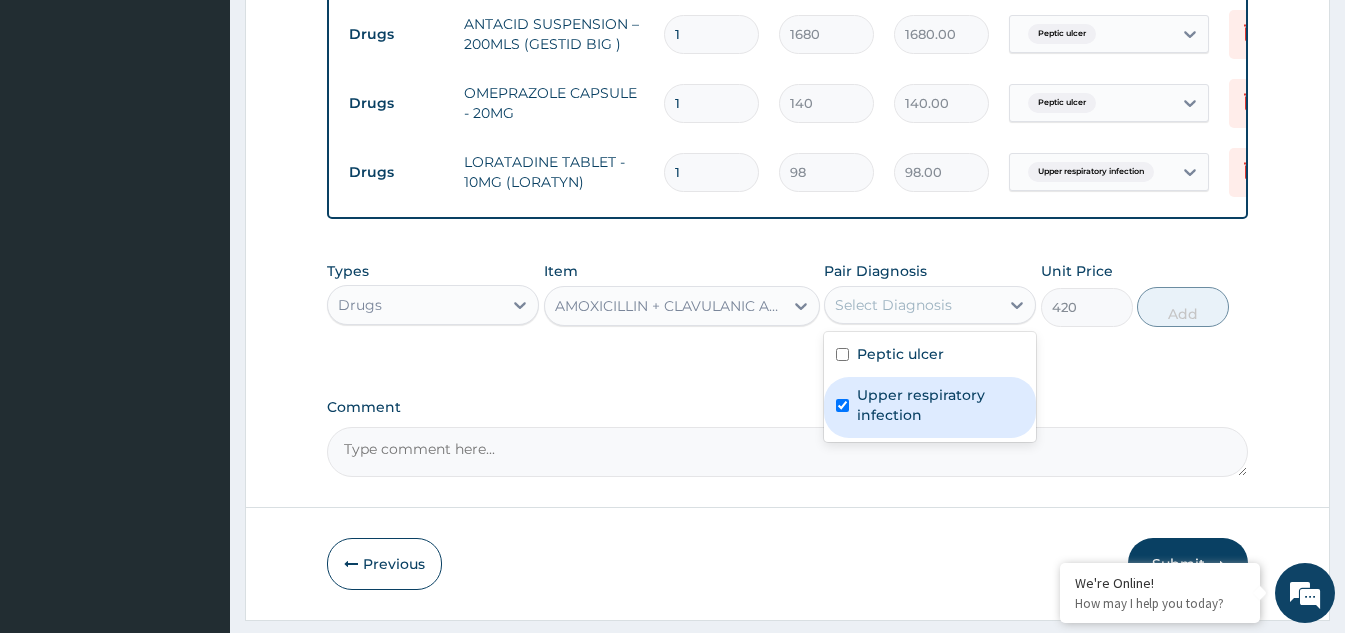 checkbox on "true" 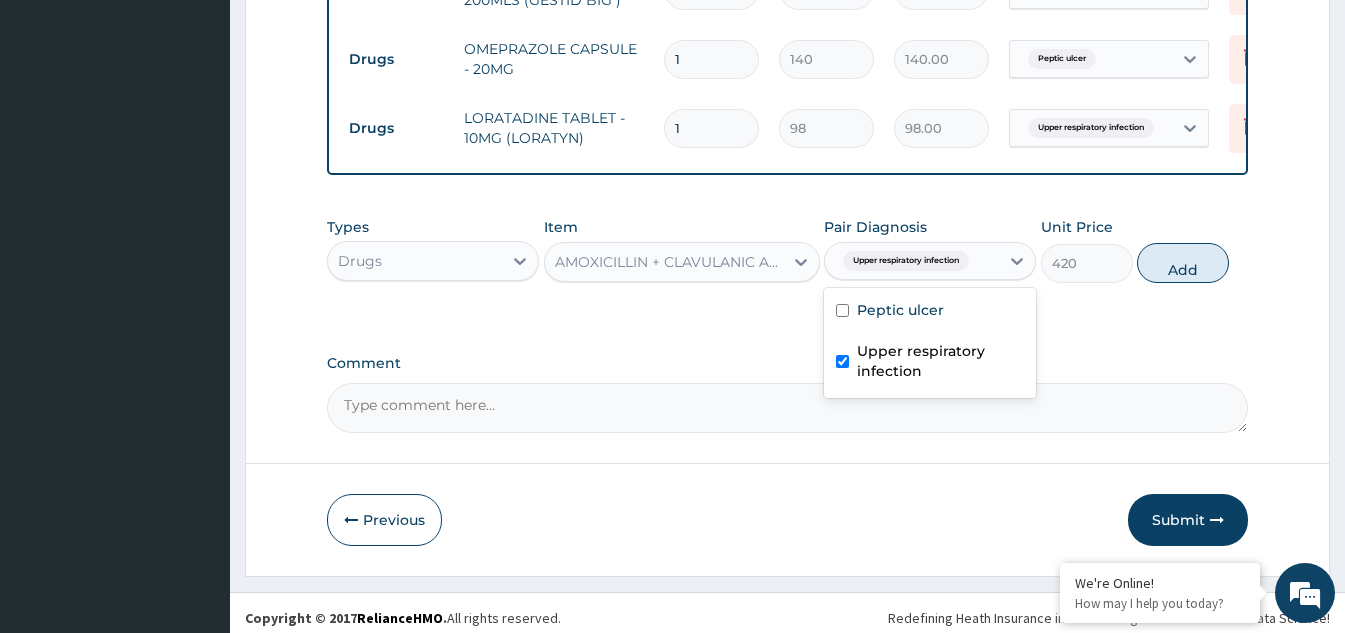 scroll, scrollTop: 947, scrollLeft: 0, axis: vertical 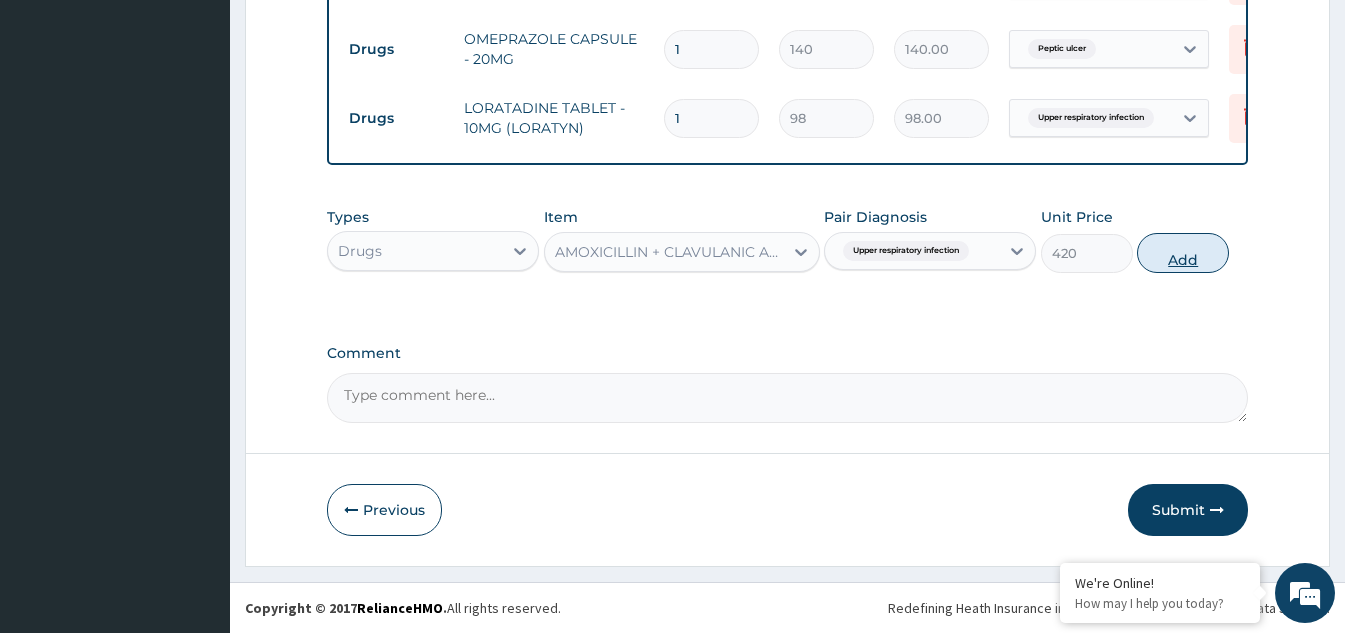 click on "Add" at bounding box center (1183, 253) 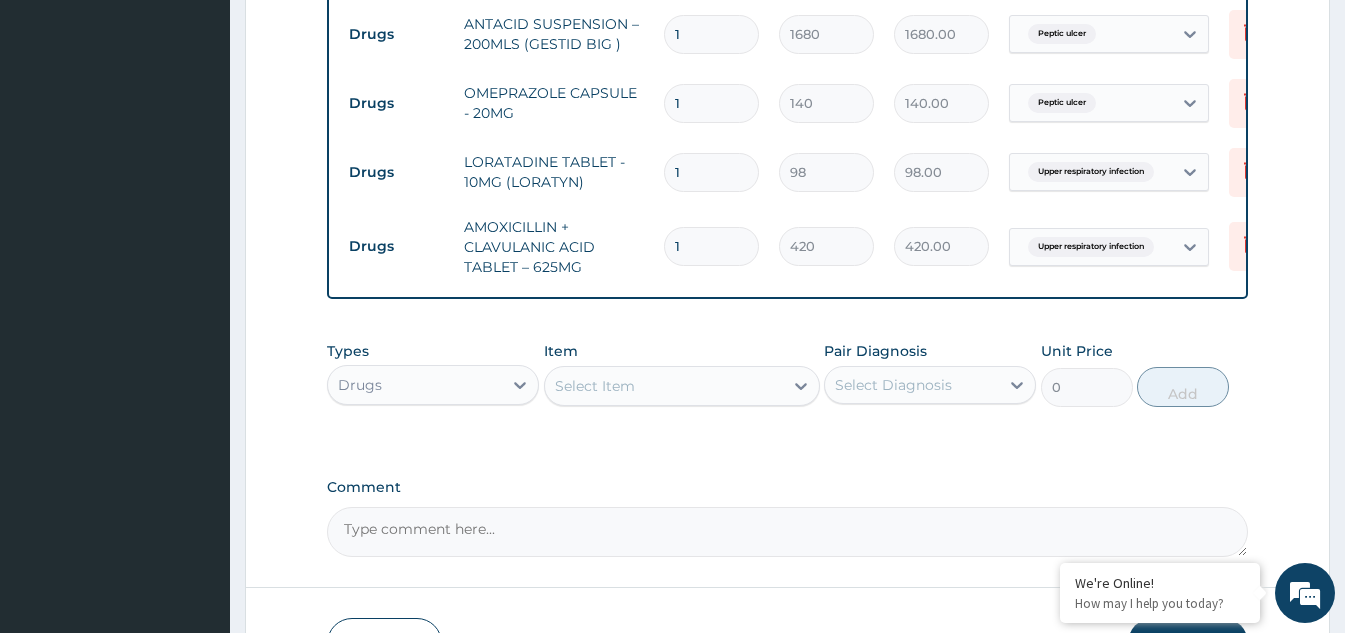 scroll, scrollTop: 647, scrollLeft: 0, axis: vertical 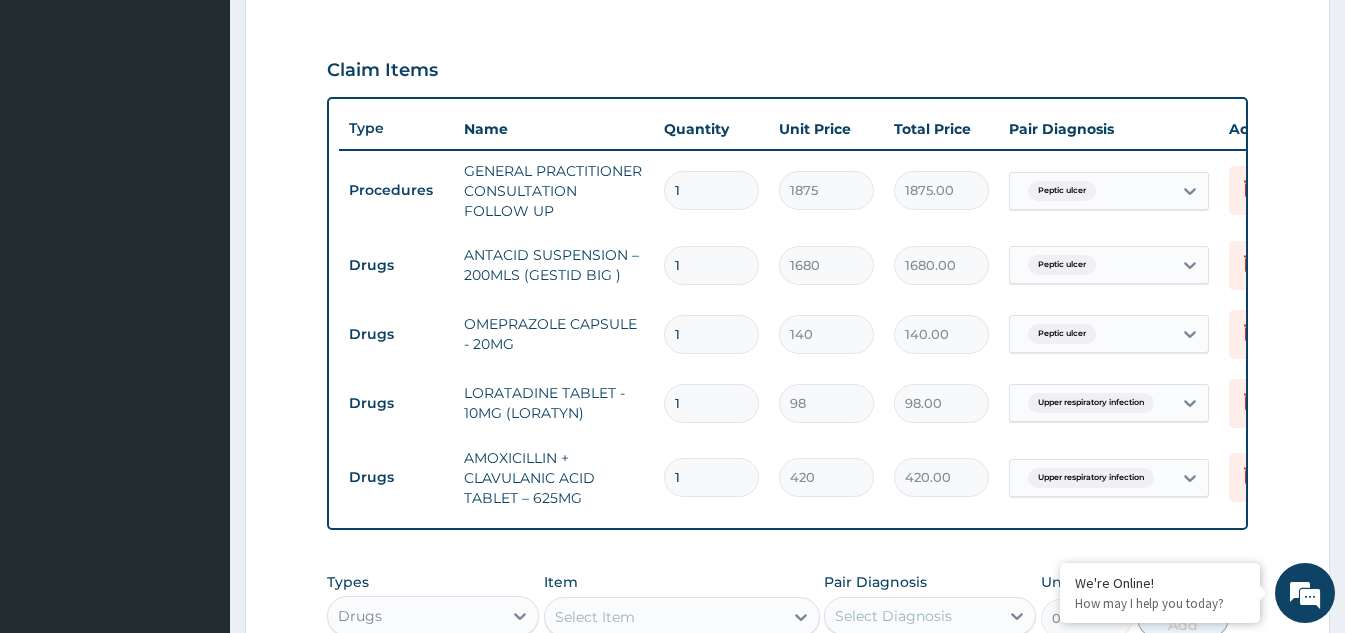 click on "1" at bounding box center [711, 190] 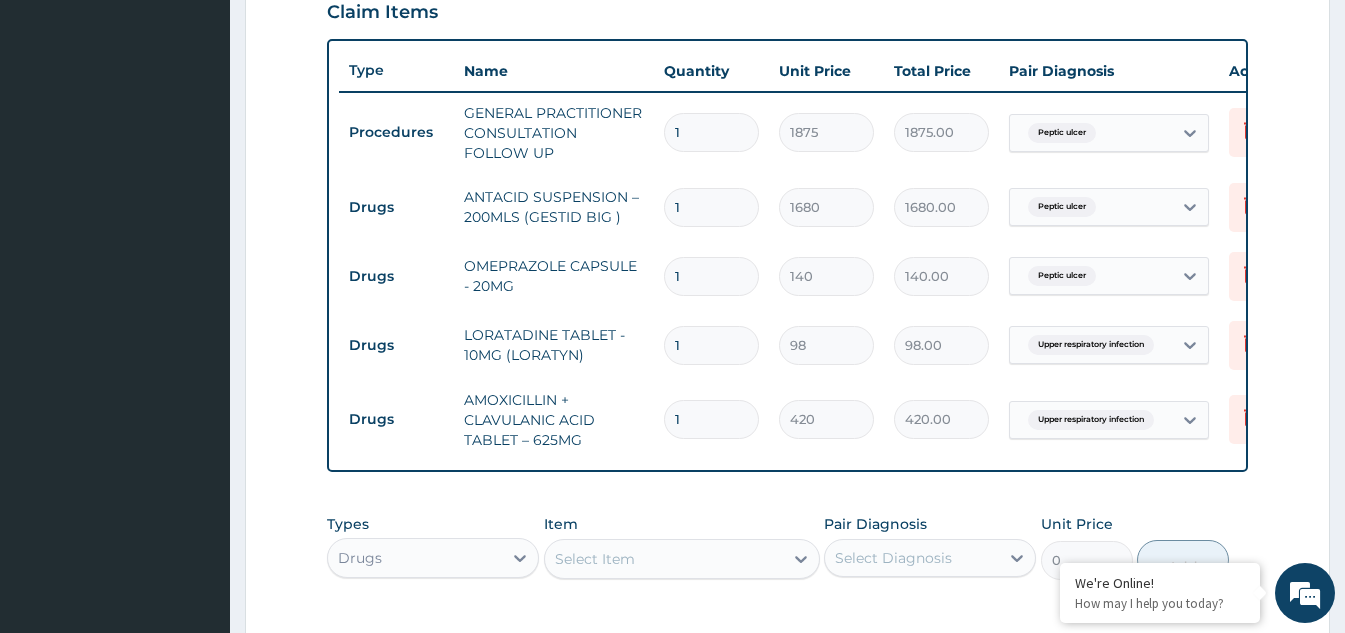 scroll, scrollTop: 747, scrollLeft: 0, axis: vertical 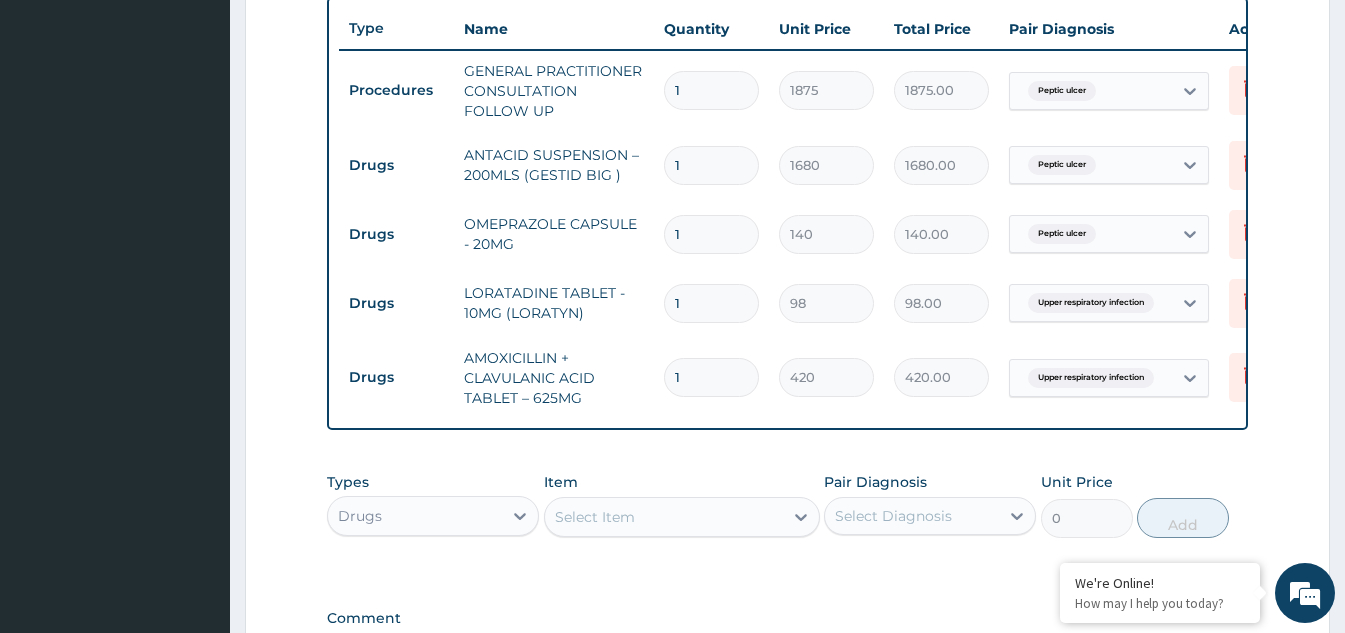 drag, startPoint x: 688, startPoint y: 376, endPoint x: 661, endPoint y: 376, distance: 27 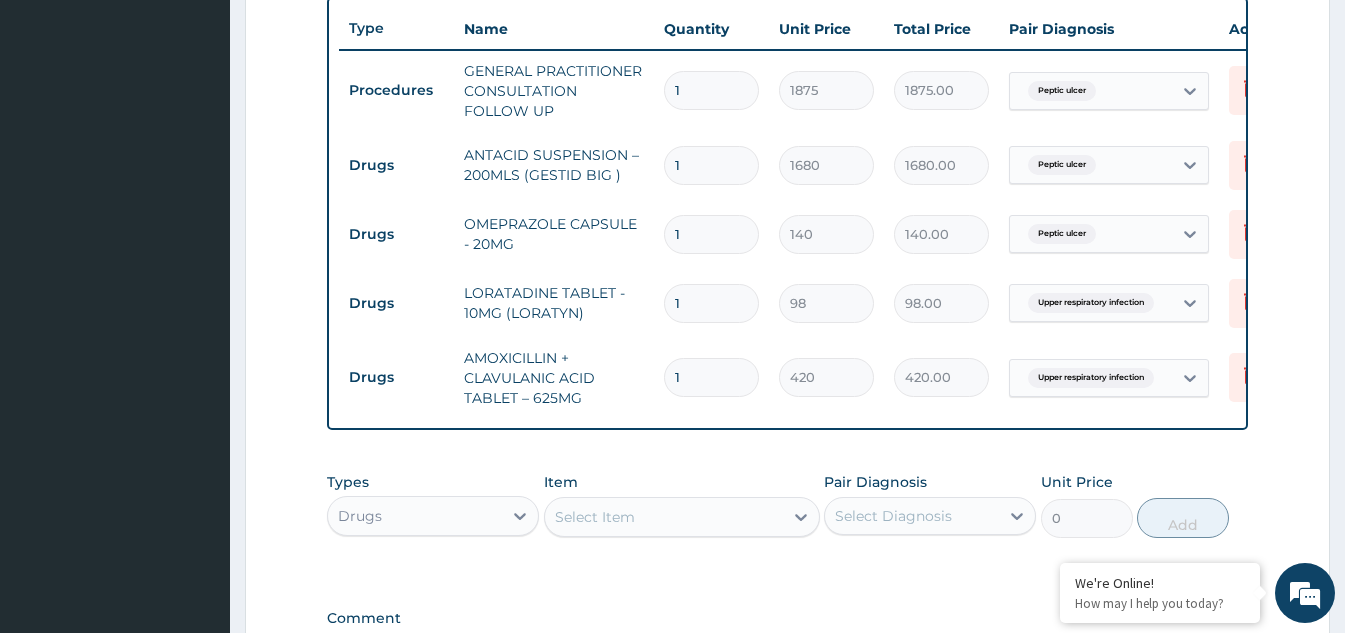 type on "10" 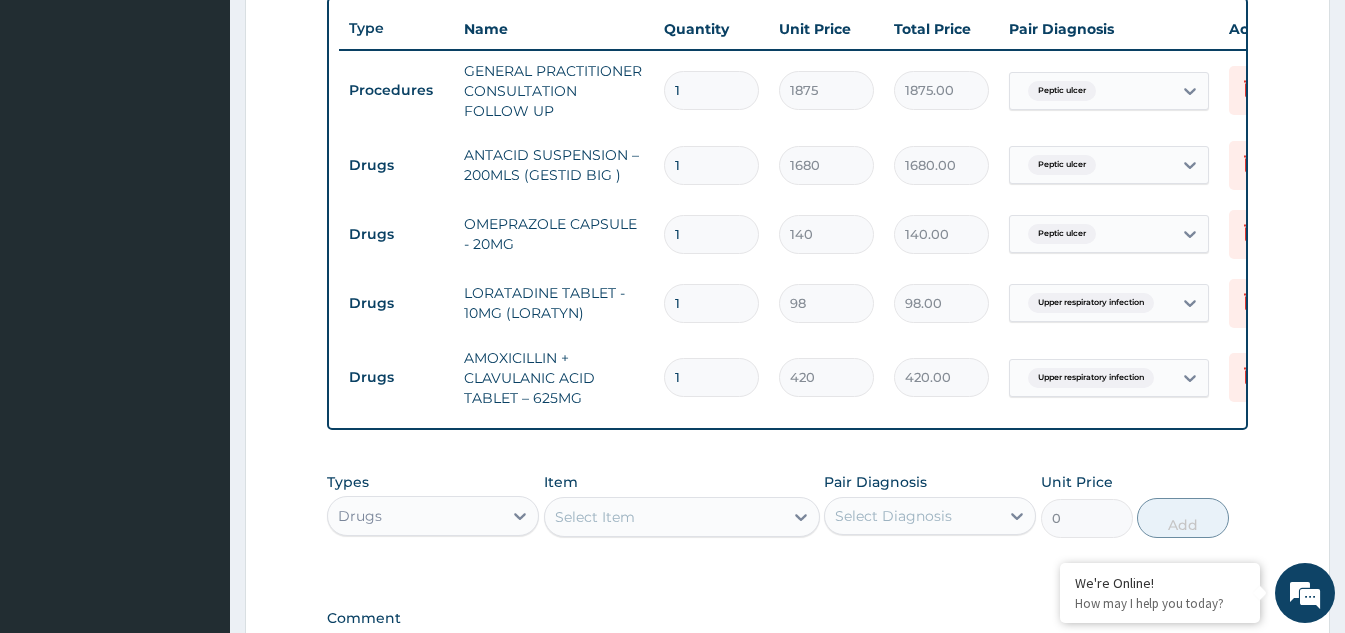 type on "4200.00" 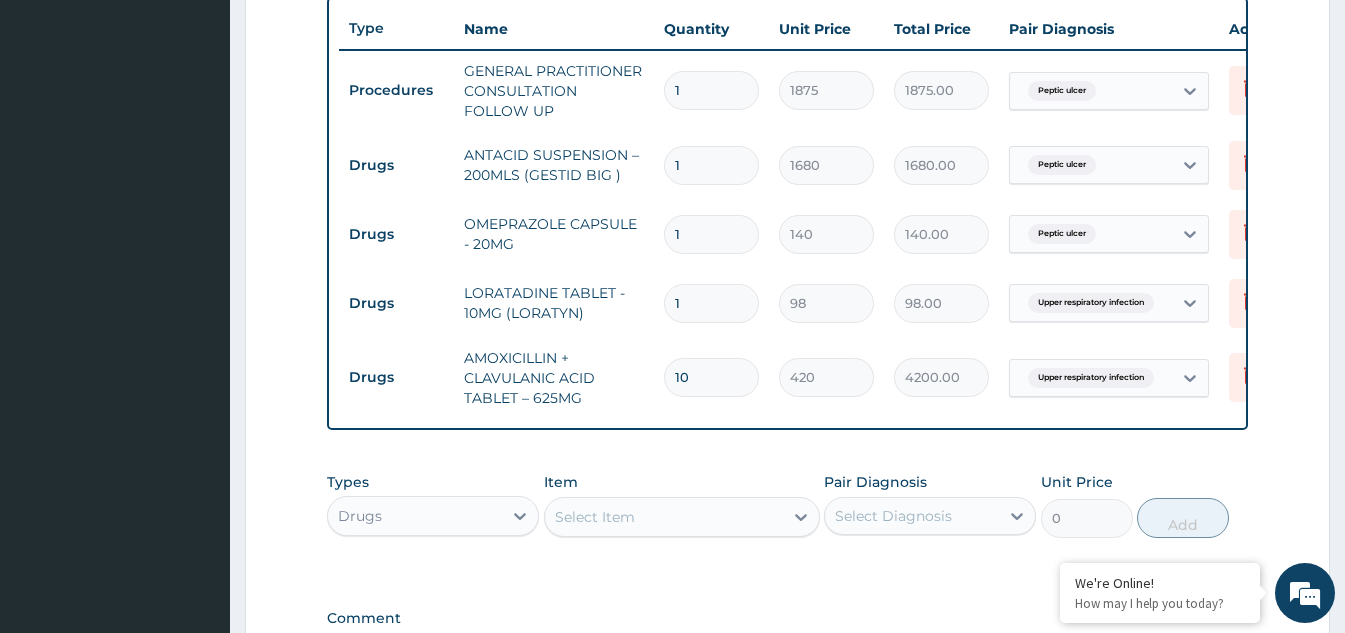 type on "1" 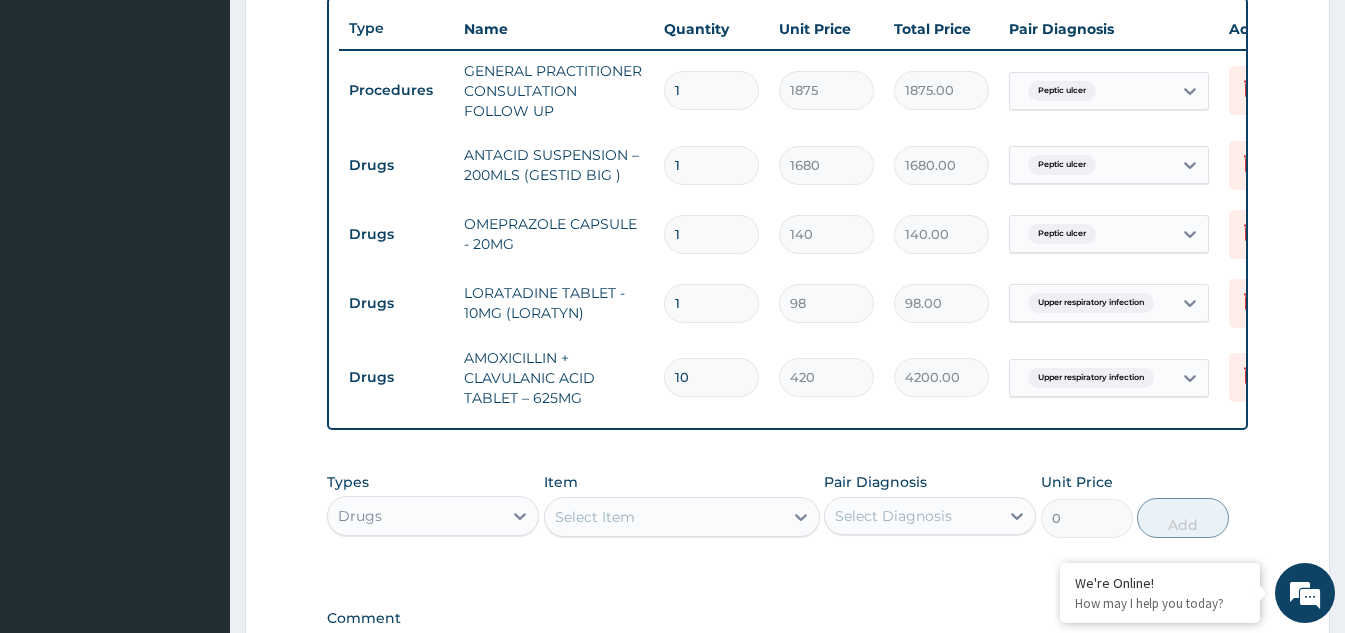 type on "420.00" 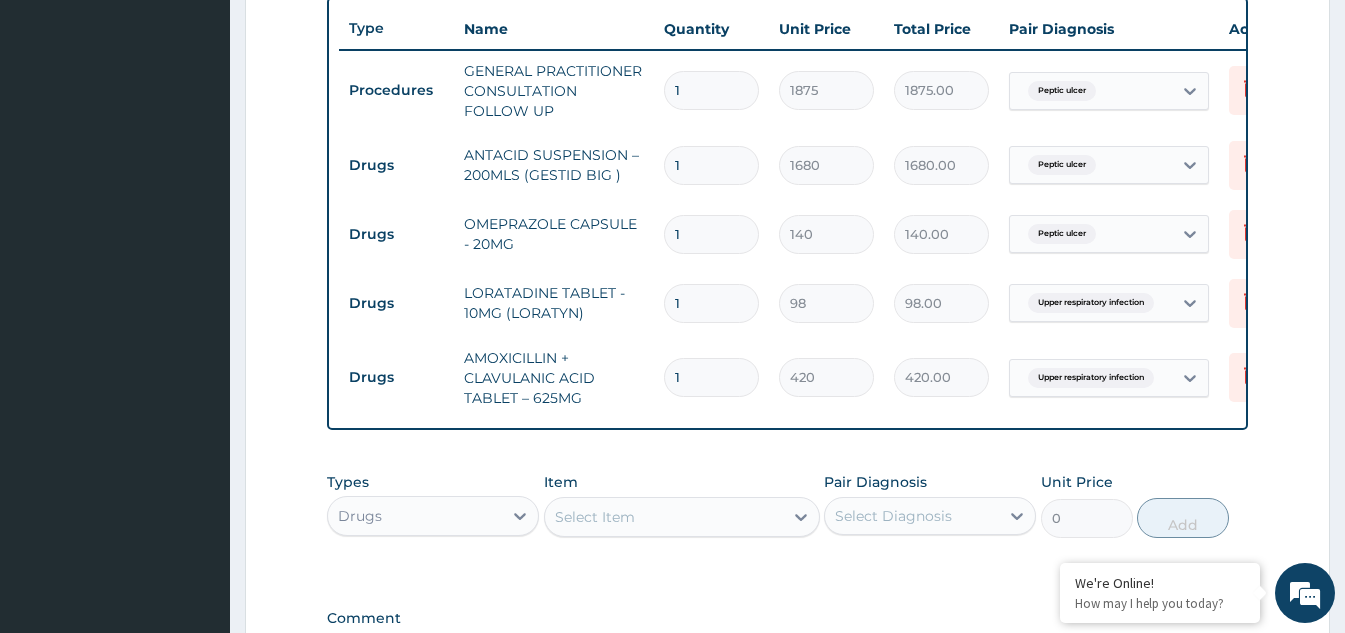 type 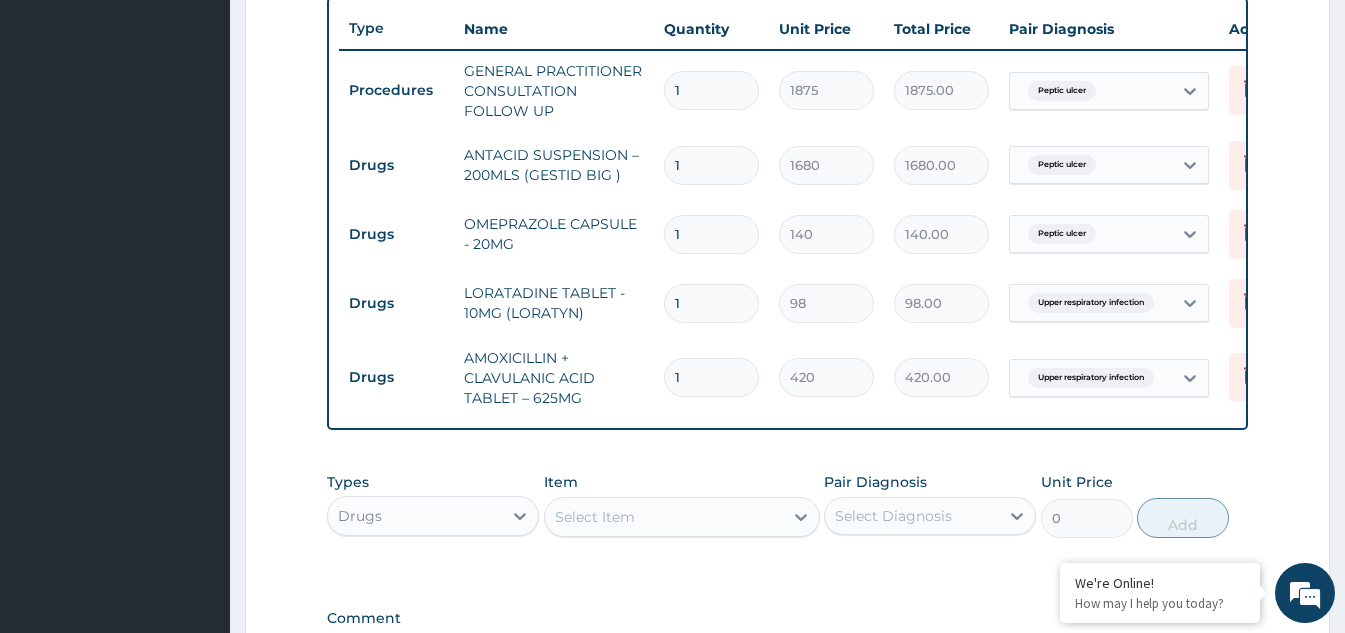 type on "0.00" 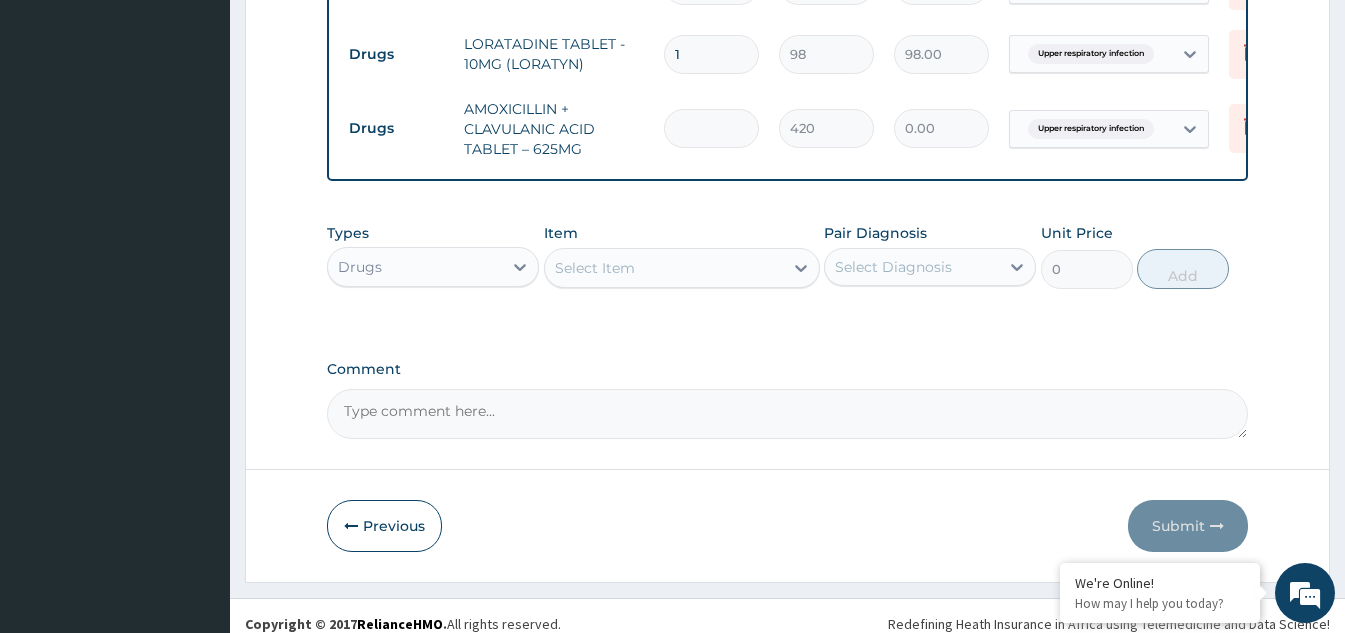 scroll, scrollTop: 1027, scrollLeft: 0, axis: vertical 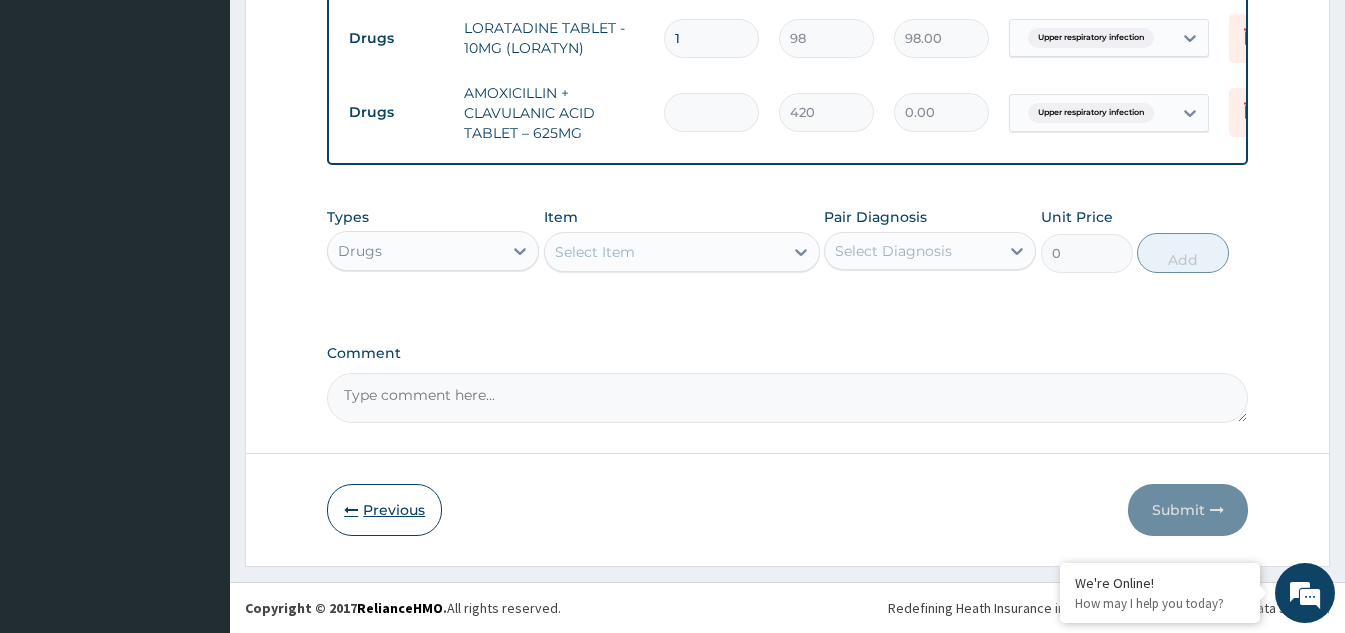 type 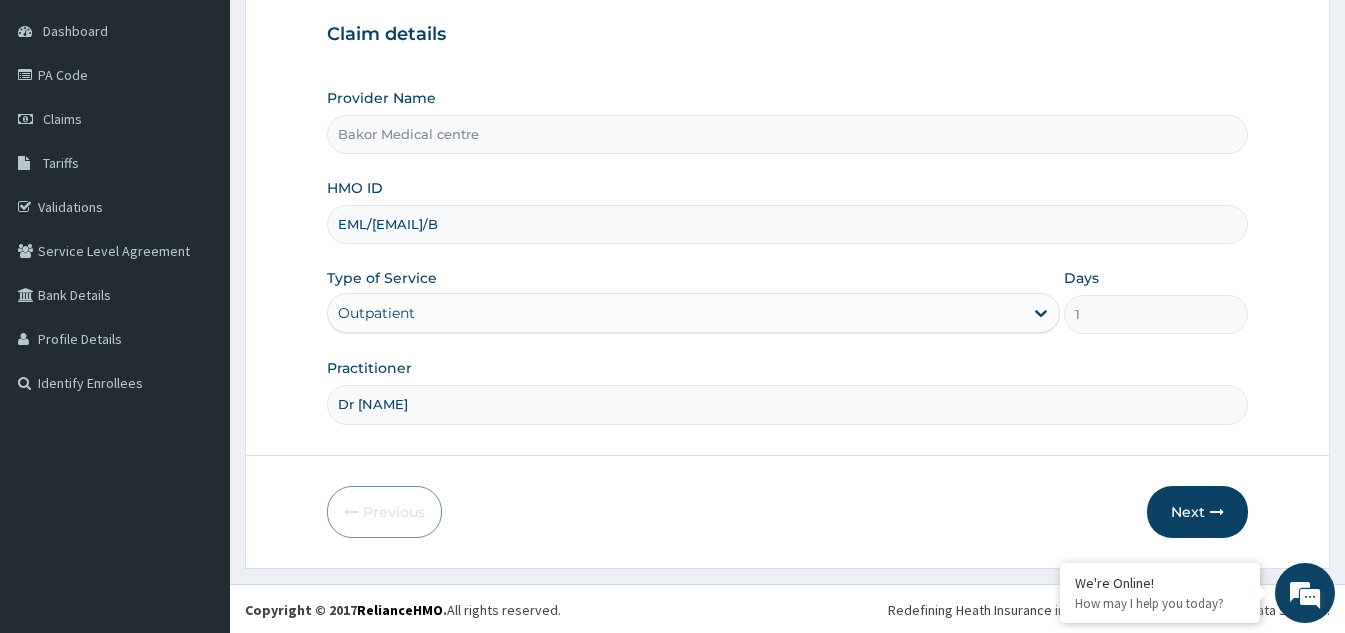 scroll, scrollTop: 189, scrollLeft: 0, axis: vertical 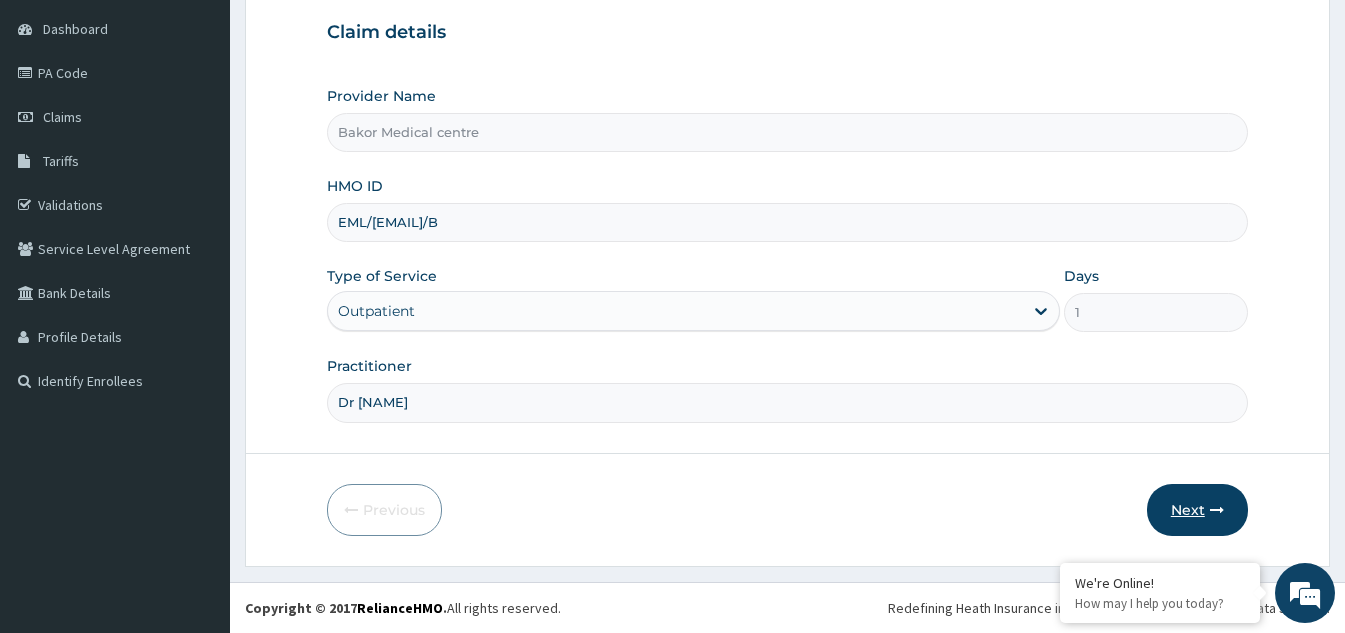 click on "Next" at bounding box center (1197, 510) 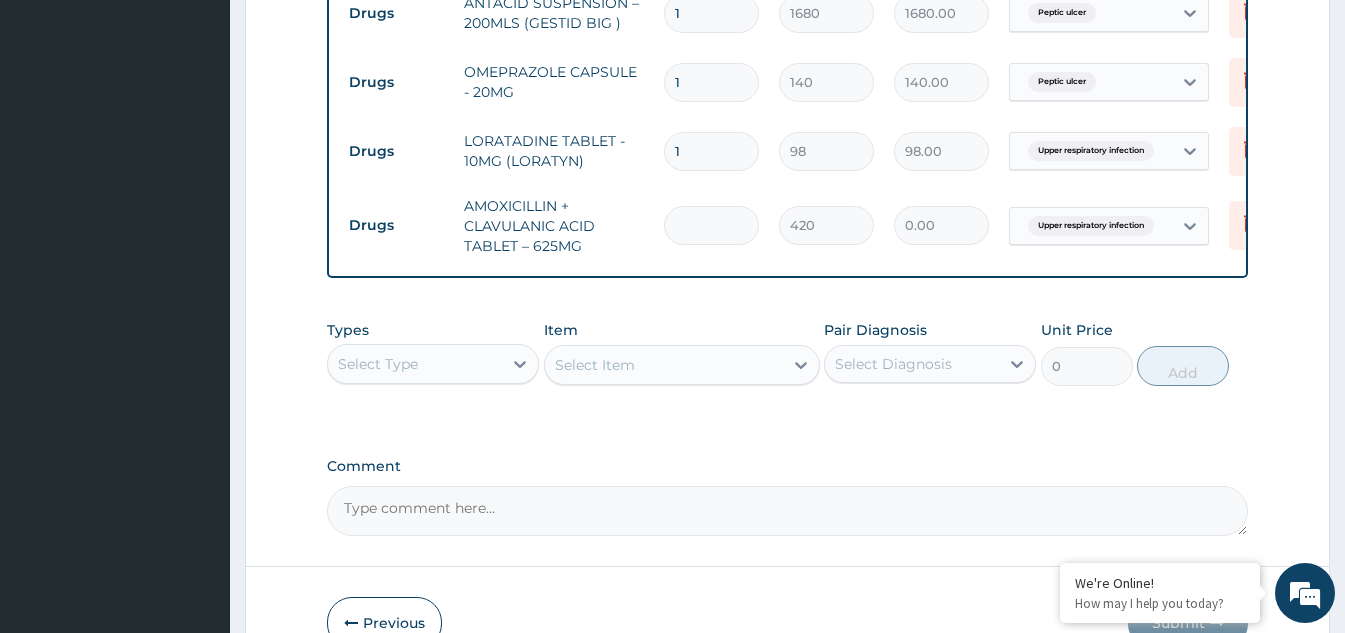 scroll, scrollTop: 927, scrollLeft: 0, axis: vertical 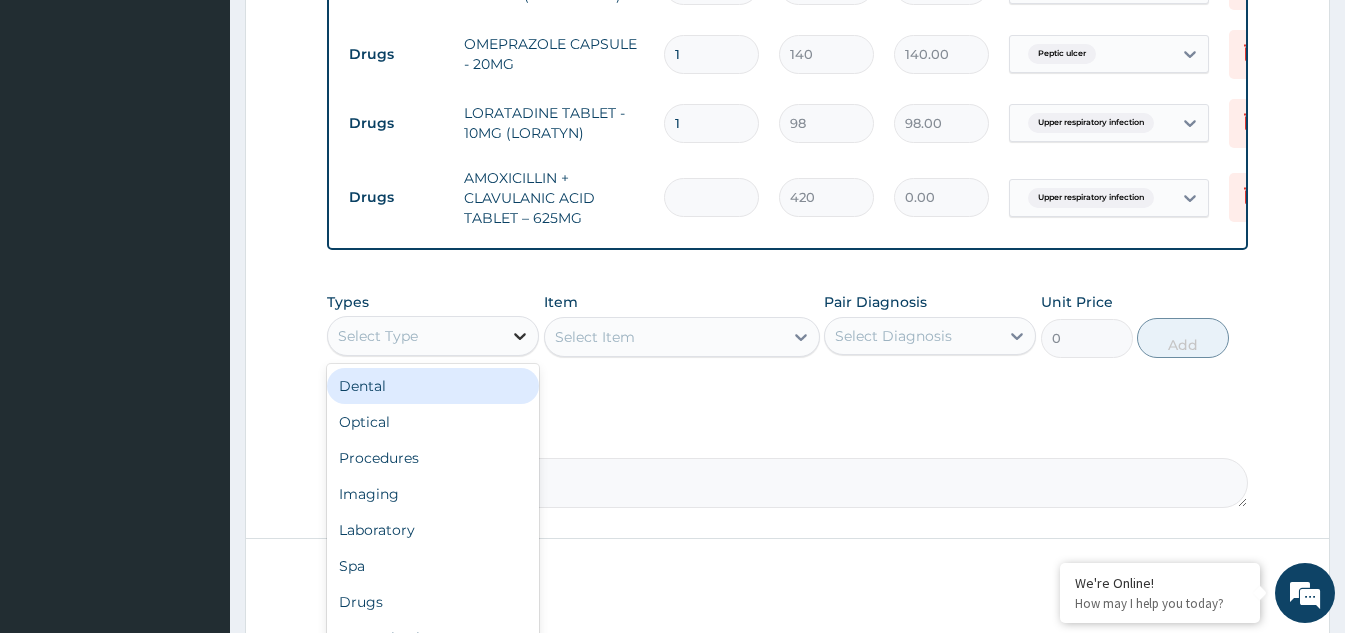 click 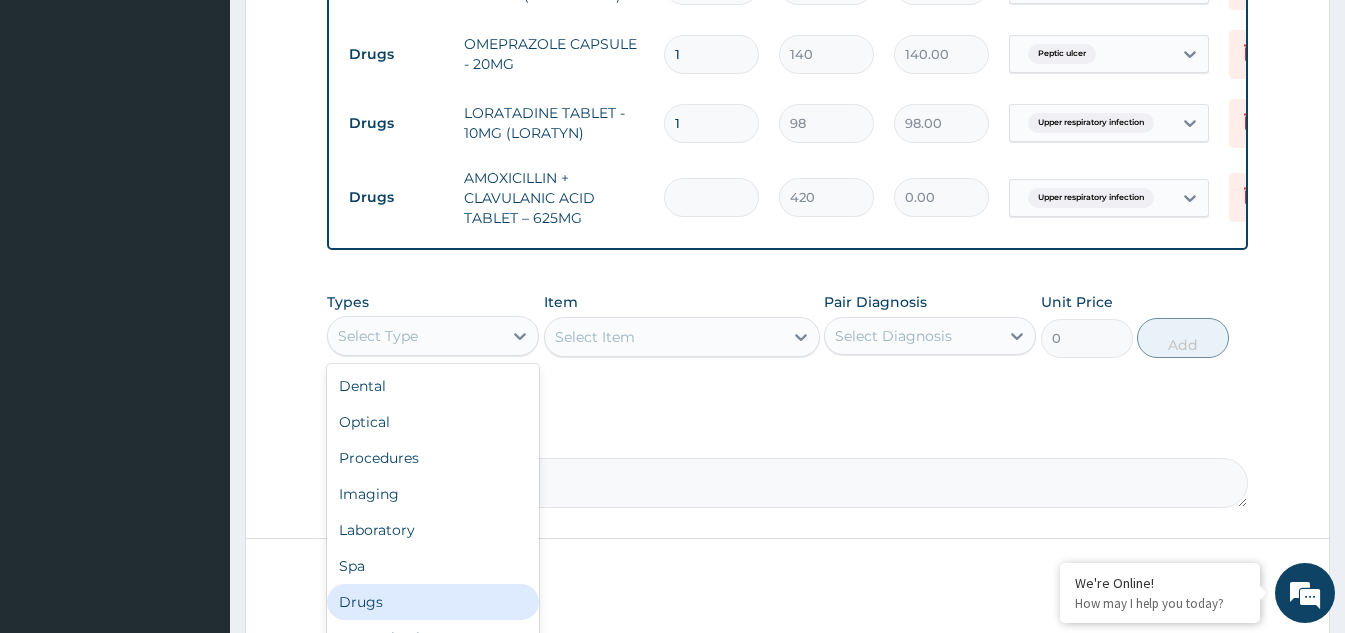click on "Drugs" at bounding box center (433, 602) 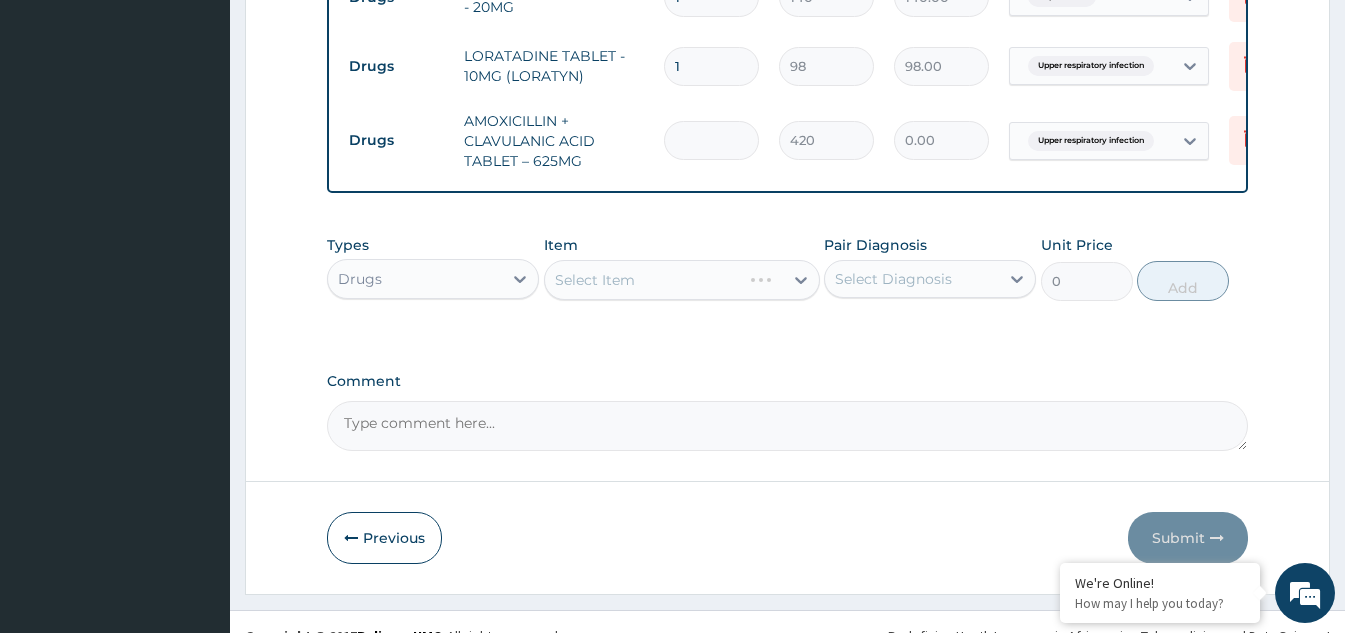scroll, scrollTop: 1027, scrollLeft: 0, axis: vertical 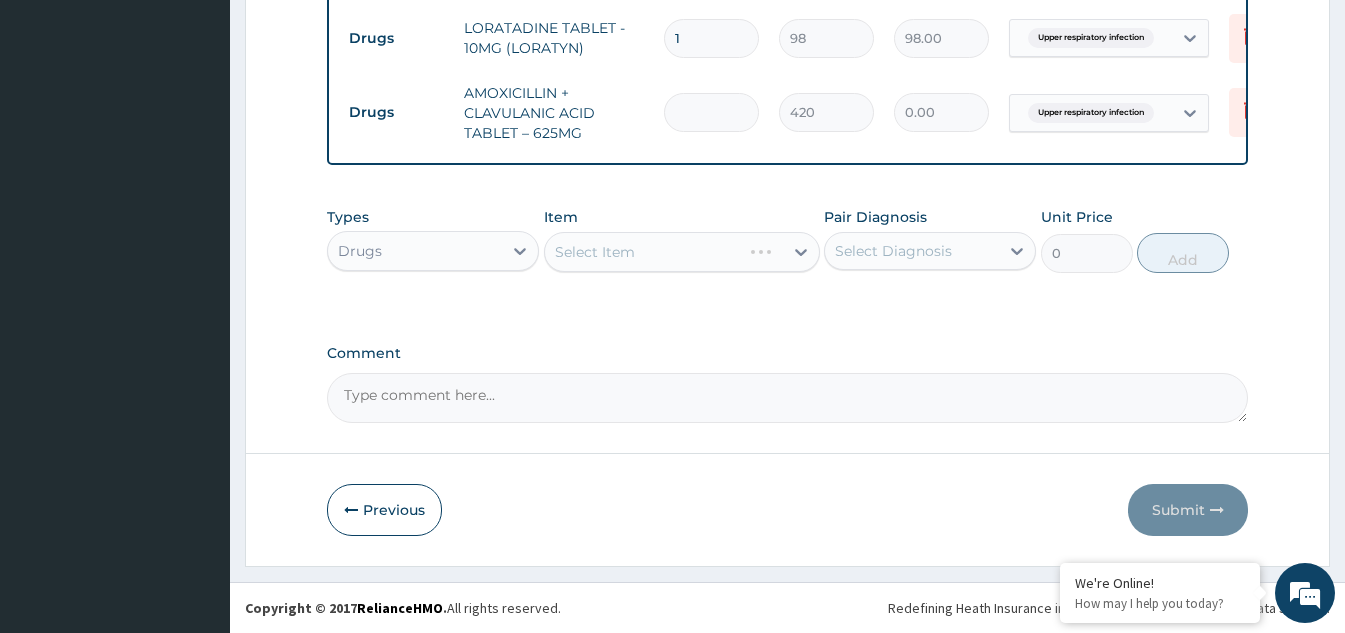click on "Select Item" at bounding box center [682, 252] 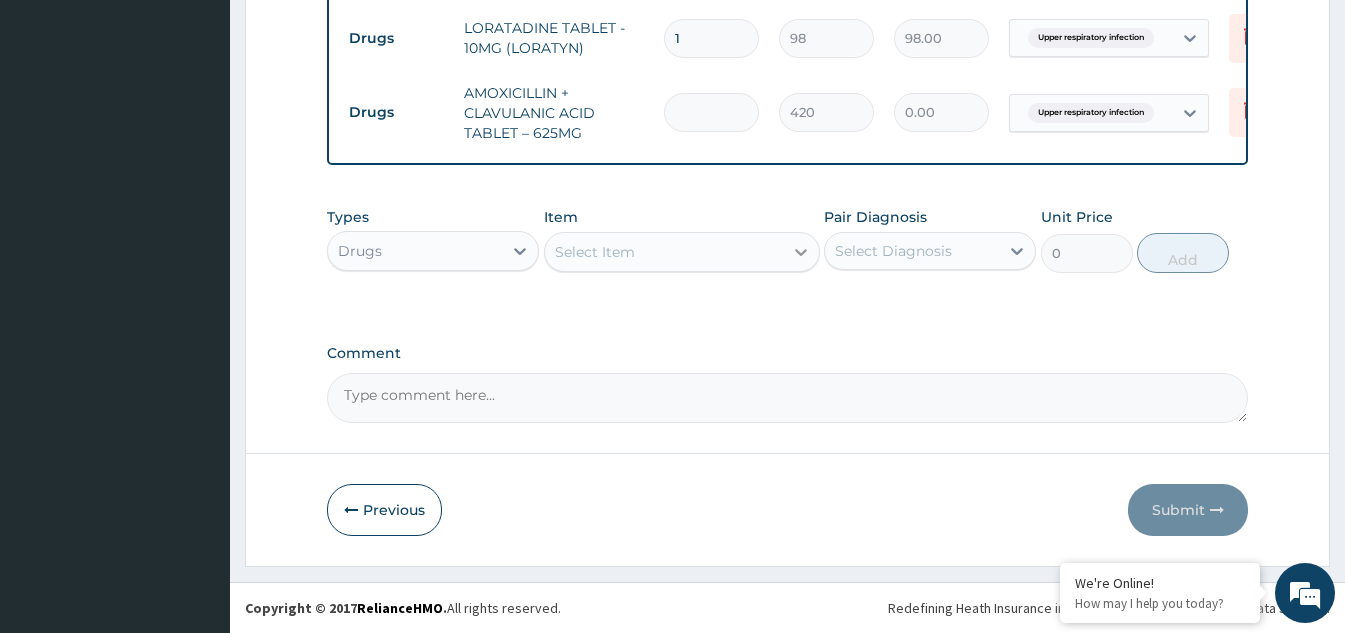 click 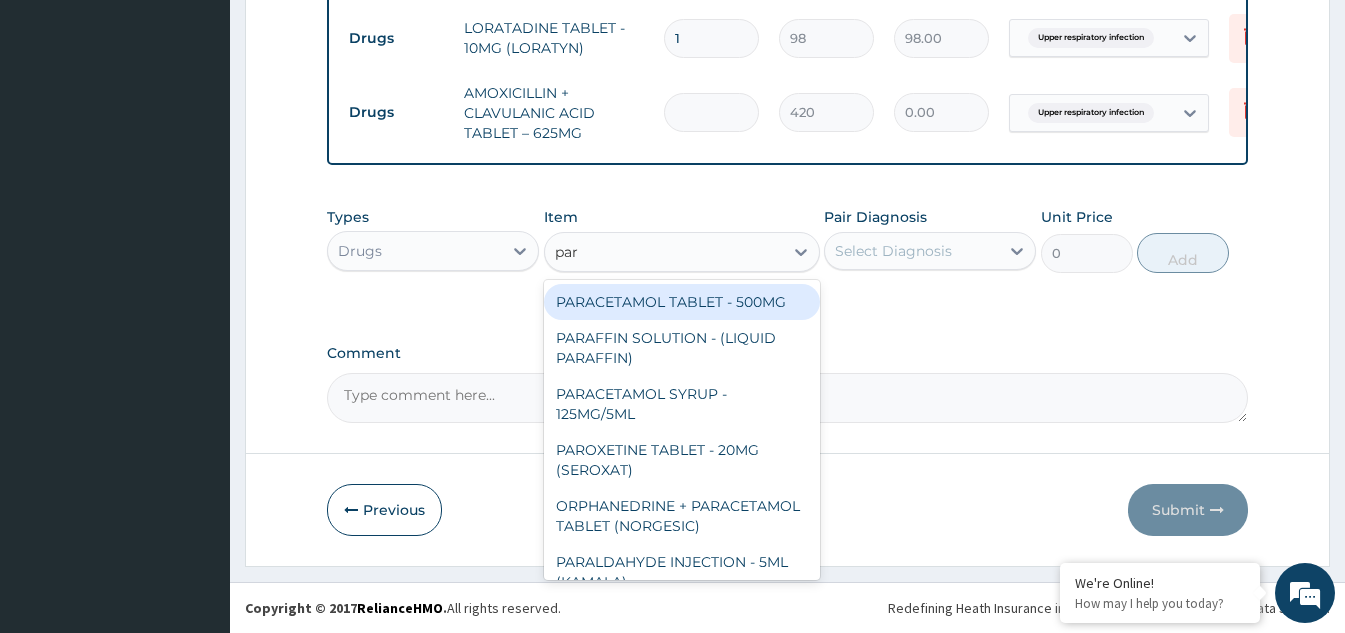 type on "para" 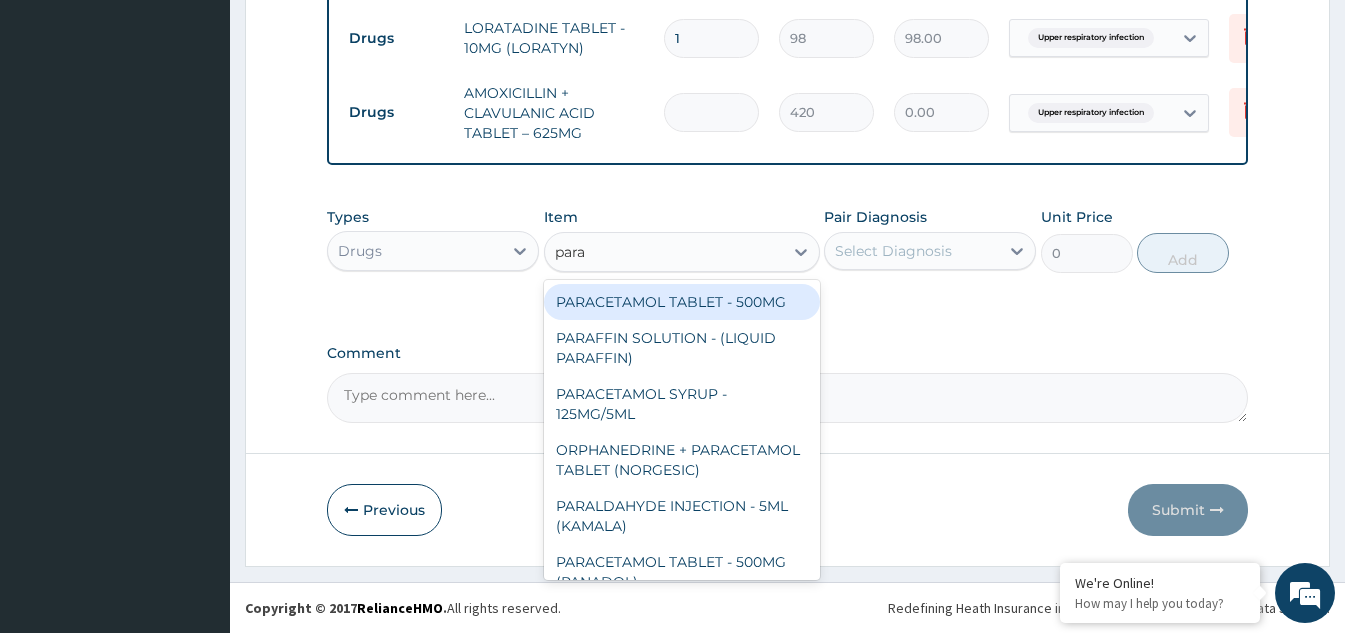 click on "PARACETAMOL TABLET - 500MG" at bounding box center [682, 302] 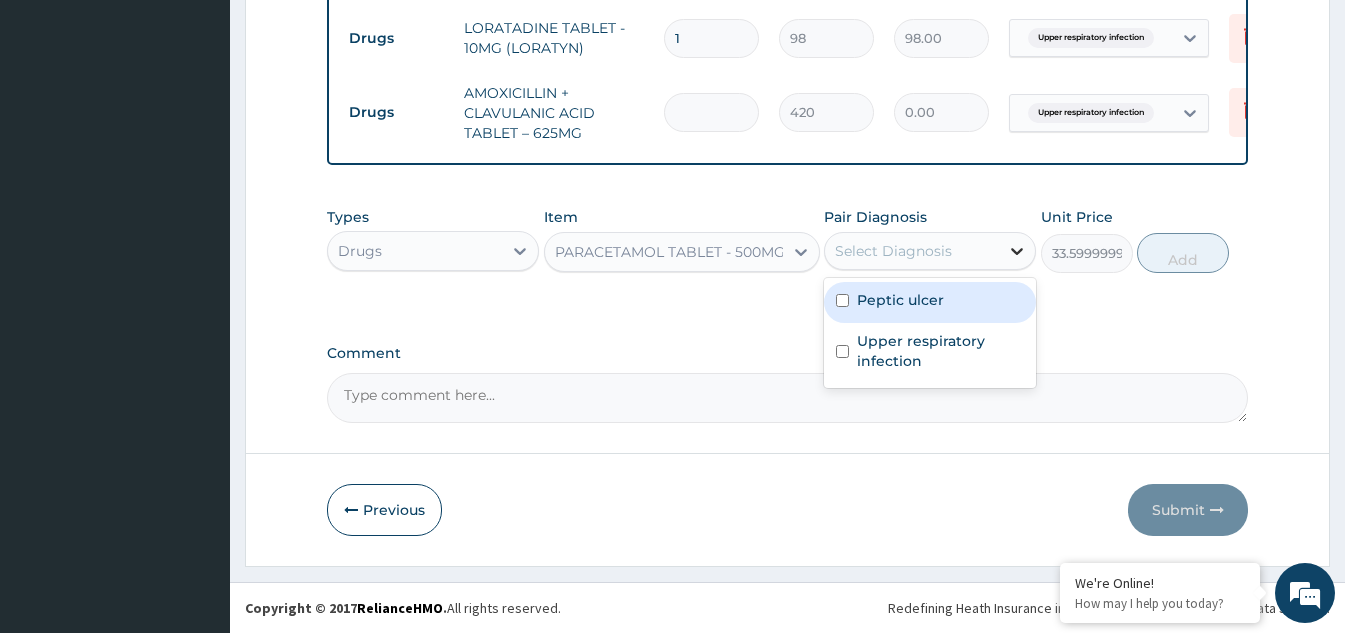 click 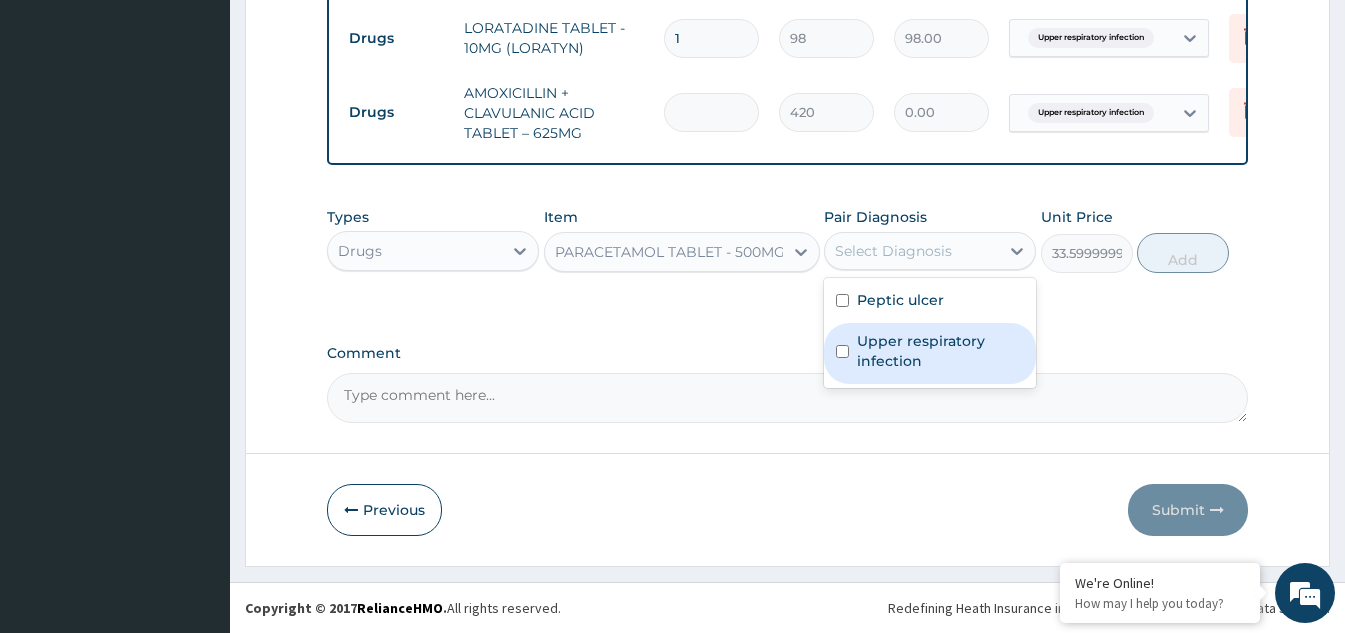 click at bounding box center [842, 351] 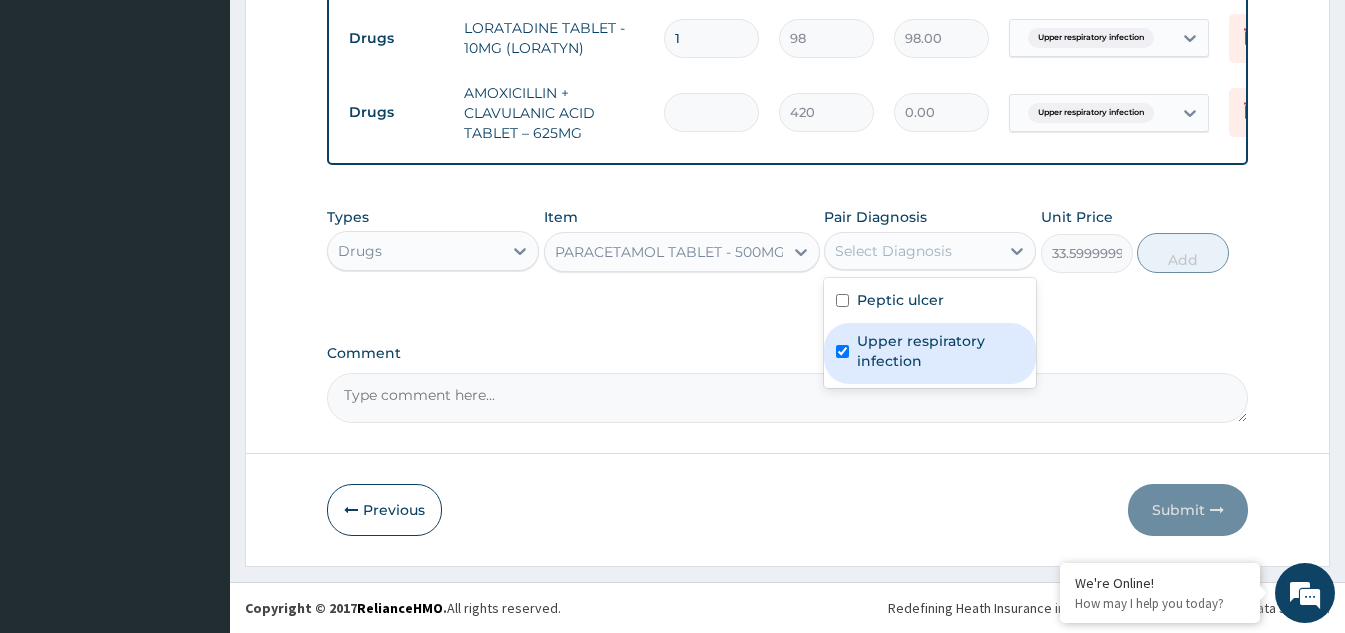 checkbox on "true" 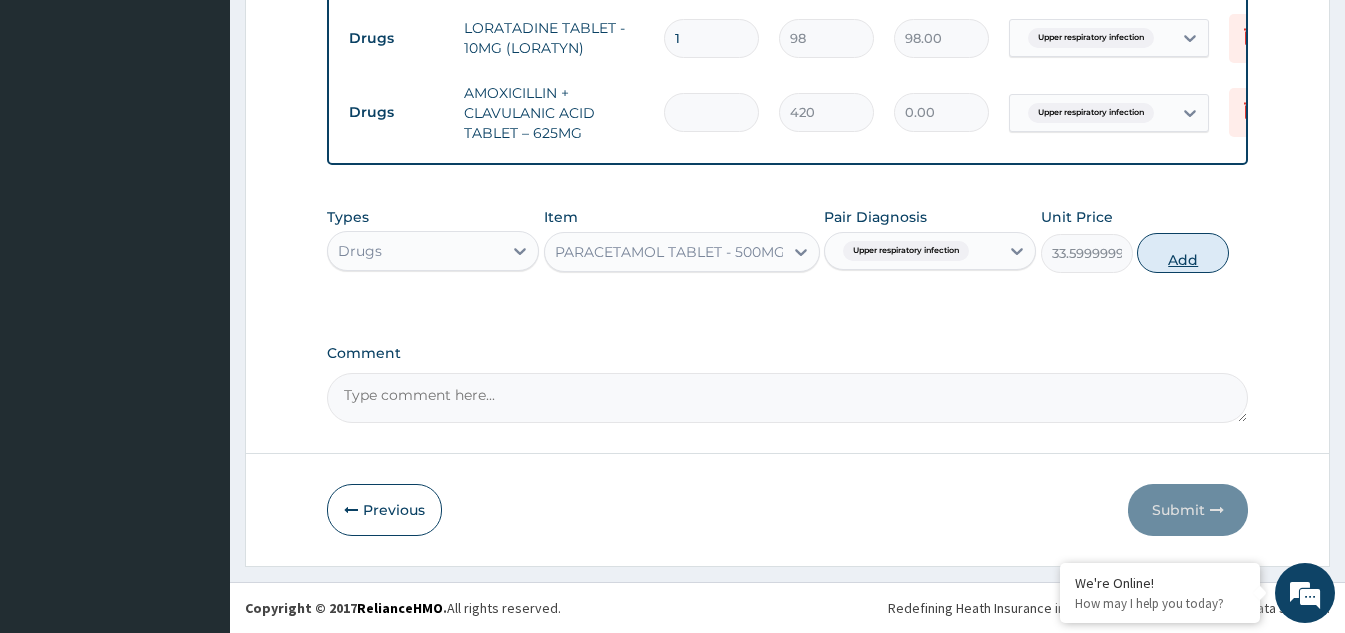 click on "Add" at bounding box center (1183, 253) 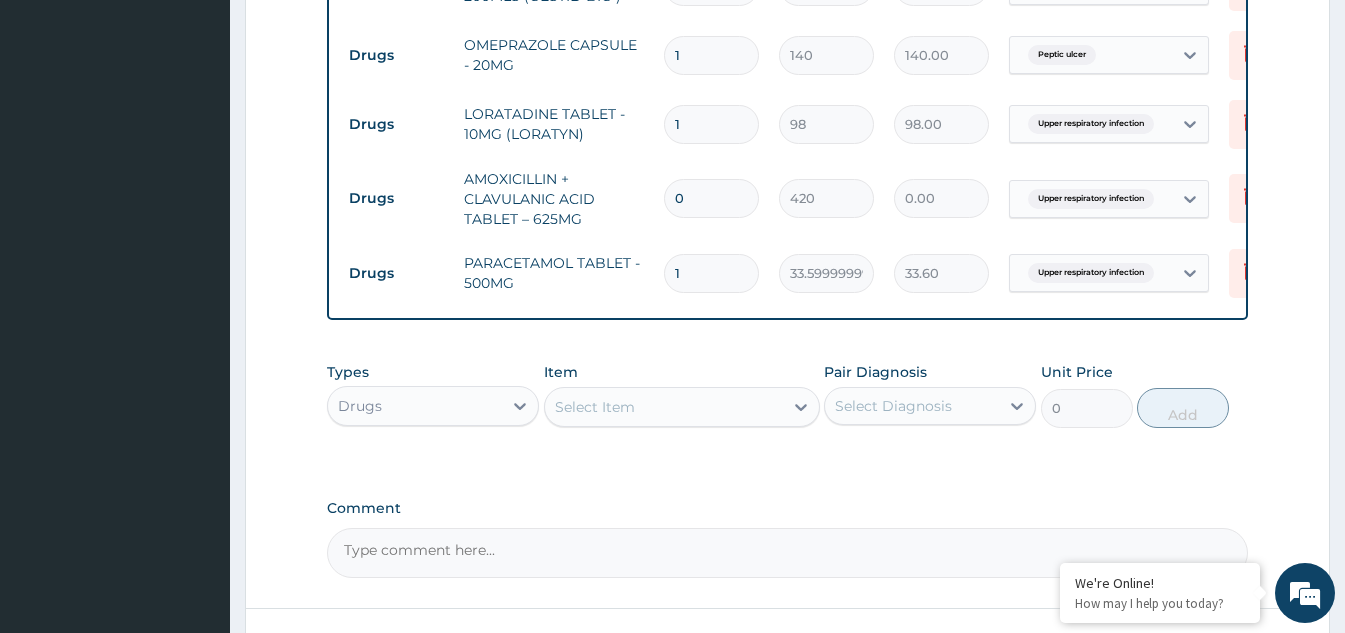 scroll, scrollTop: 896, scrollLeft: 0, axis: vertical 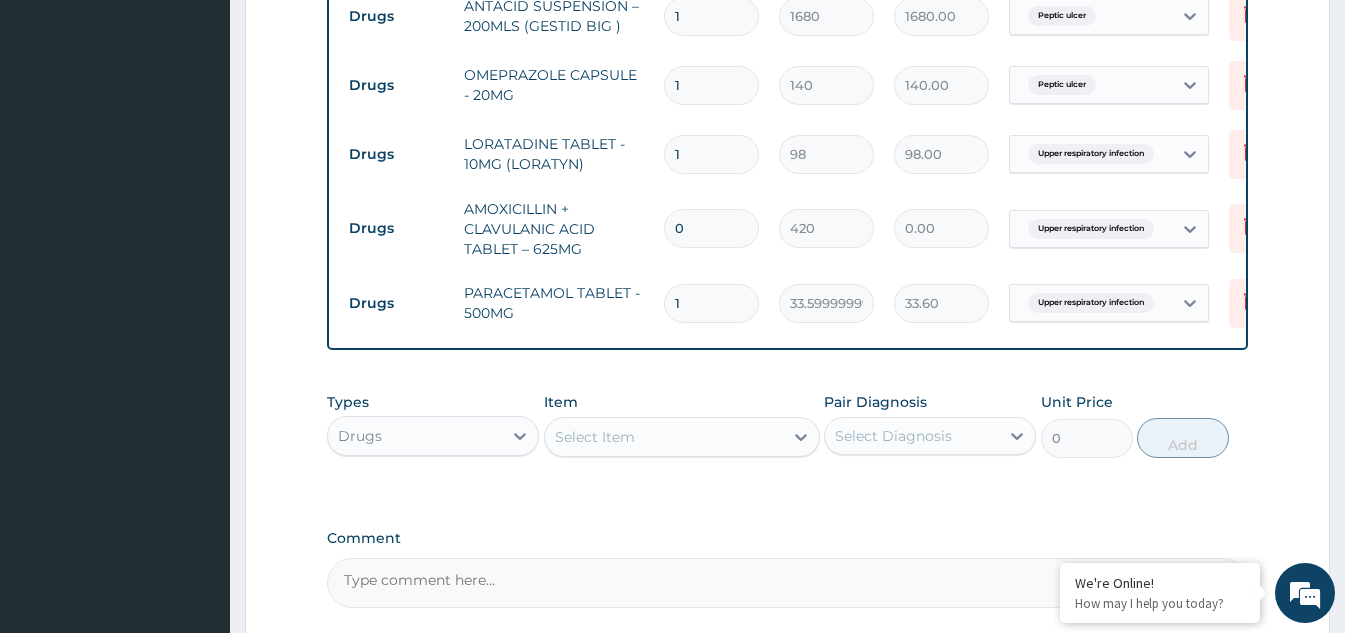 drag, startPoint x: 689, startPoint y: 224, endPoint x: 672, endPoint y: 229, distance: 17.720045 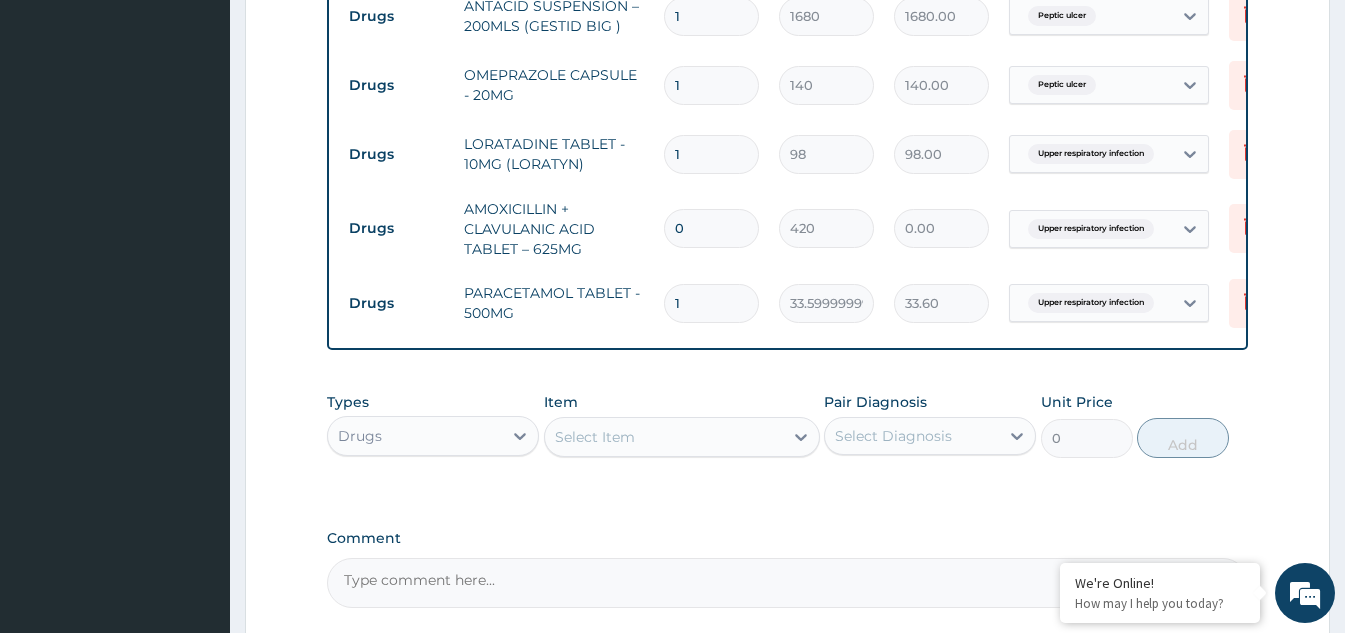 type on "1" 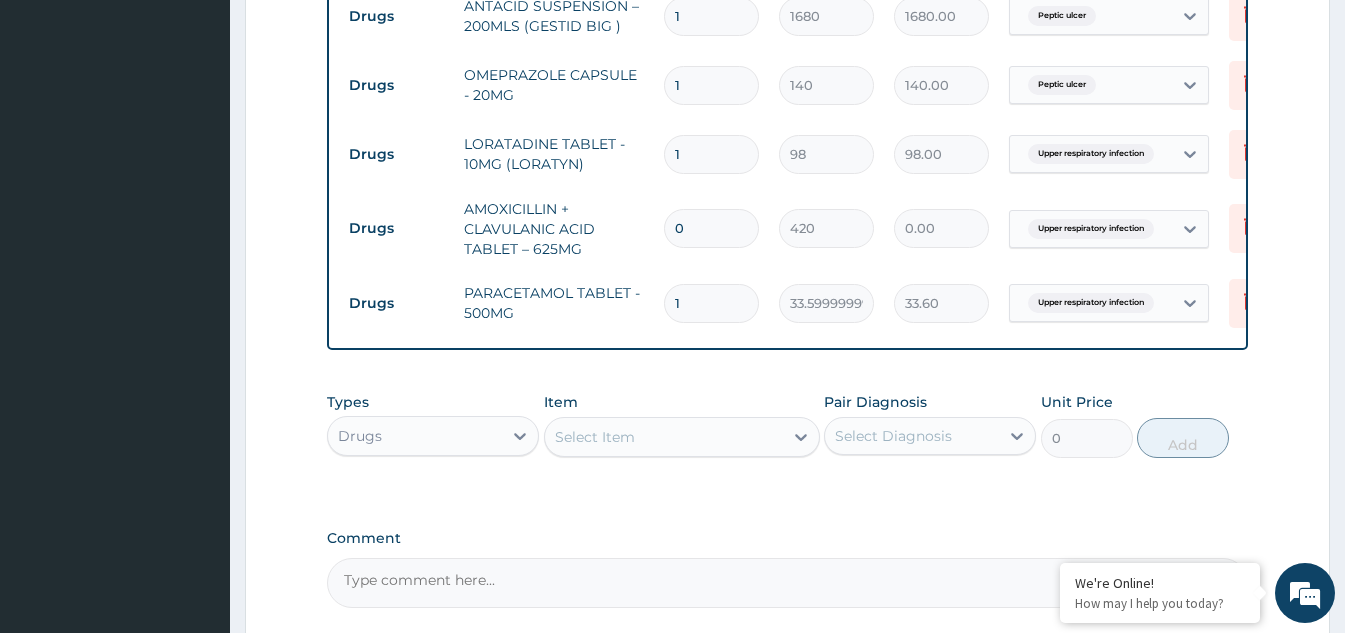 type on "420.00" 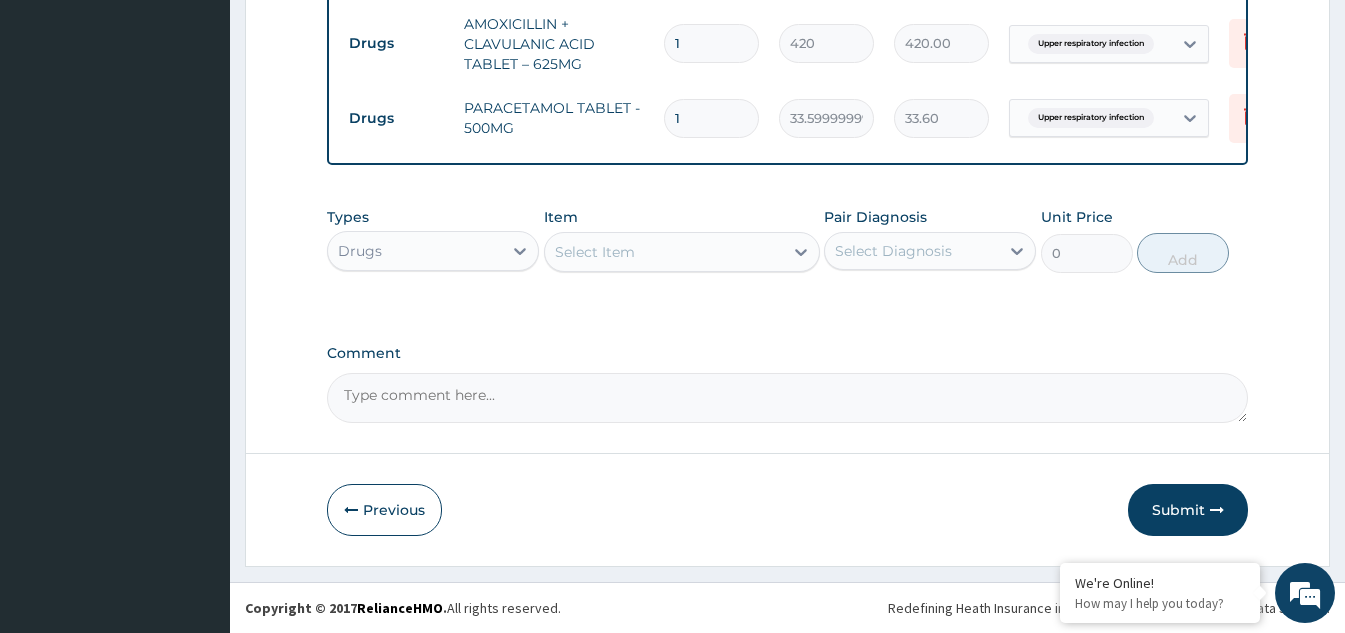 scroll, scrollTop: 1096, scrollLeft: 0, axis: vertical 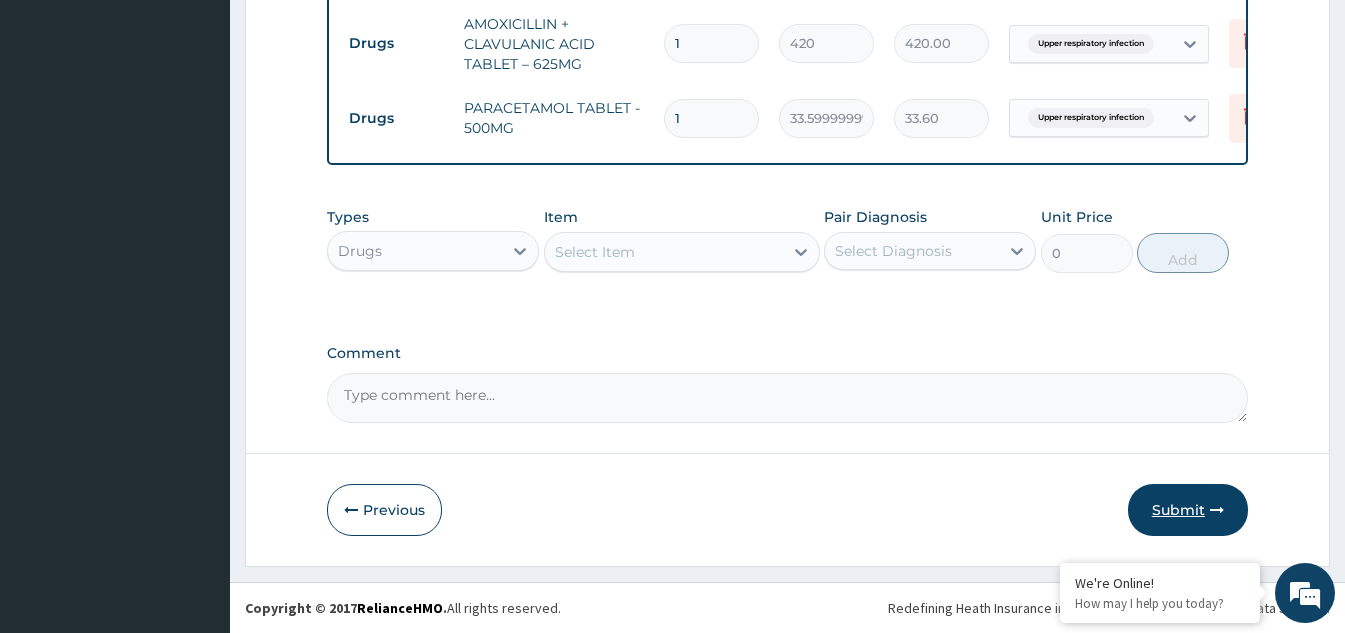 type on "1" 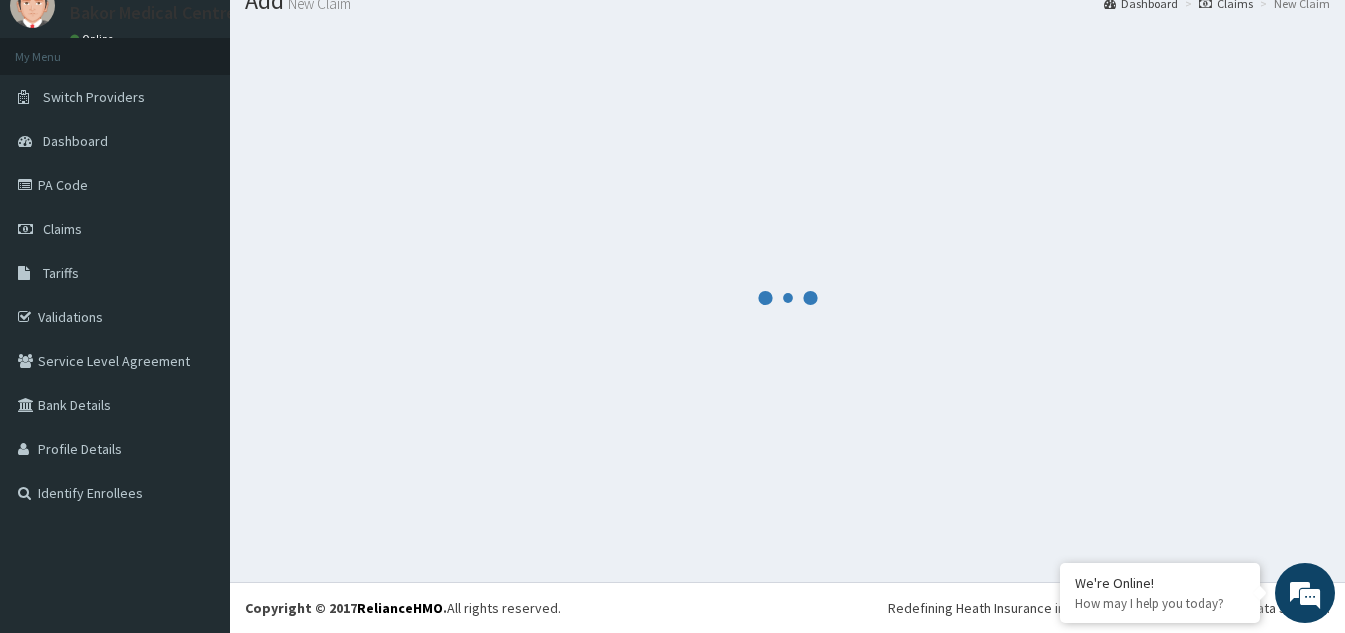 scroll, scrollTop: 1096, scrollLeft: 0, axis: vertical 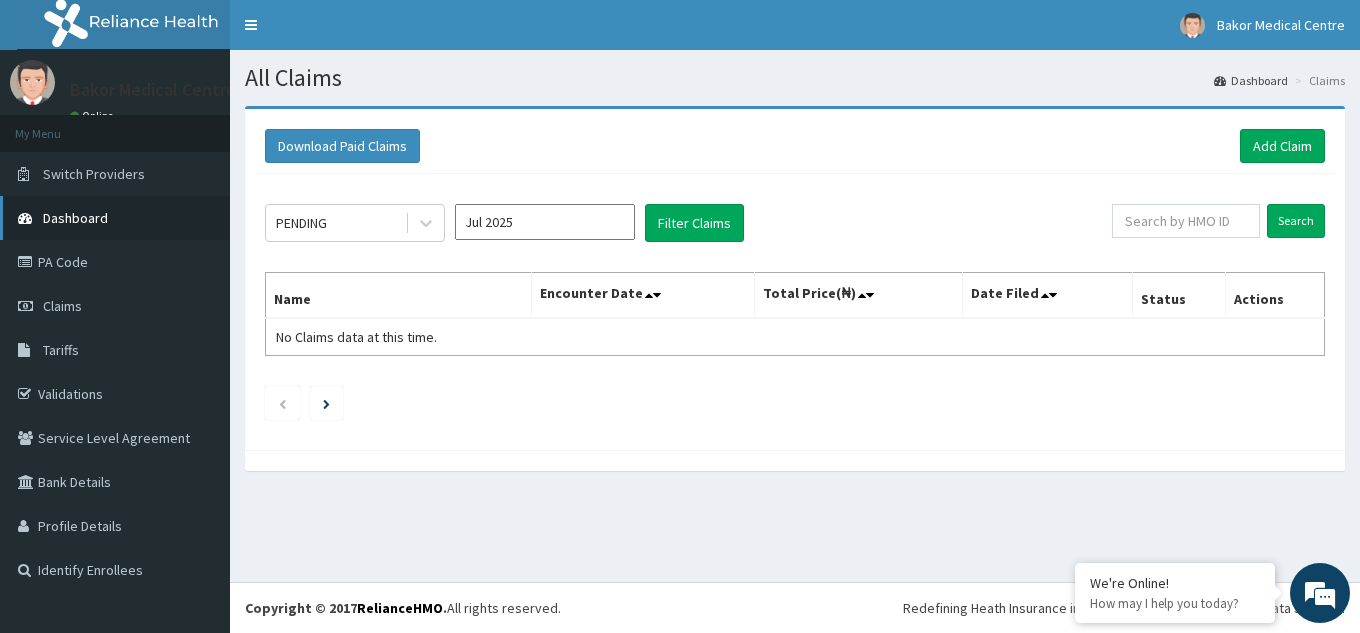 click on "Dashboard" at bounding box center (75, 218) 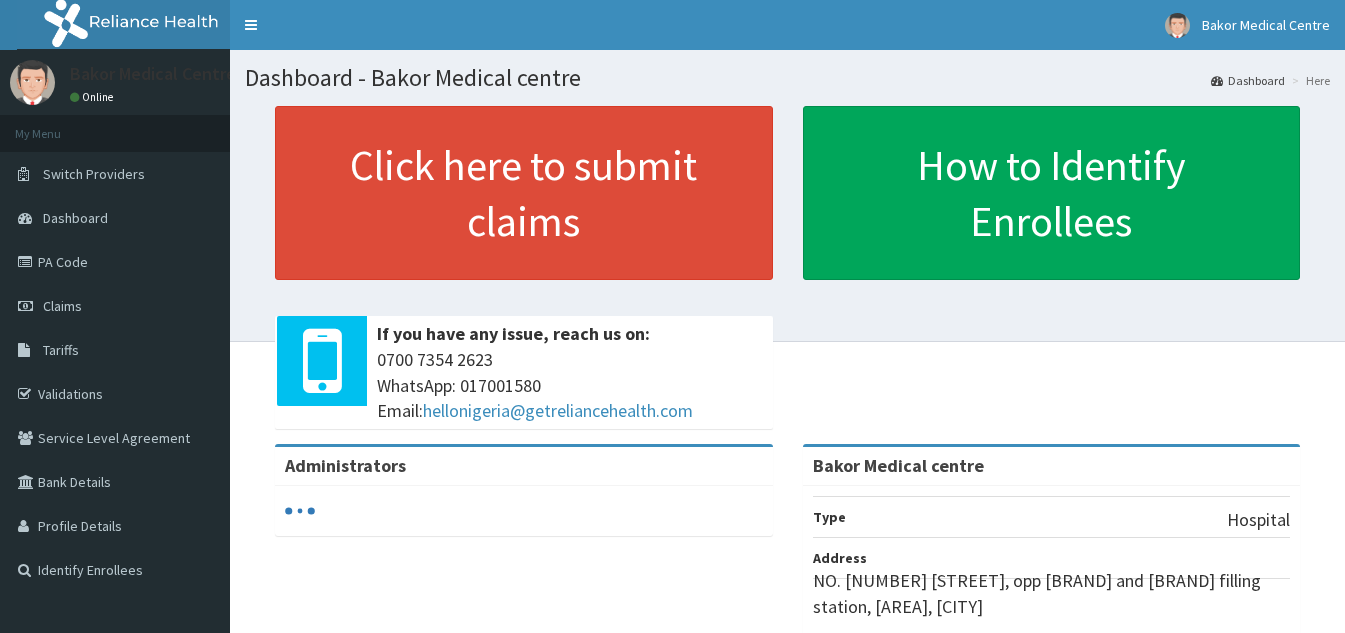 scroll, scrollTop: 0, scrollLeft: 0, axis: both 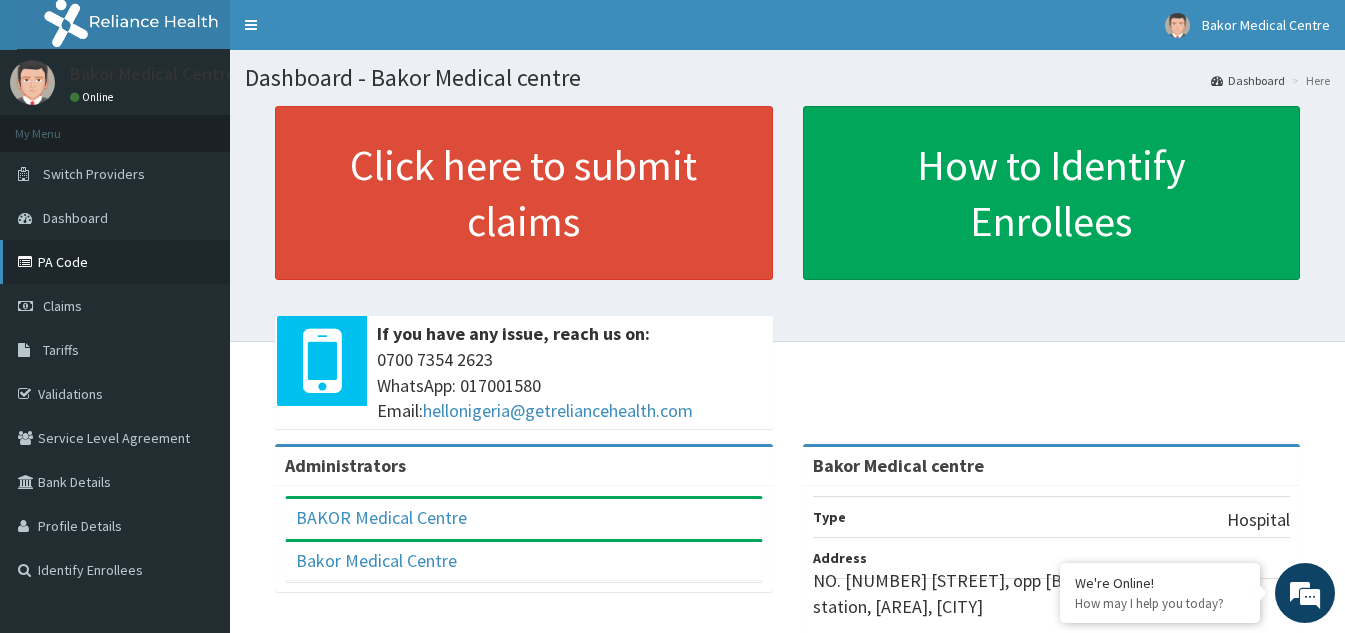 click on "PA Code" at bounding box center [115, 262] 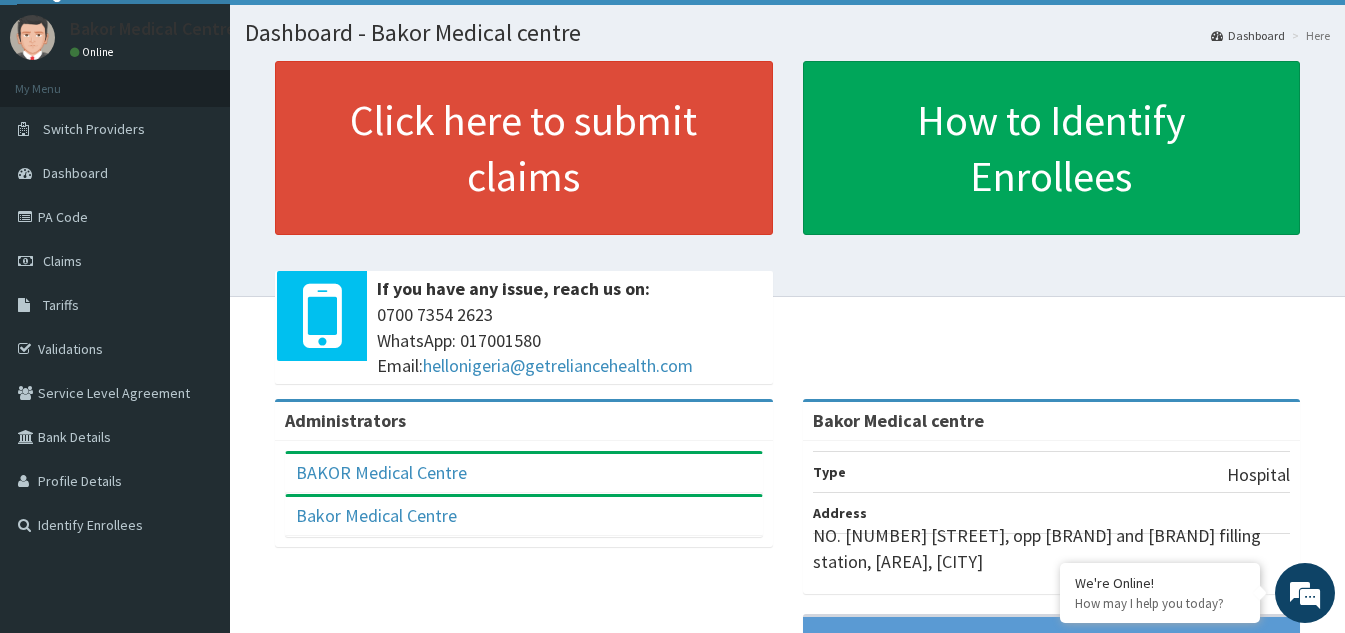 scroll, scrollTop: 45, scrollLeft: 0, axis: vertical 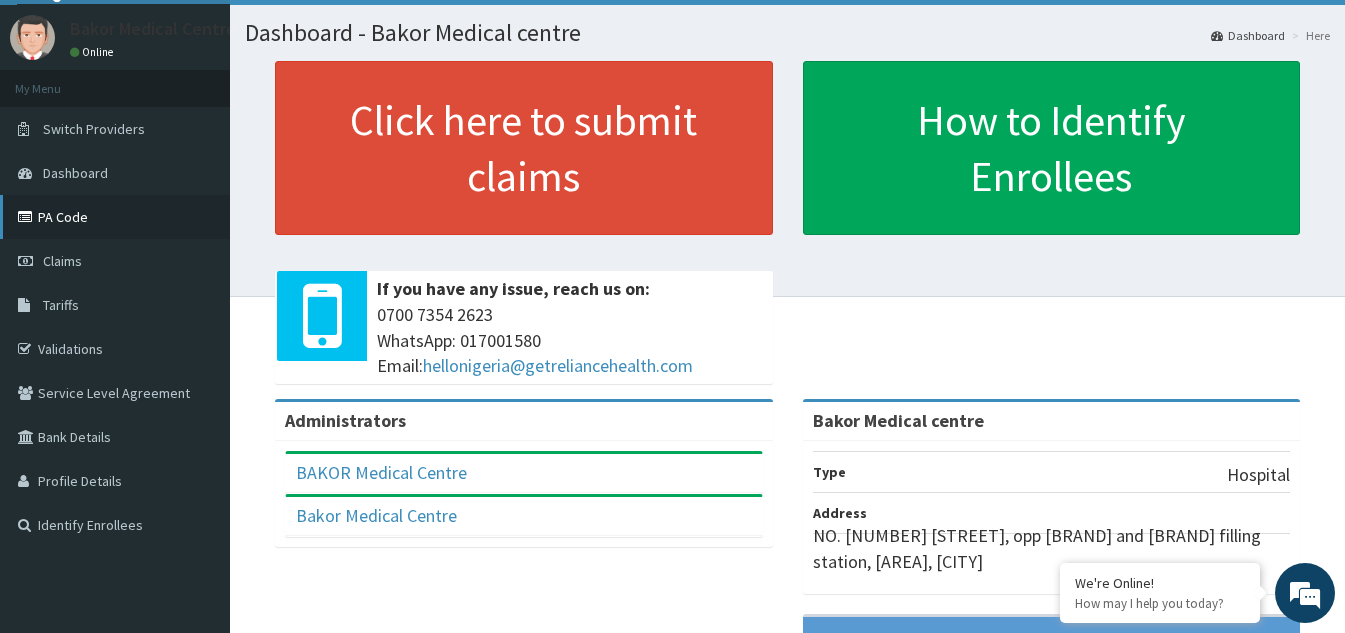 click on "PA Code" at bounding box center (115, 217) 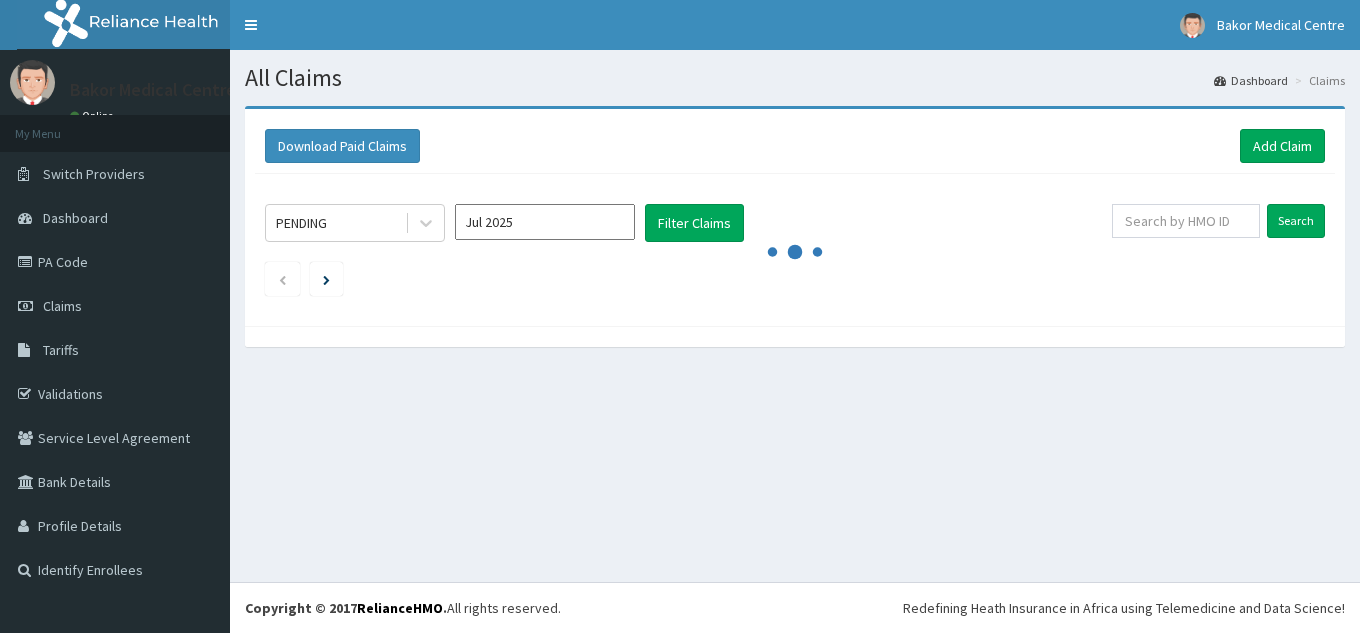 scroll, scrollTop: 0, scrollLeft: 0, axis: both 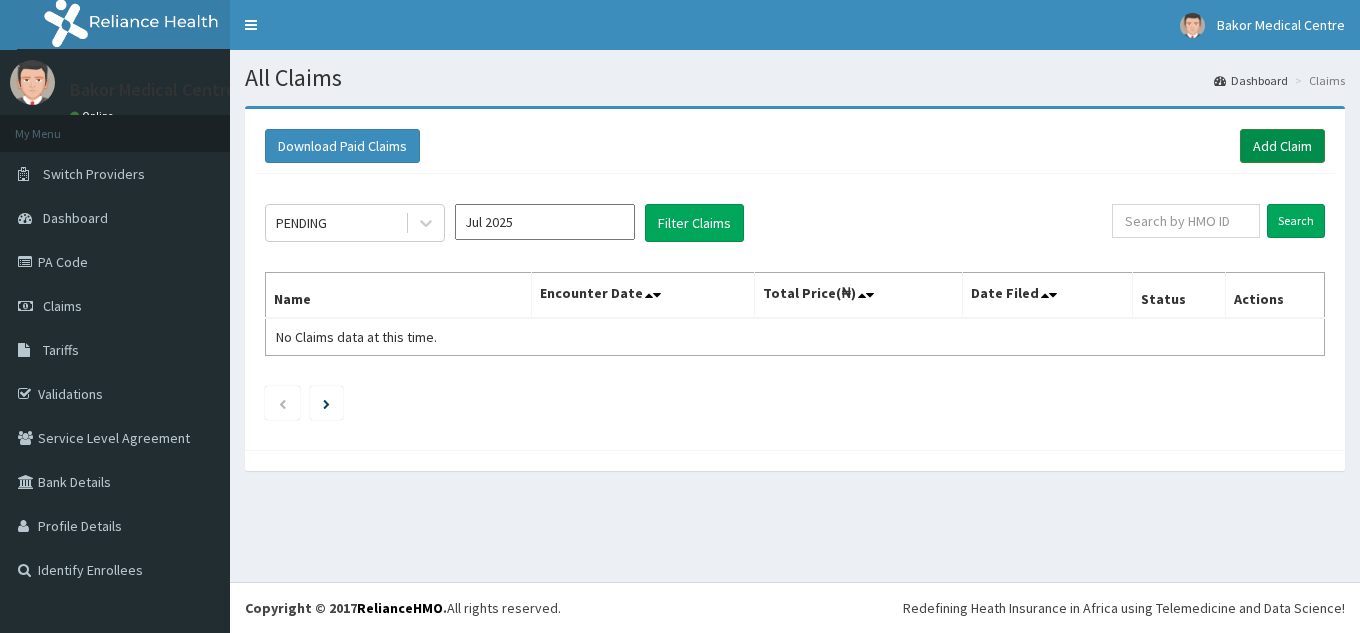 click on "Add Claim" at bounding box center (1282, 146) 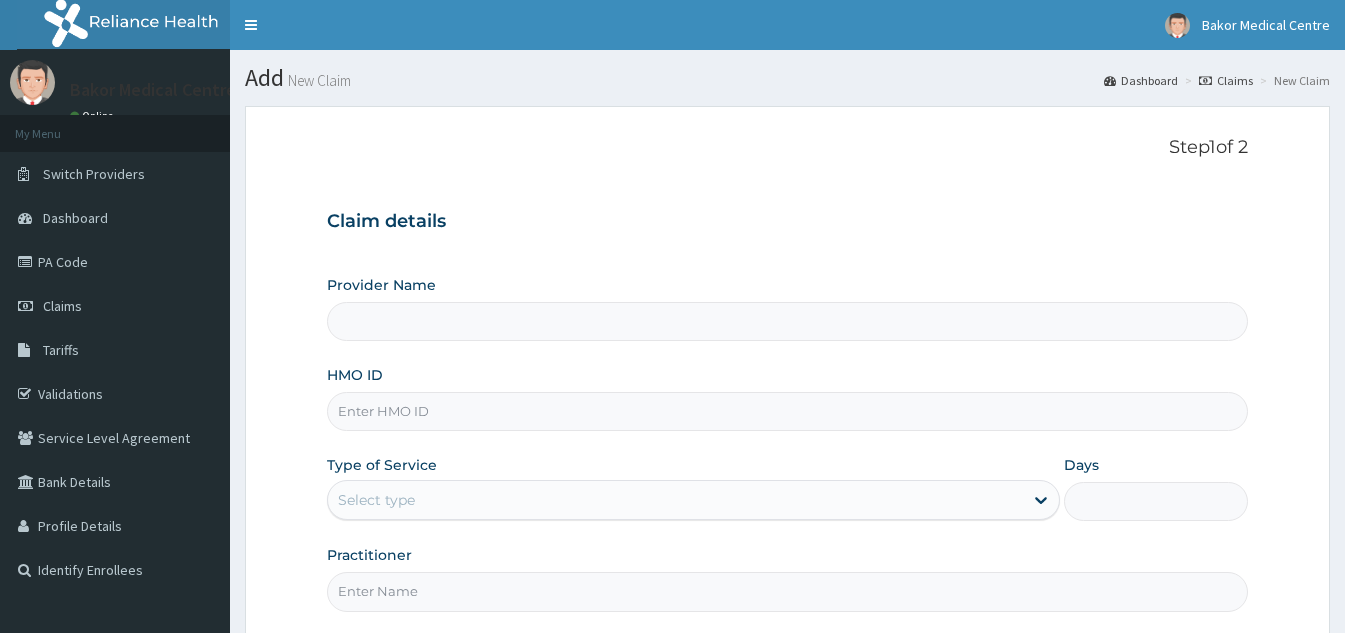 scroll, scrollTop: 100, scrollLeft: 0, axis: vertical 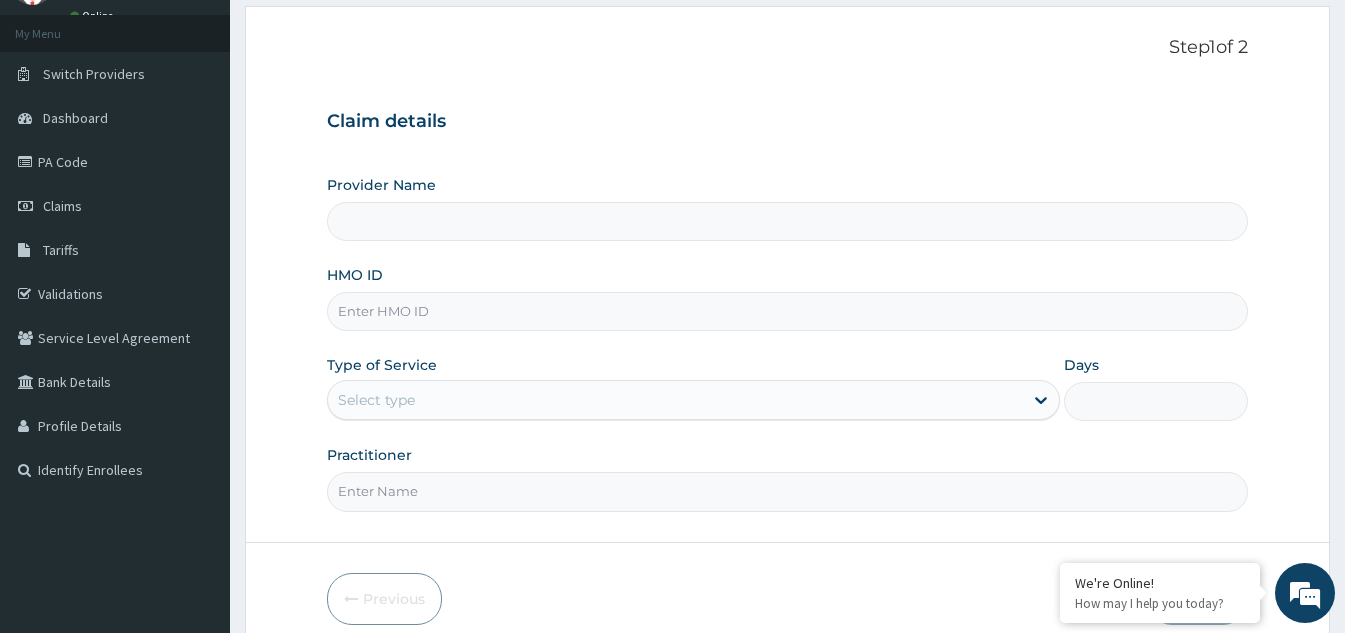 type on "Bakor Medical centre" 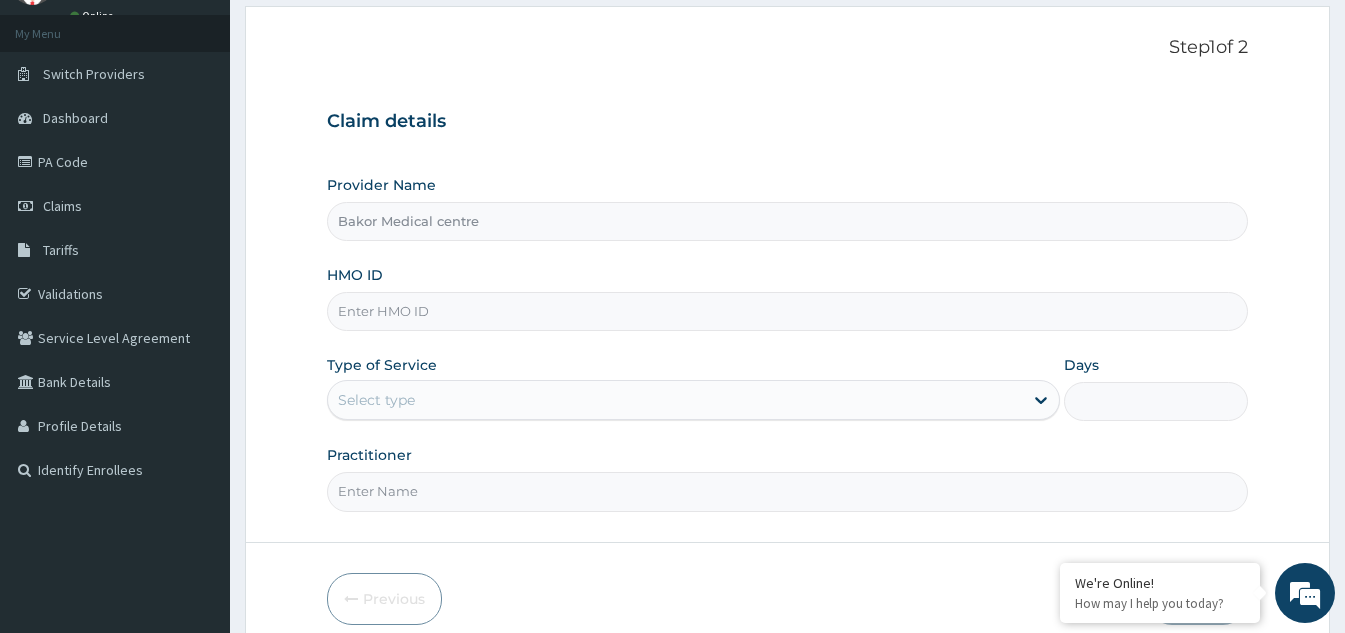 click on "HMO ID" at bounding box center (787, 311) 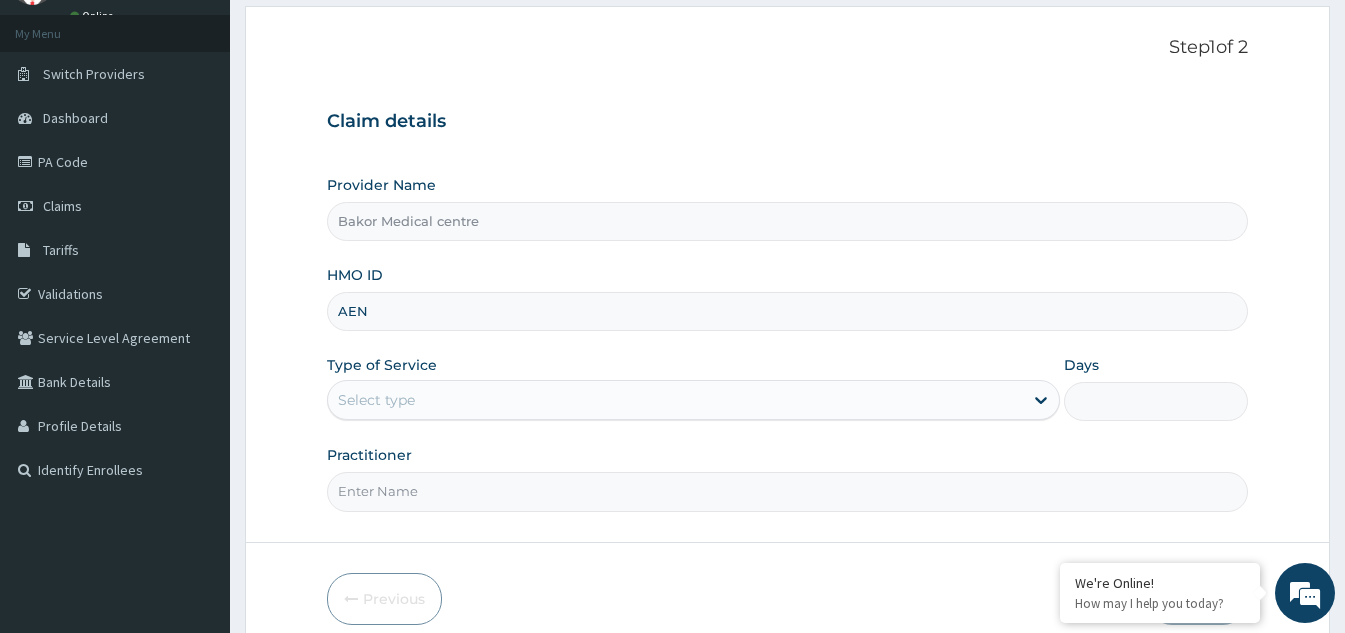 scroll, scrollTop: 0, scrollLeft: 0, axis: both 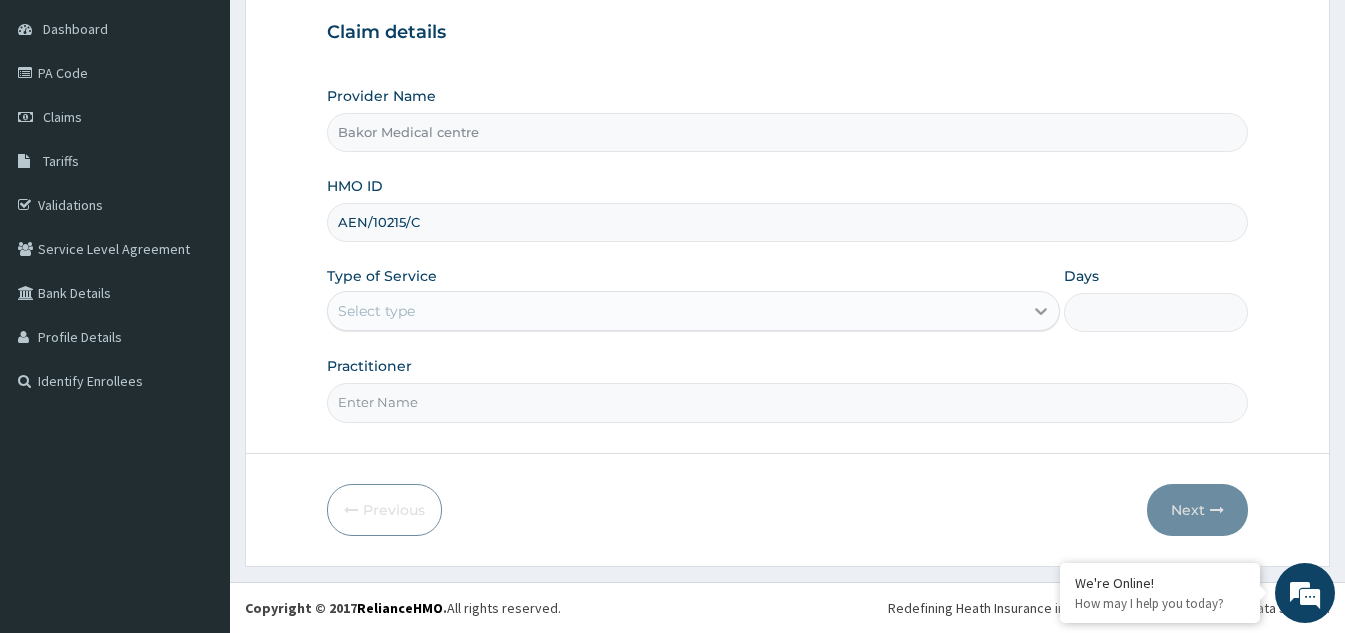 type on "AEN/10215/C" 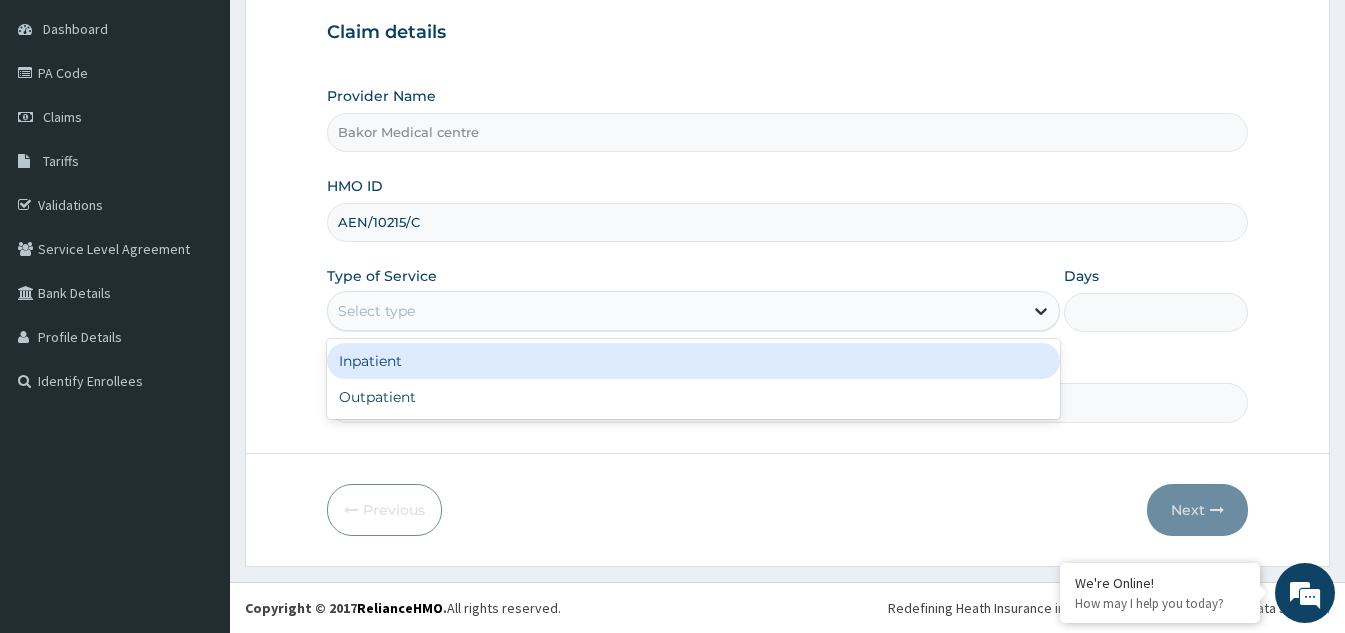 click at bounding box center [1041, 311] 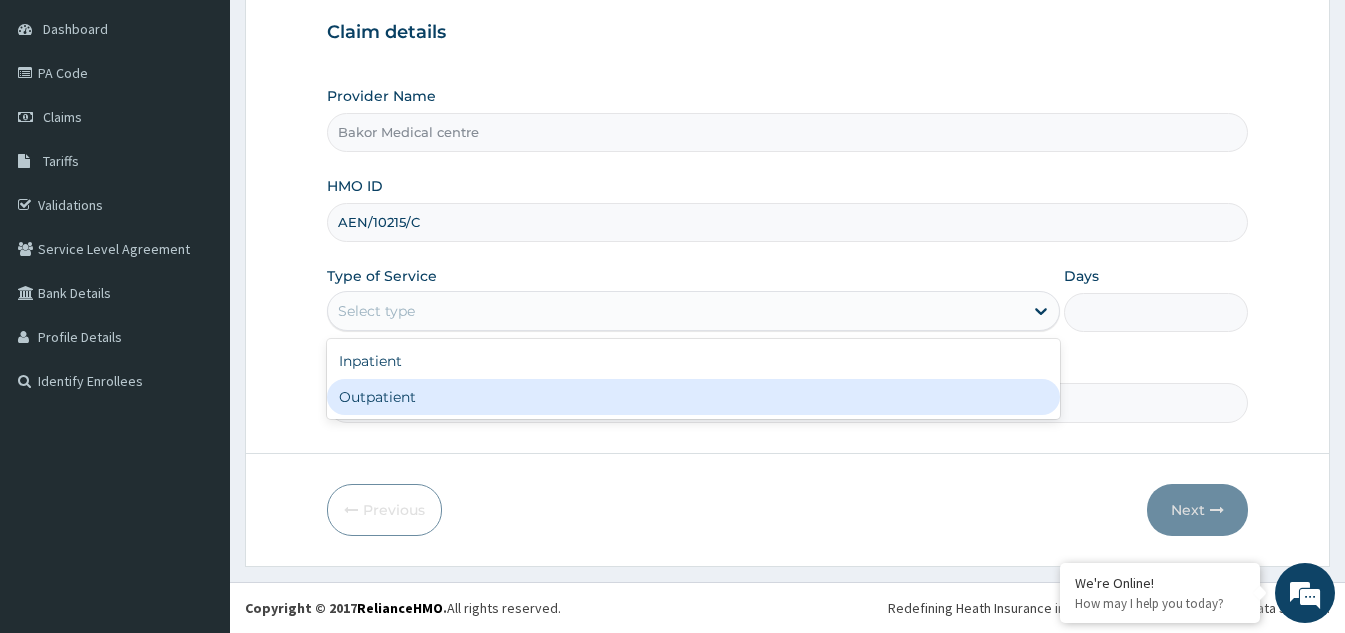 click on "Outpatient" at bounding box center (693, 397) 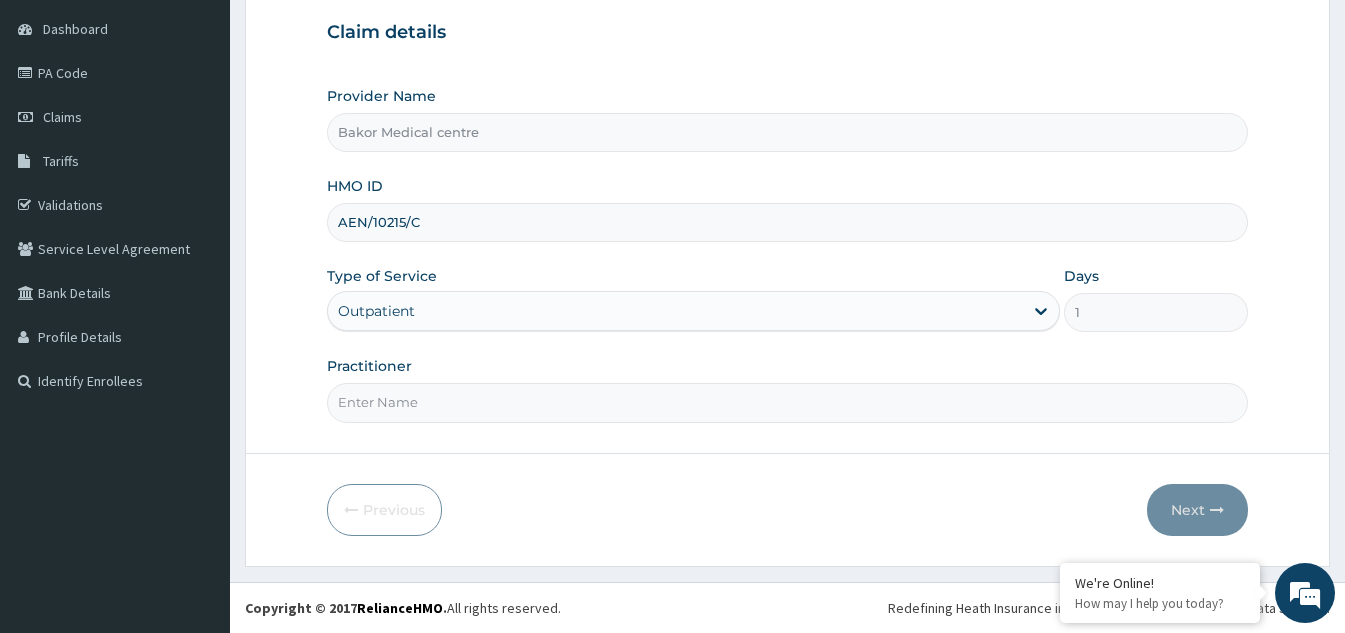 click on "Practitioner" at bounding box center [787, 402] 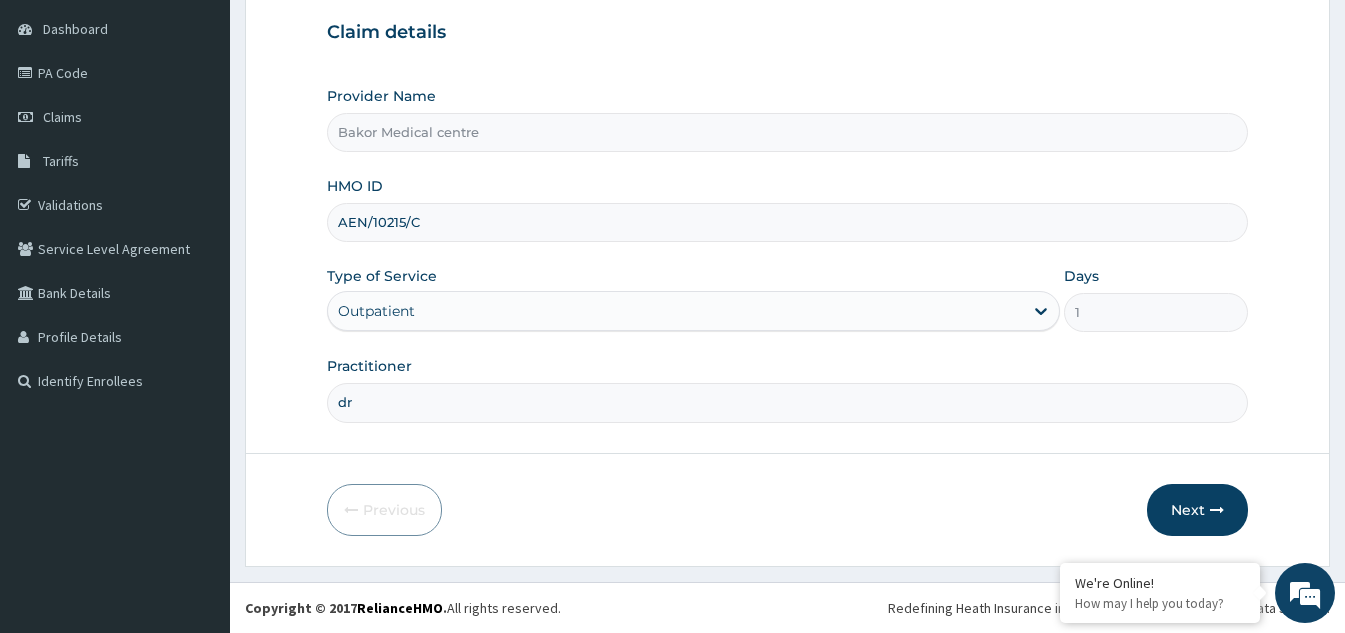 type on "d" 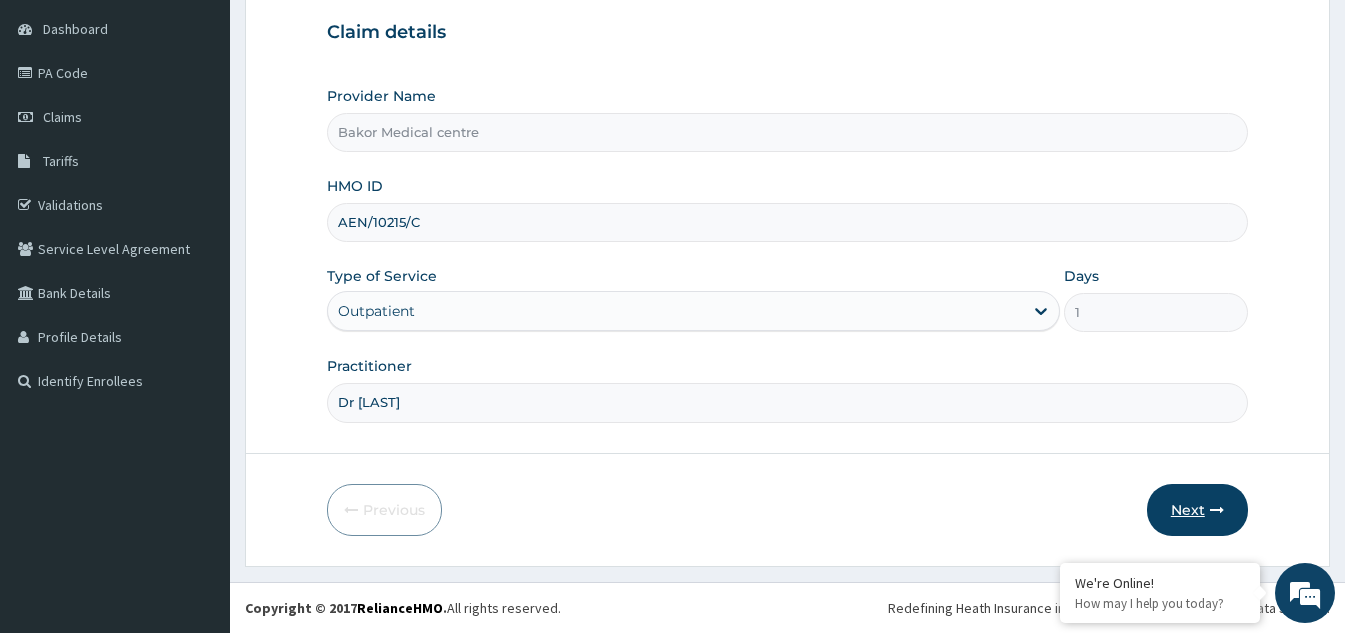 type on "Dr [LAST]" 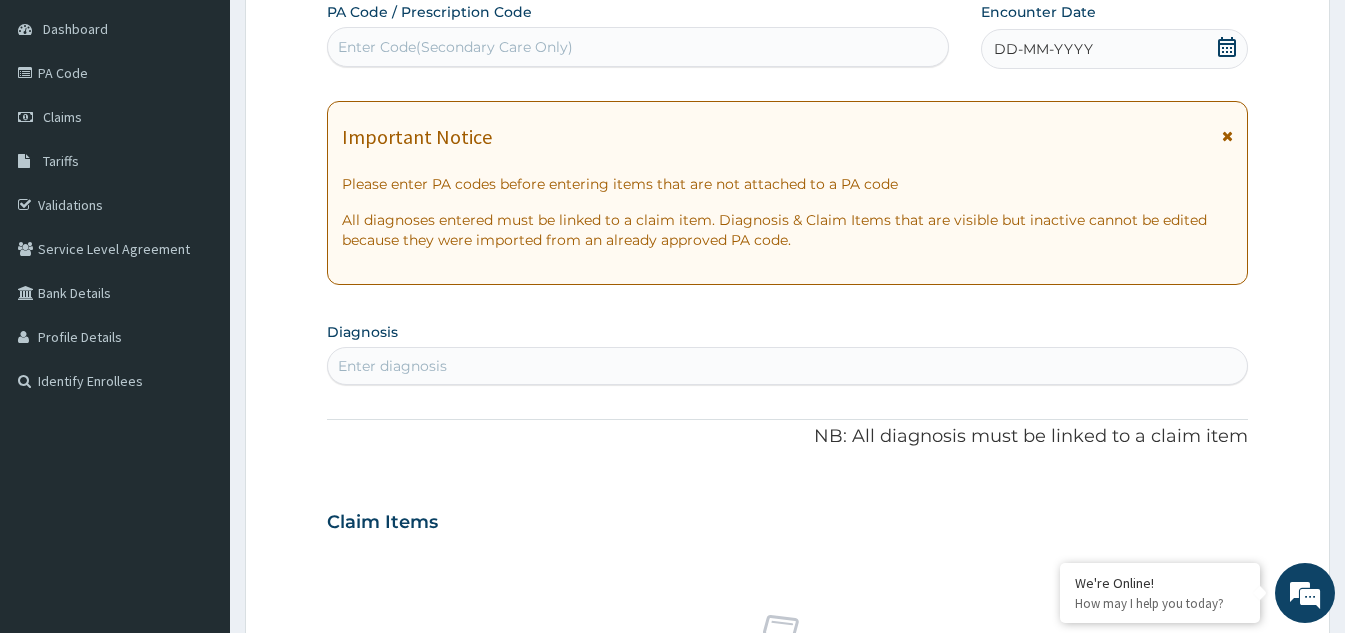 click 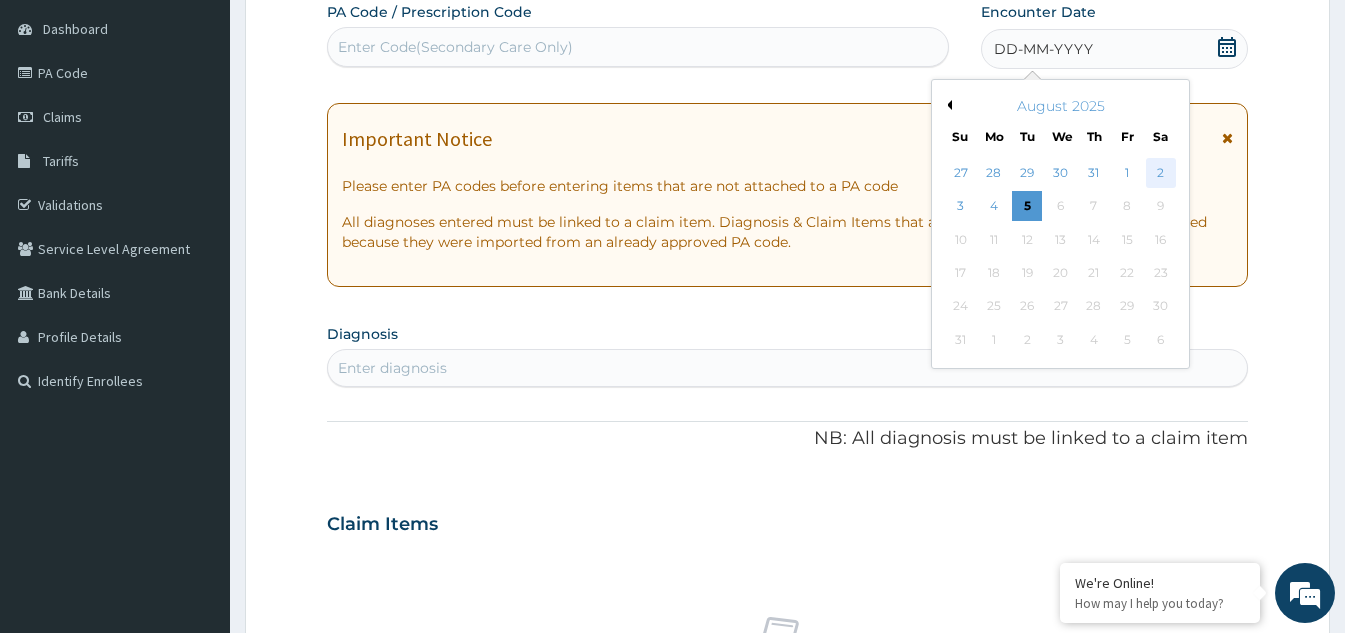 click on "2" at bounding box center (1161, 173) 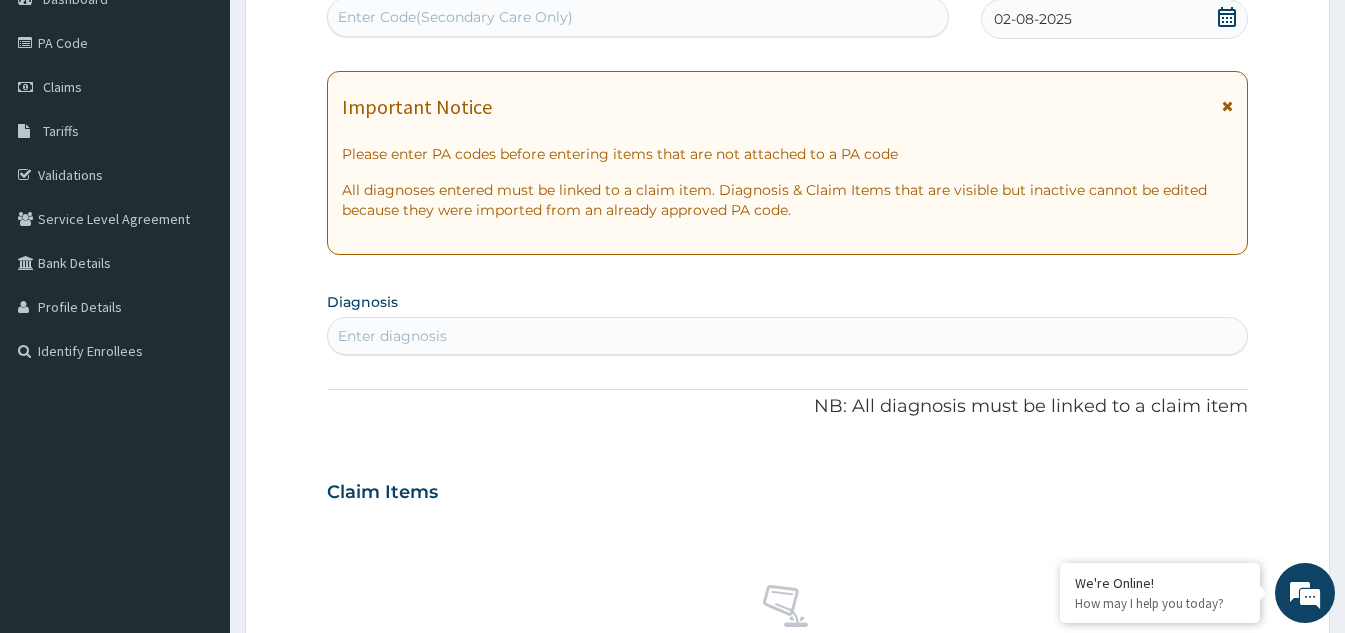 scroll, scrollTop: 289, scrollLeft: 0, axis: vertical 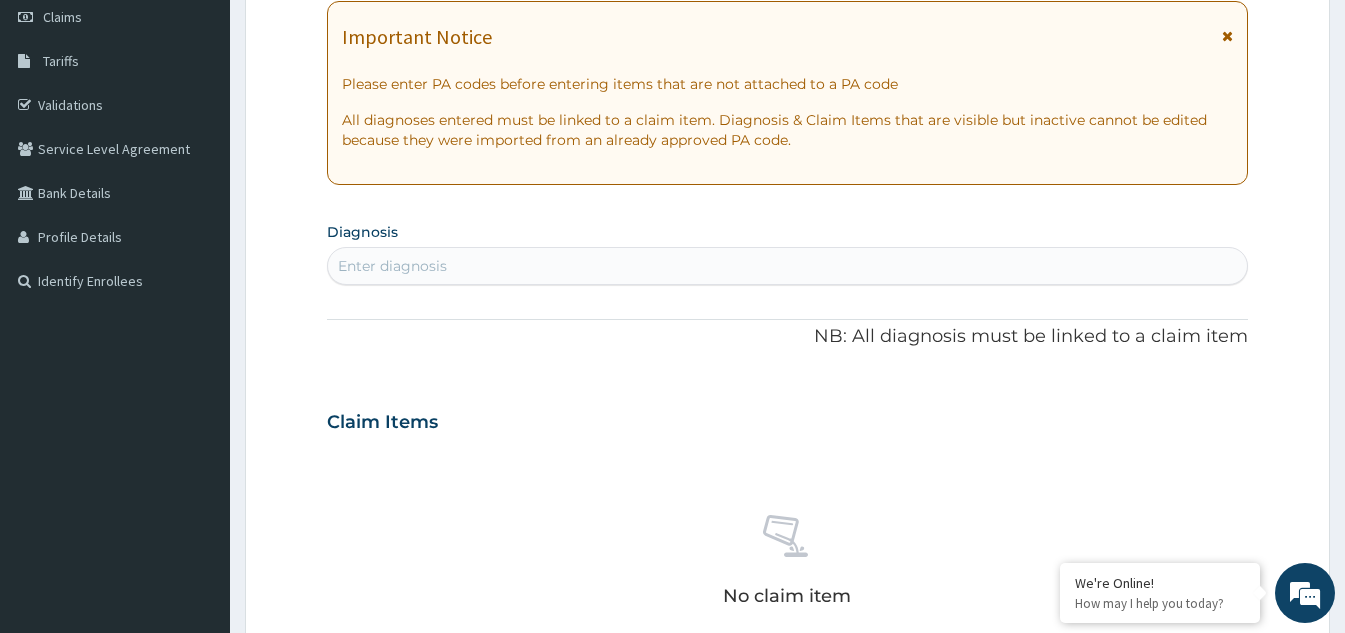 click on "Enter diagnosis" at bounding box center (787, 266) 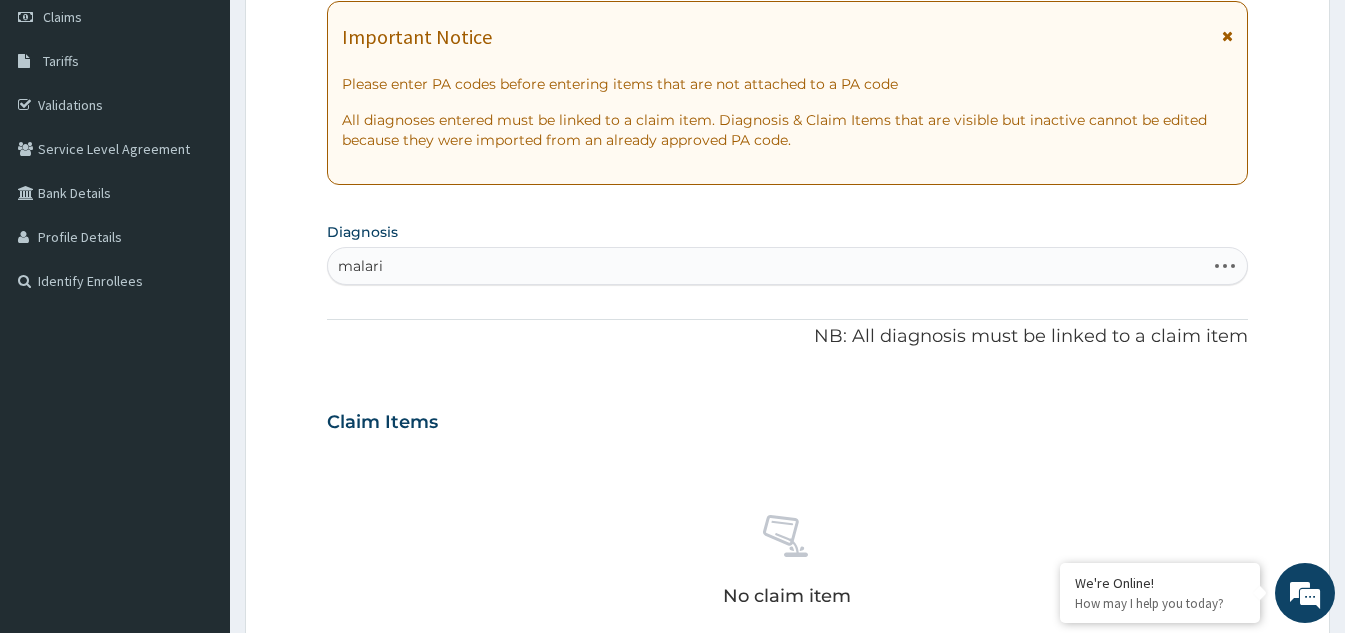type on "malaria" 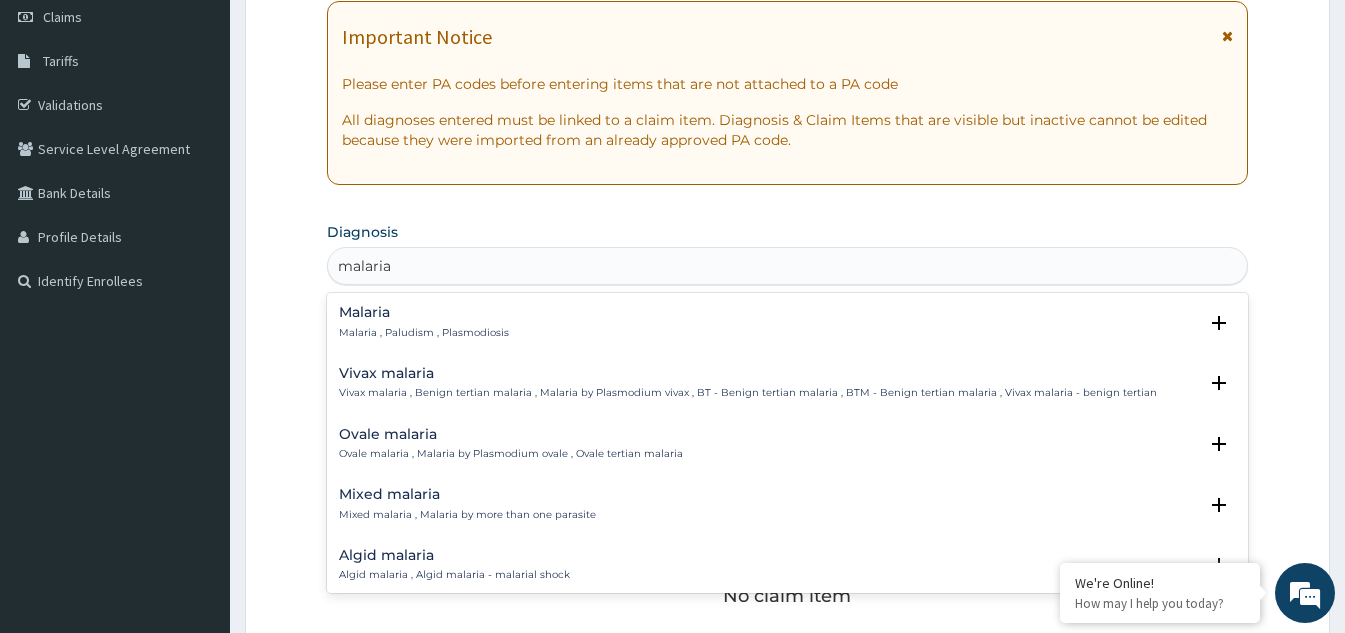 click on "Malaria , Paludism , Plasmodiosis" at bounding box center (424, 333) 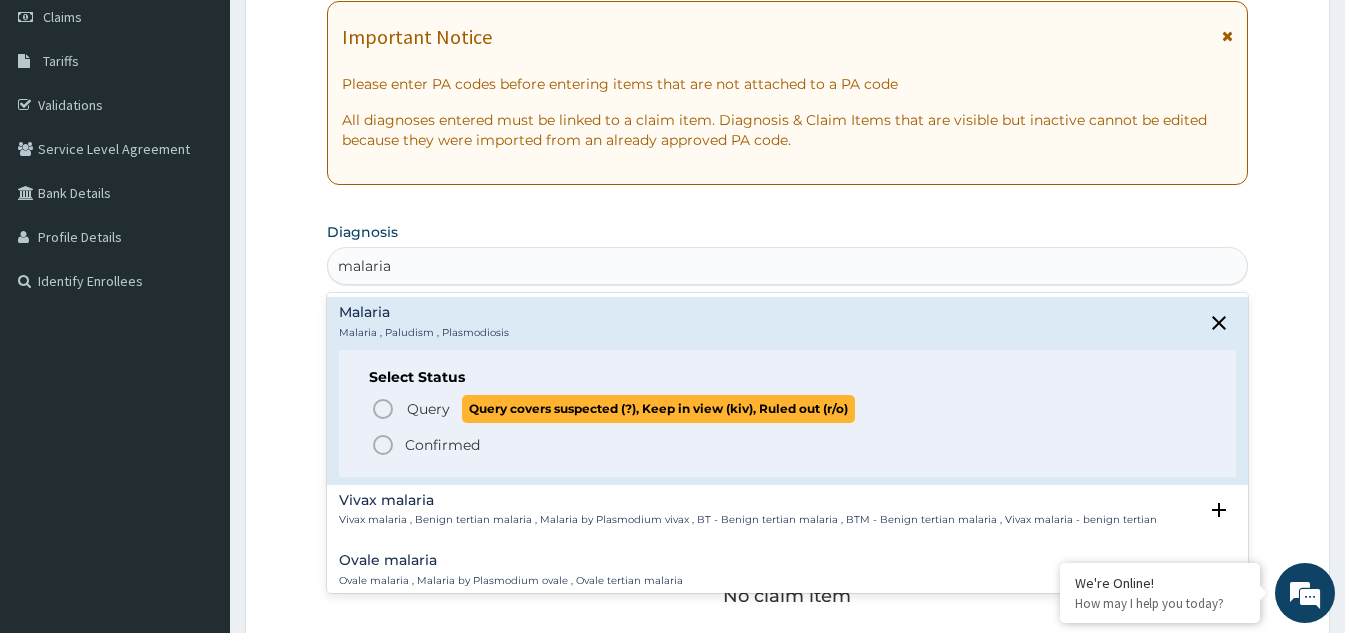 click 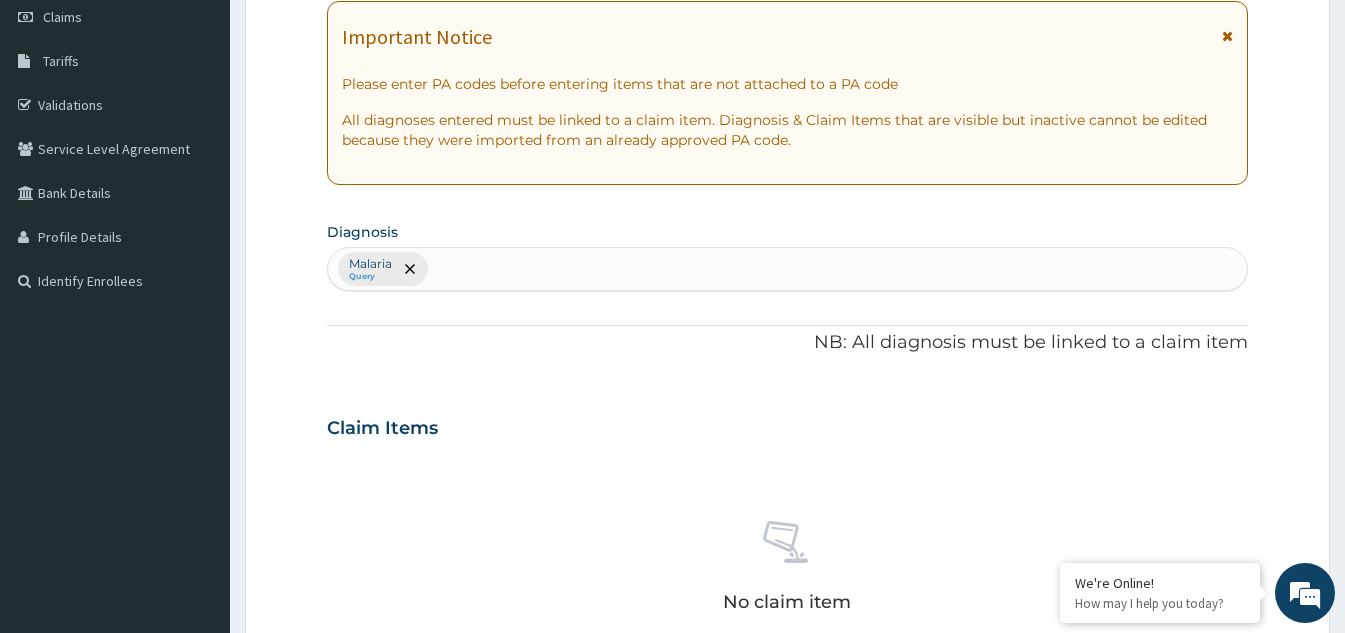 click on "Malaria Query" at bounding box center (787, 269) 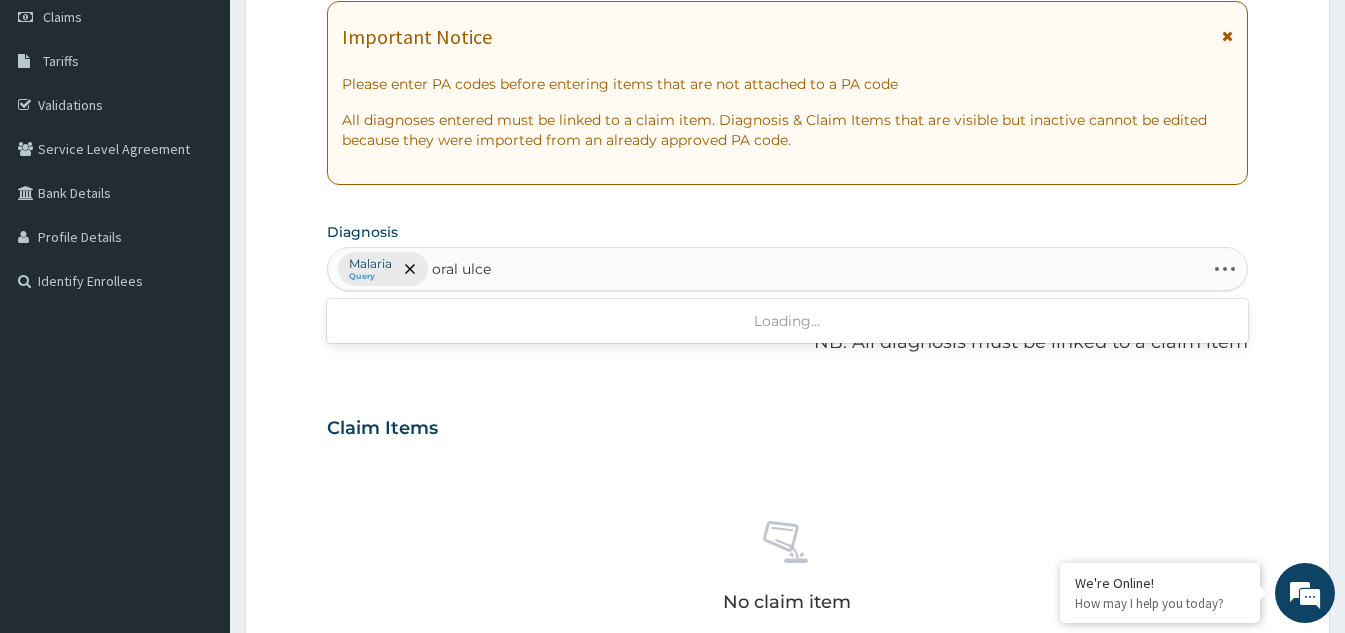 type on "oral ulcer" 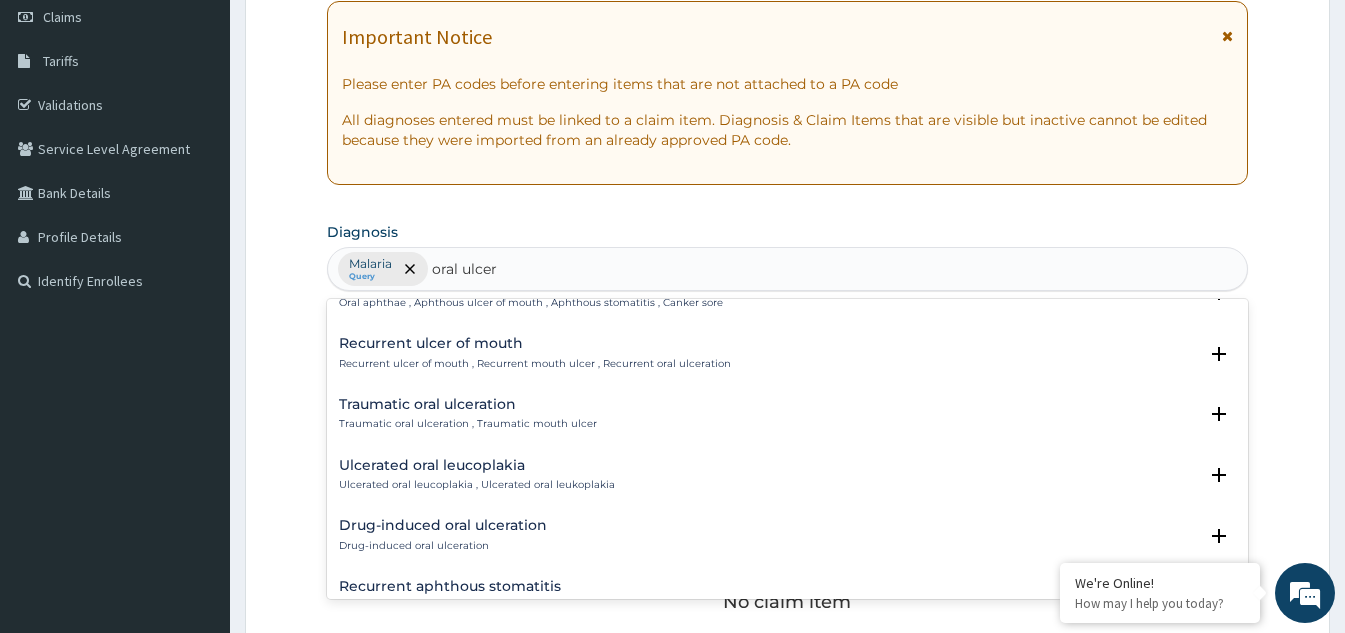 scroll, scrollTop: 0, scrollLeft: 0, axis: both 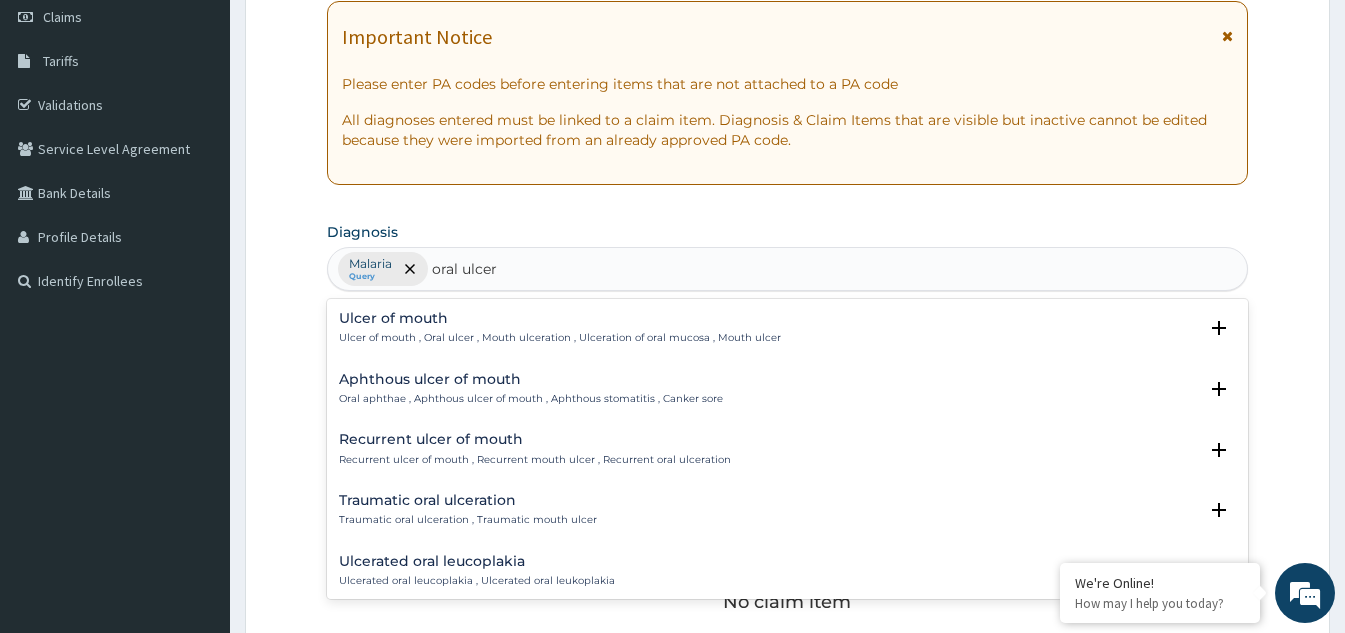 click on "Ulcer of mouth Ulcer of mouth , Oral ulcer , Mouth ulceration , Ulceration of oral mucosa , Mouth ulcer" at bounding box center (560, 328) 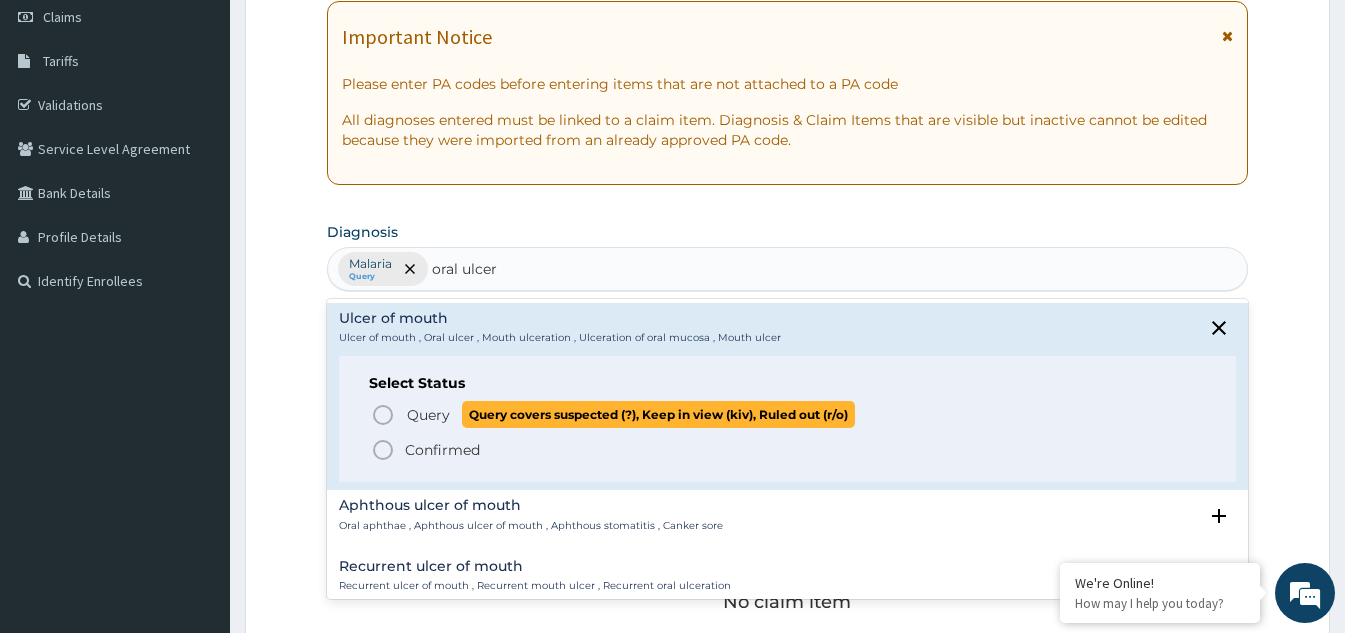 click 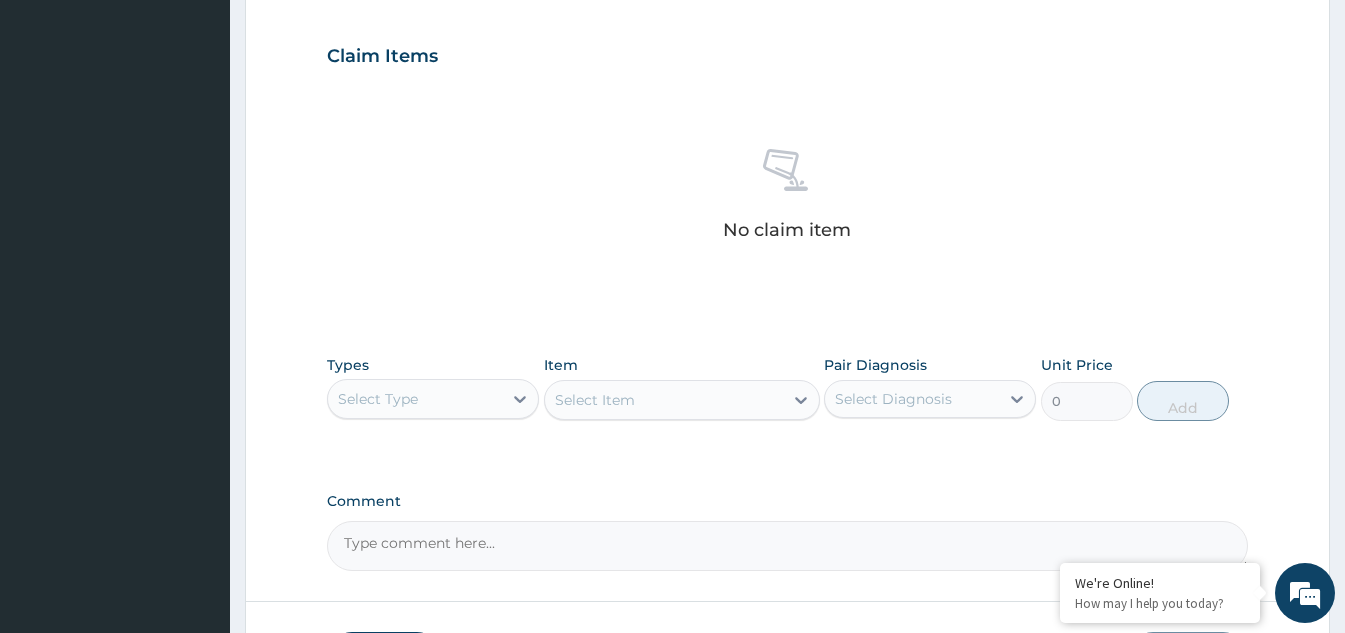 scroll, scrollTop: 689, scrollLeft: 0, axis: vertical 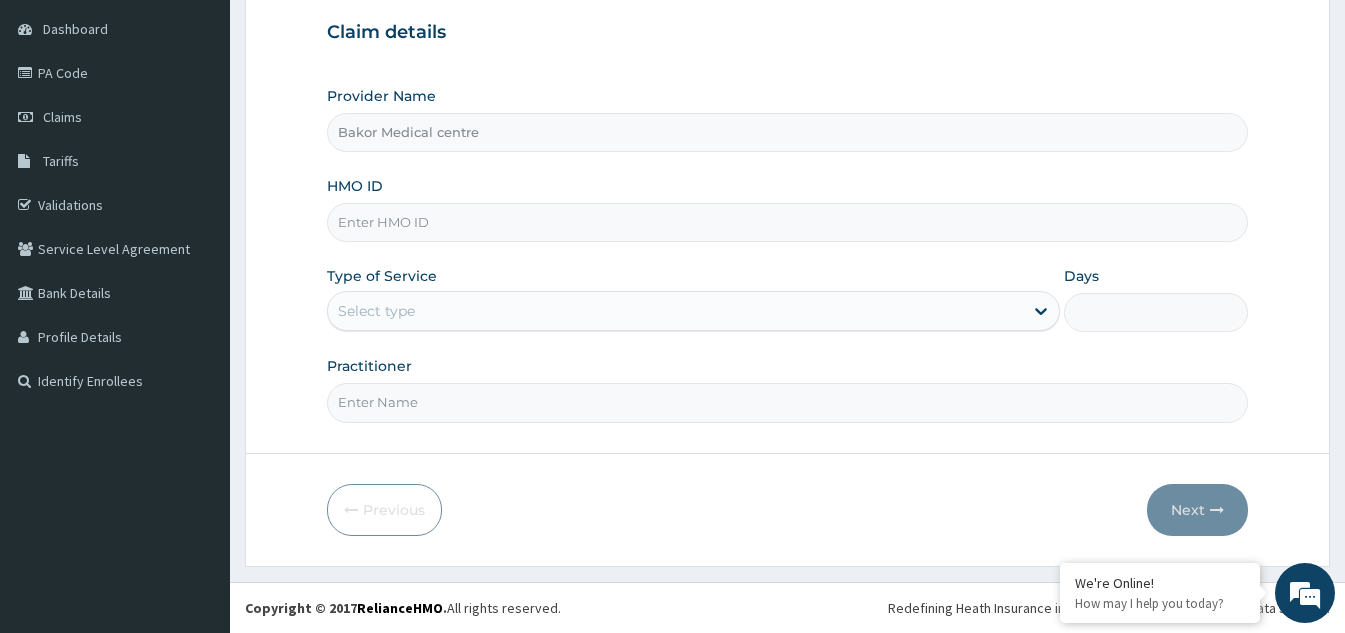 click on "HMO ID" at bounding box center (787, 222) 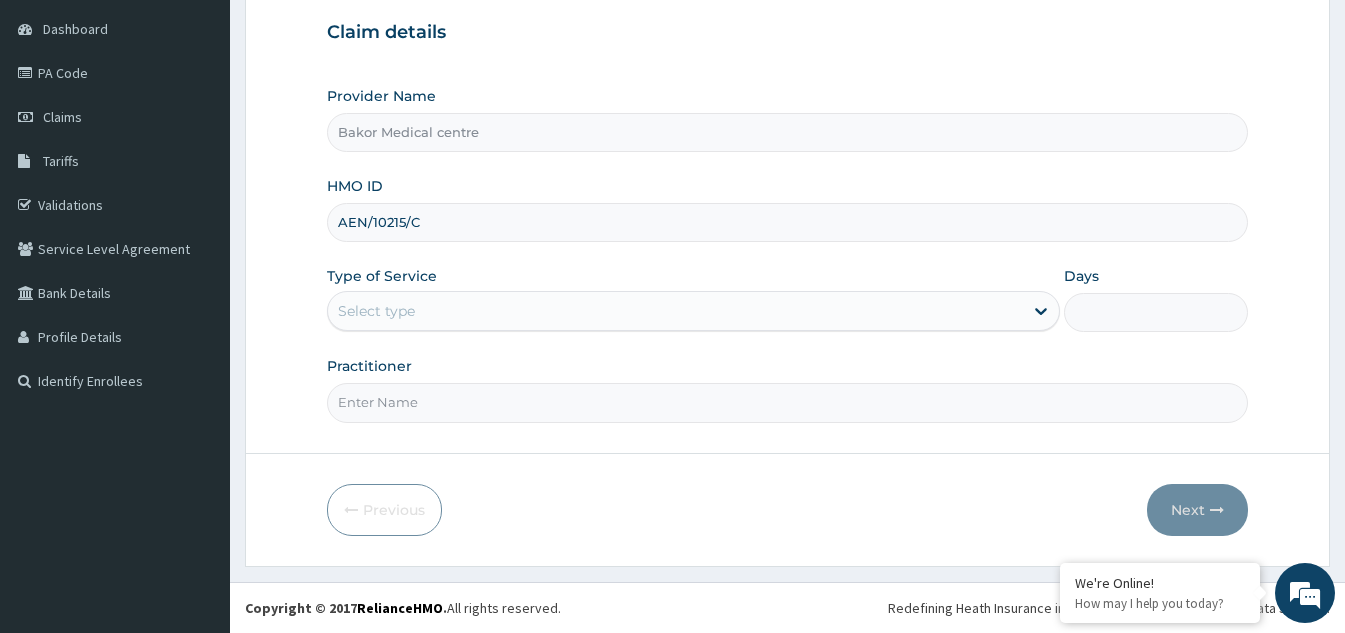 type on "AEN/10215/C" 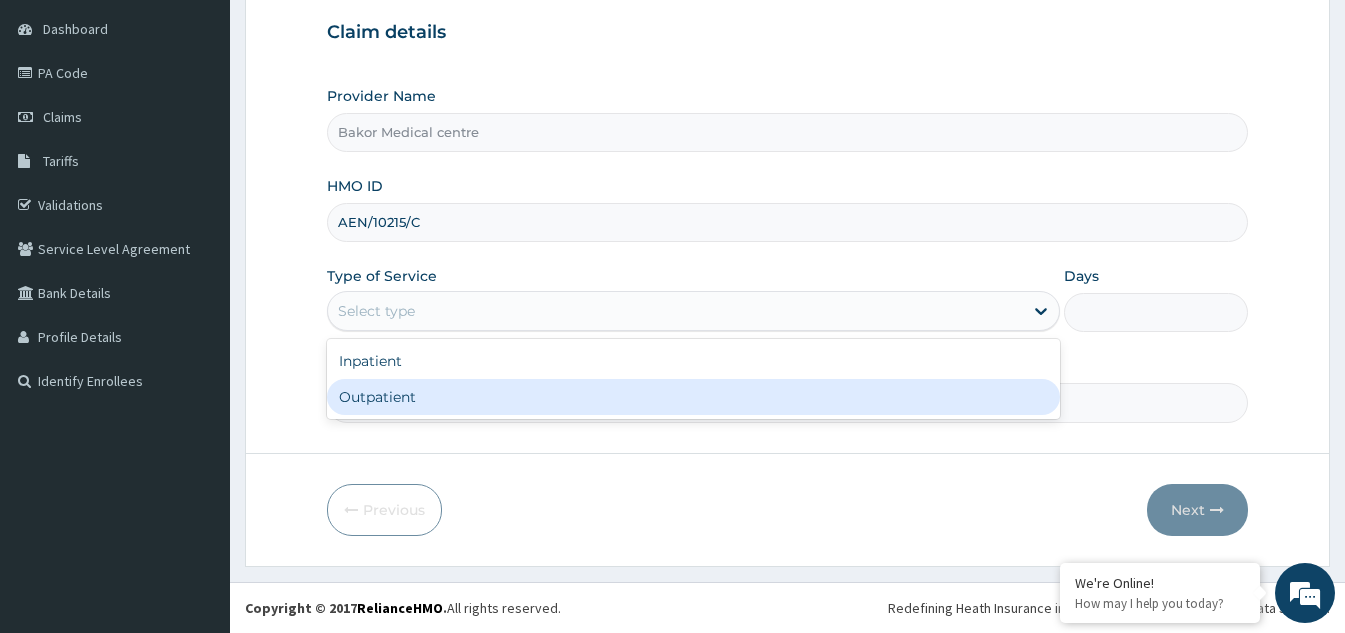 click on "Outpatient" at bounding box center (693, 397) 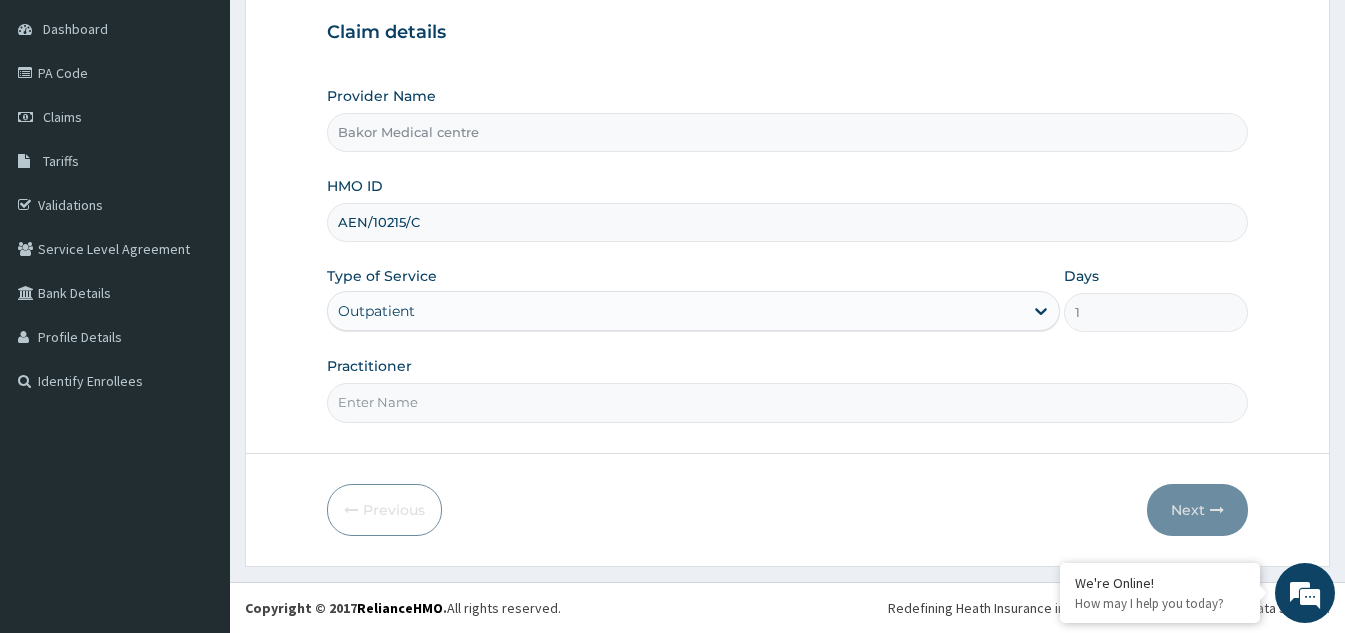 click on "Practitioner" at bounding box center [787, 402] 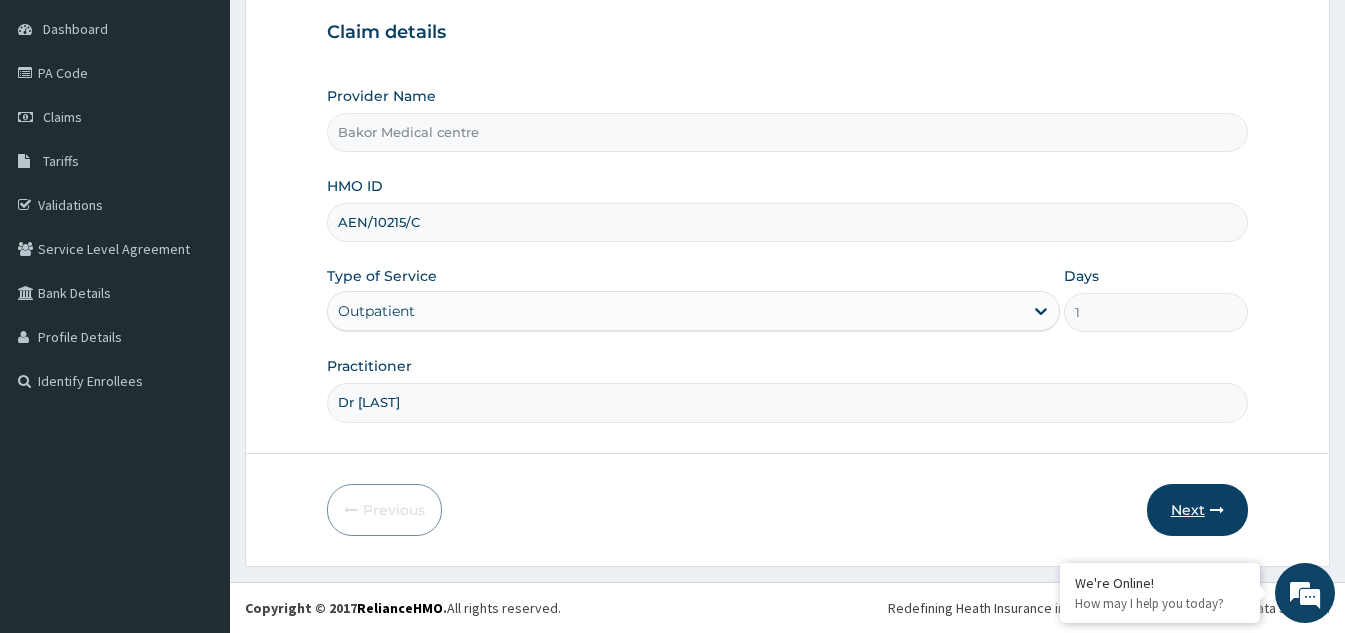 type on "Dr Freedman" 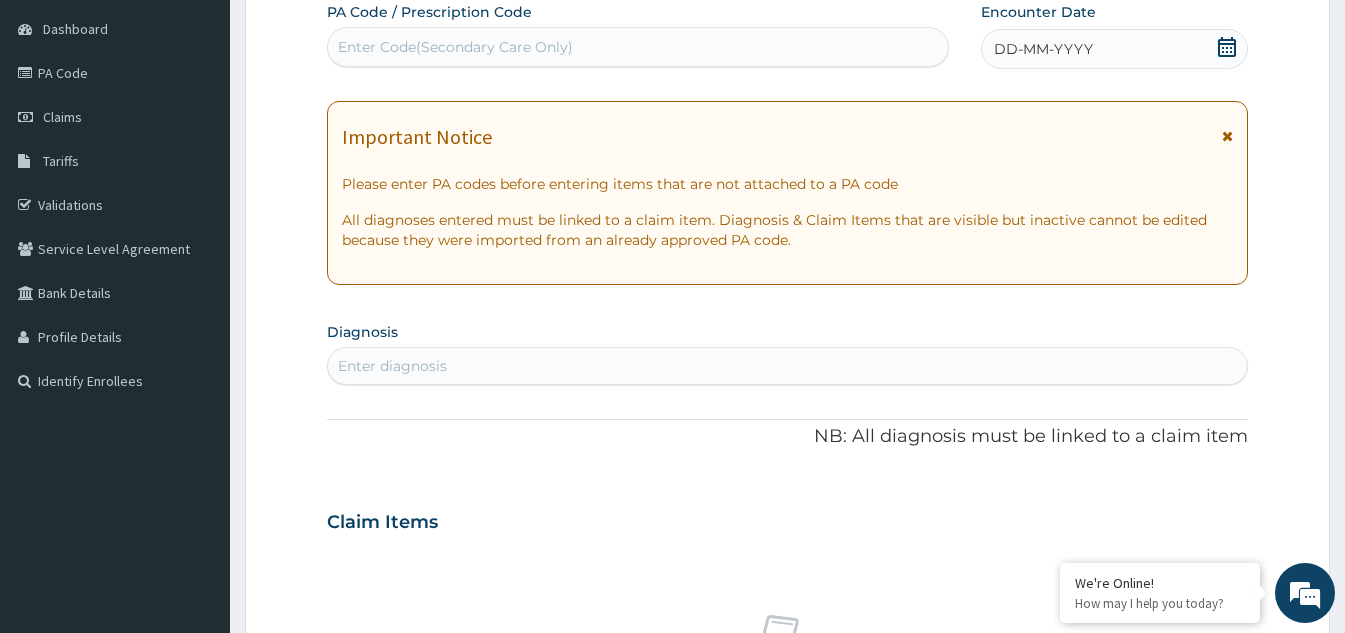 click 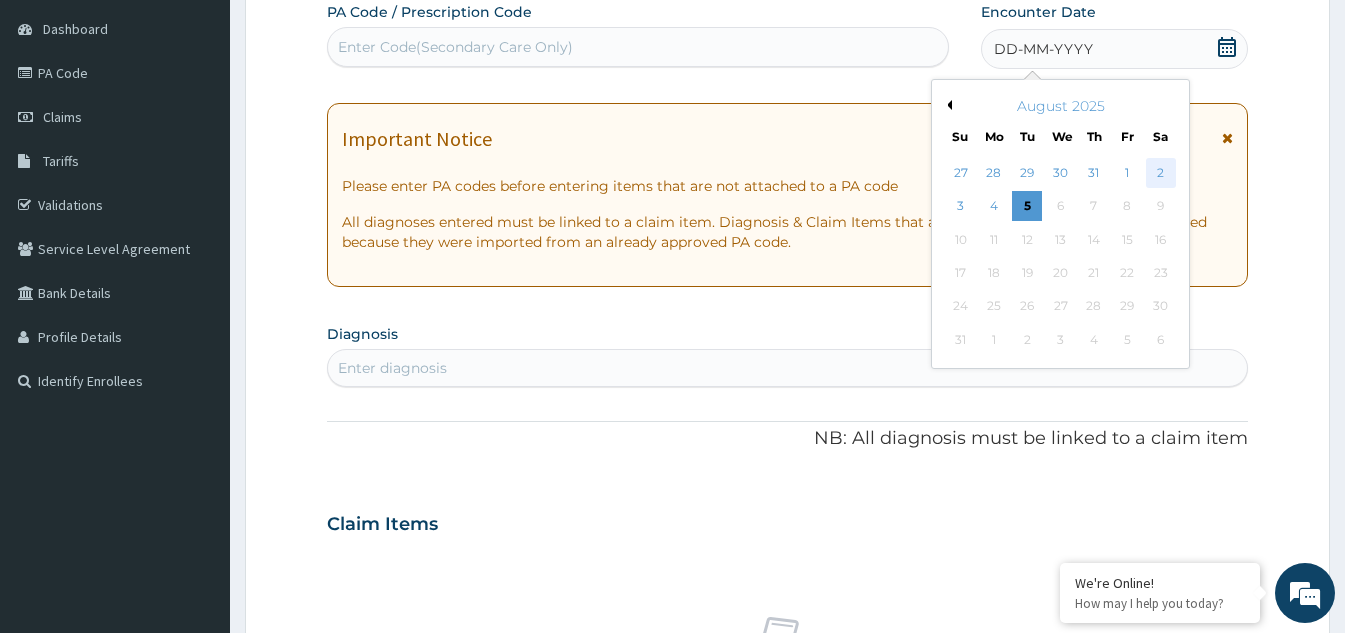 click on "2" at bounding box center [1161, 173] 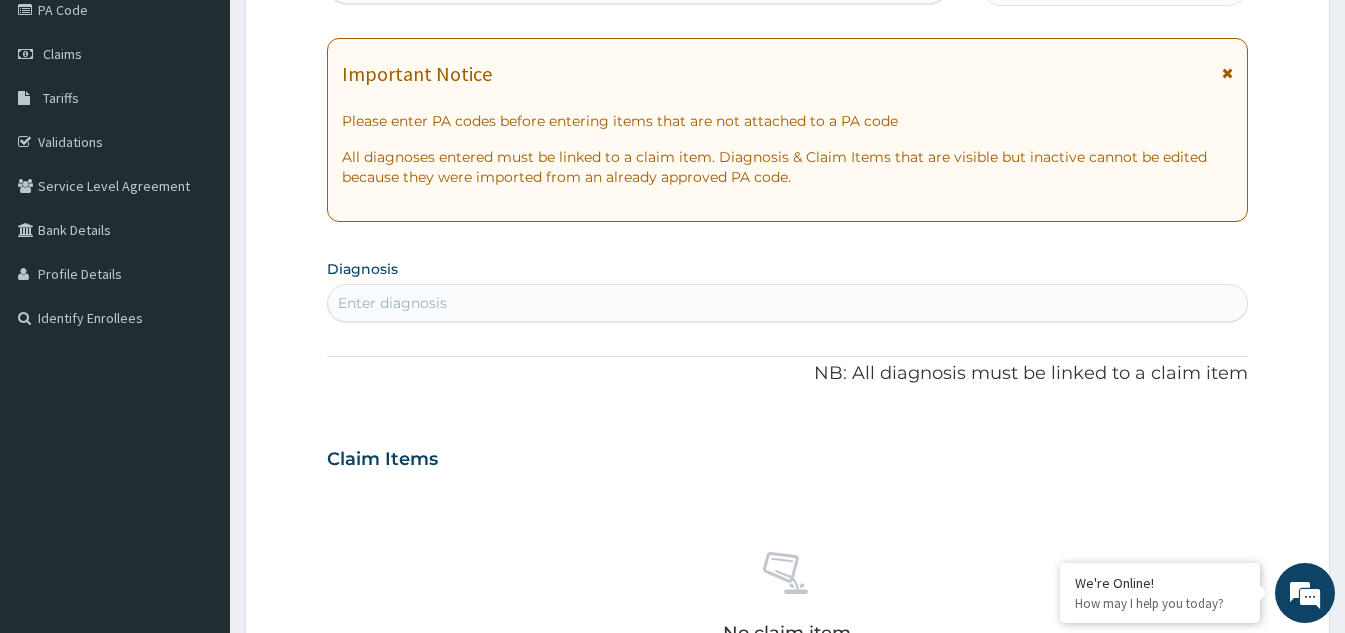 scroll, scrollTop: 289, scrollLeft: 0, axis: vertical 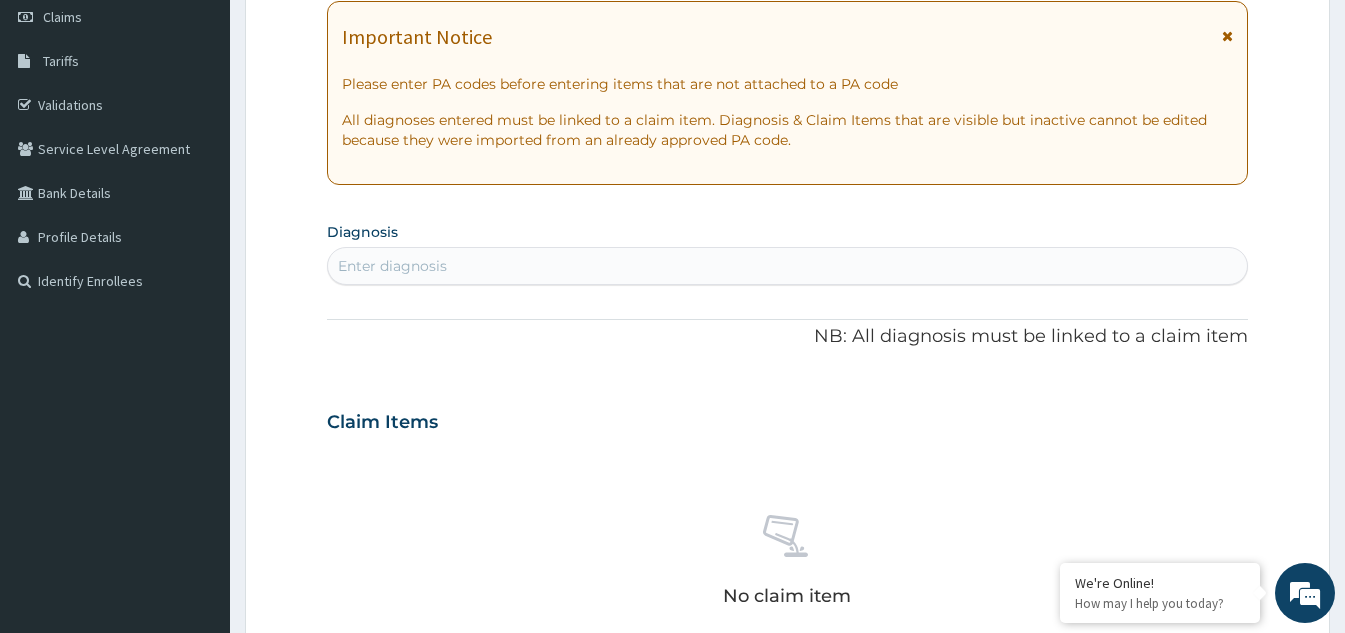 click on "Enter diagnosis" at bounding box center (787, 266) 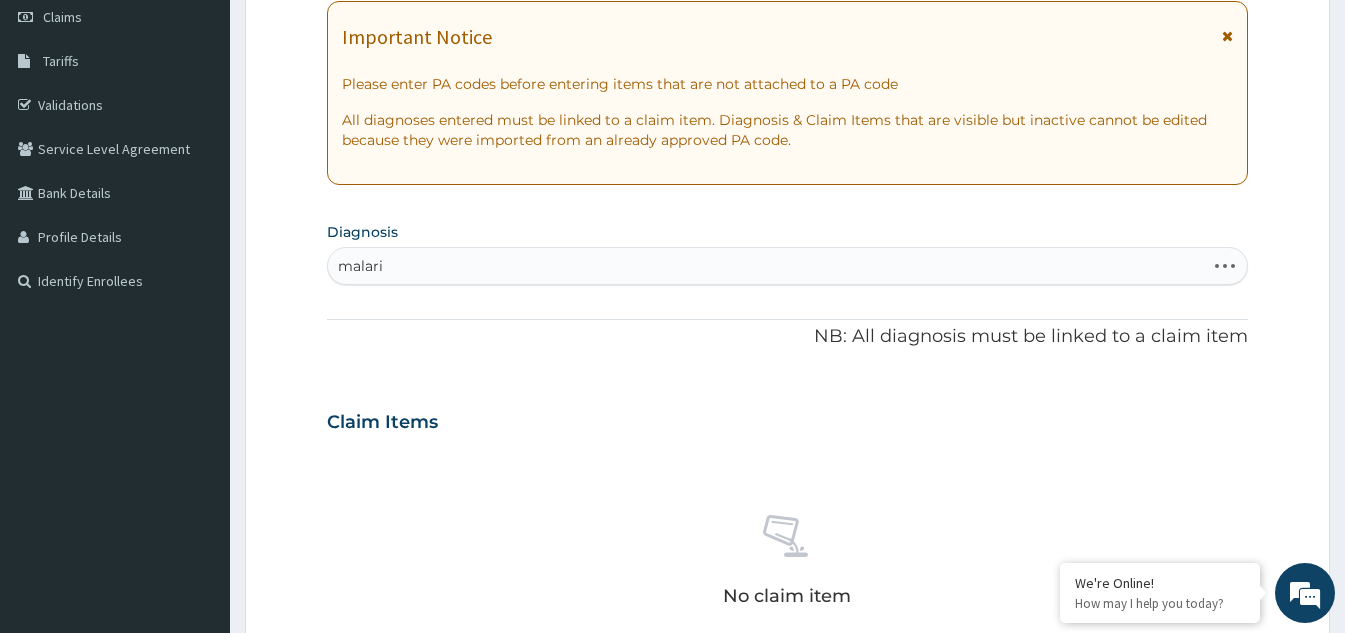 type on "malaria" 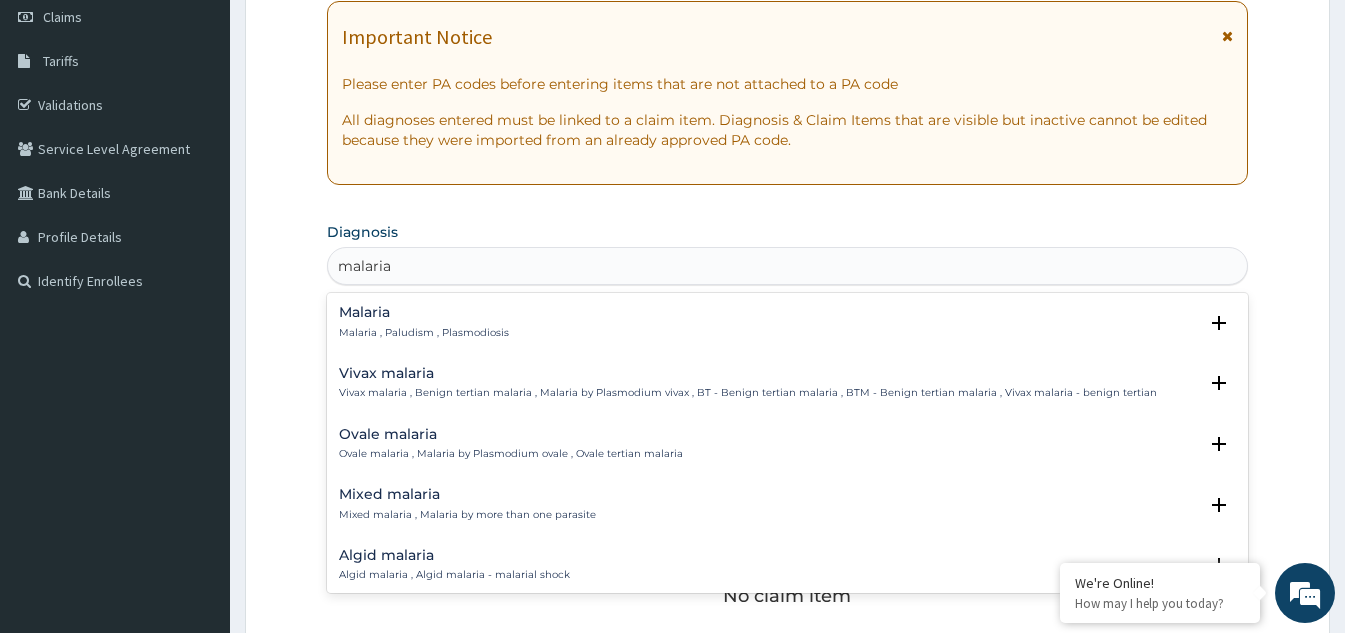 click on "Malaria Malaria , Paludism , Plasmodiosis" at bounding box center (424, 322) 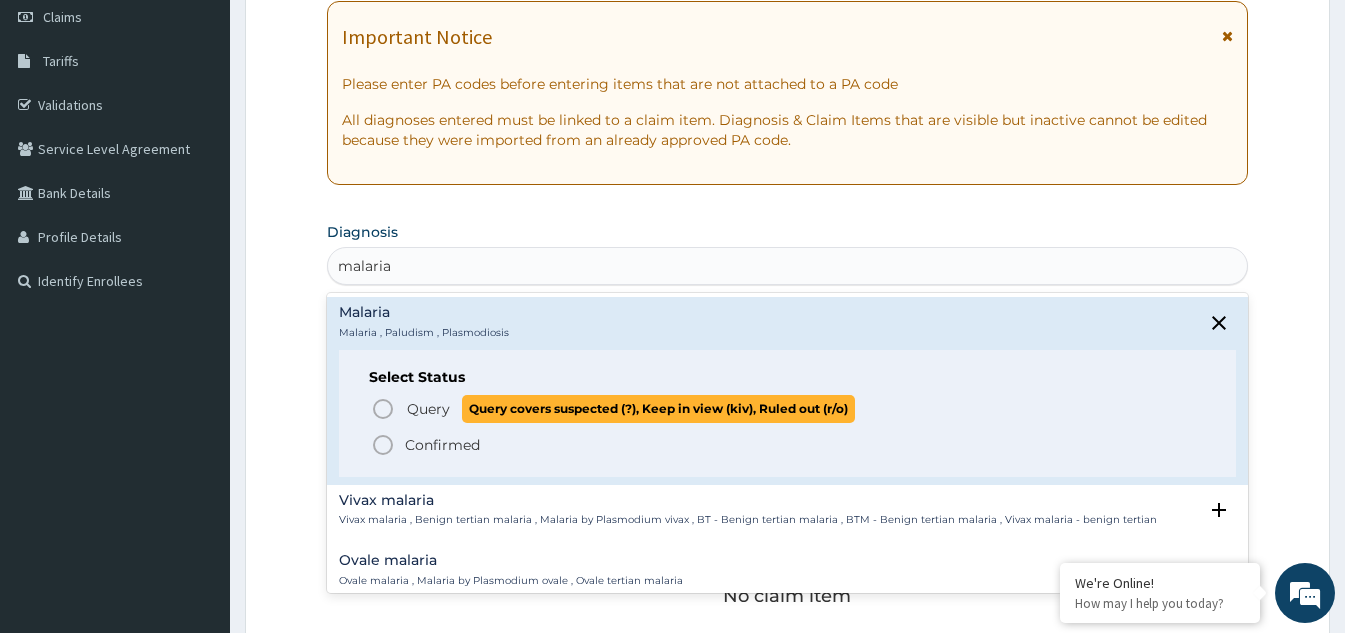 drag, startPoint x: 385, startPoint y: 413, endPoint x: 386, endPoint y: 382, distance: 31.016125 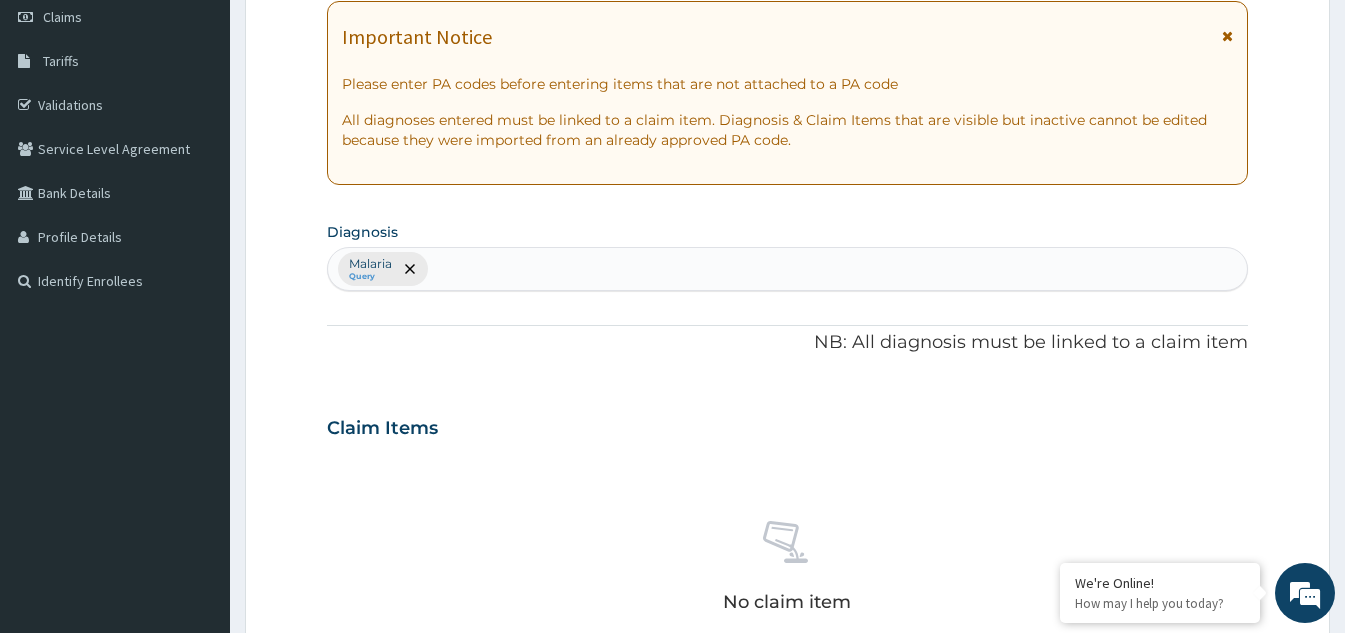 click on "Malaria Query" at bounding box center [787, 269] 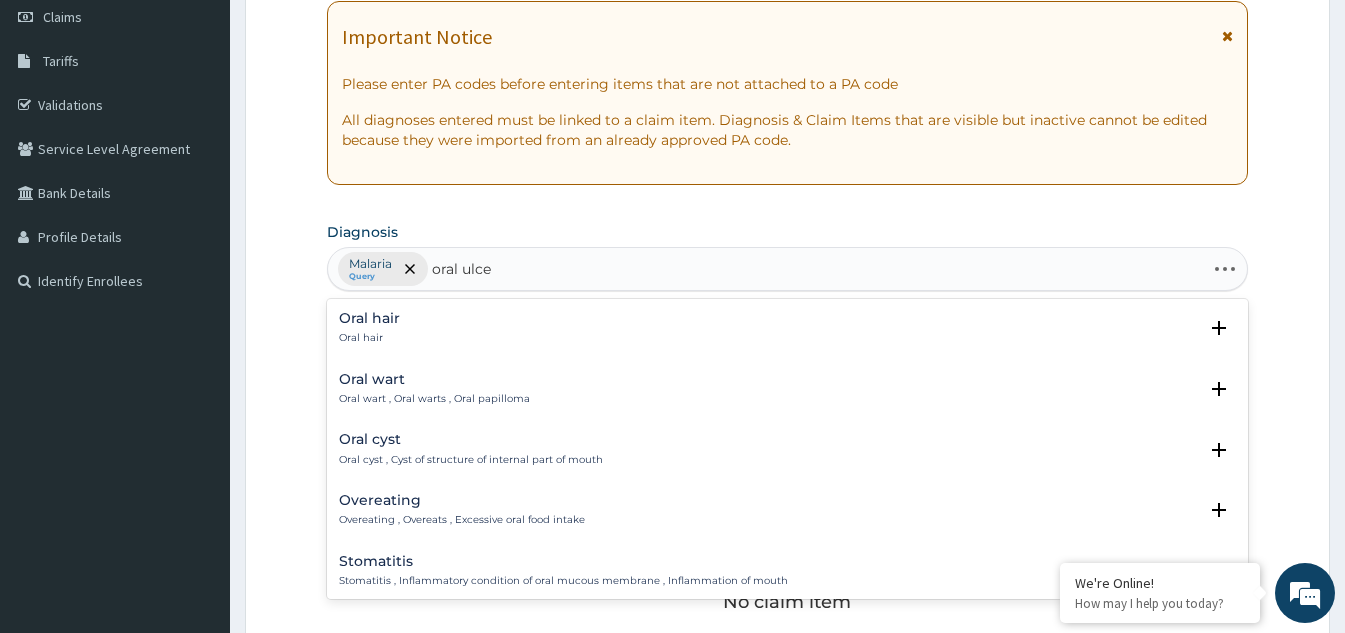 type on "oral ulcer" 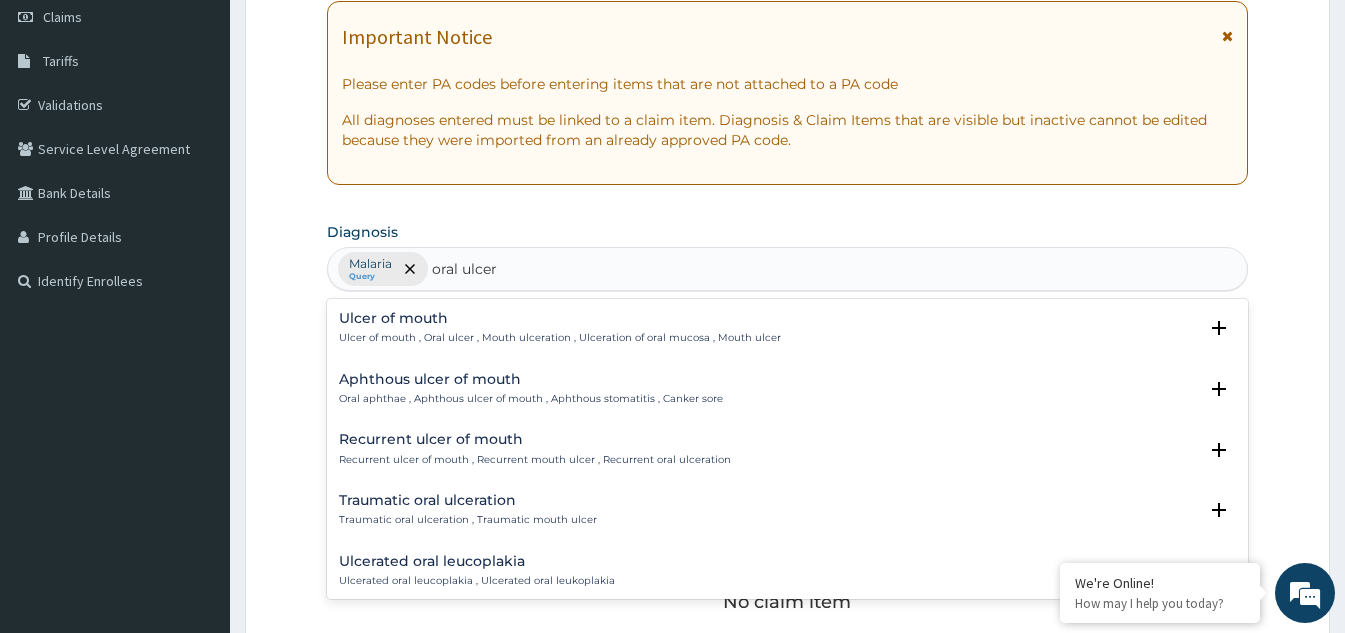 click on "Ulcer of mouth Ulcer of mouth , Oral ulcer , Mouth ulceration , Ulceration of oral mucosa , Mouth ulcer" at bounding box center [560, 328] 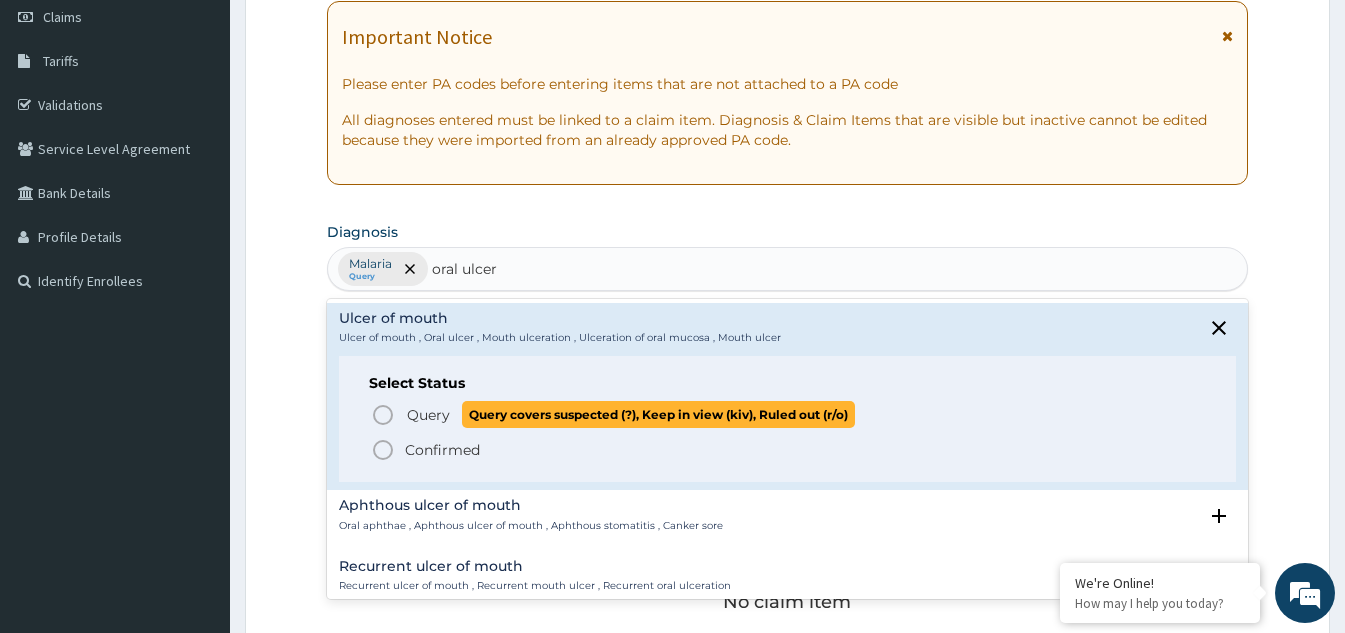 click 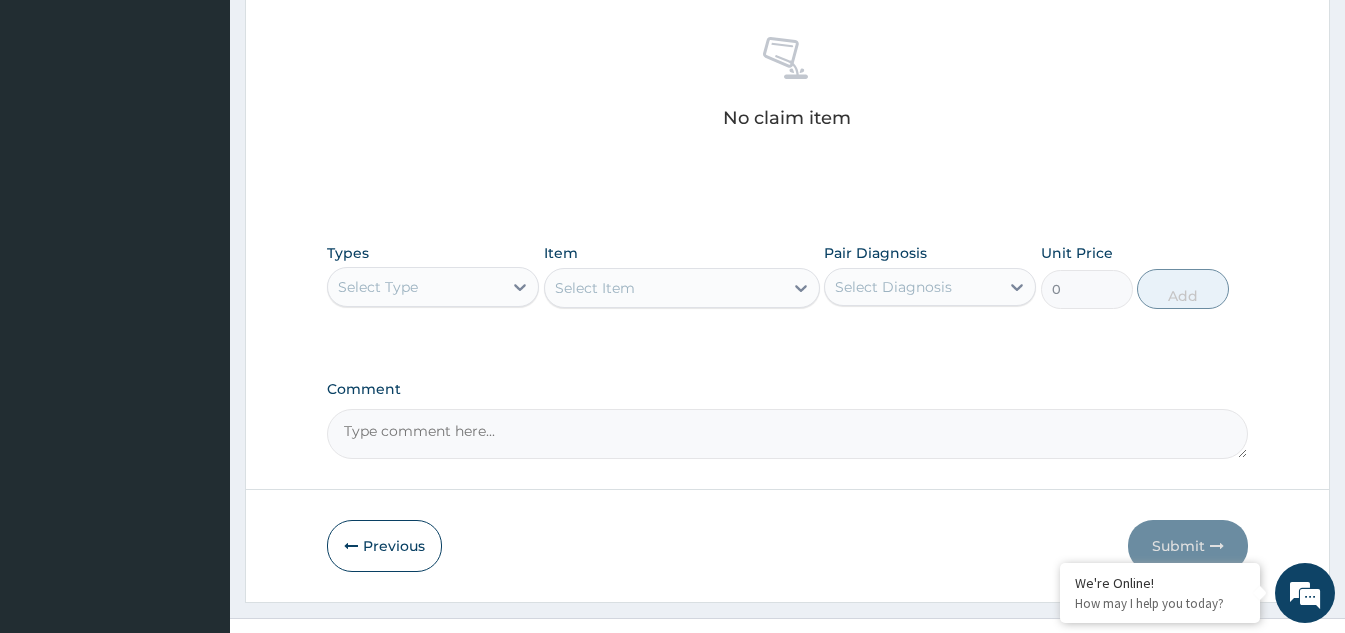 scroll, scrollTop: 789, scrollLeft: 0, axis: vertical 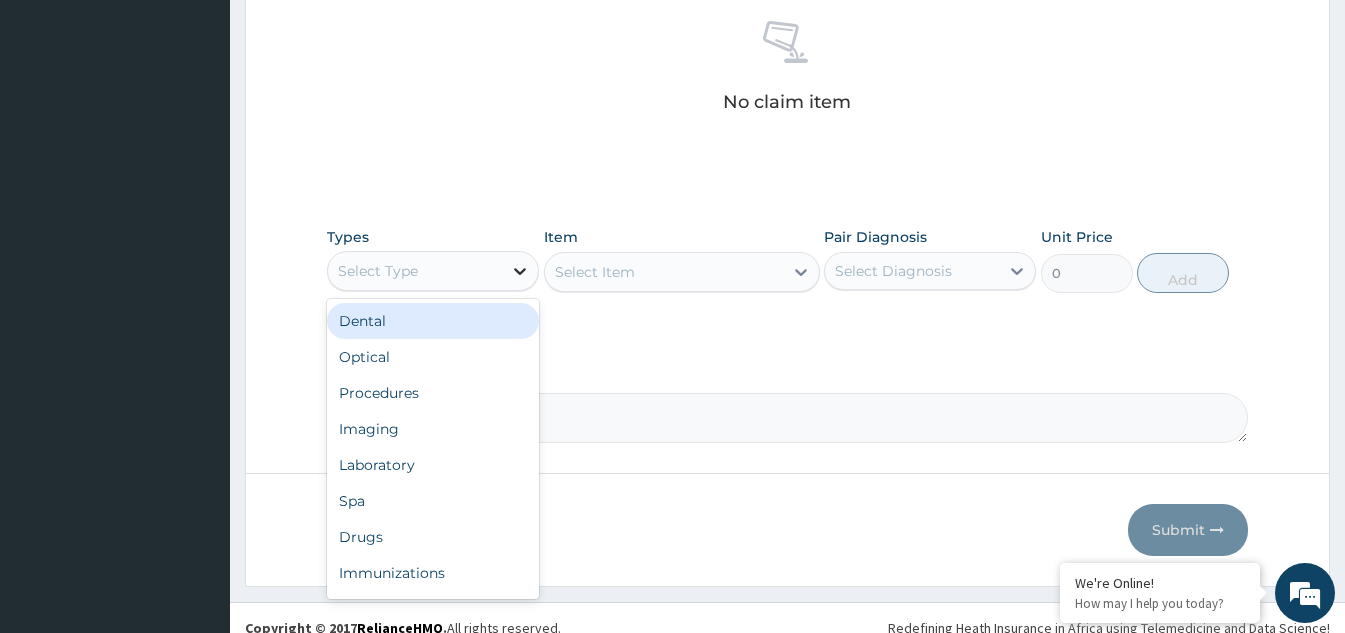 click 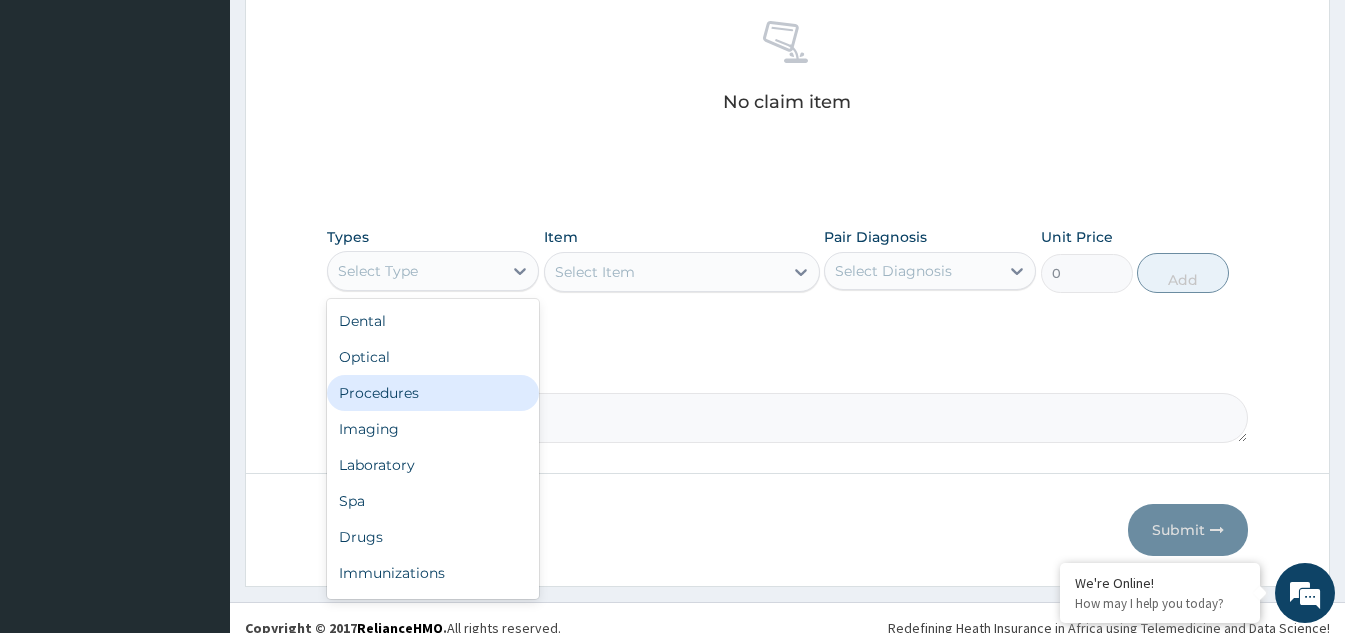 click on "Procedures" at bounding box center [433, 393] 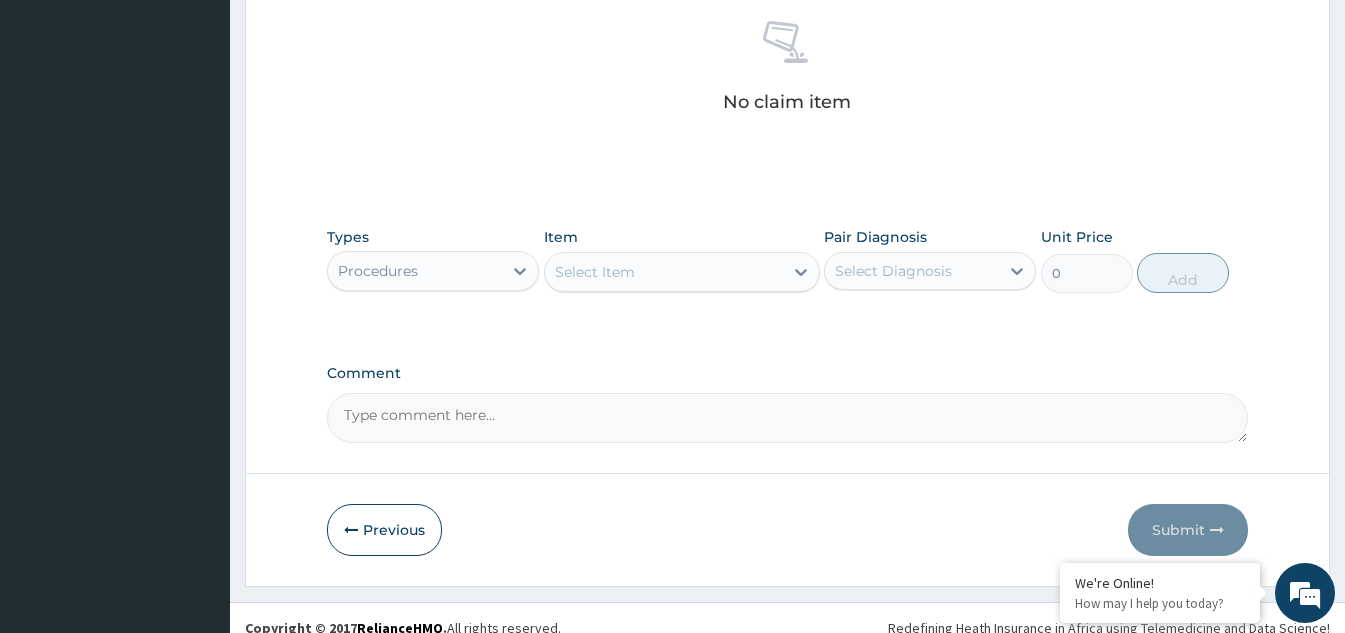 click 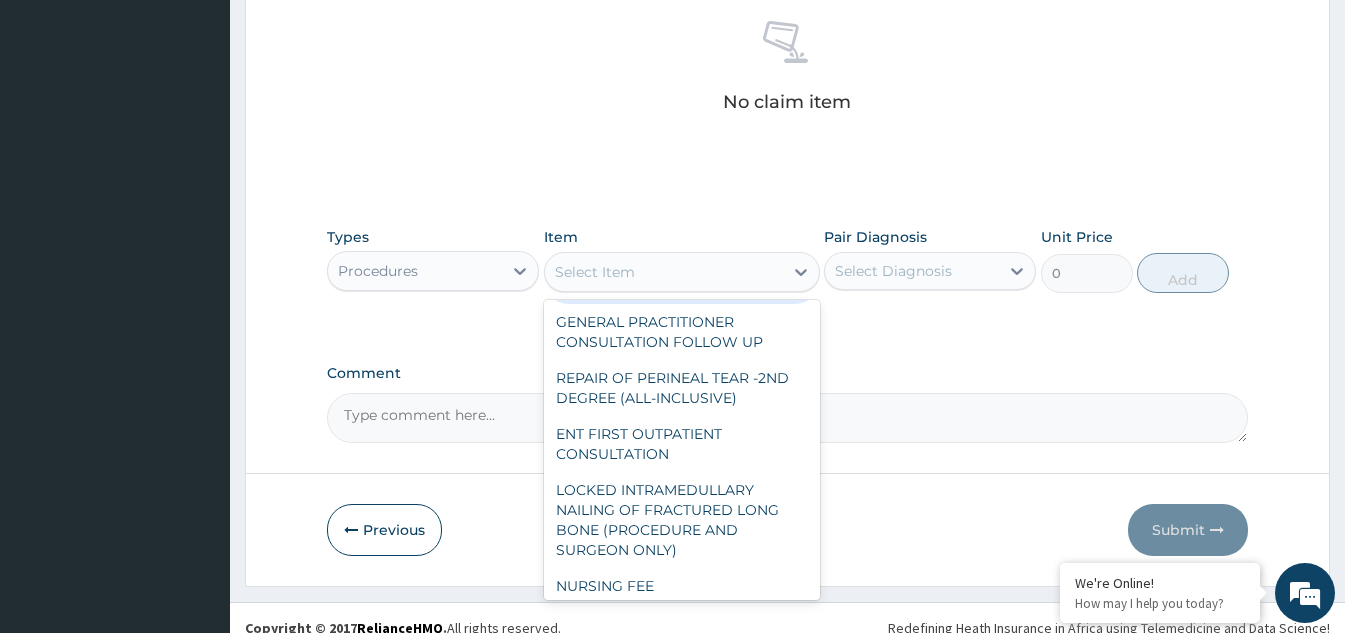 scroll, scrollTop: 6900, scrollLeft: 0, axis: vertical 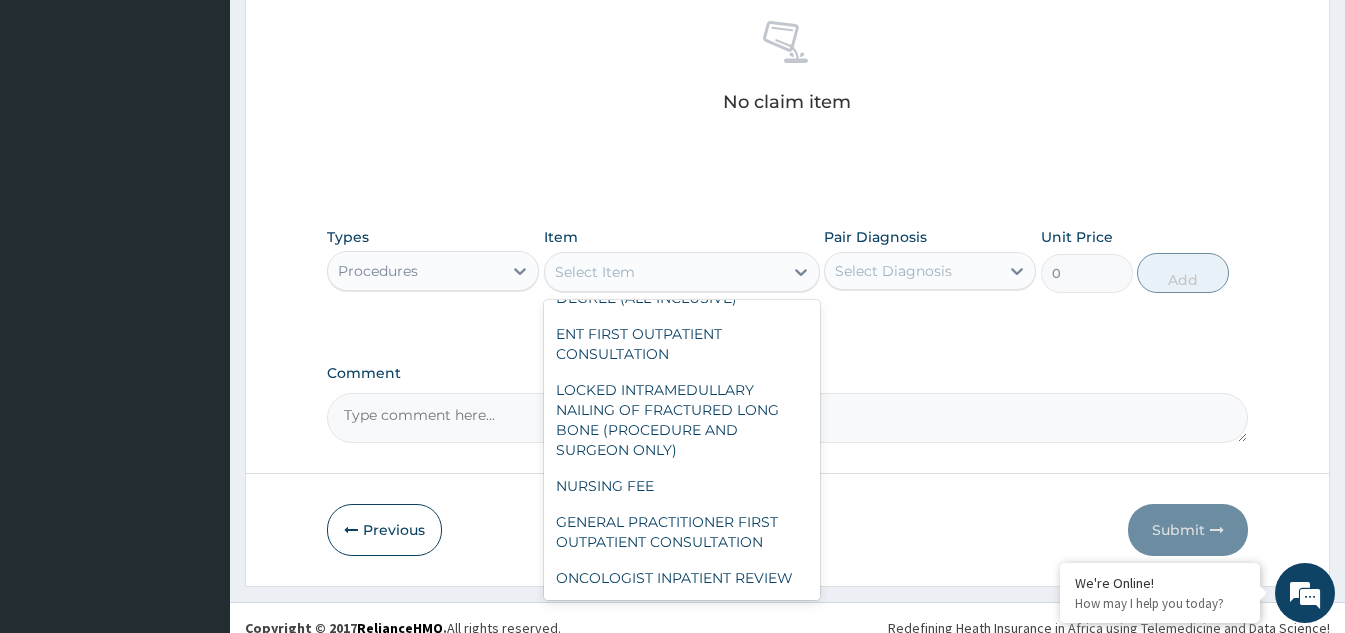 click on "GENERAL PRACTITIONER CONSULTATION FOLLOW UP" at bounding box center [682, 232] 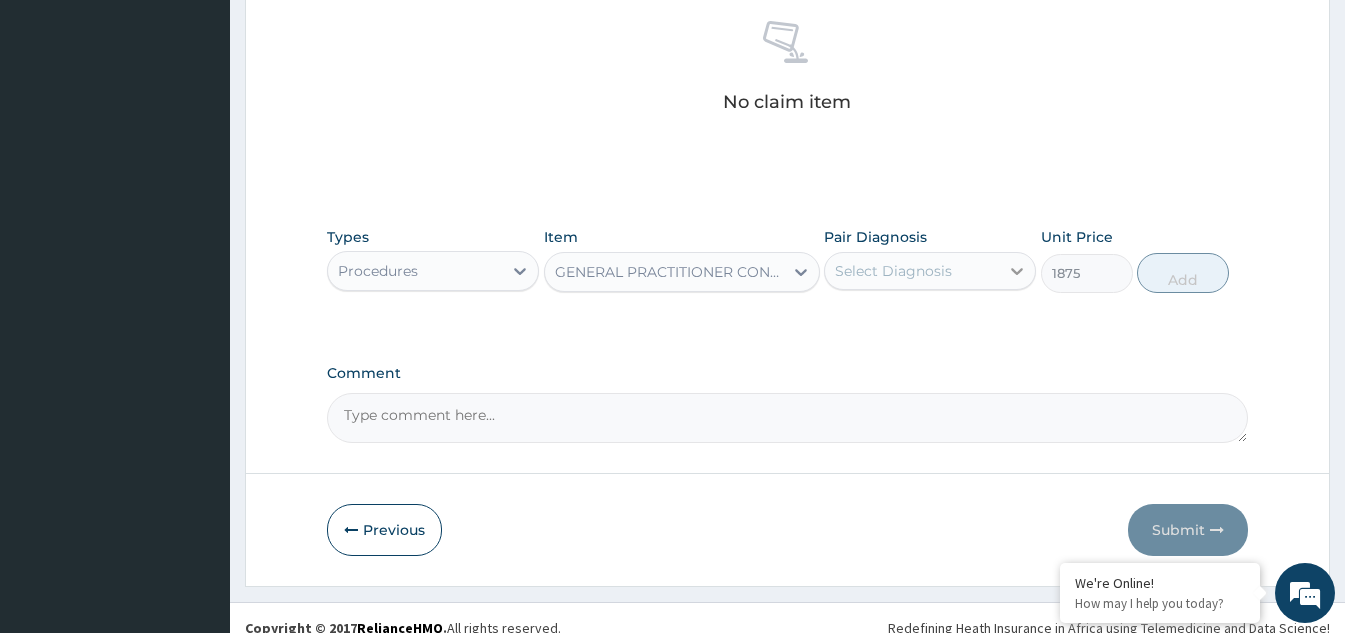 click 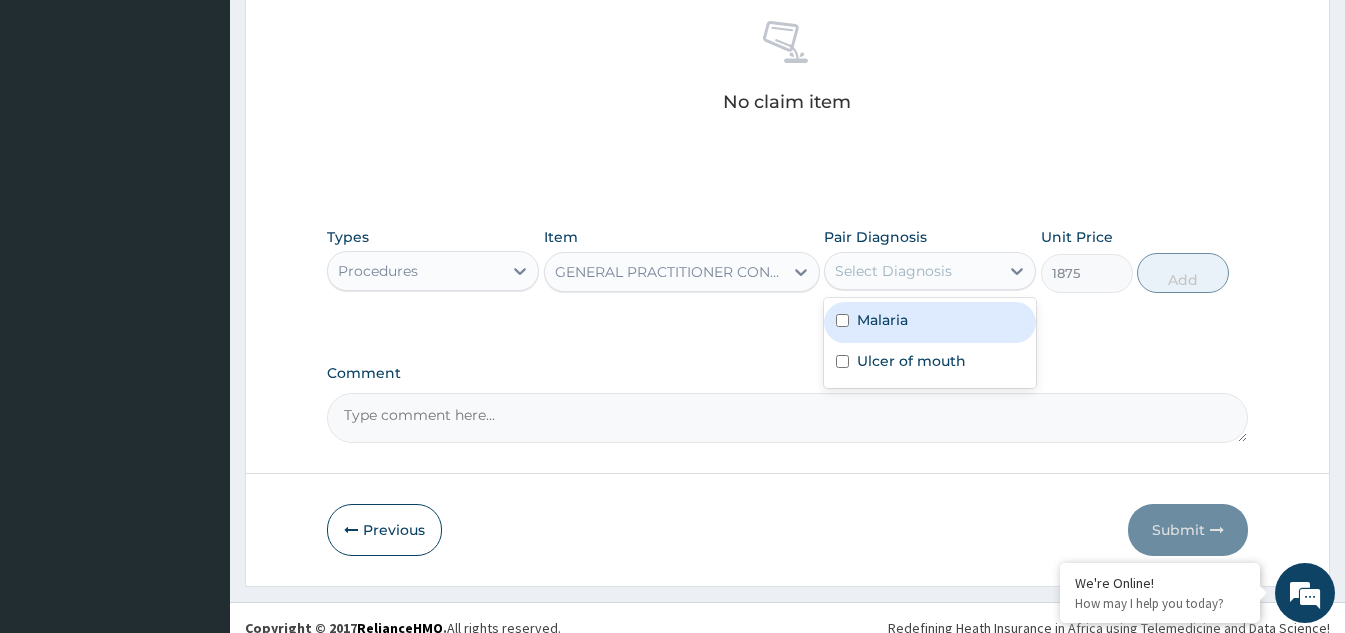 click at bounding box center (842, 320) 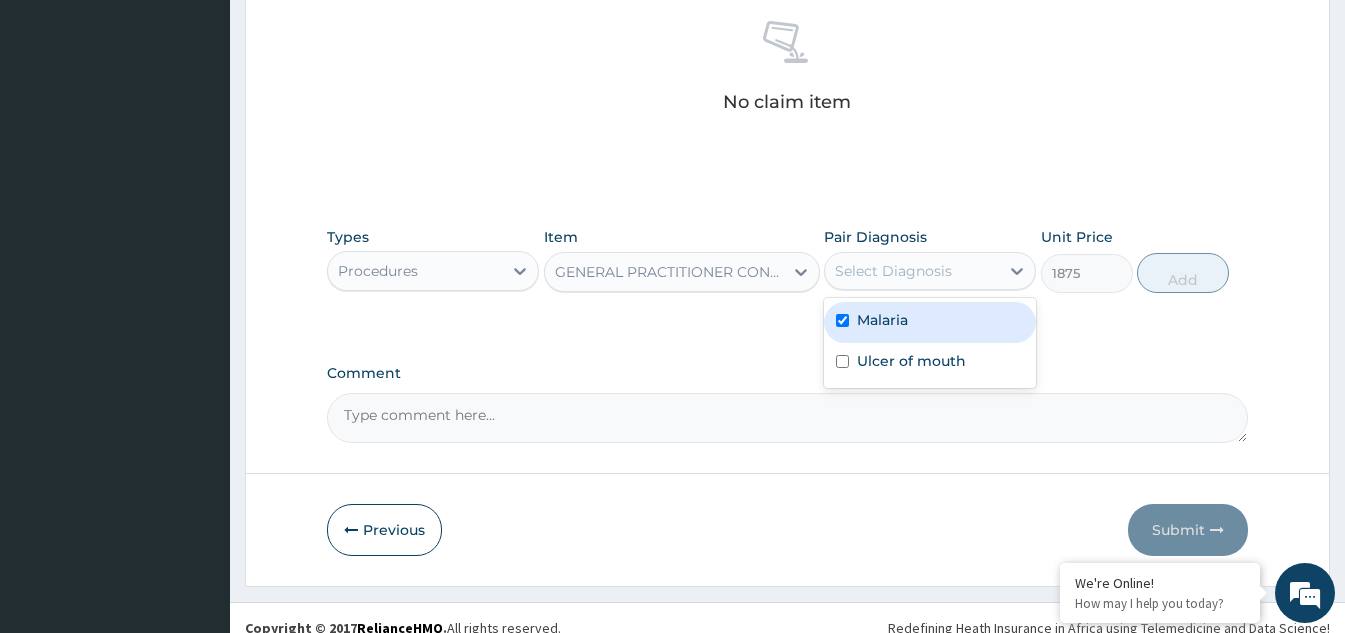 checkbox on "true" 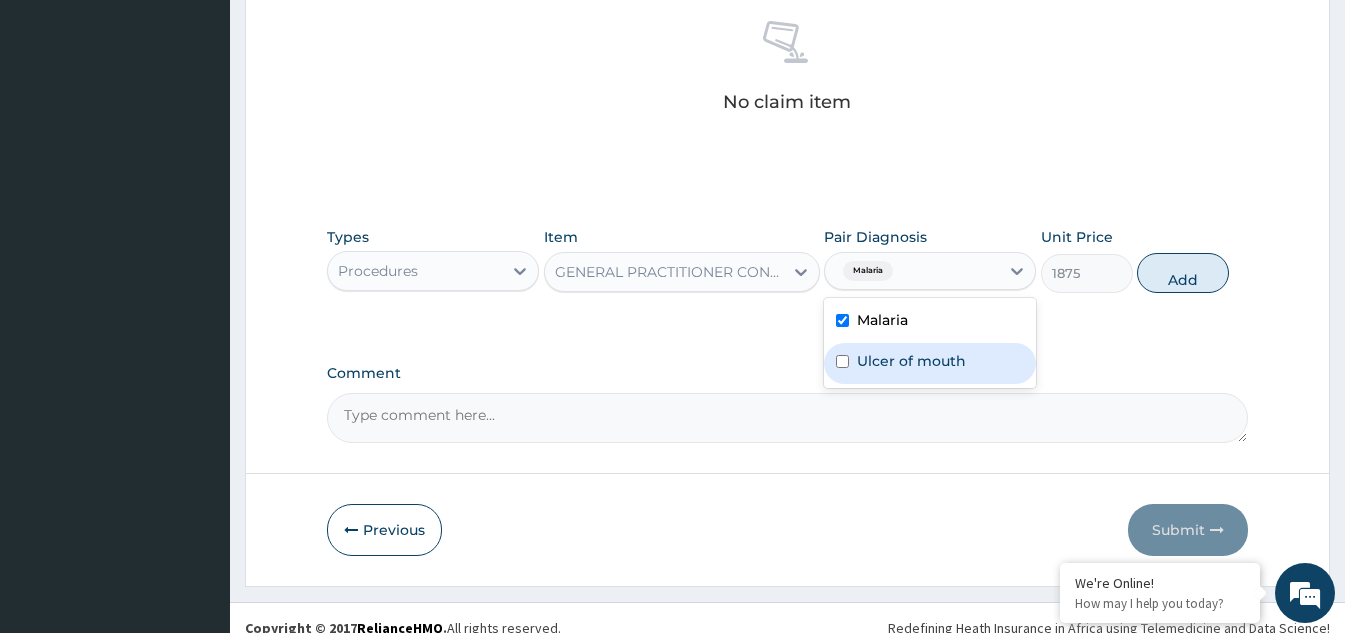 click at bounding box center (842, 361) 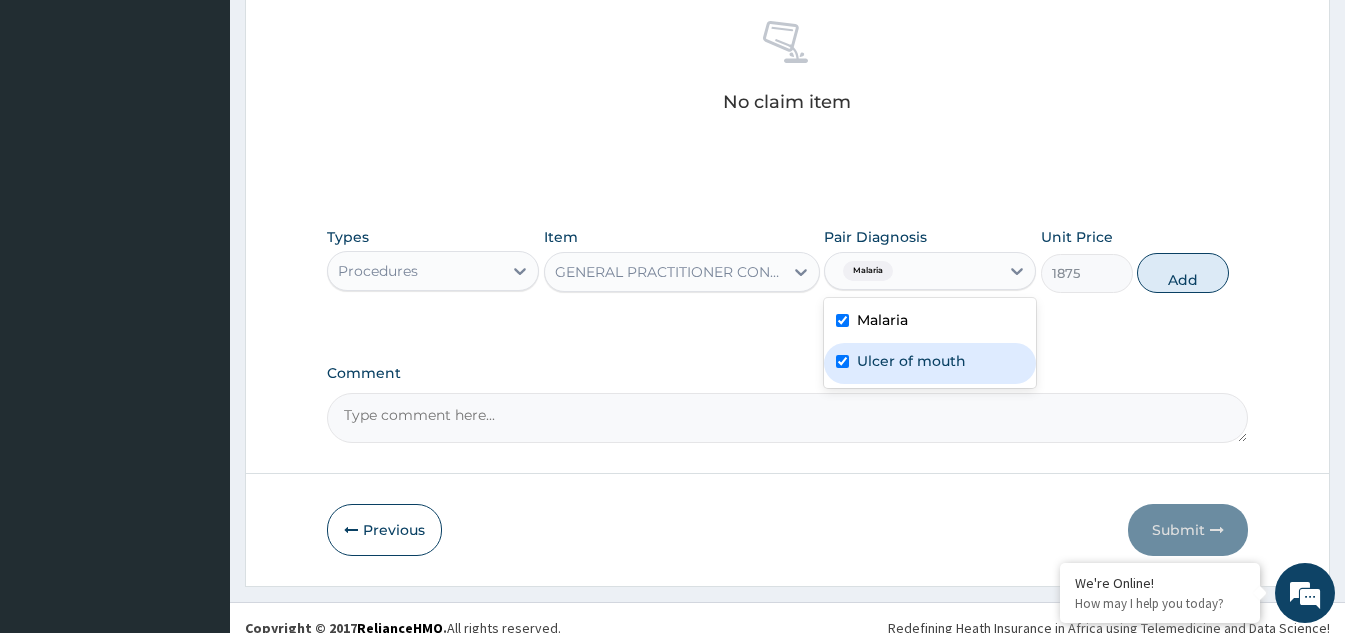 checkbox on "true" 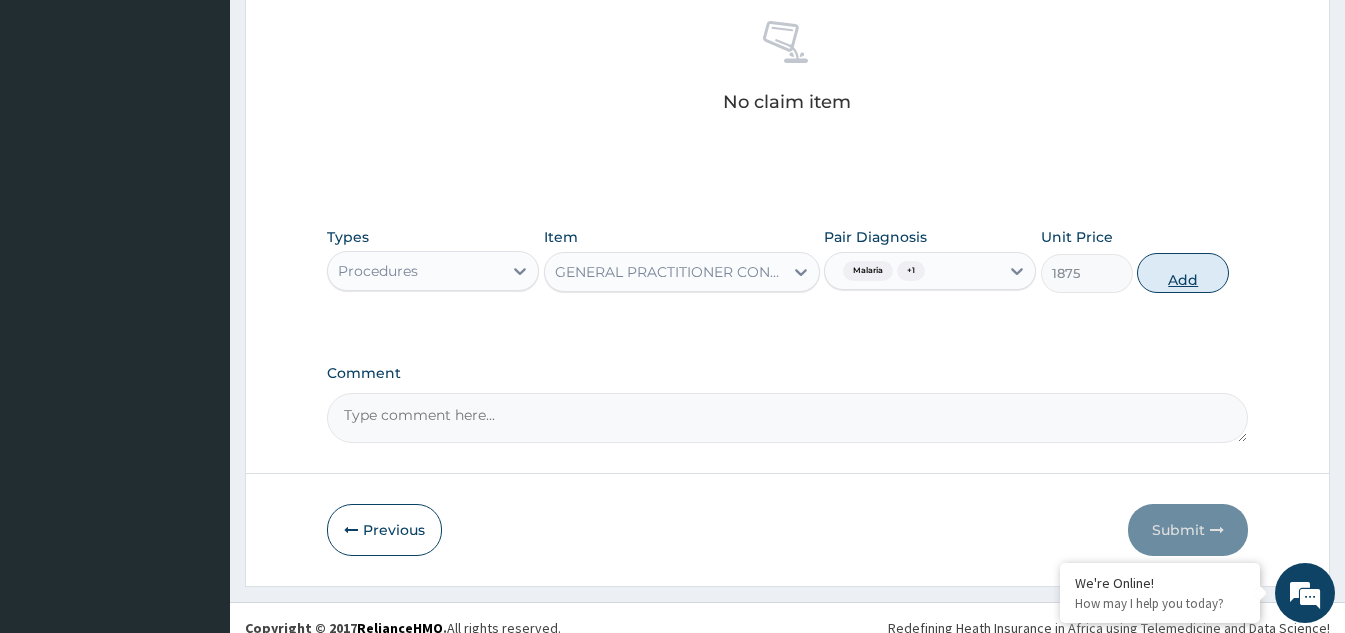 click on "Add" at bounding box center (1183, 273) 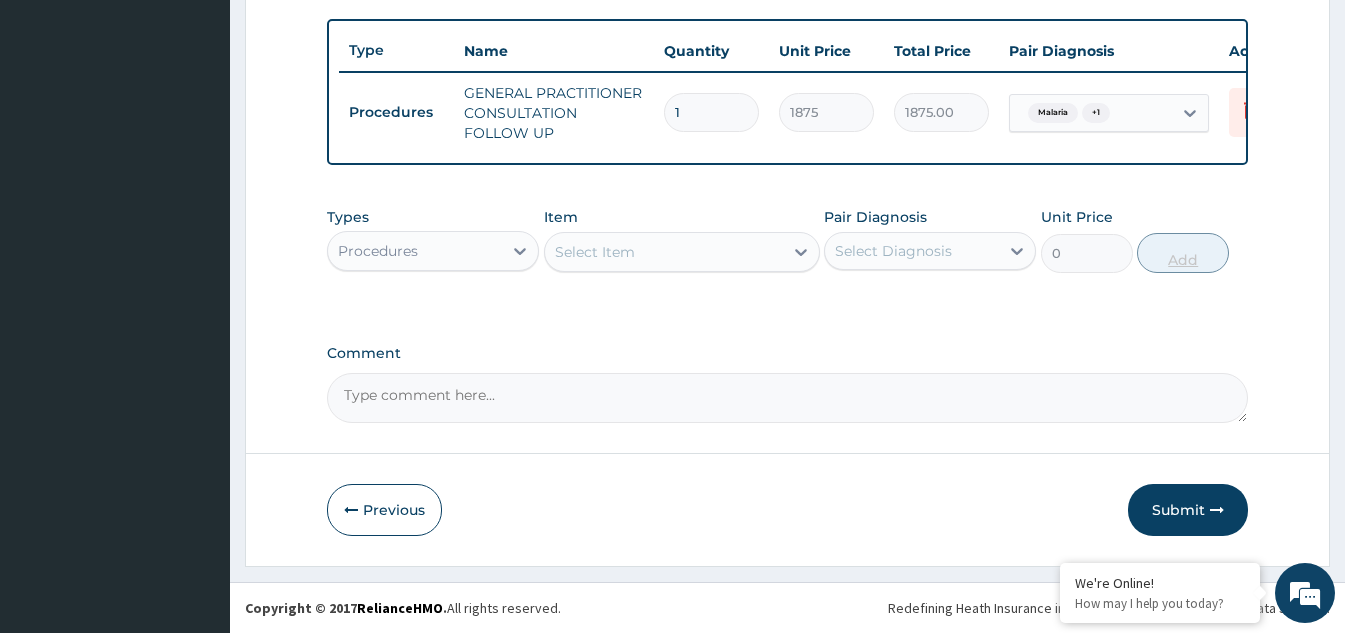 scroll, scrollTop: 740, scrollLeft: 0, axis: vertical 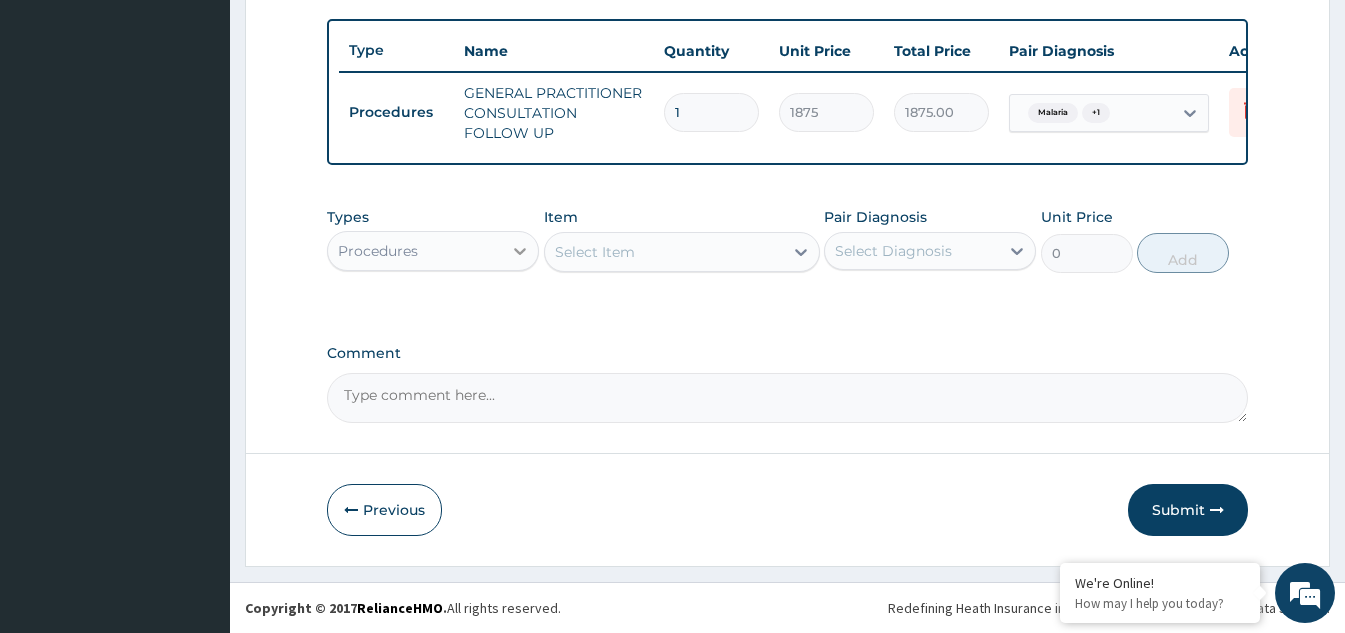 click 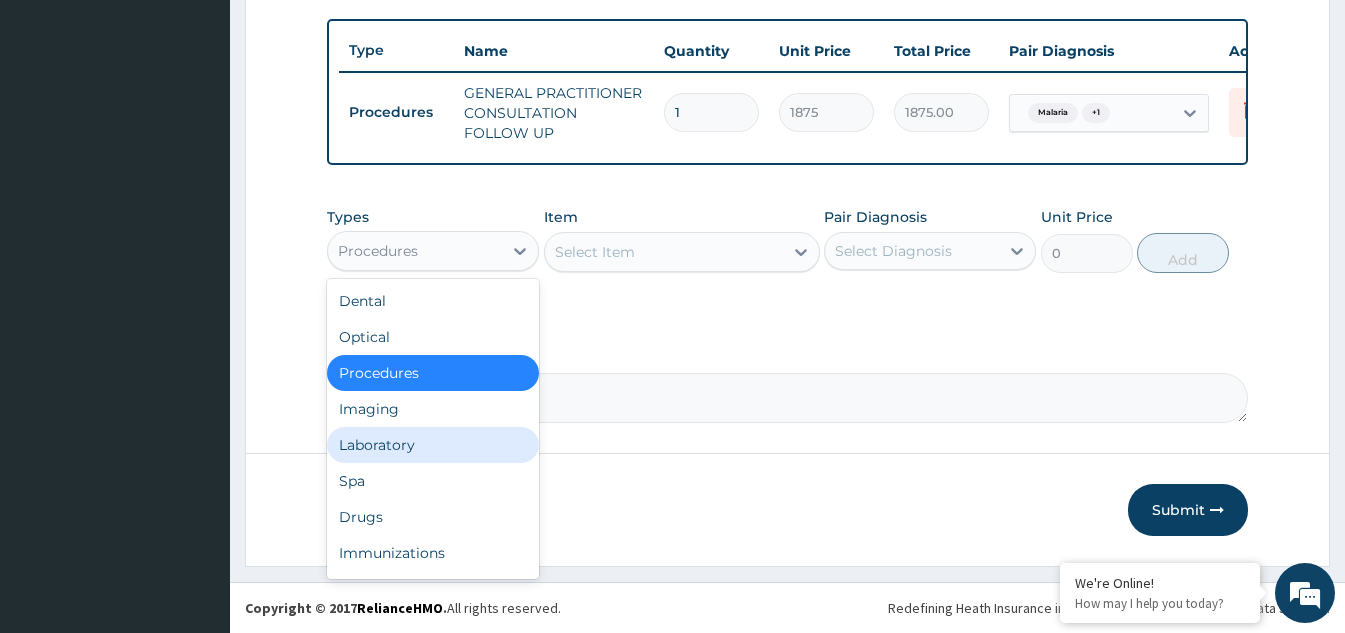 click on "Laboratory" at bounding box center (433, 445) 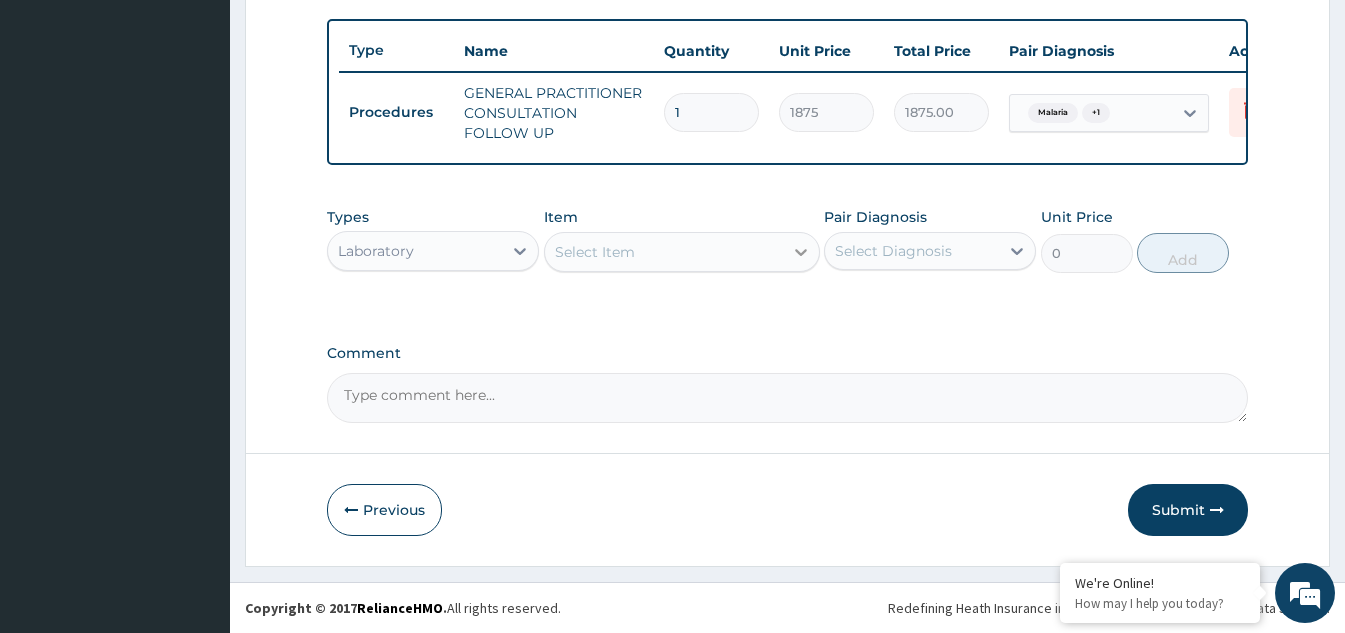 click 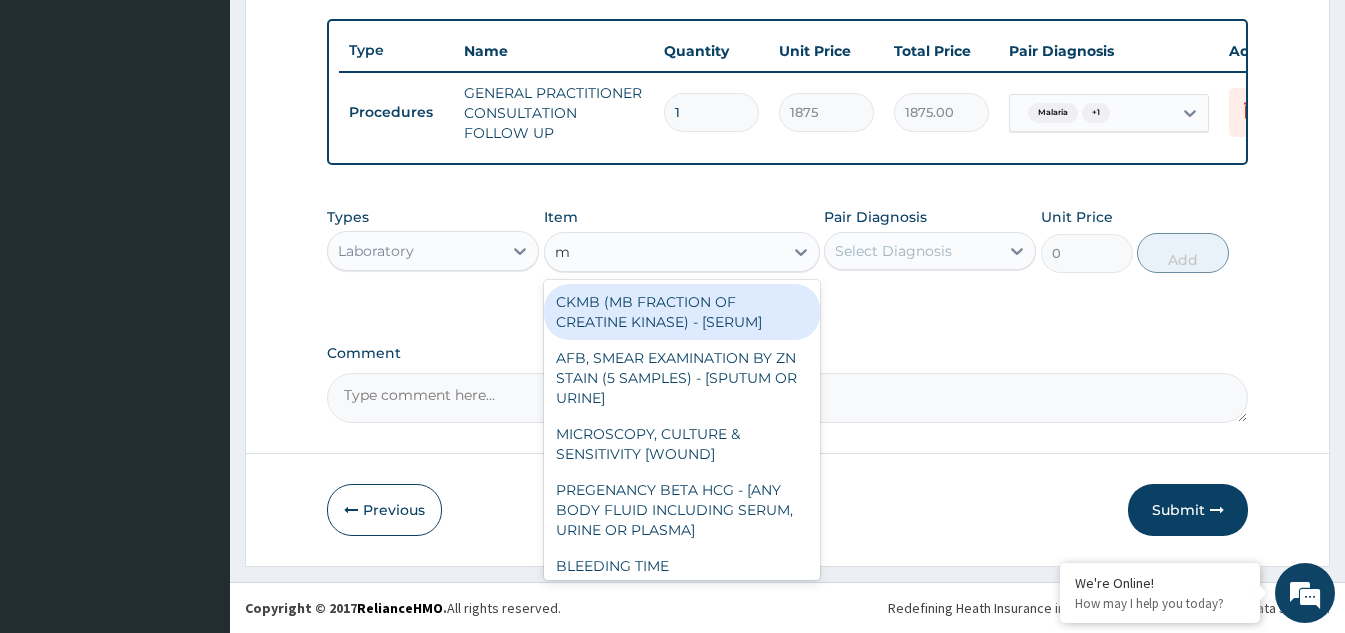 type on "mp" 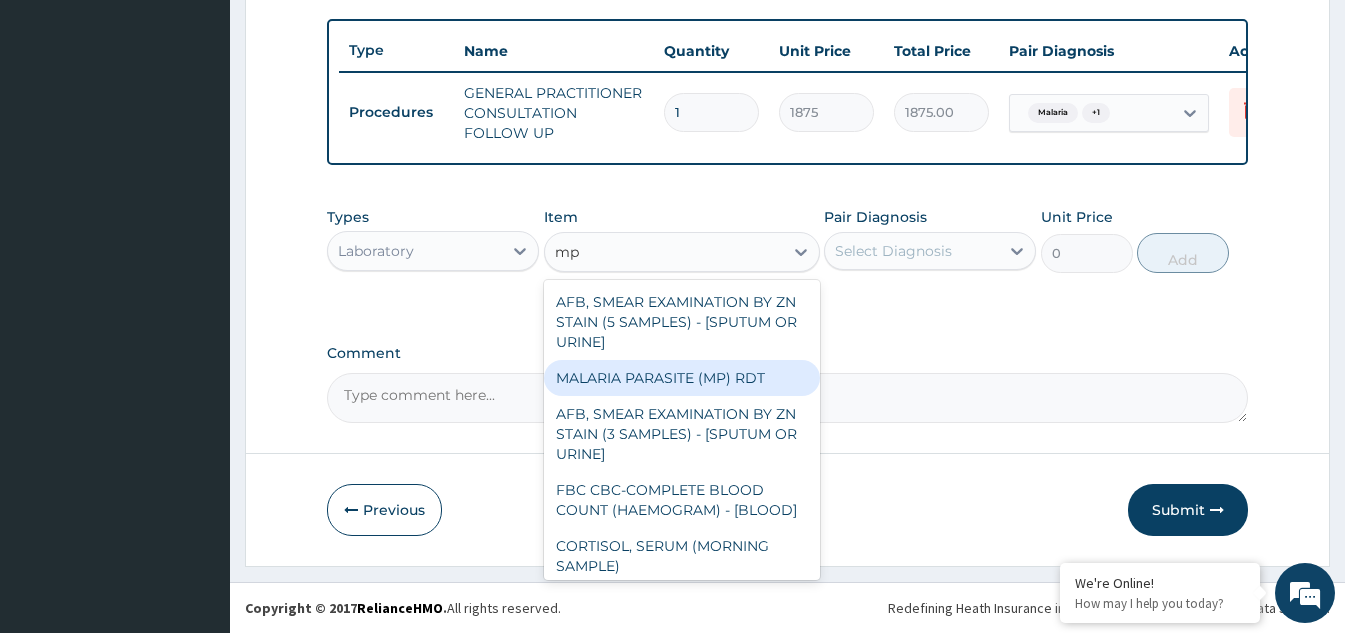 click on "MALARIA PARASITE (MP) RDT" at bounding box center [682, 378] 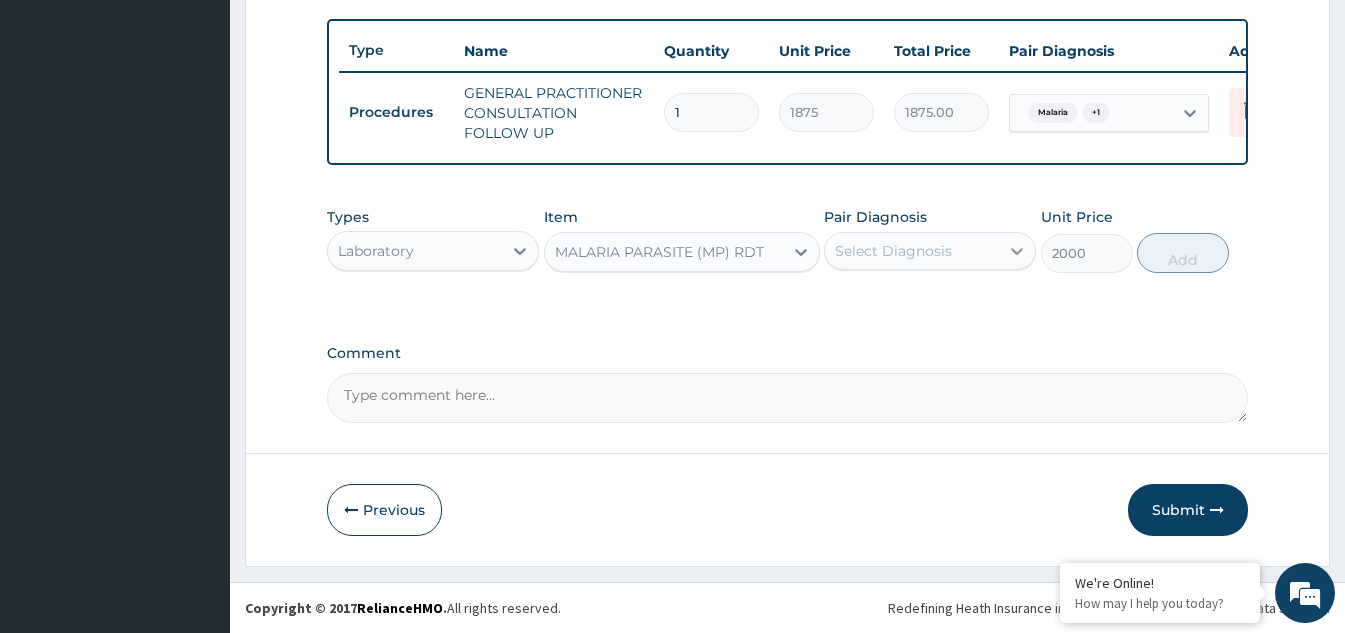 click 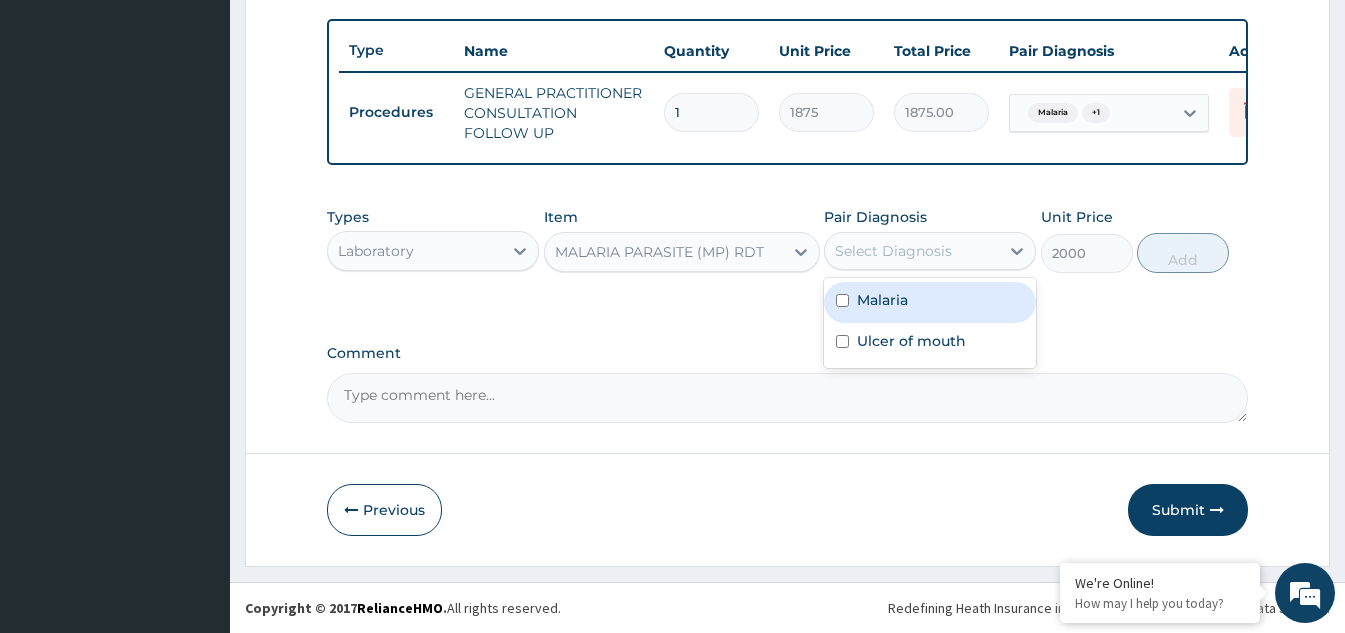 click at bounding box center [842, 300] 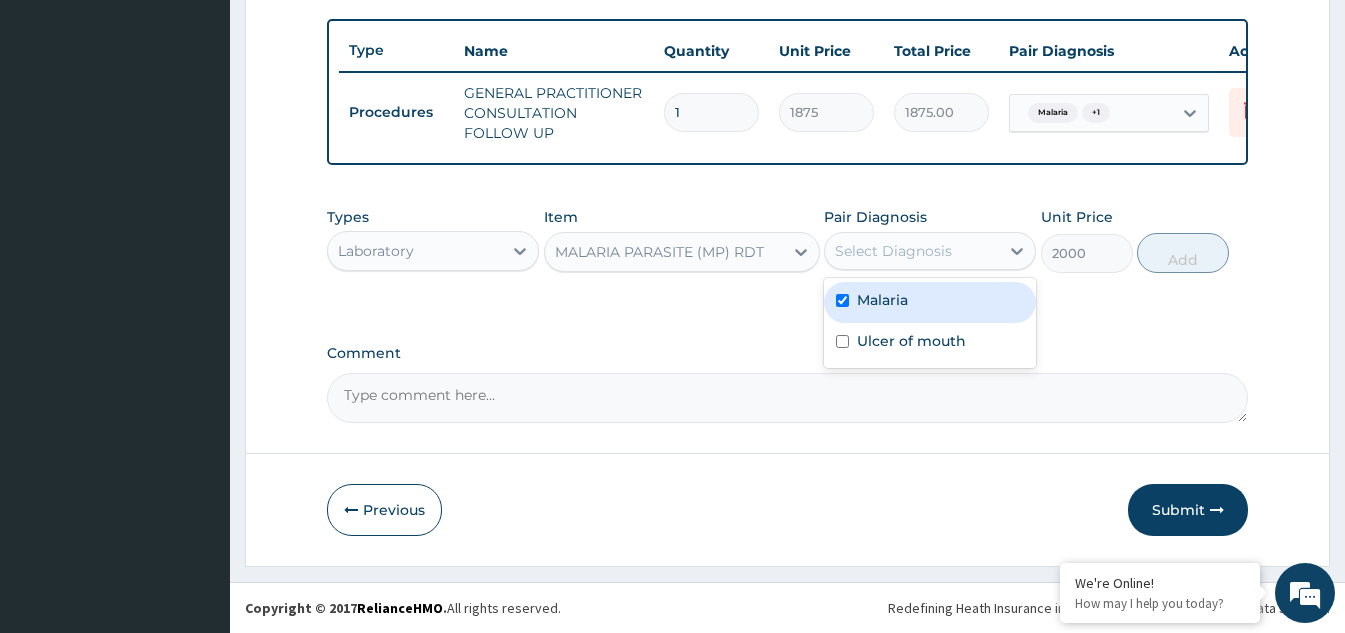 checkbox on "true" 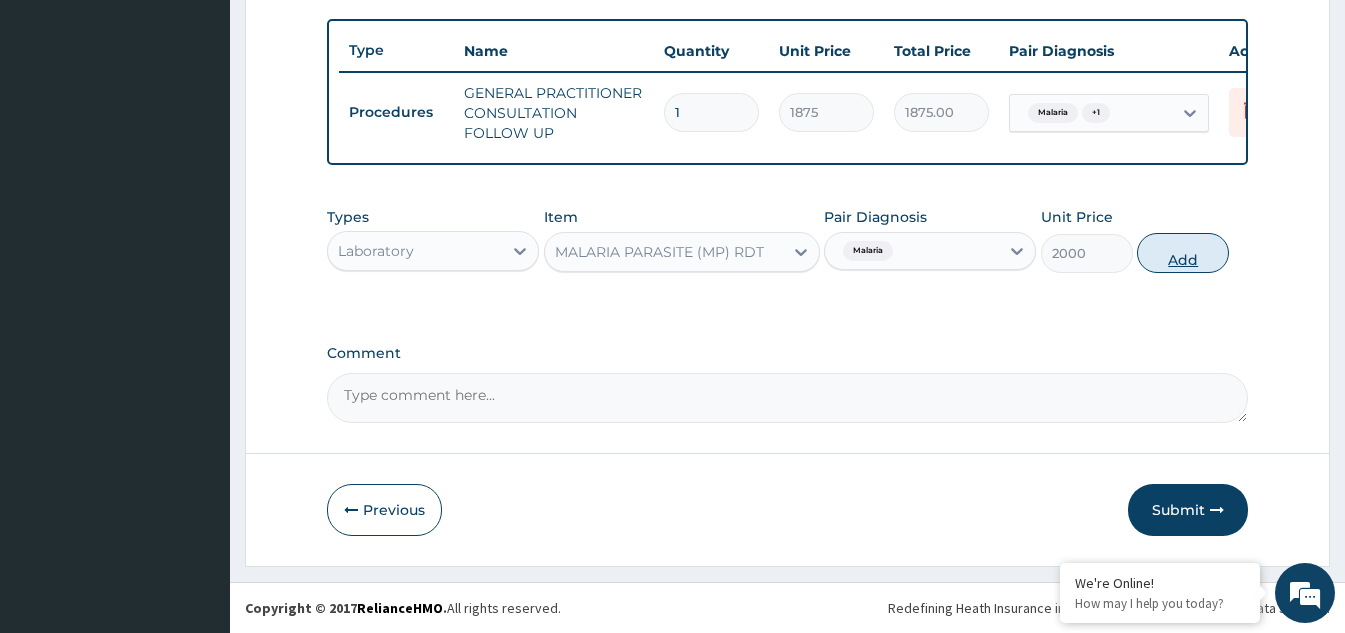 click on "Add" at bounding box center [1183, 253] 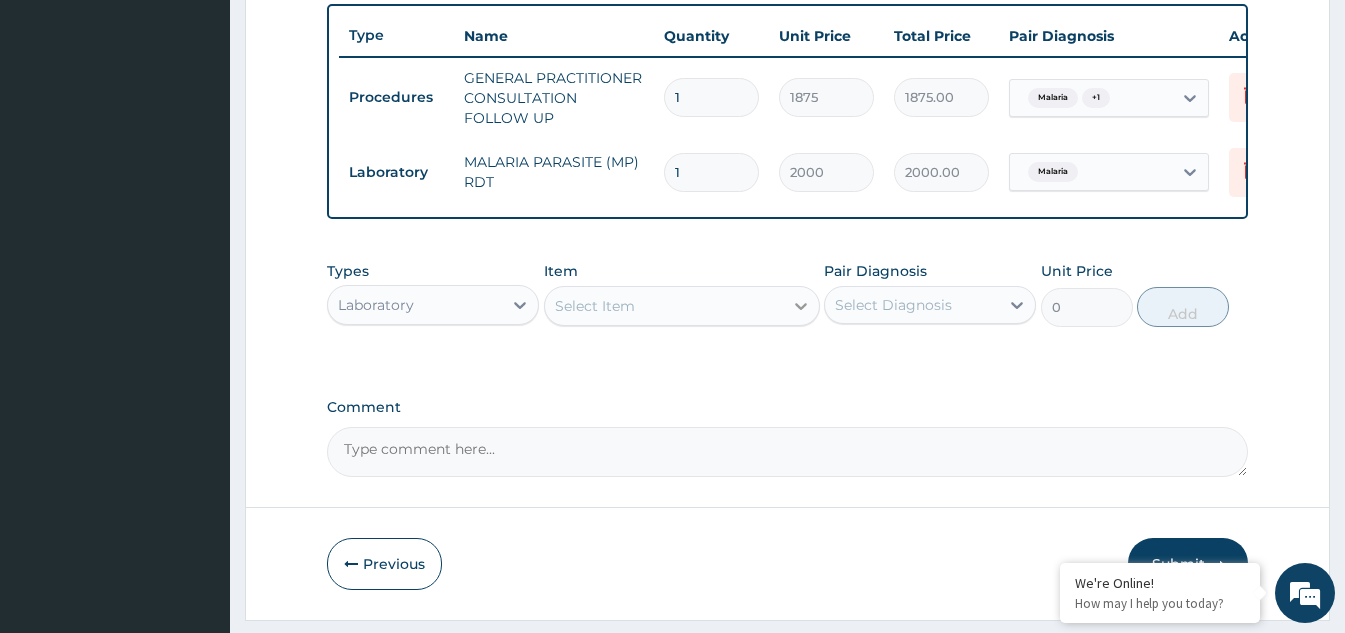 click 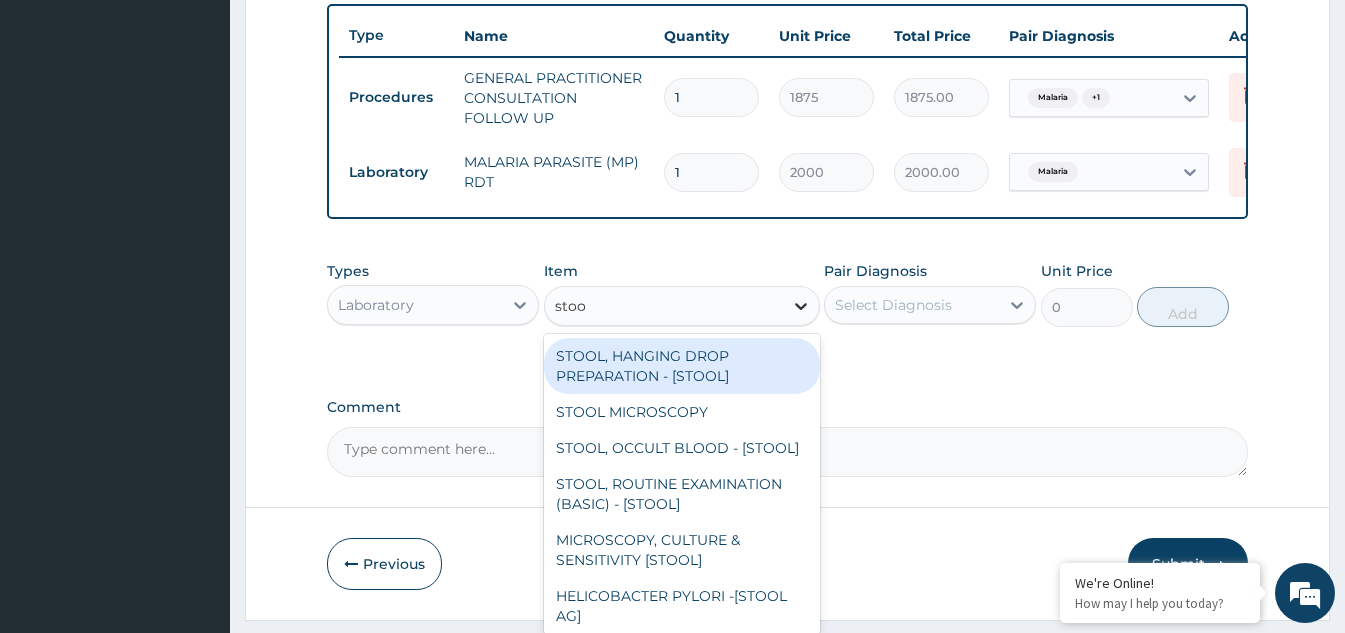 type on "stool" 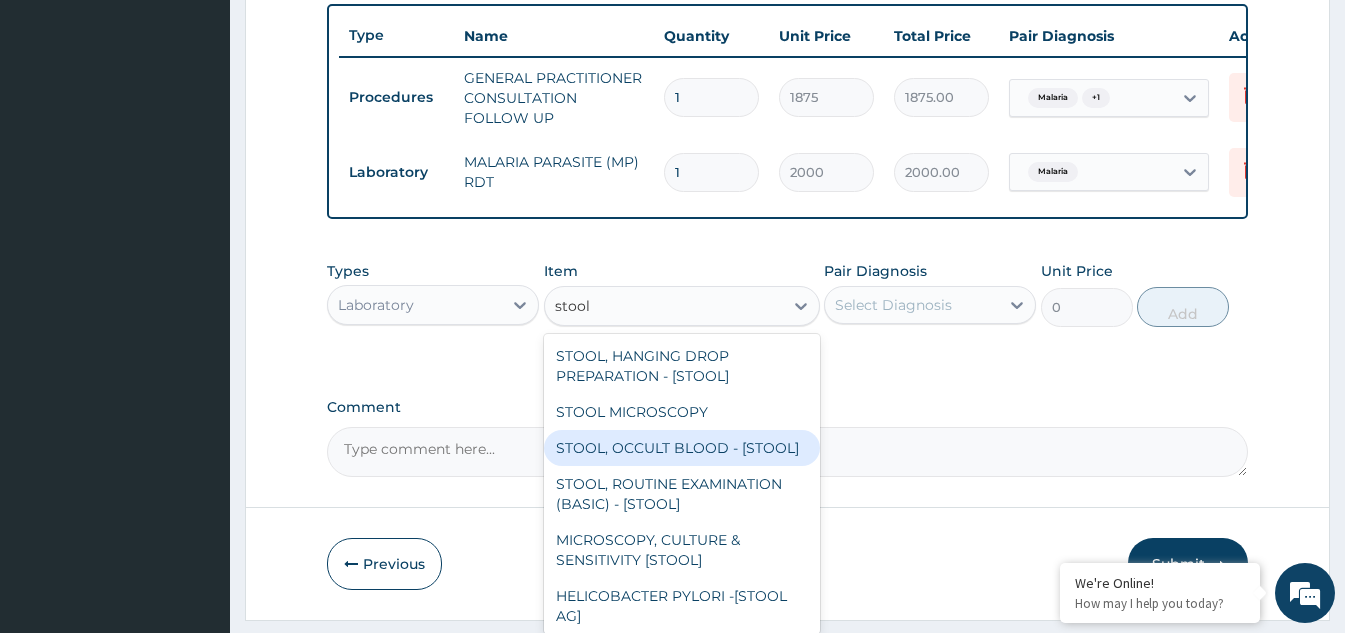 scroll, scrollTop: 80, scrollLeft: 0, axis: vertical 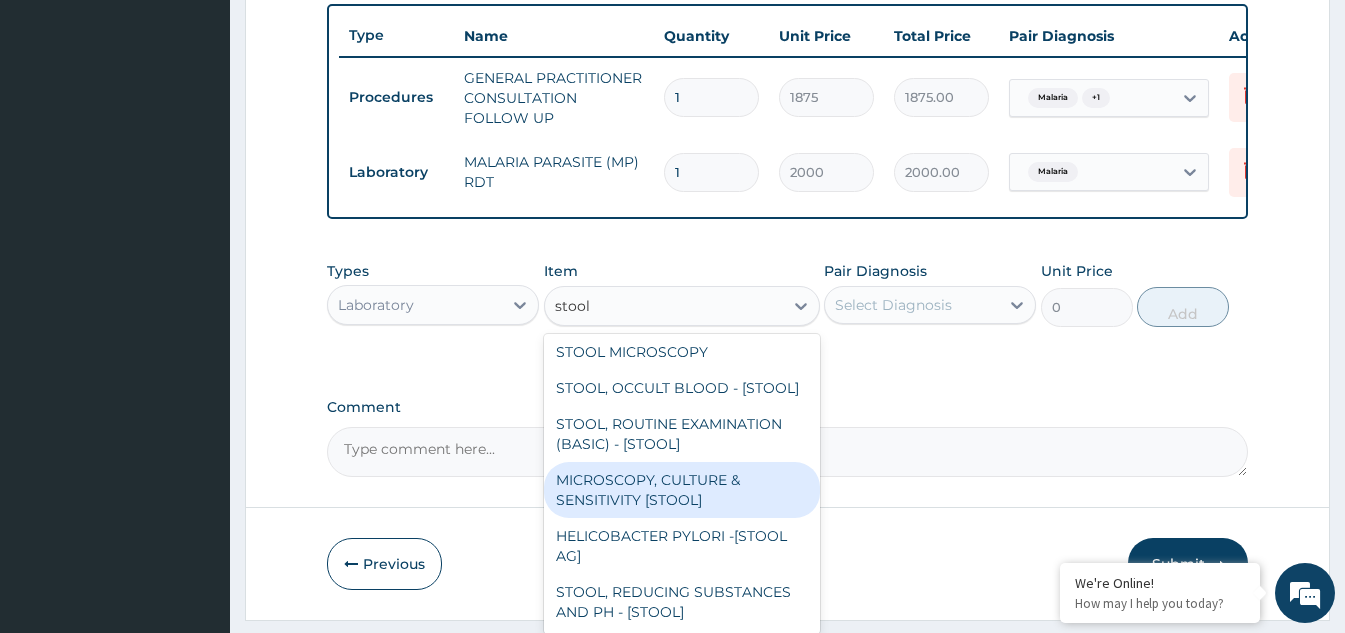 click on "MICROSCOPY, CULTURE & SENSITIVITY [STOOL]" at bounding box center (682, 490) 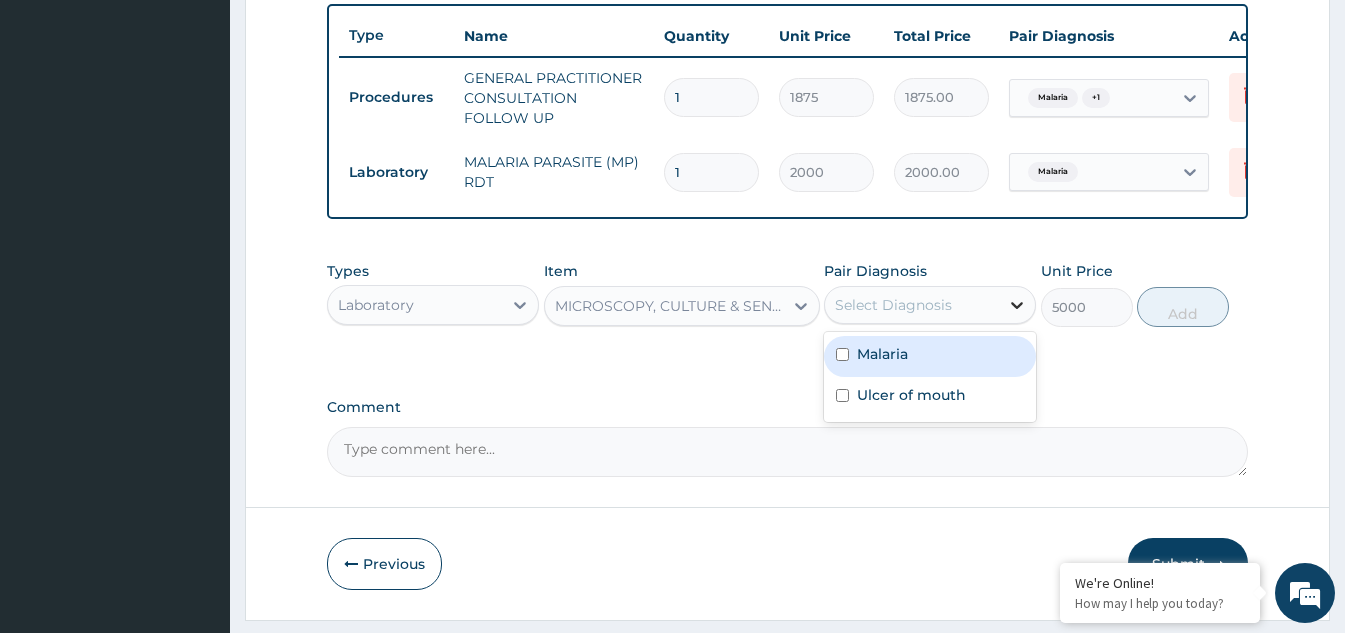 click 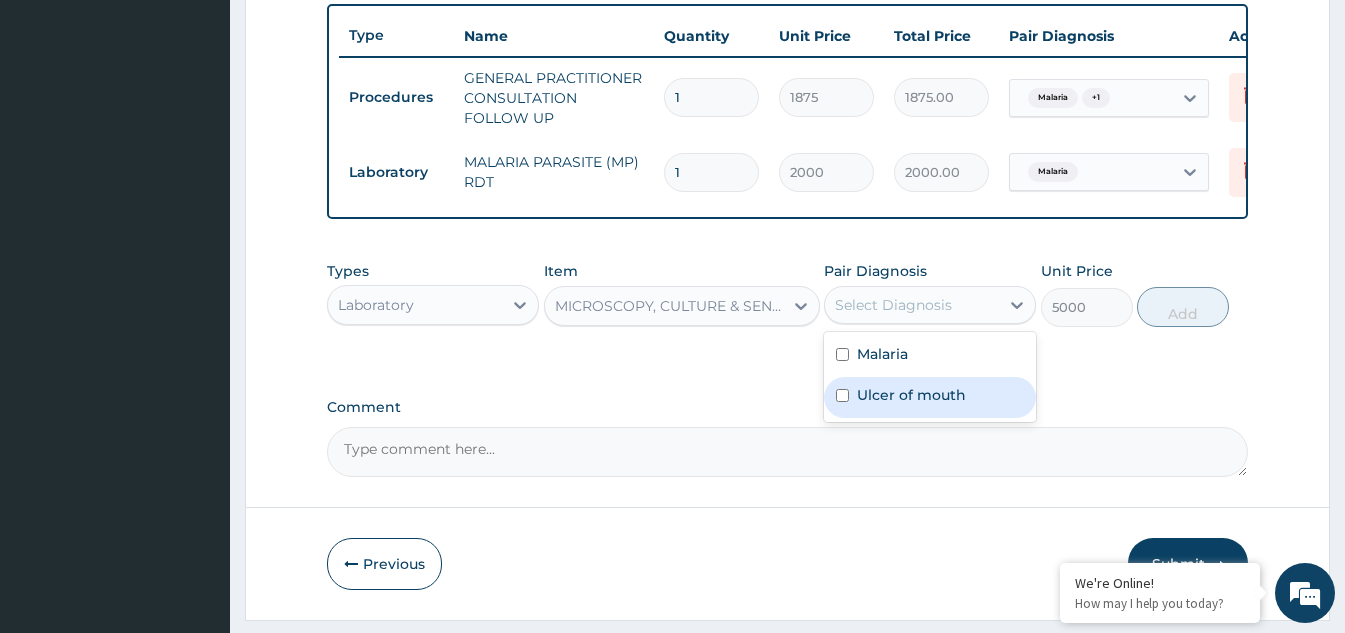 click at bounding box center [842, 395] 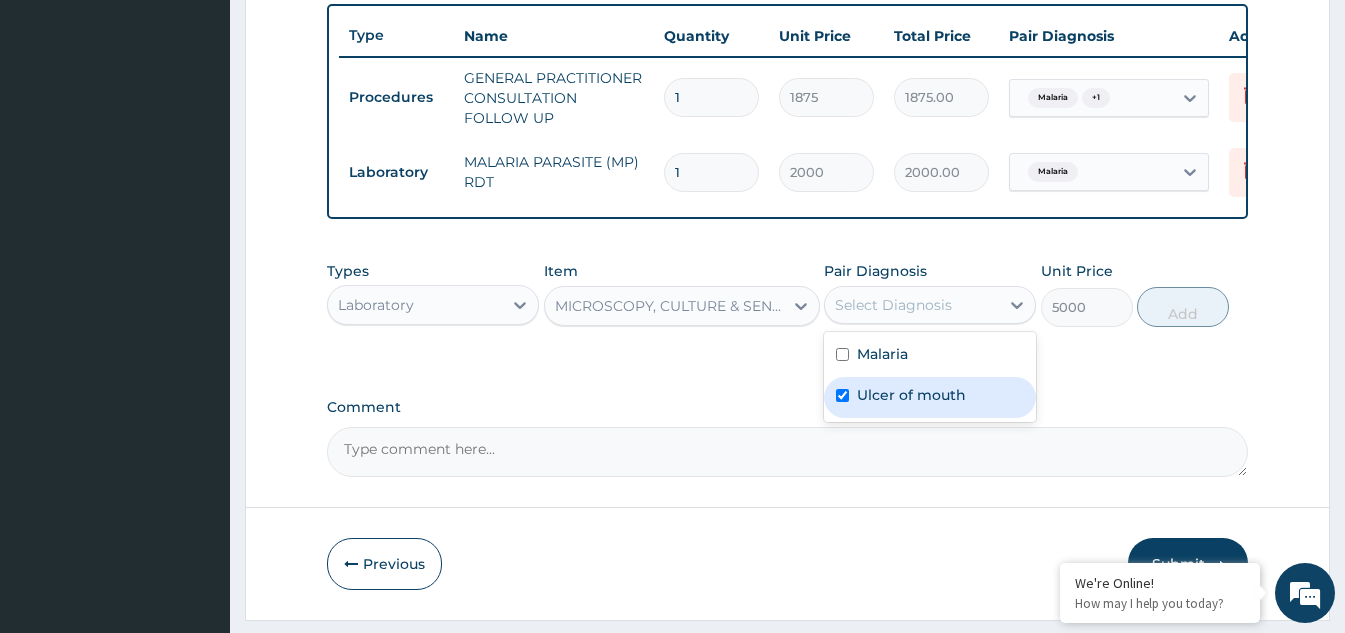 checkbox on "true" 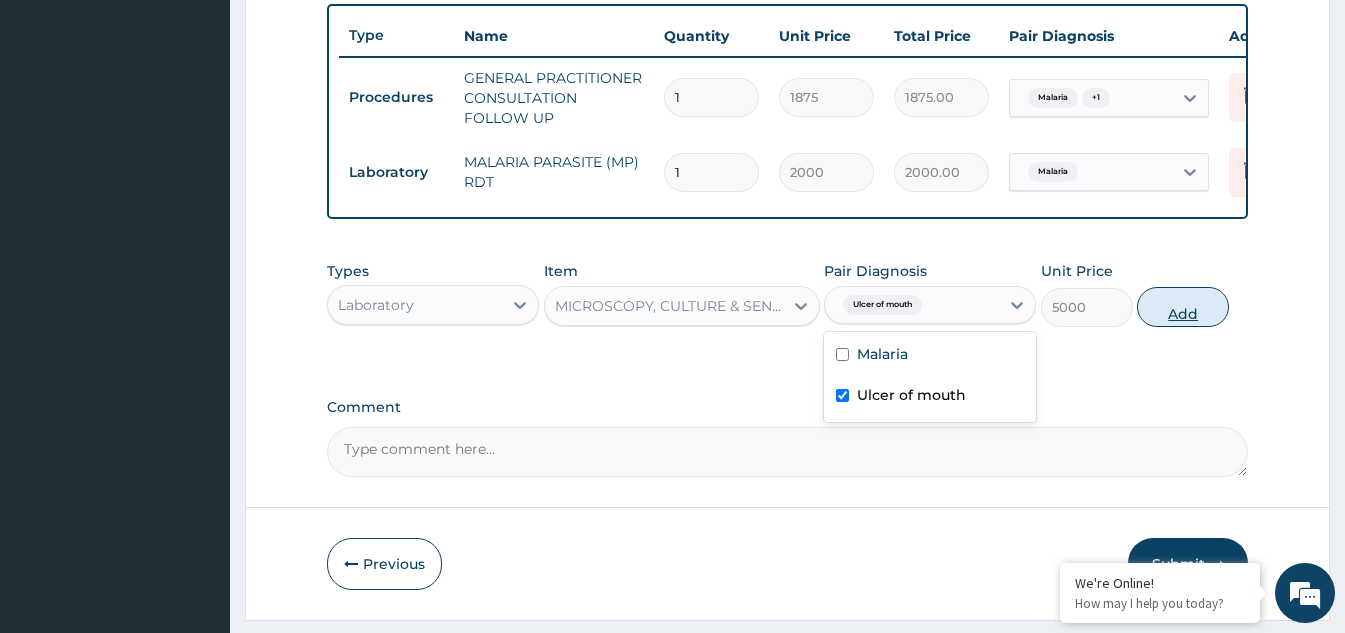 click on "Add" at bounding box center (1183, 307) 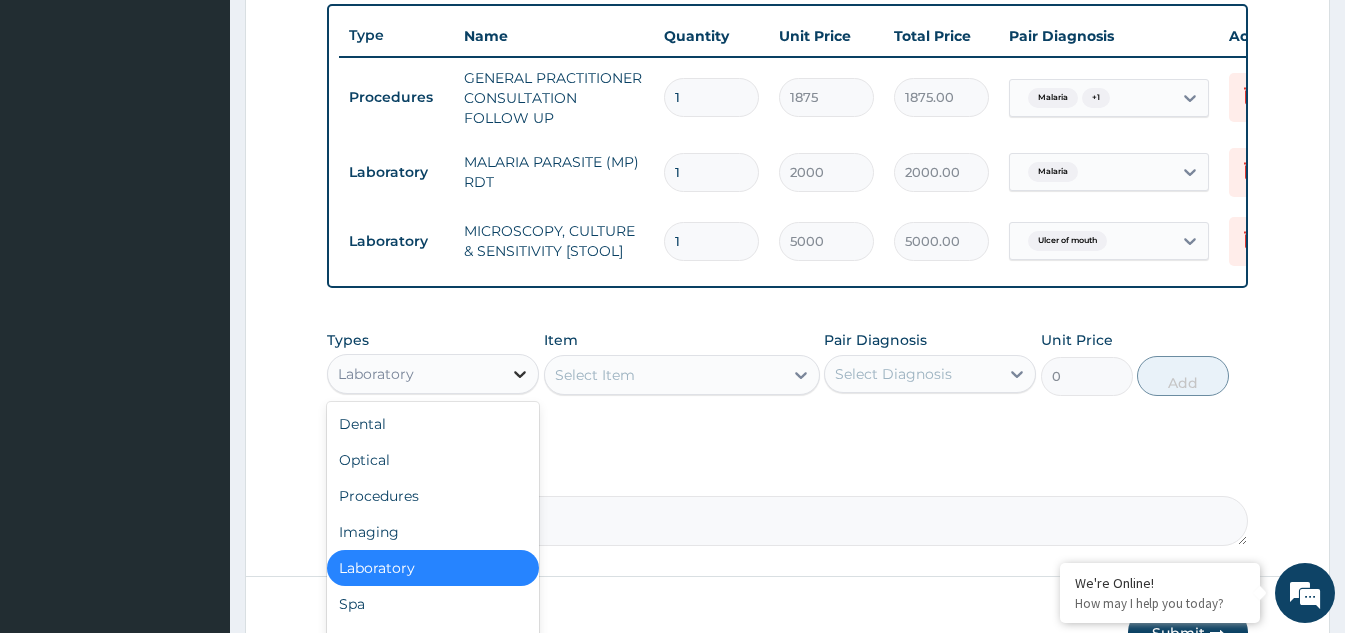 click 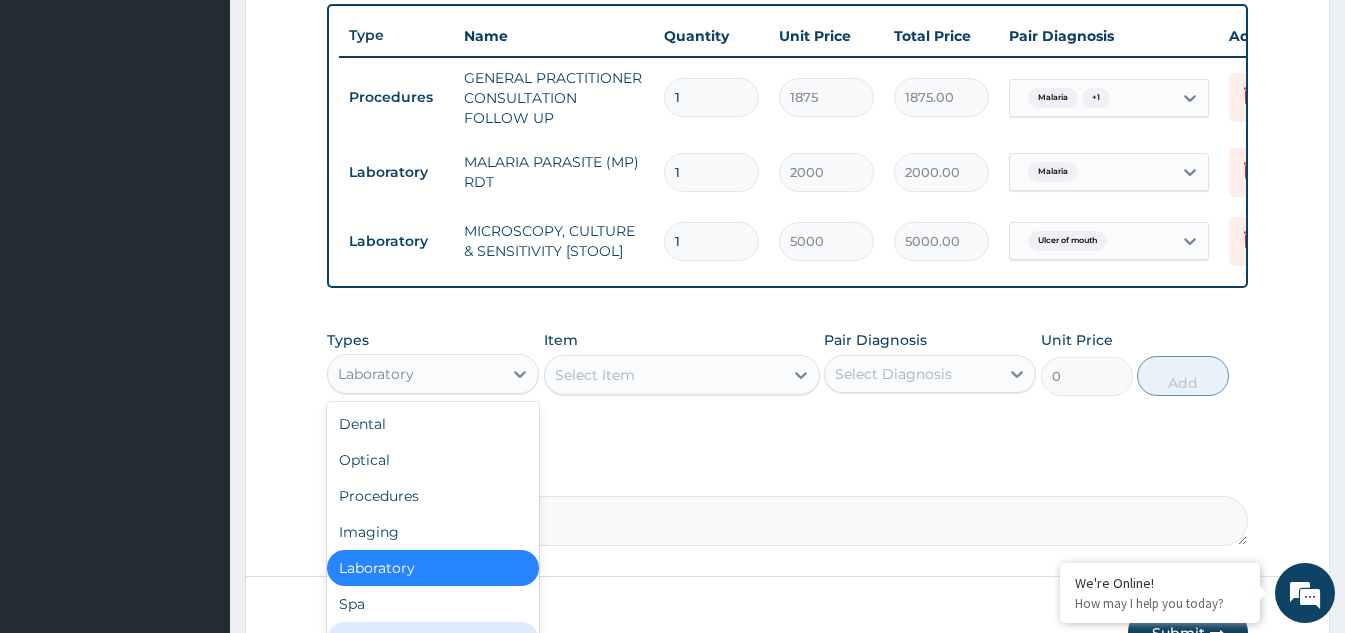 scroll, scrollTop: 68, scrollLeft: 0, axis: vertical 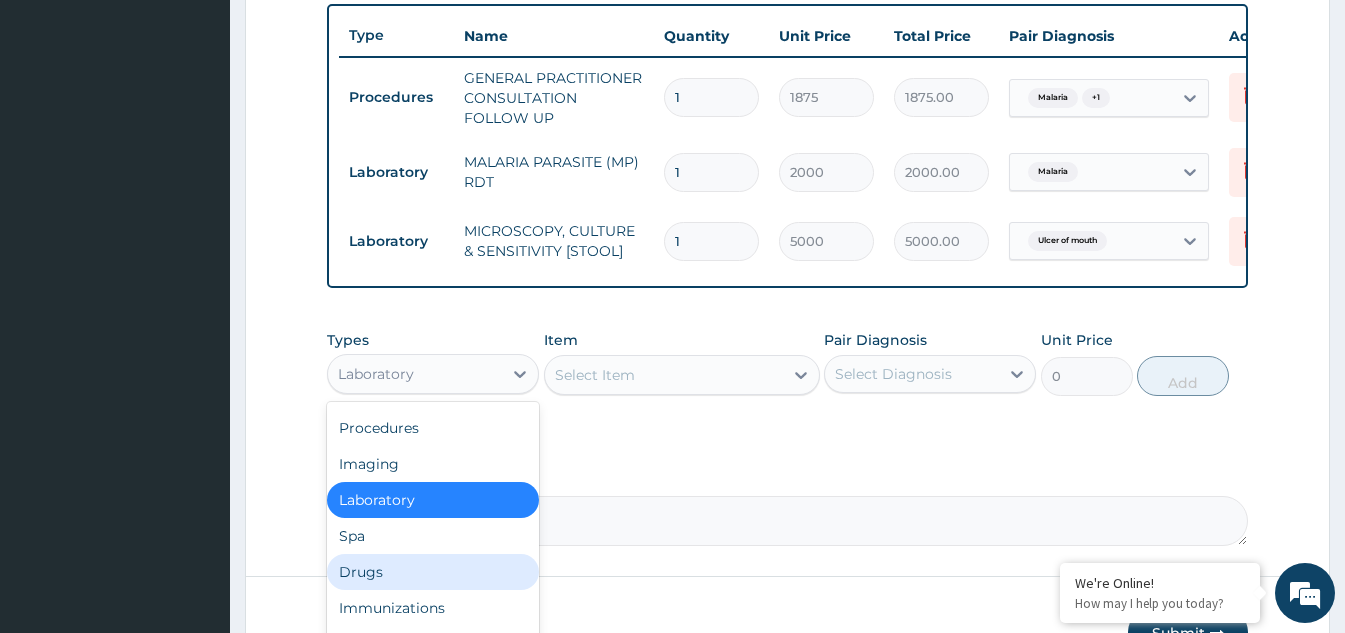 click on "Drugs" at bounding box center [433, 572] 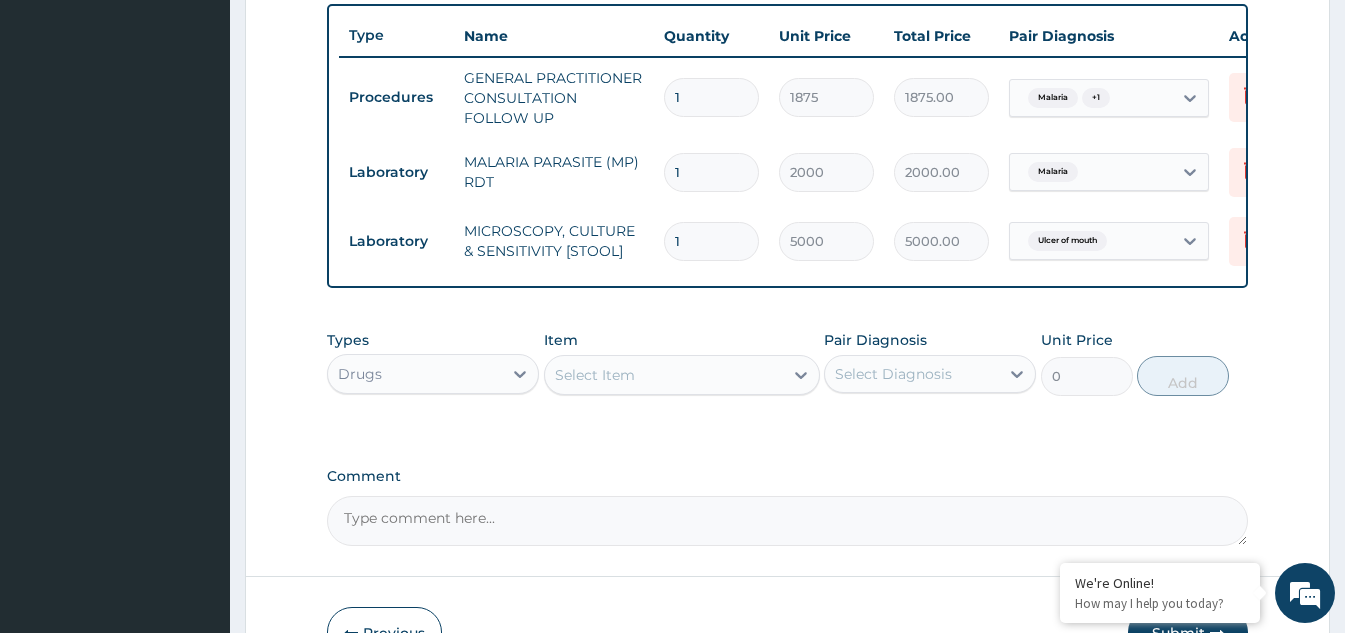 click 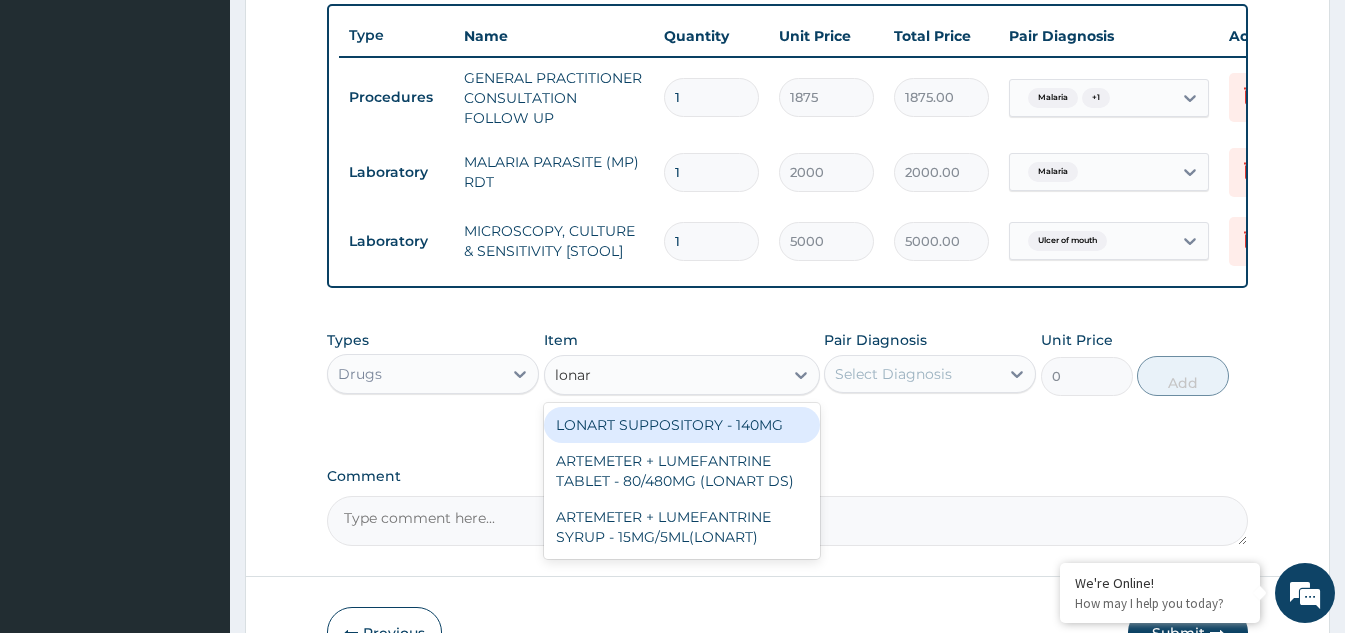 type on "lonart" 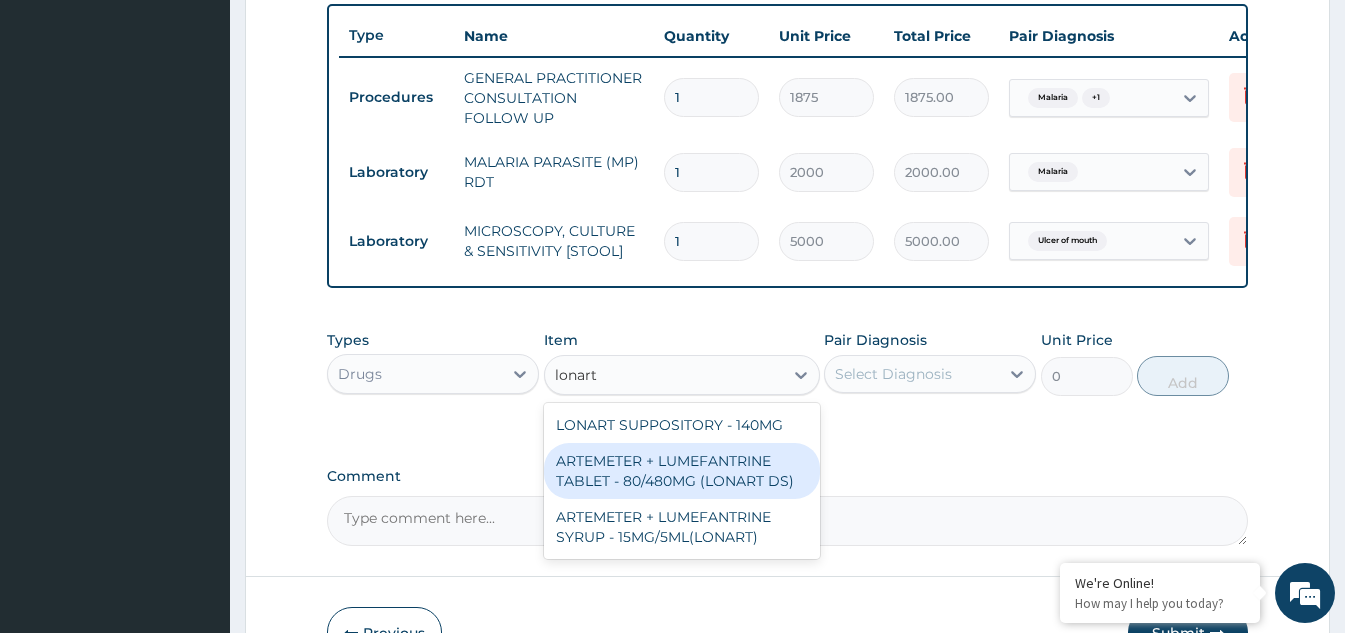 click on "ARTEMETER + LUMEFANTRINE TABLET -  80/480MG (LONART DS)" at bounding box center [682, 471] 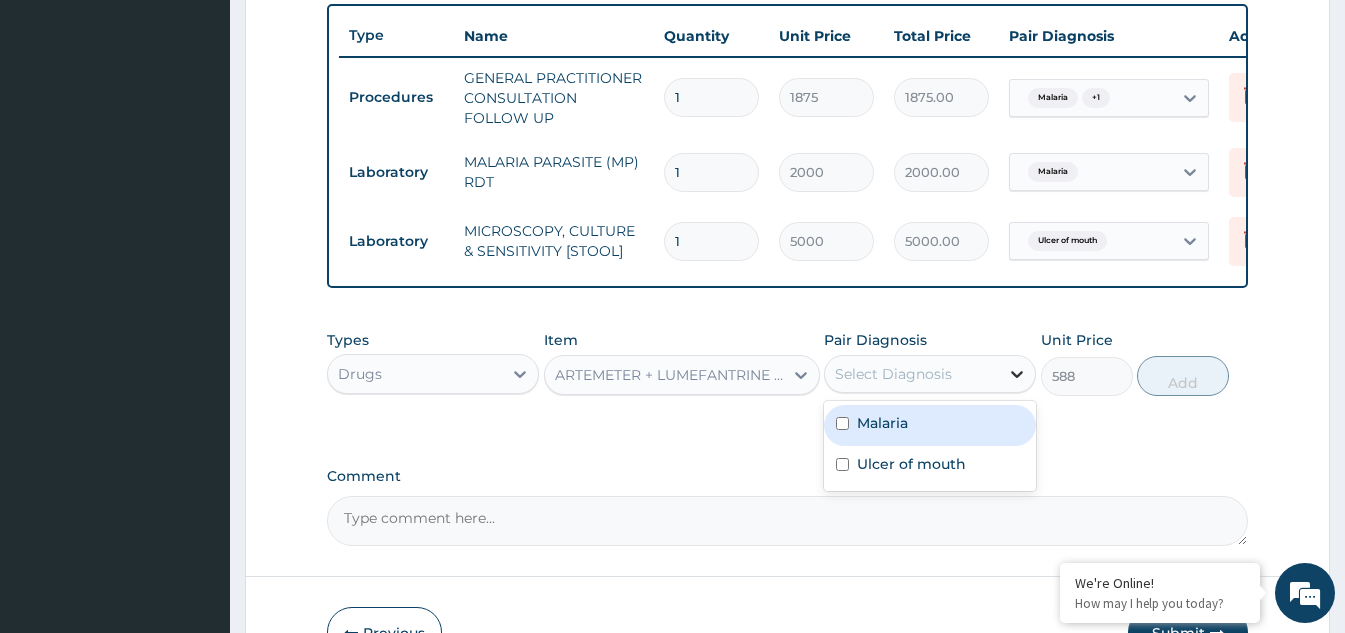 click 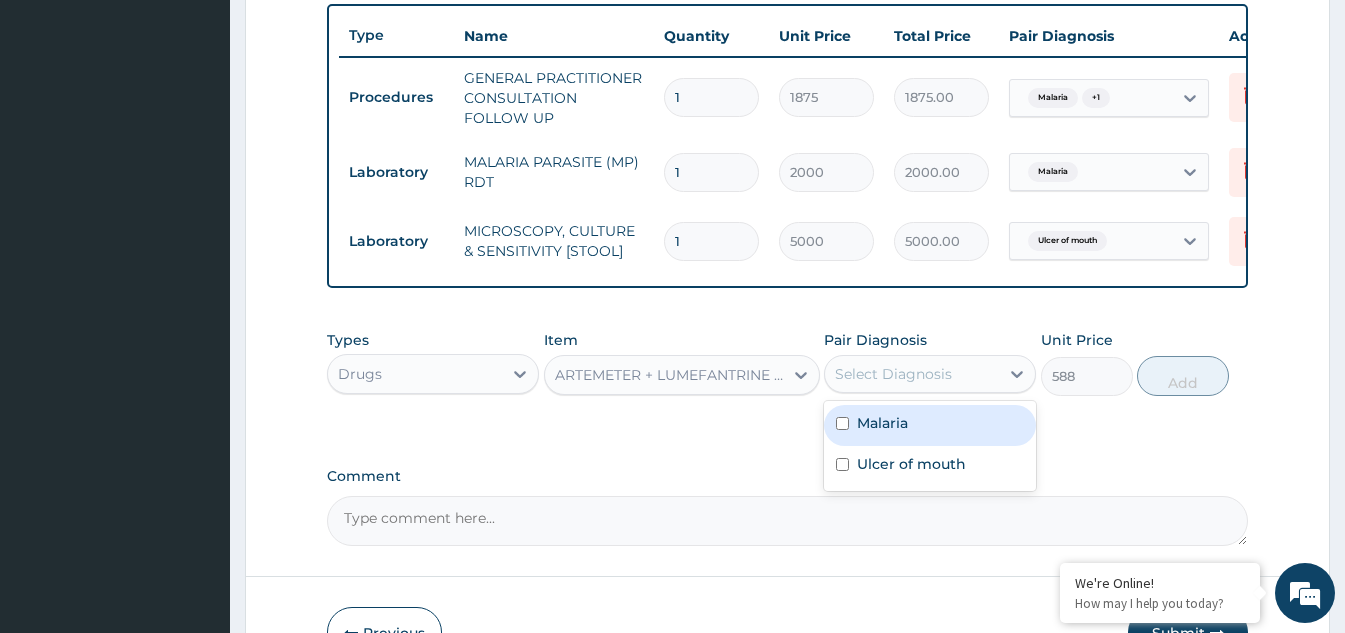 click at bounding box center (842, 423) 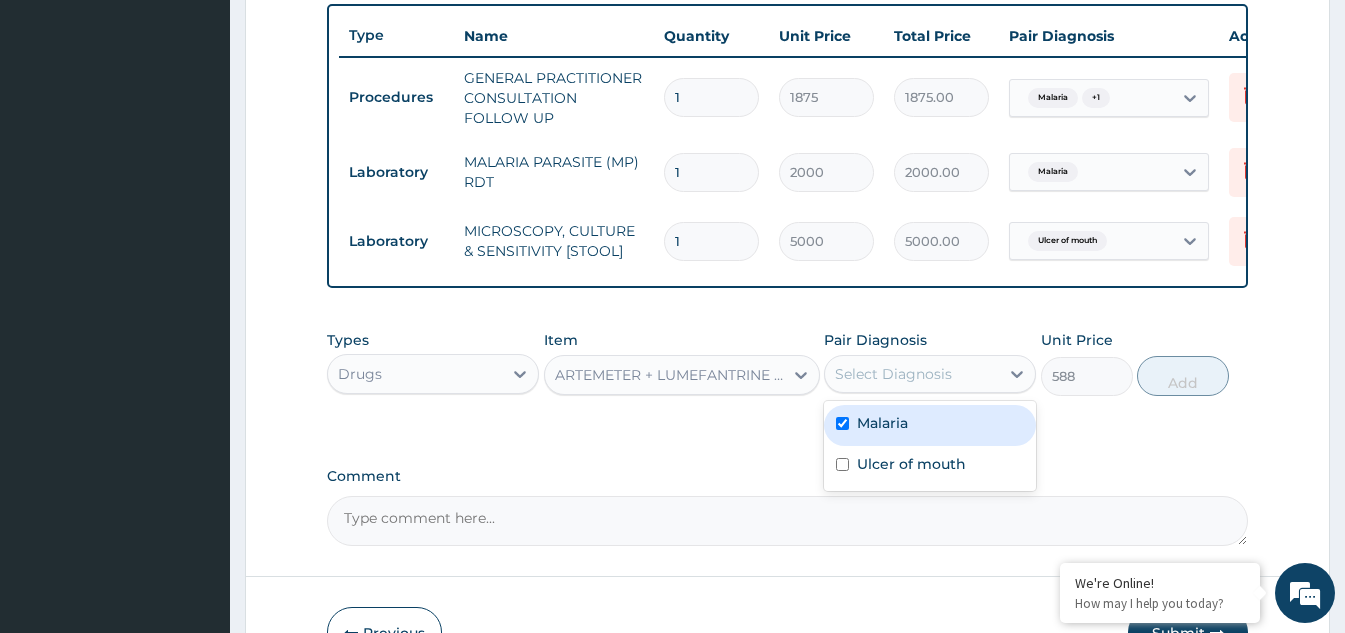 checkbox on "true" 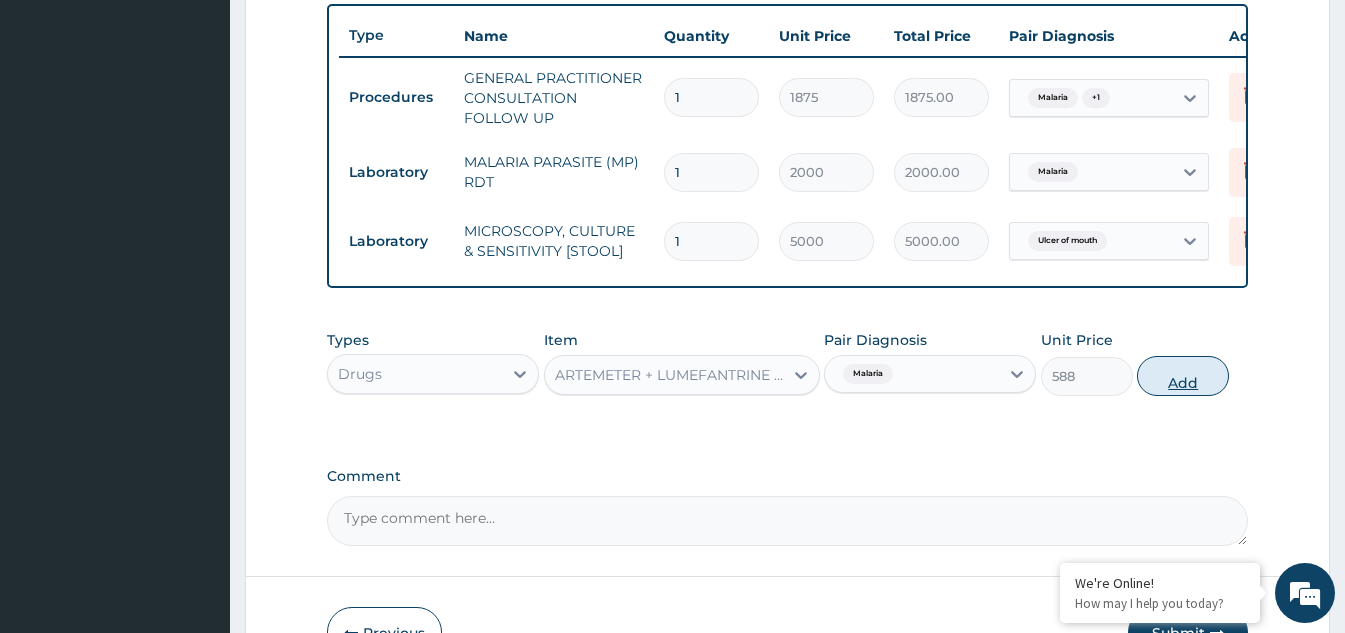click on "Add" at bounding box center (1183, 376) 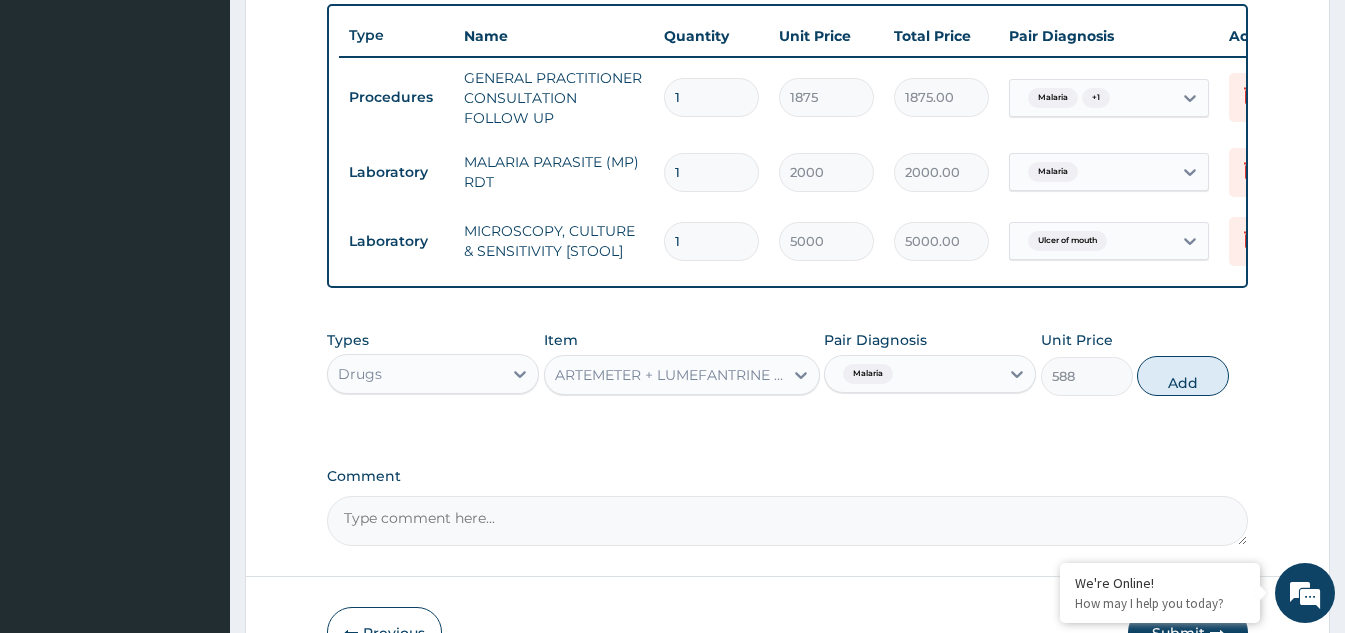 type on "0" 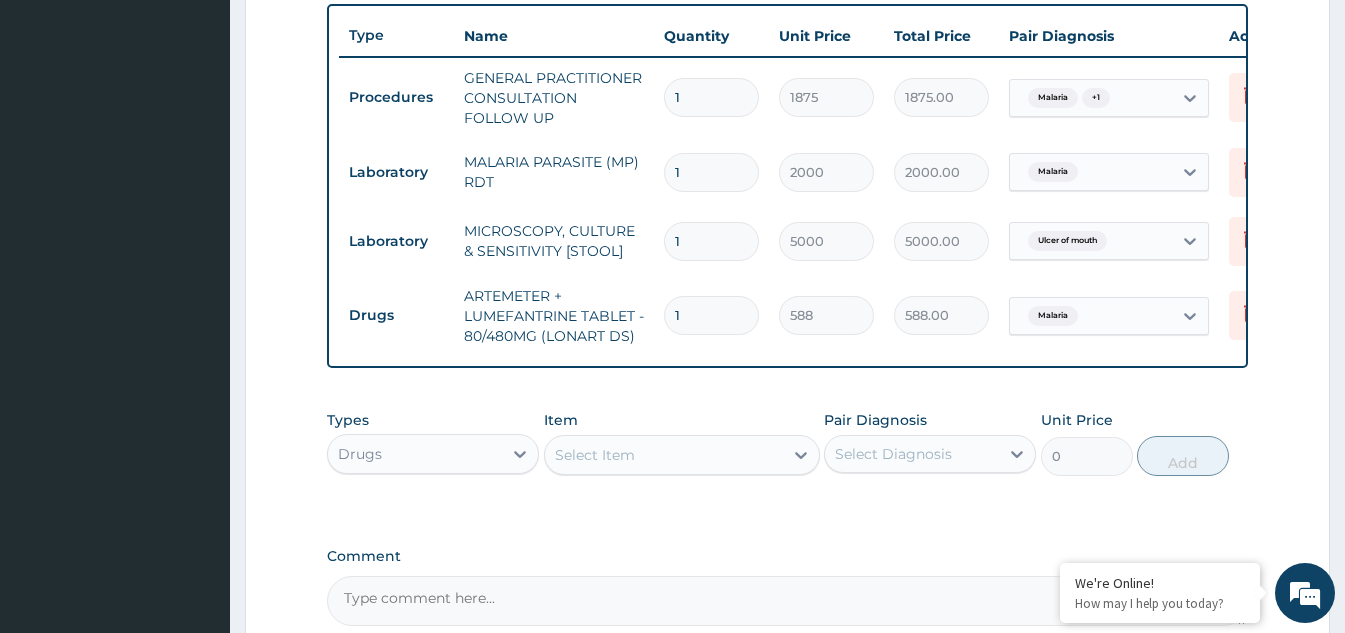 type 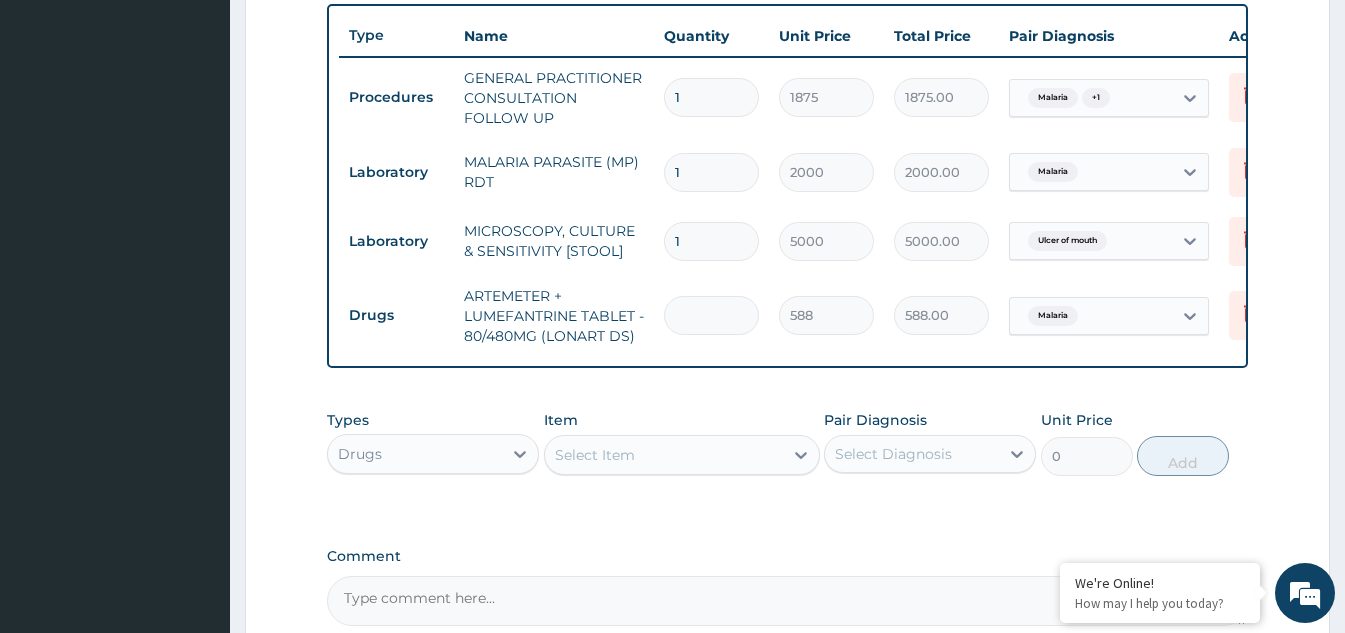 type on "0.00" 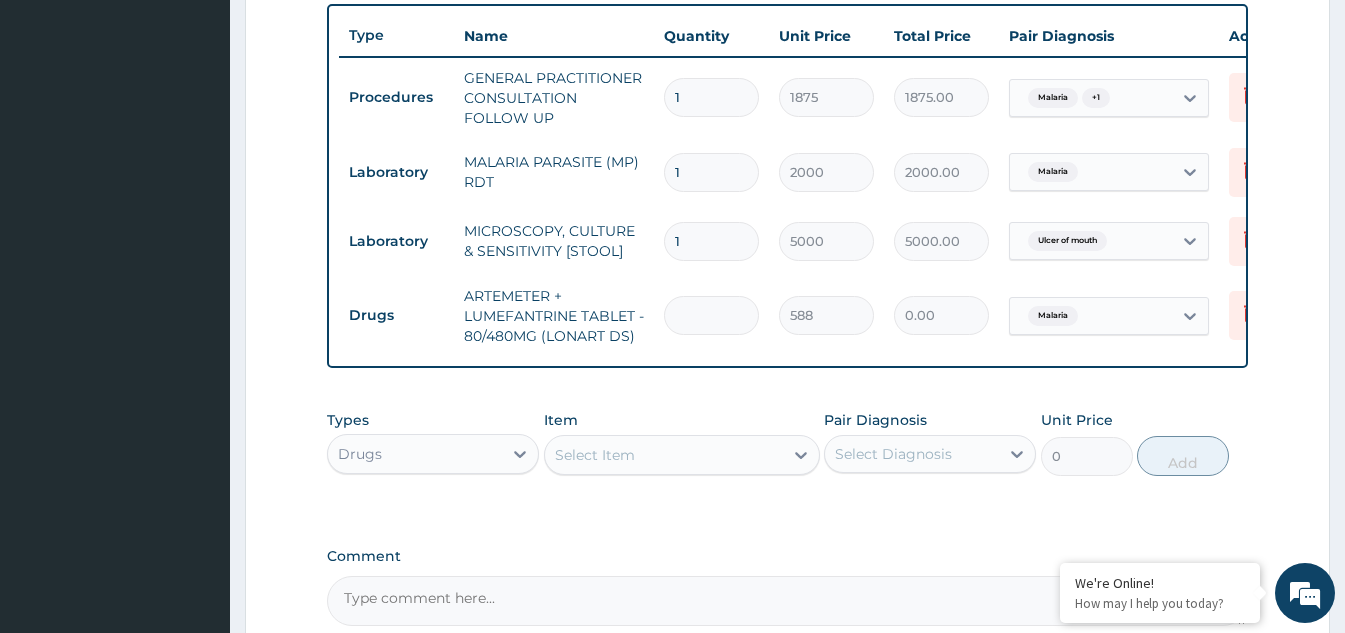 type on "6" 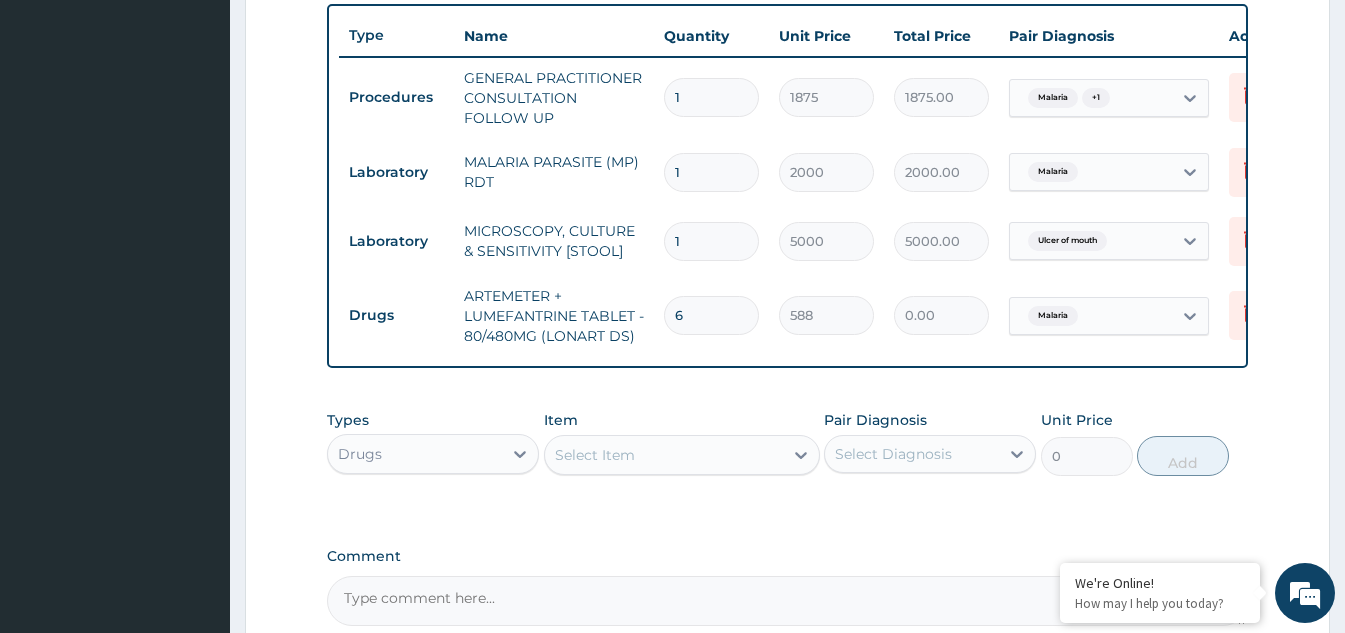 type on "3528.00" 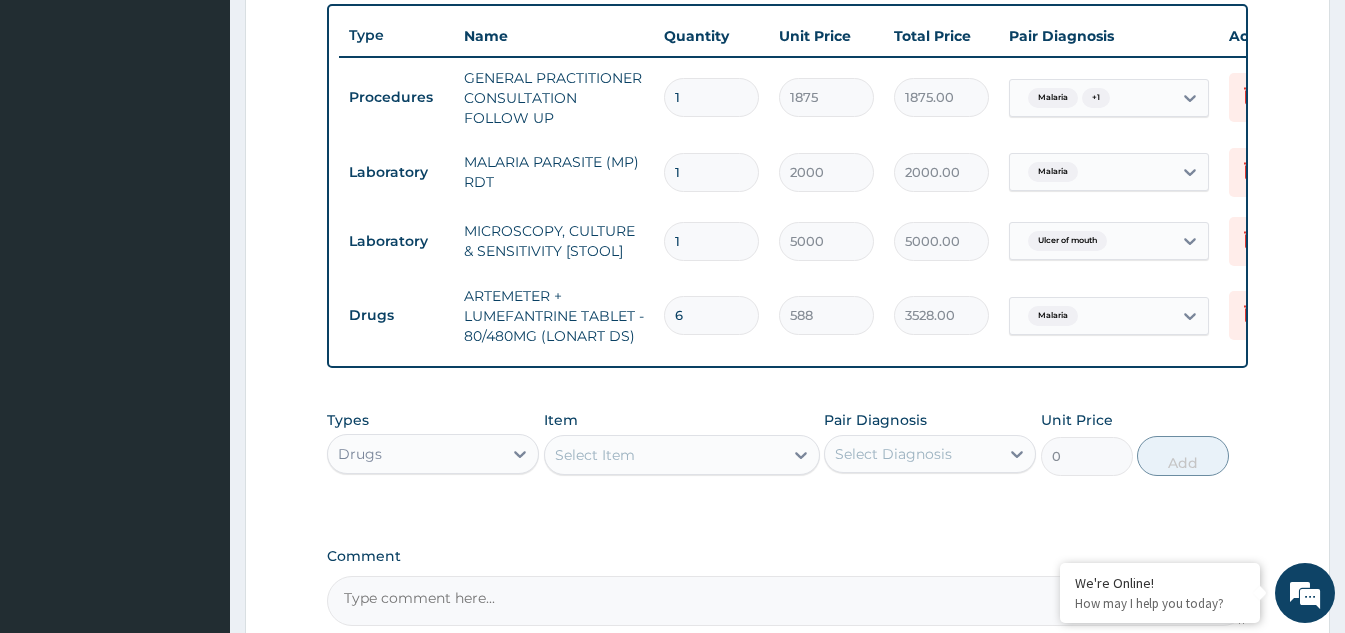 type 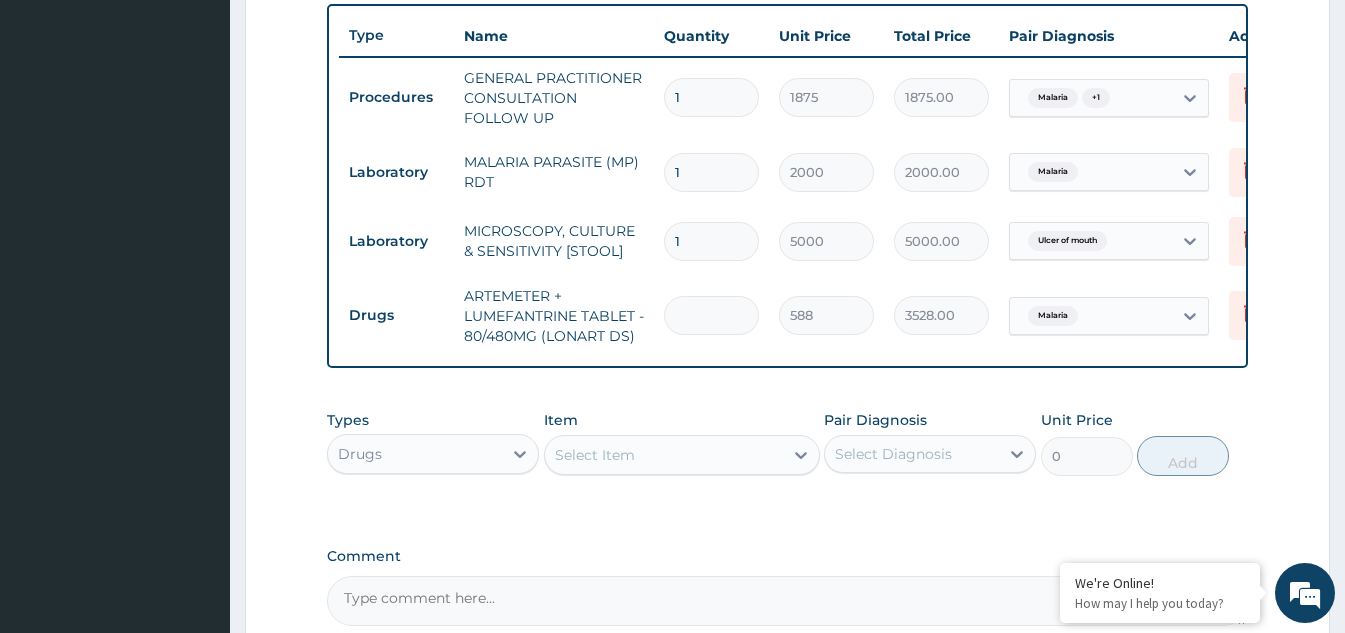 type on "0.00" 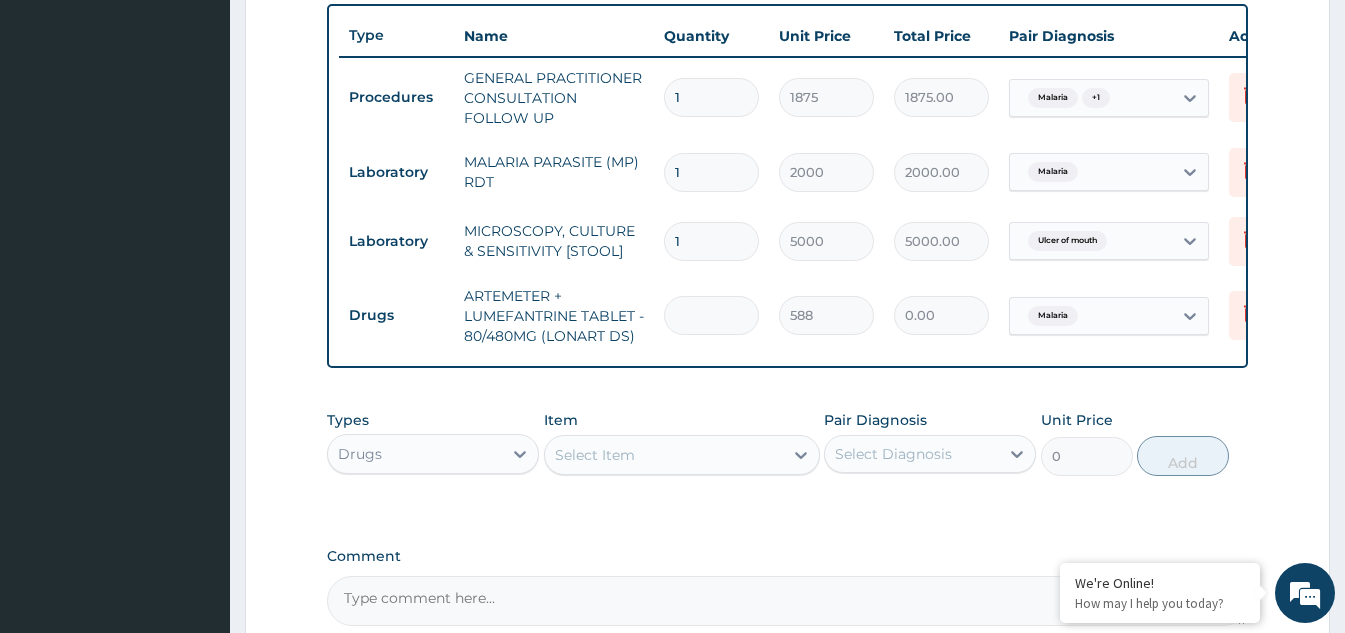 type on "1" 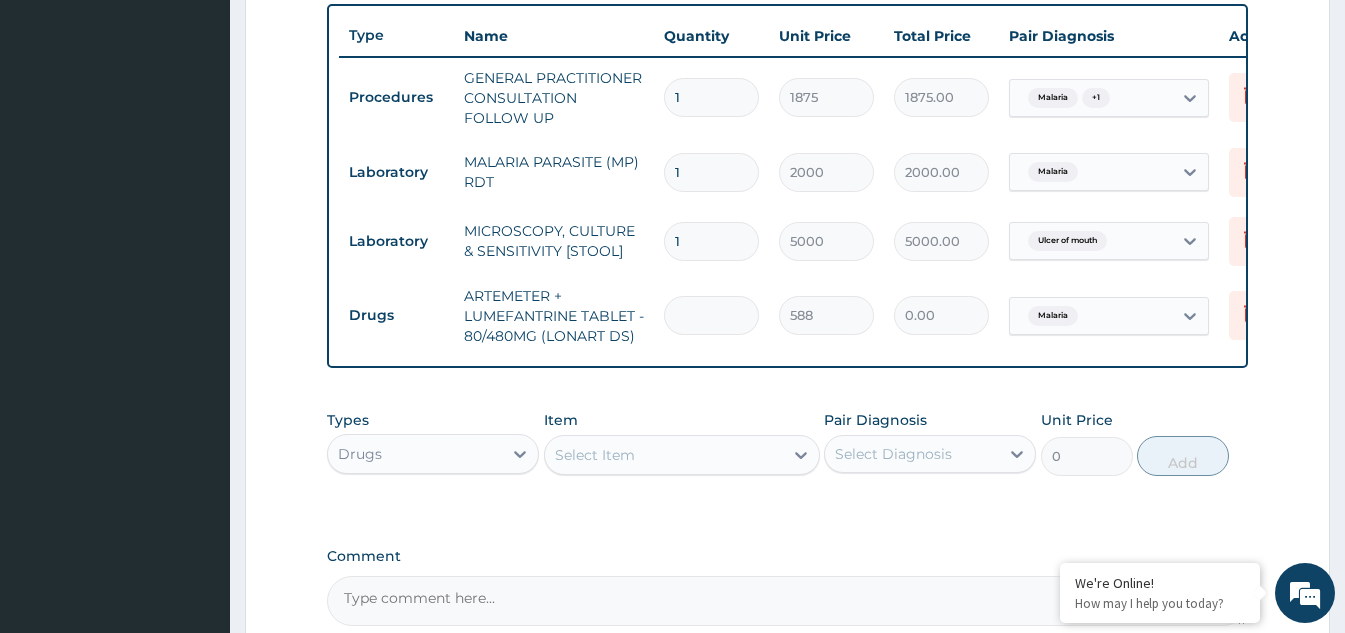 type on "588.00" 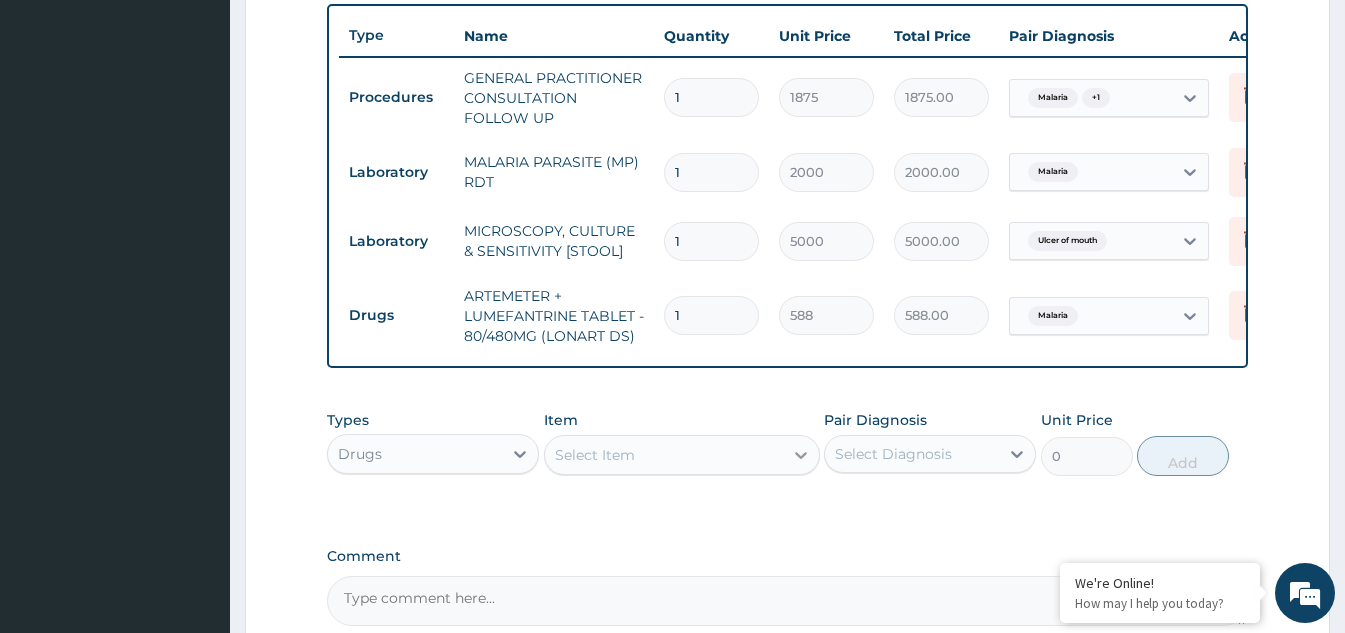 click 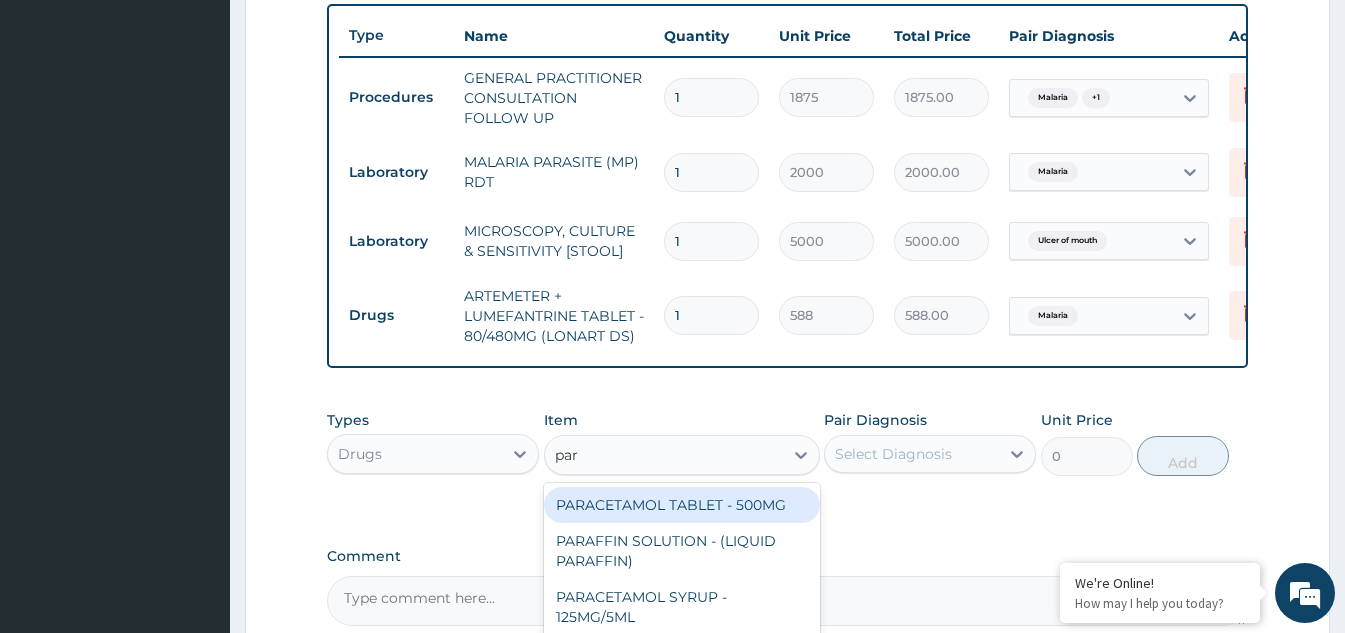 type on "para" 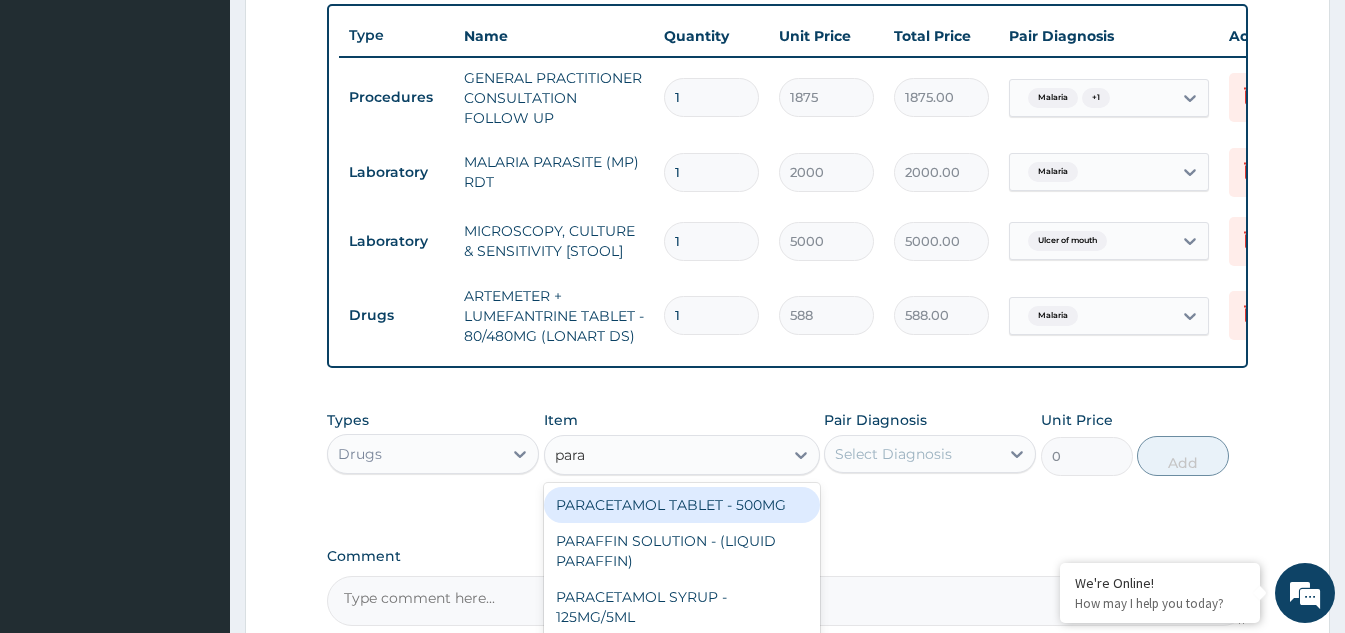 click on "PARACETAMOL TABLET - 500MG" at bounding box center [682, 505] 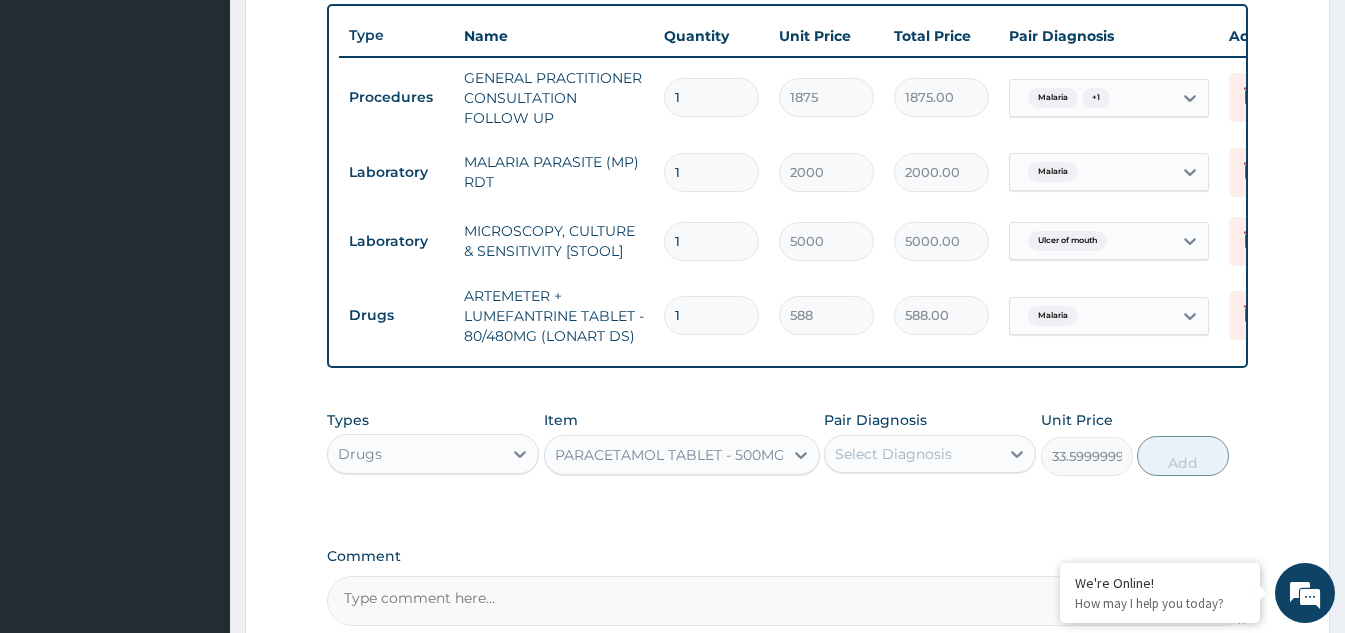 scroll, scrollTop: 840, scrollLeft: 0, axis: vertical 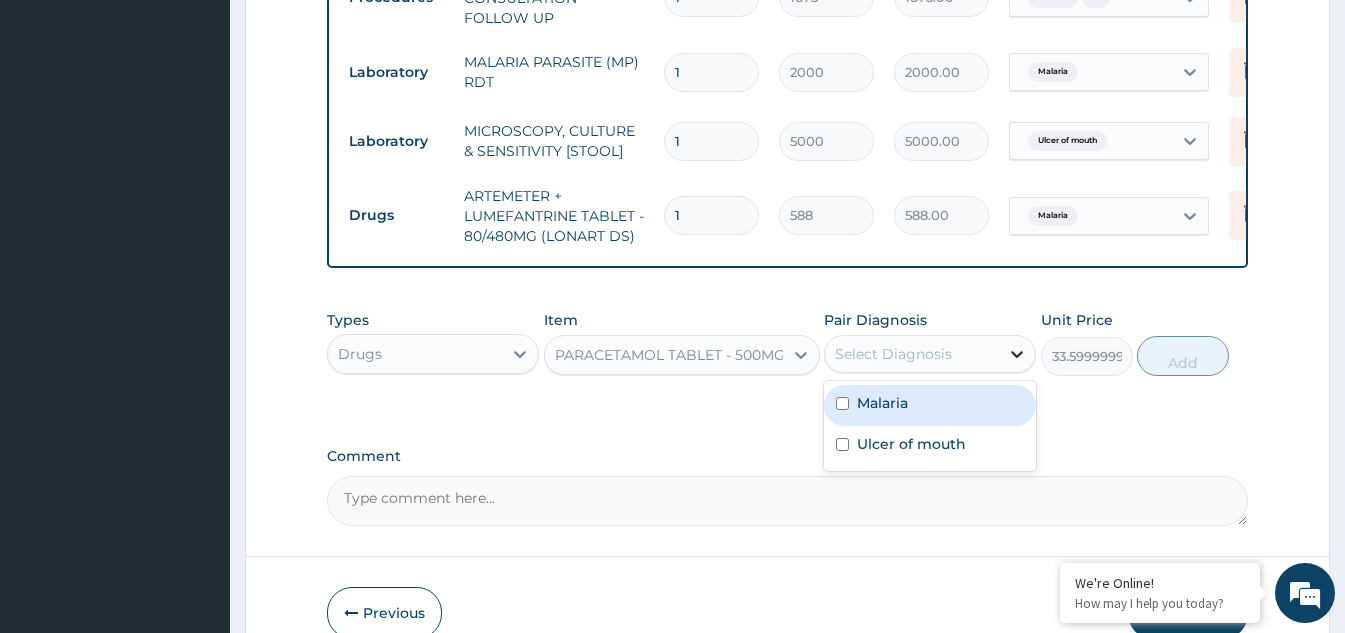 click 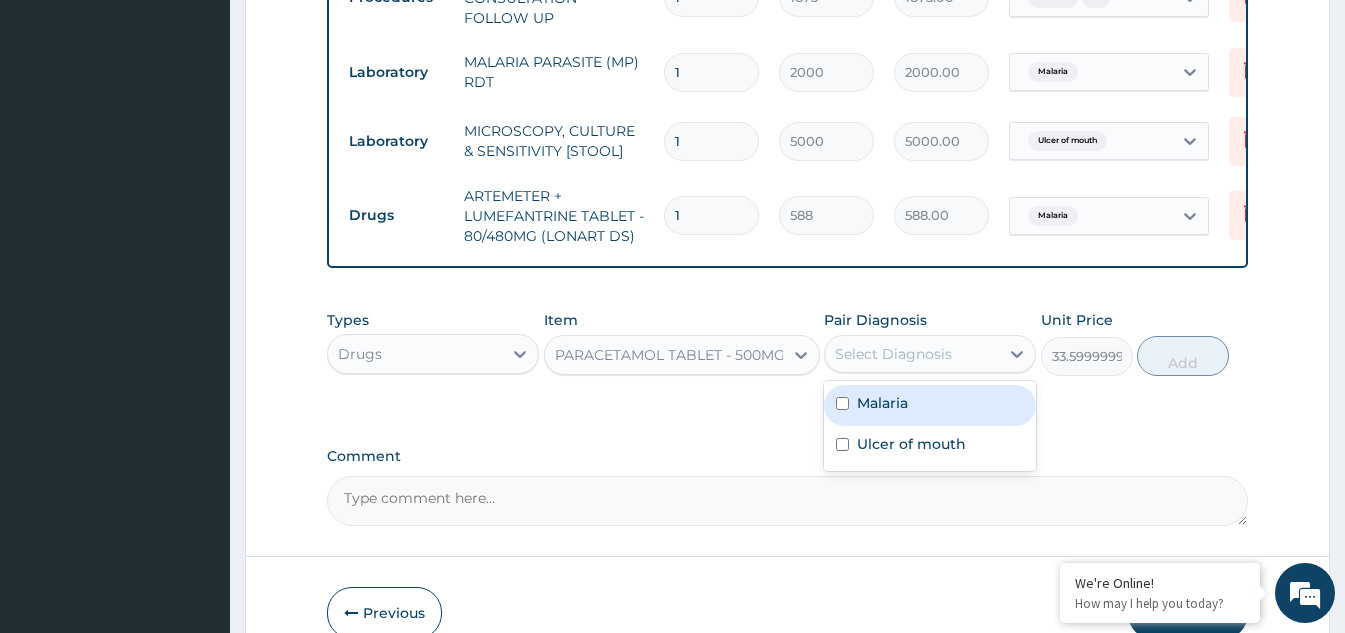 click on "Malaria" at bounding box center (930, 405) 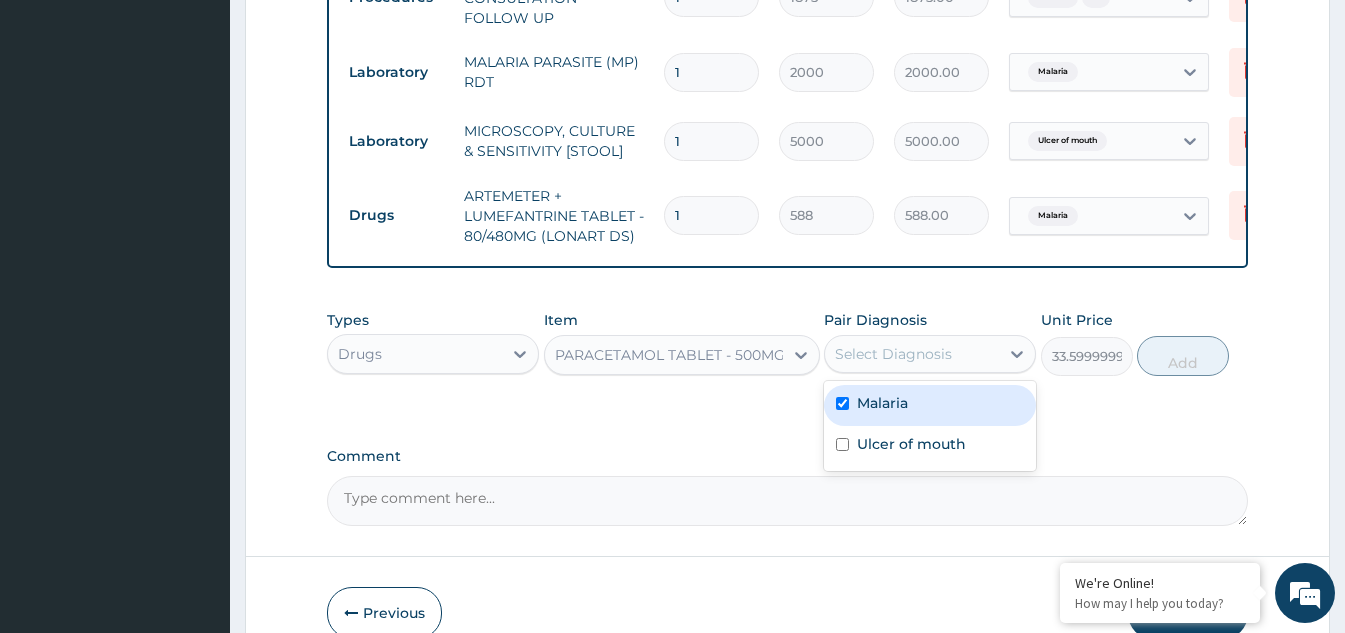 checkbox on "true" 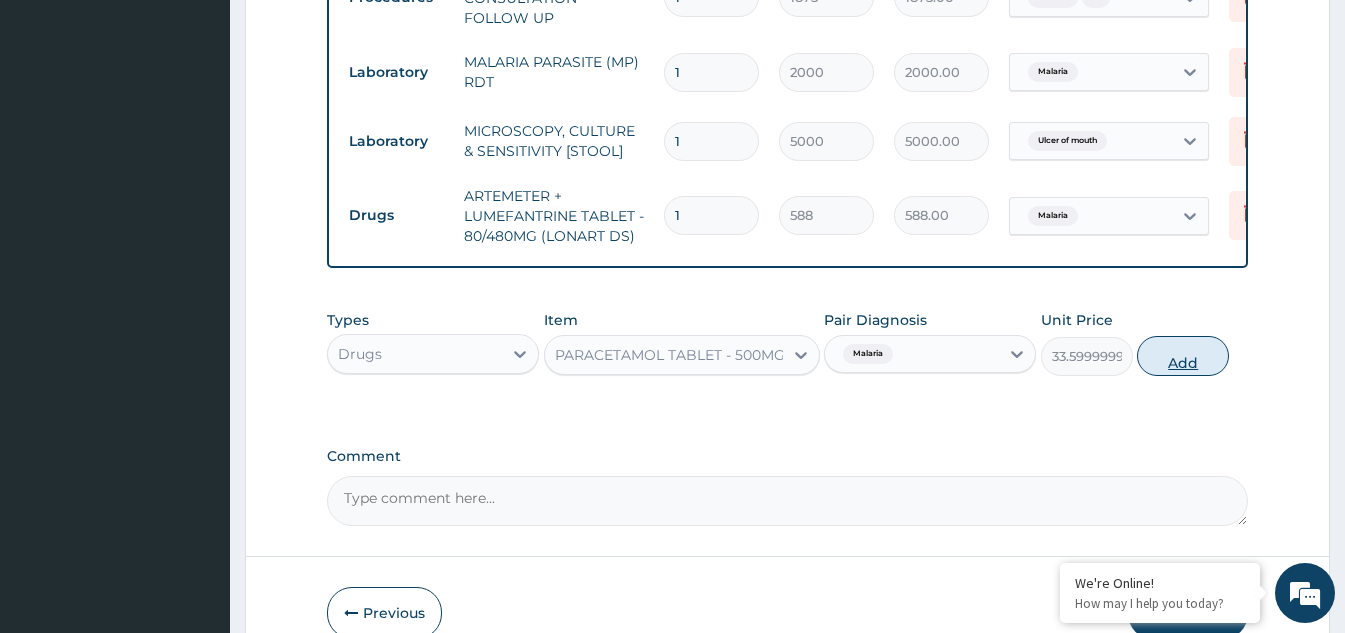 click on "Add" at bounding box center (1183, 356) 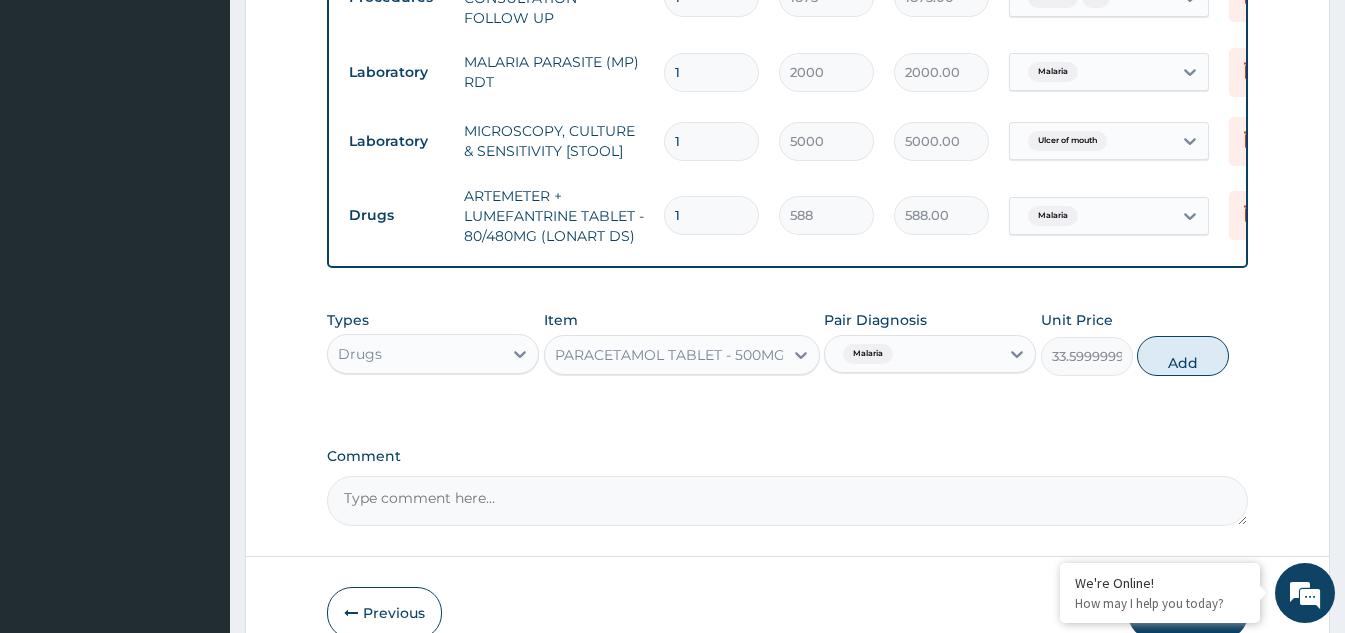 type on "0" 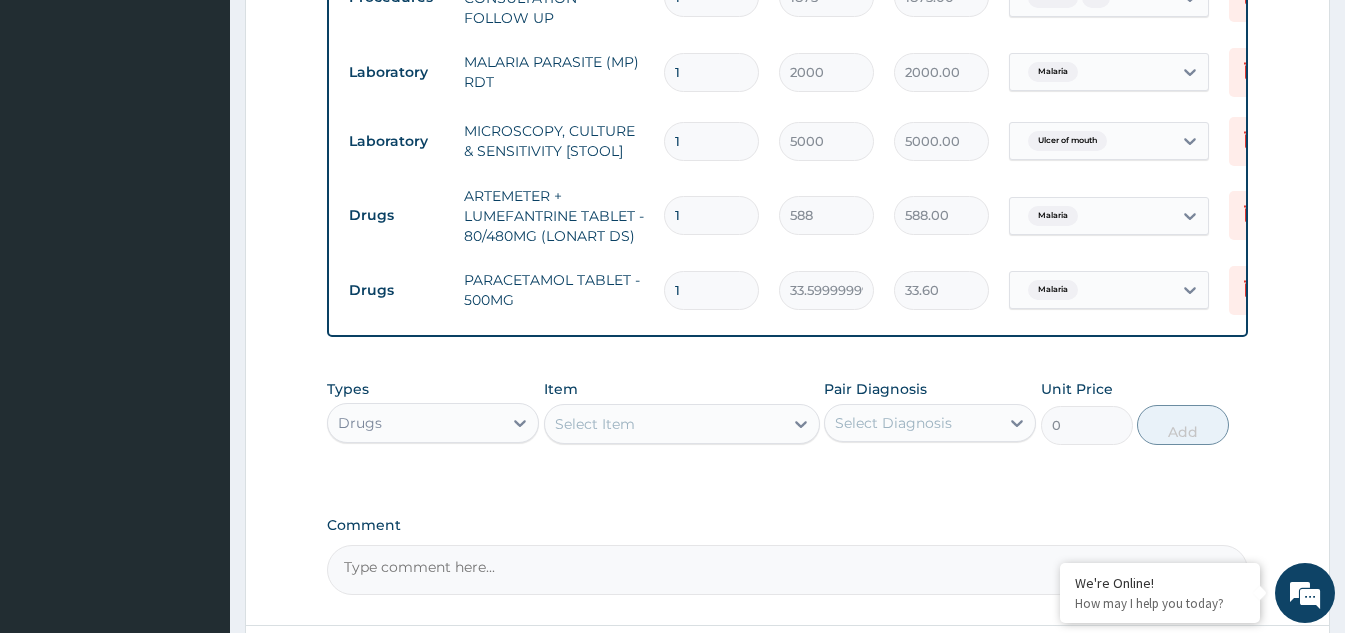 drag, startPoint x: 697, startPoint y: 288, endPoint x: 666, endPoint y: 284, distance: 31.257 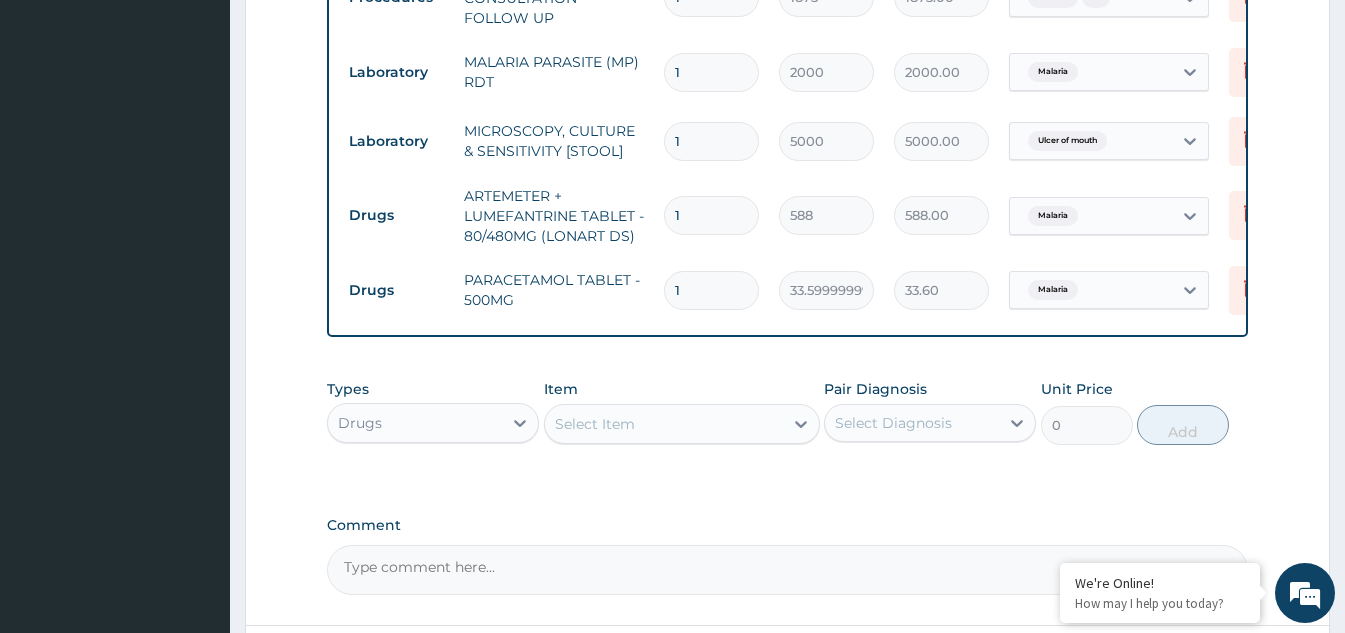 type on "18" 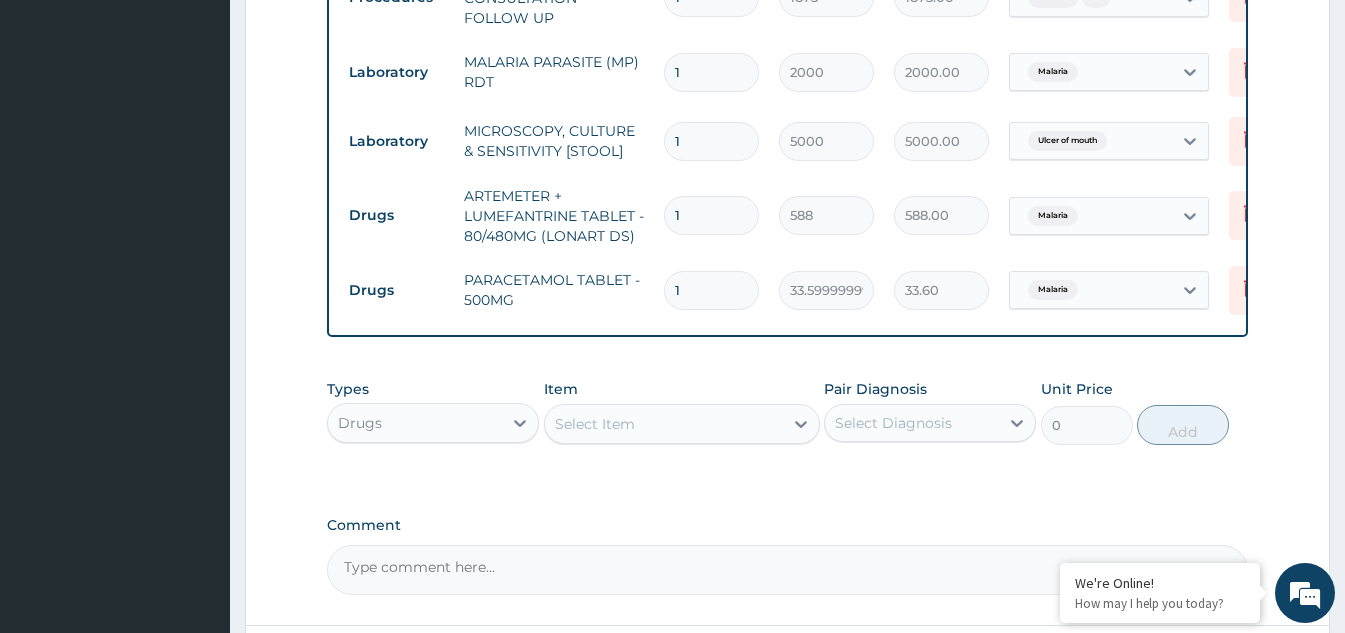 type on "604.80" 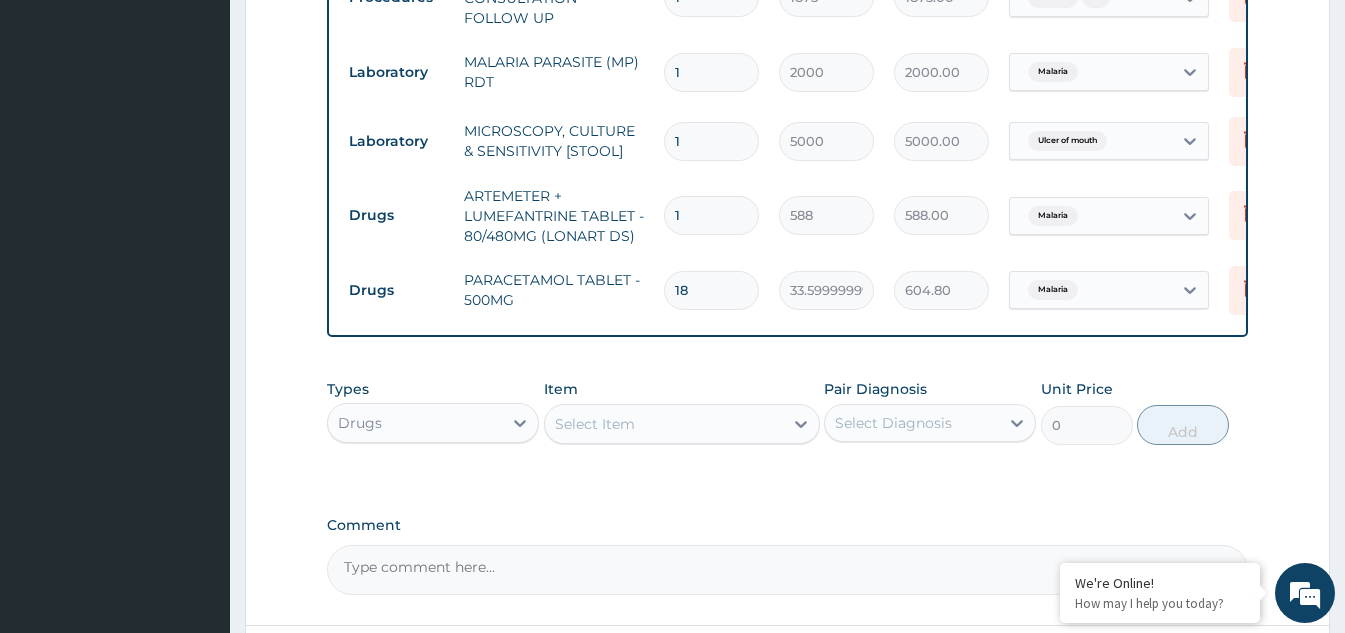 type on "1" 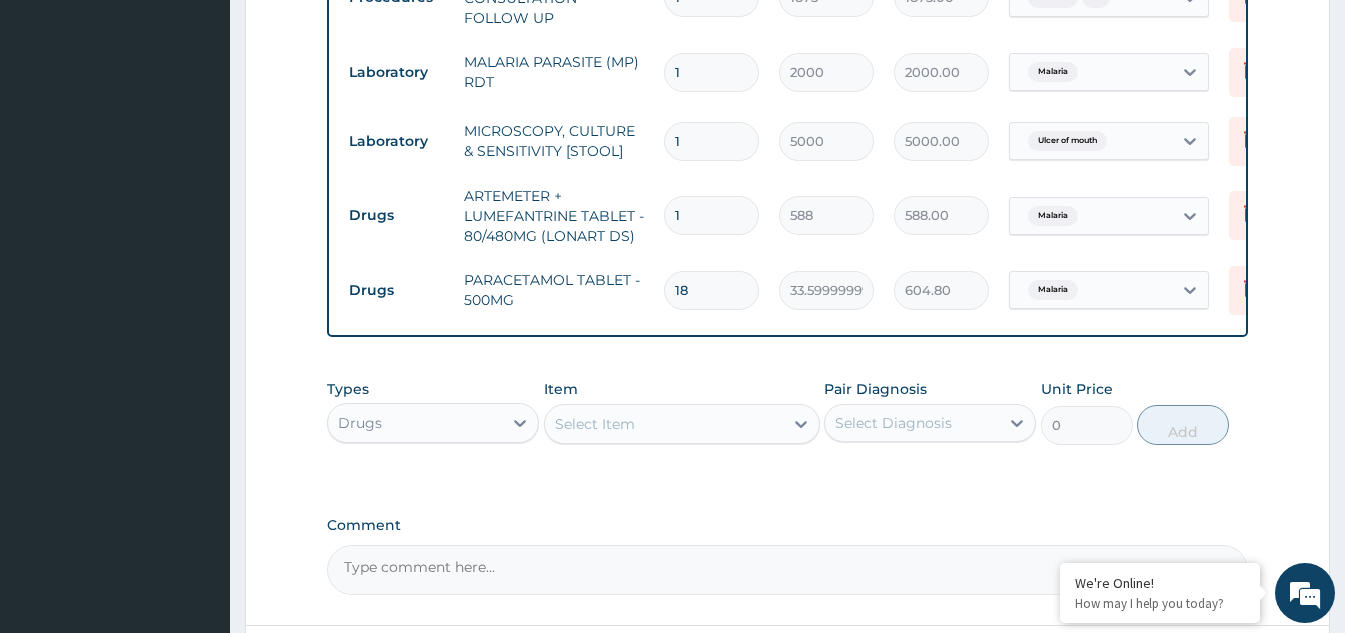 type on "33.60" 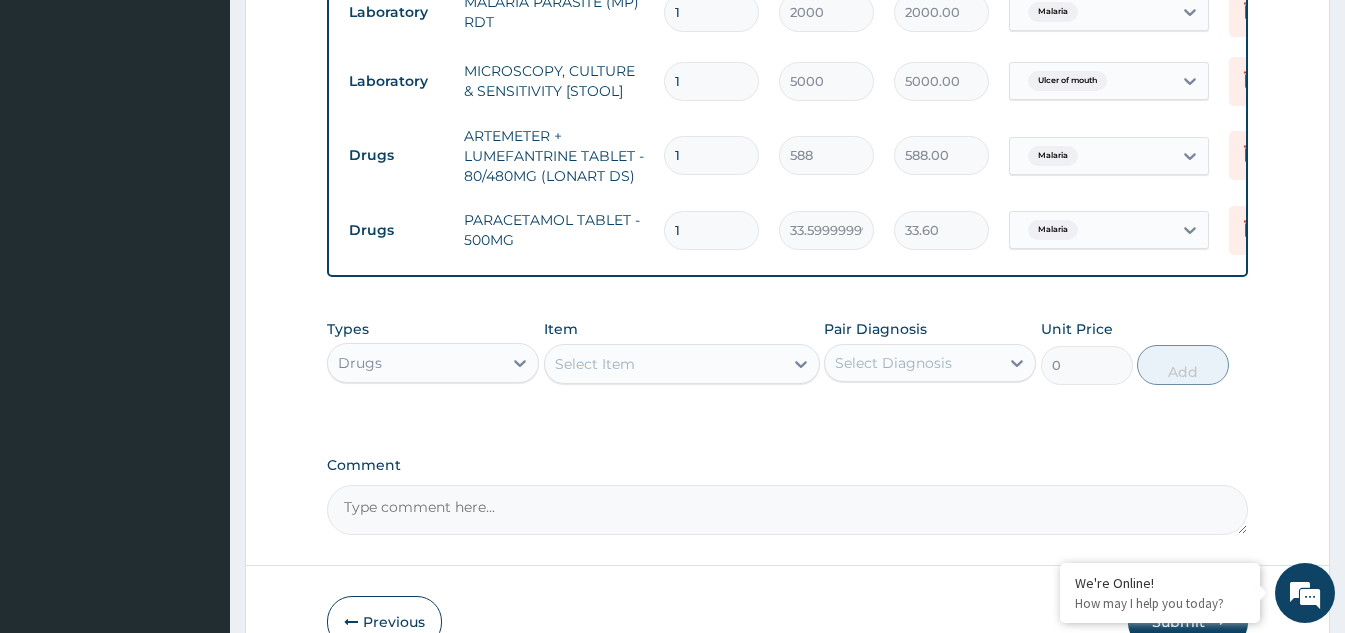 scroll, scrollTop: 940, scrollLeft: 0, axis: vertical 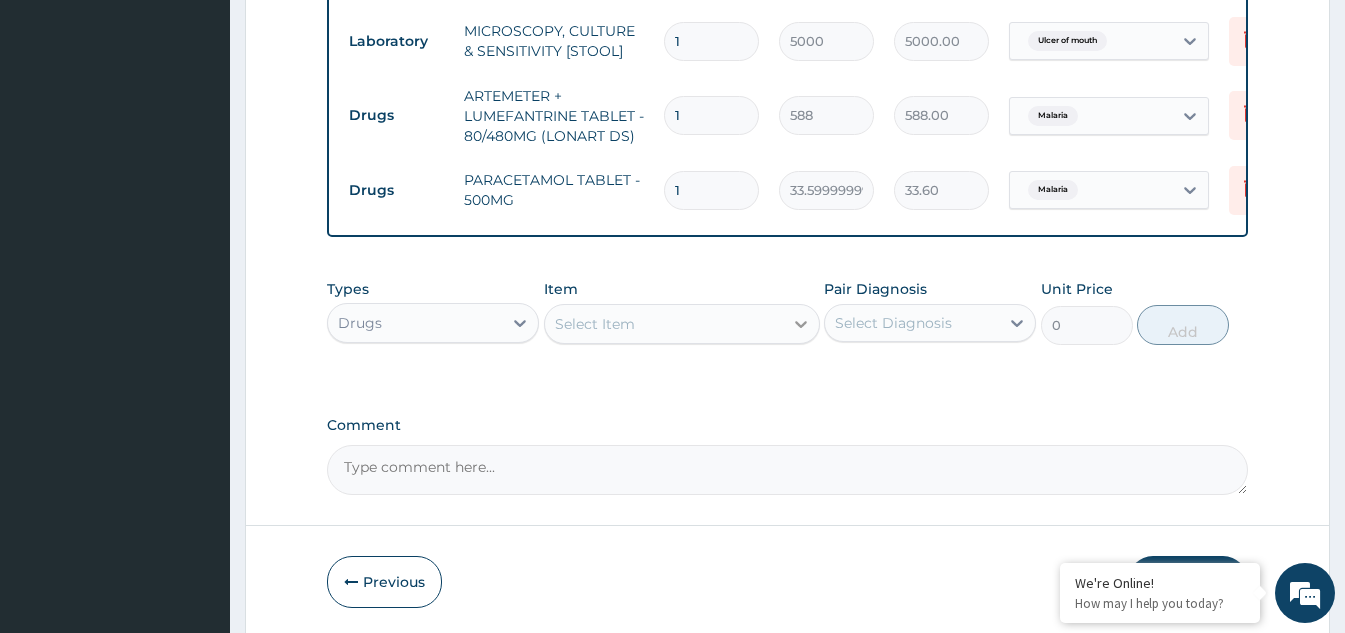 click 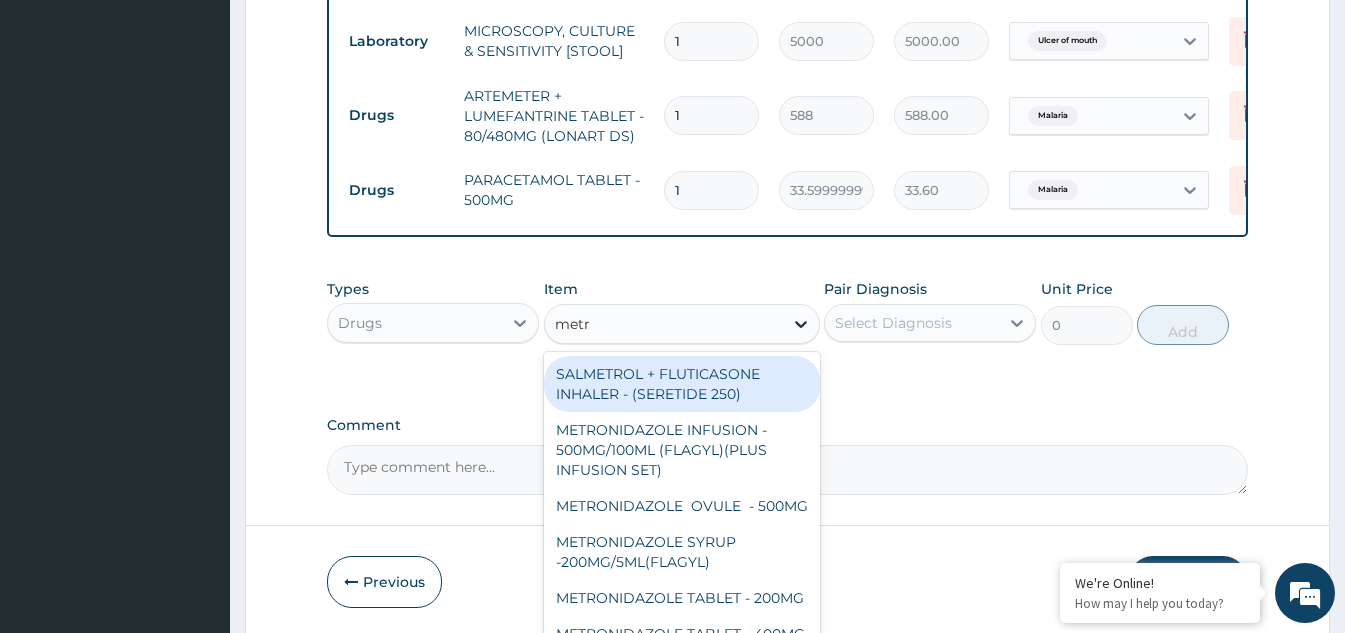 type on "metro" 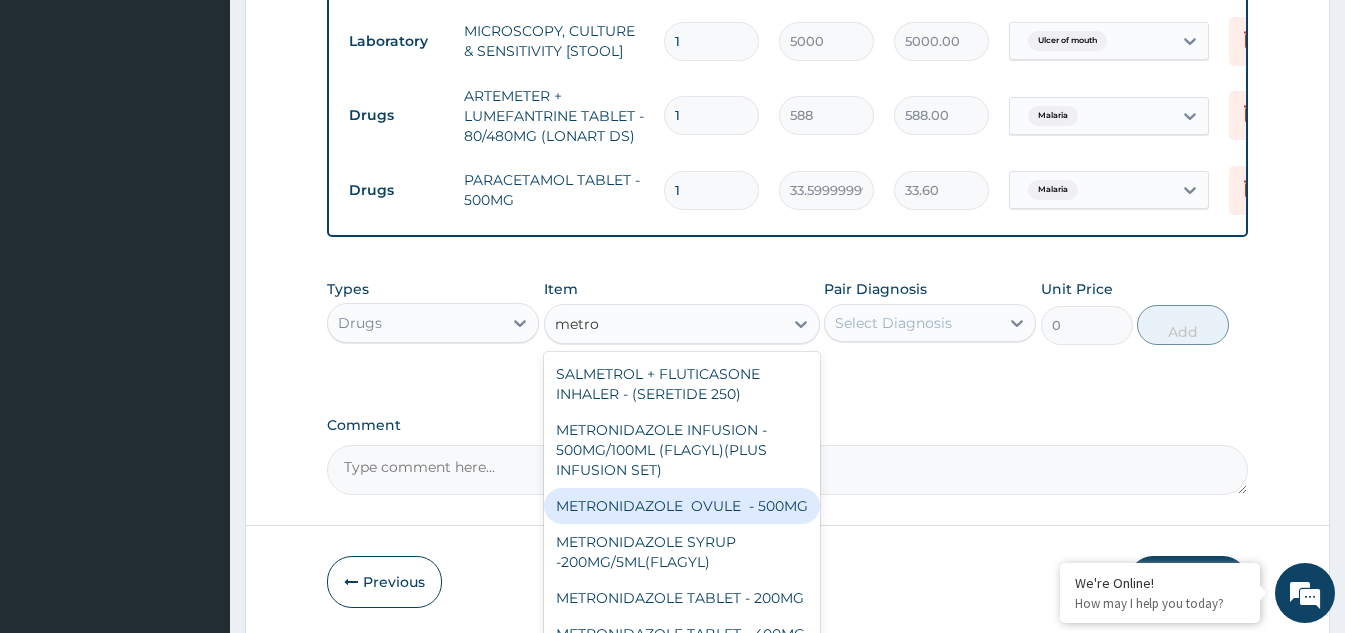 scroll, scrollTop: 64, scrollLeft: 0, axis: vertical 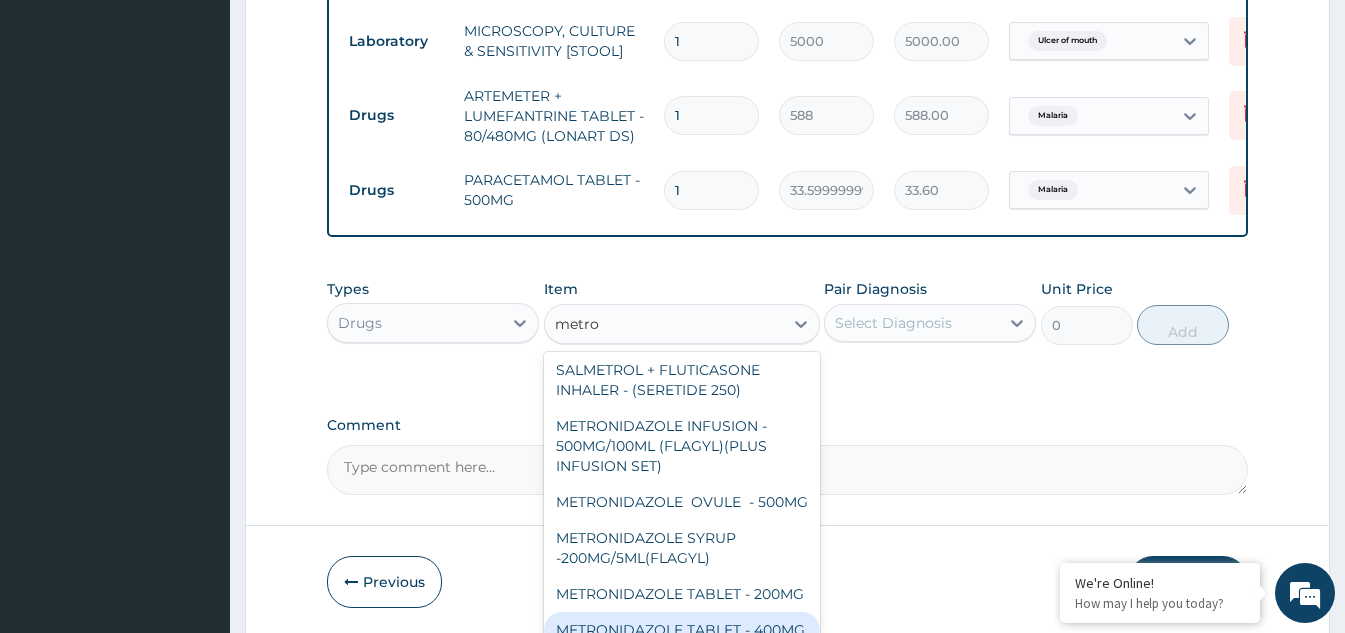 click on "METRONIDAZOLE TABLET - 400MG" at bounding box center [682, 630] 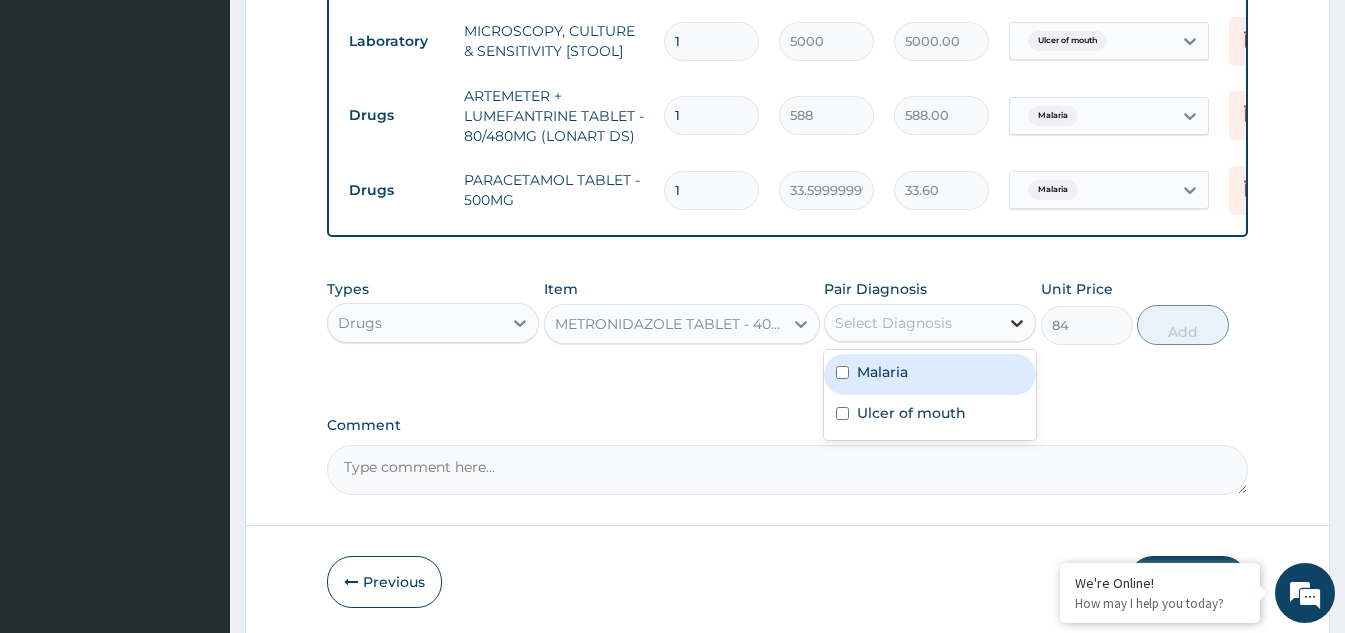 click 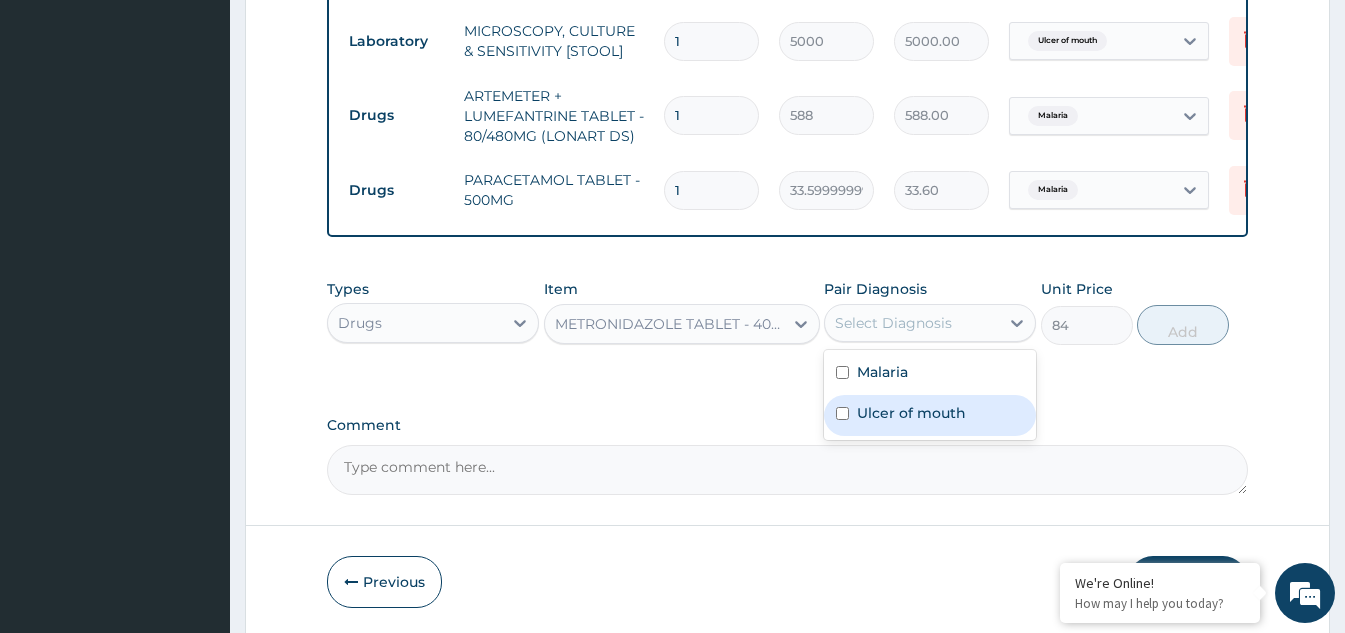 click at bounding box center [842, 413] 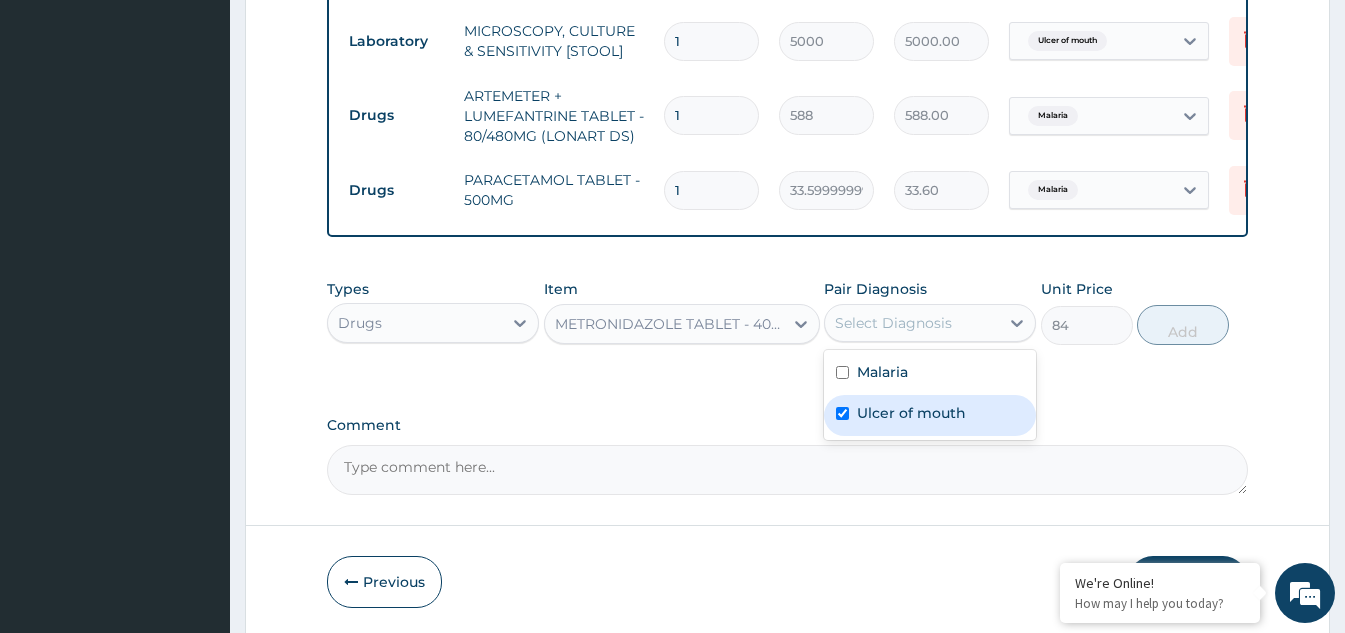 checkbox on "true" 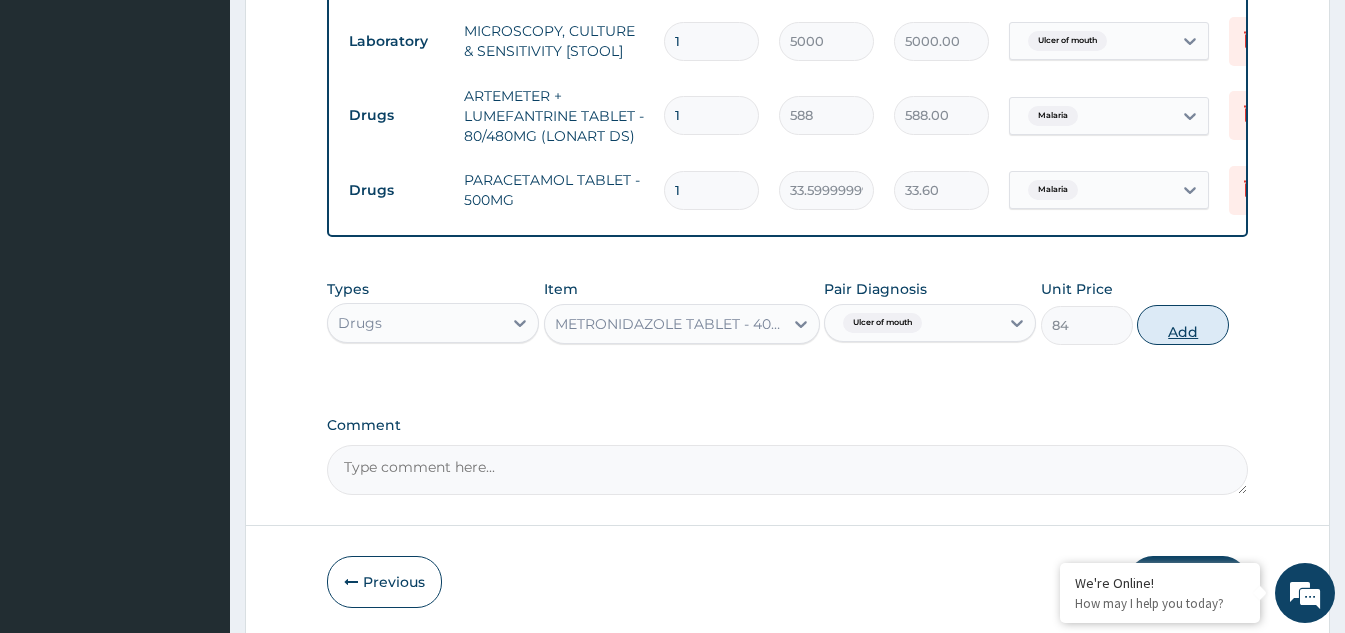 click on "Add" at bounding box center [1183, 325] 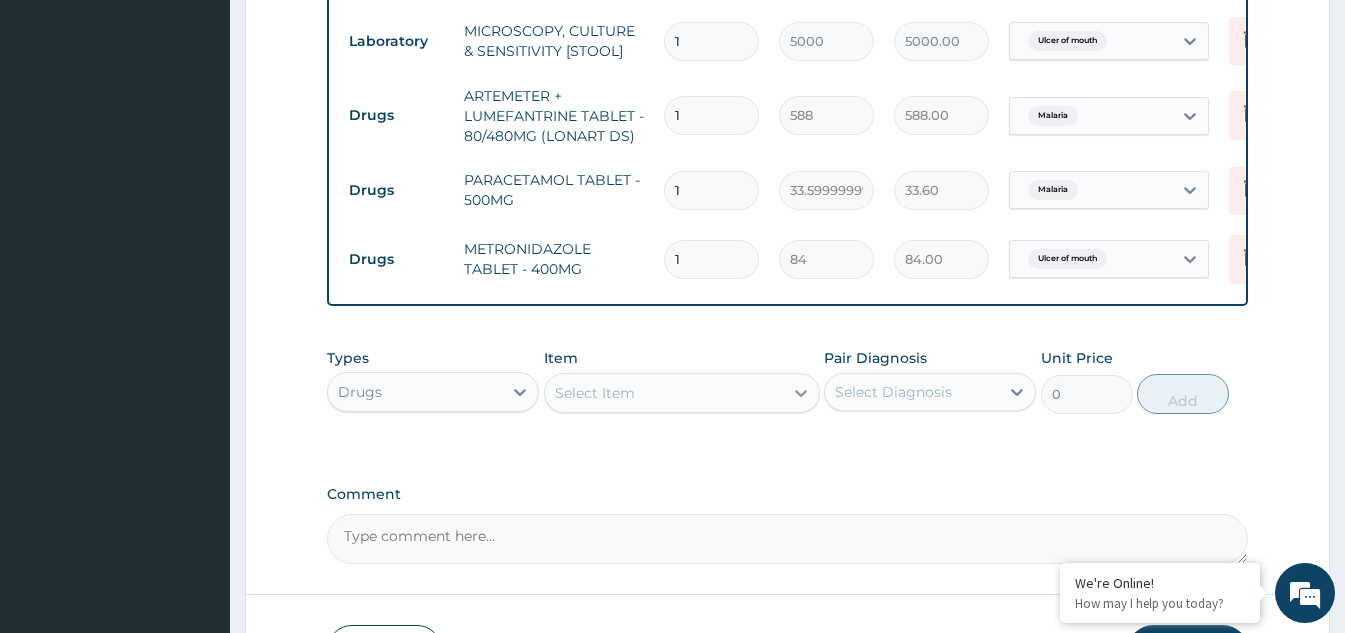 click 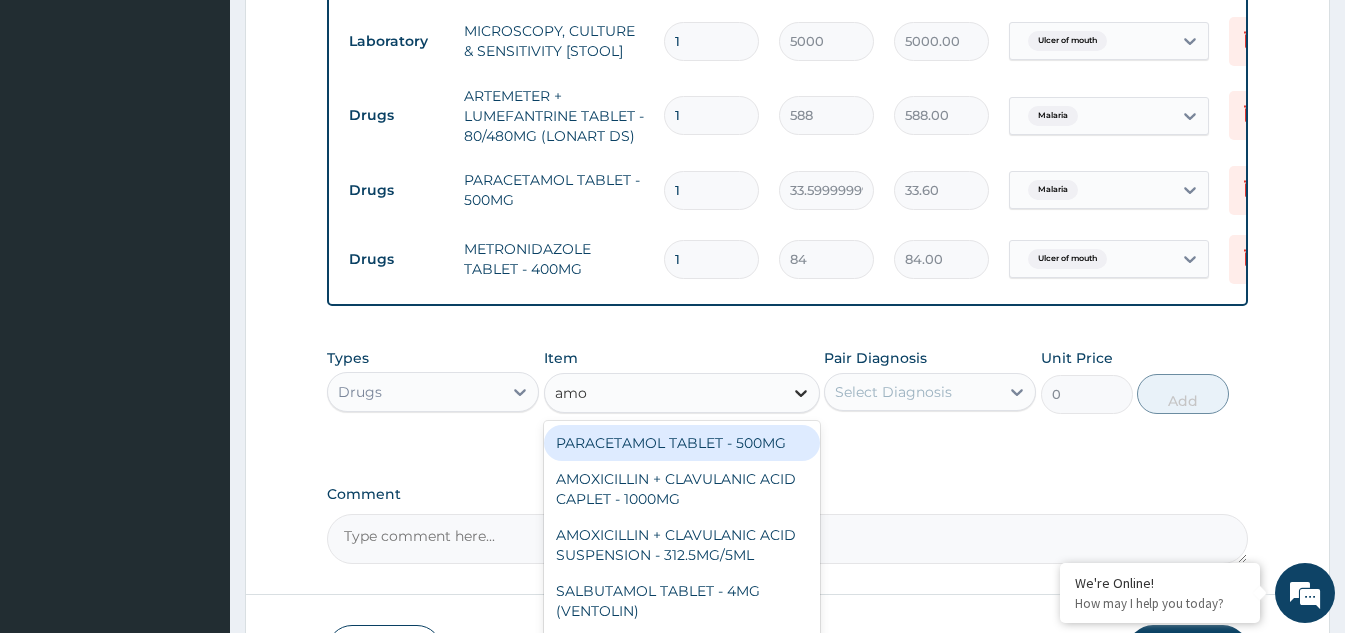 type on "amox" 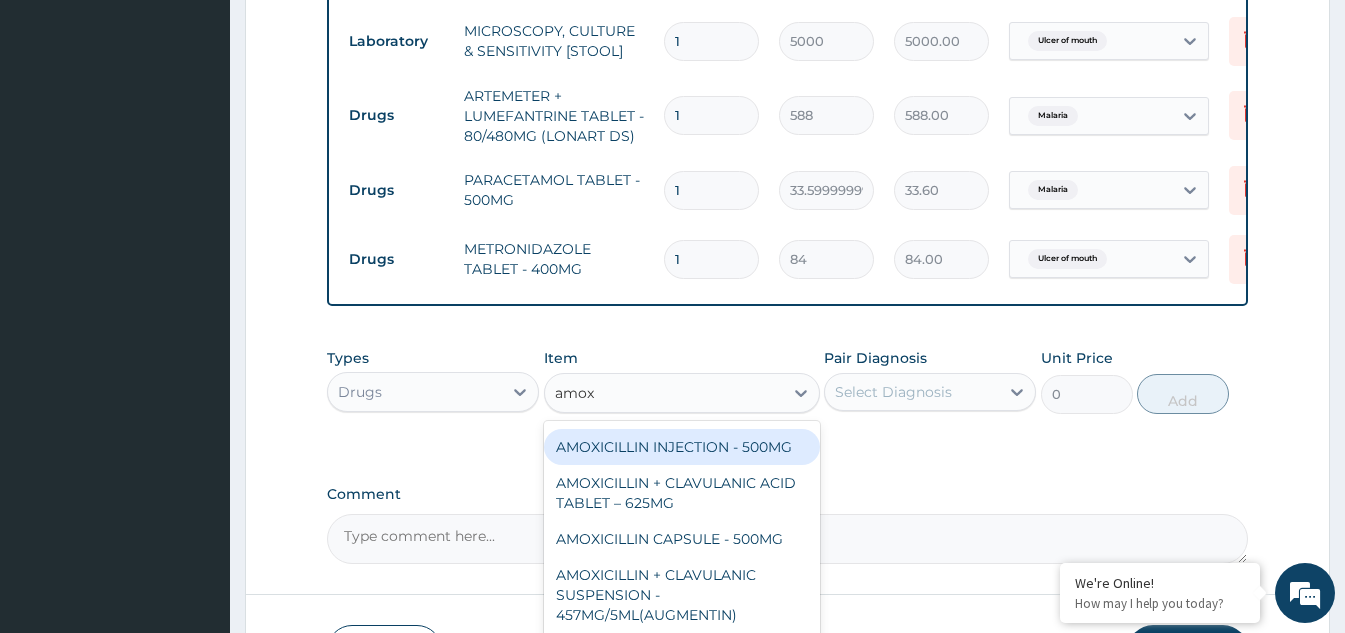 scroll, scrollTop: 300, scrollLeft: 0, axis: vertical 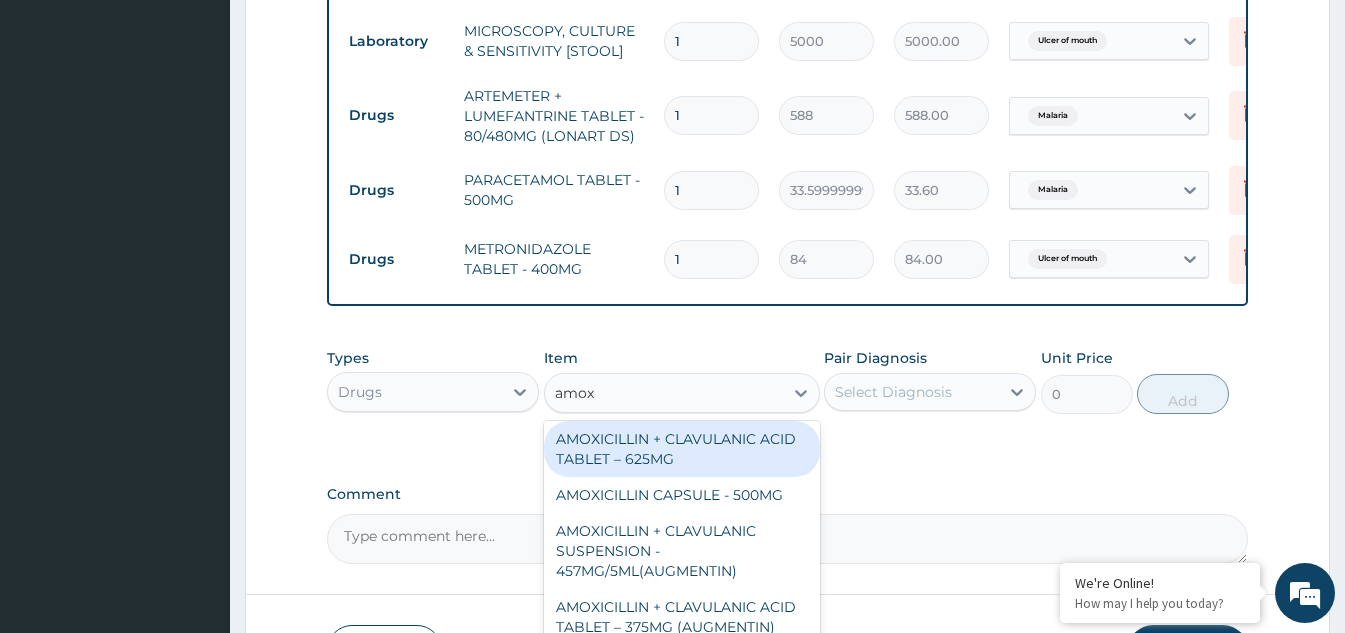 click on "AMOXICILLIN + CLAVULANIC ACID TABLET – 625MG" at bounding box center (682, 449) 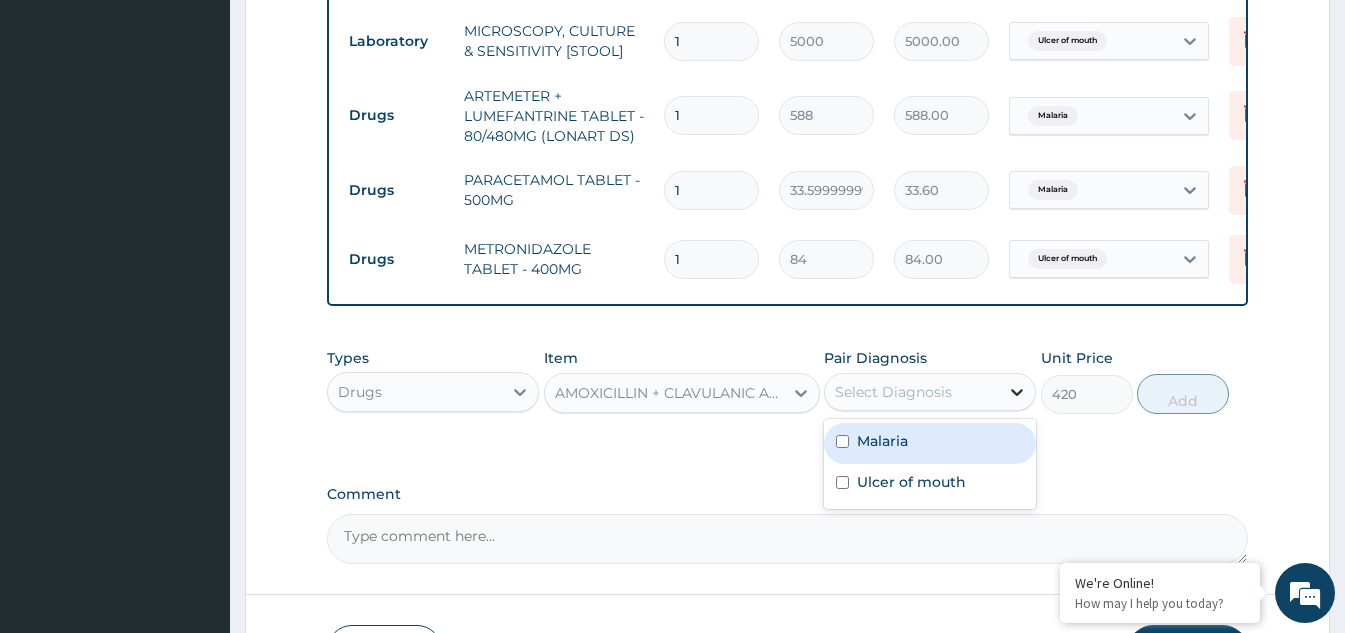 click 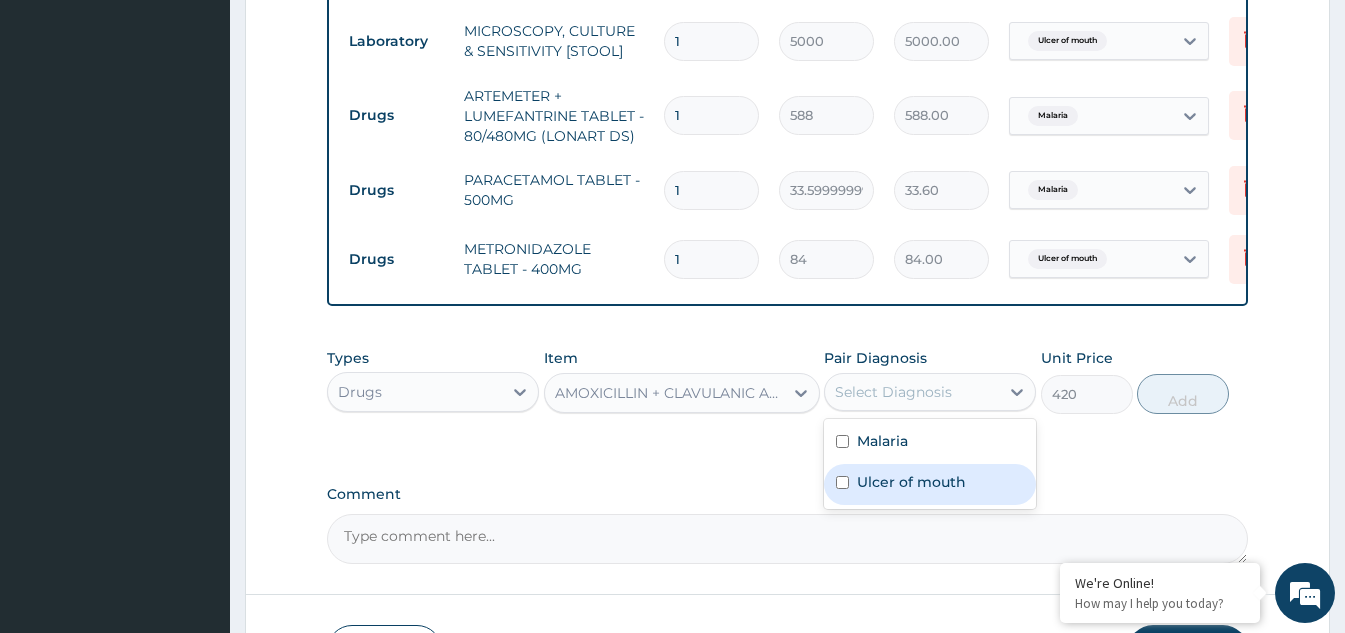 click at bounding box center [842, 482] 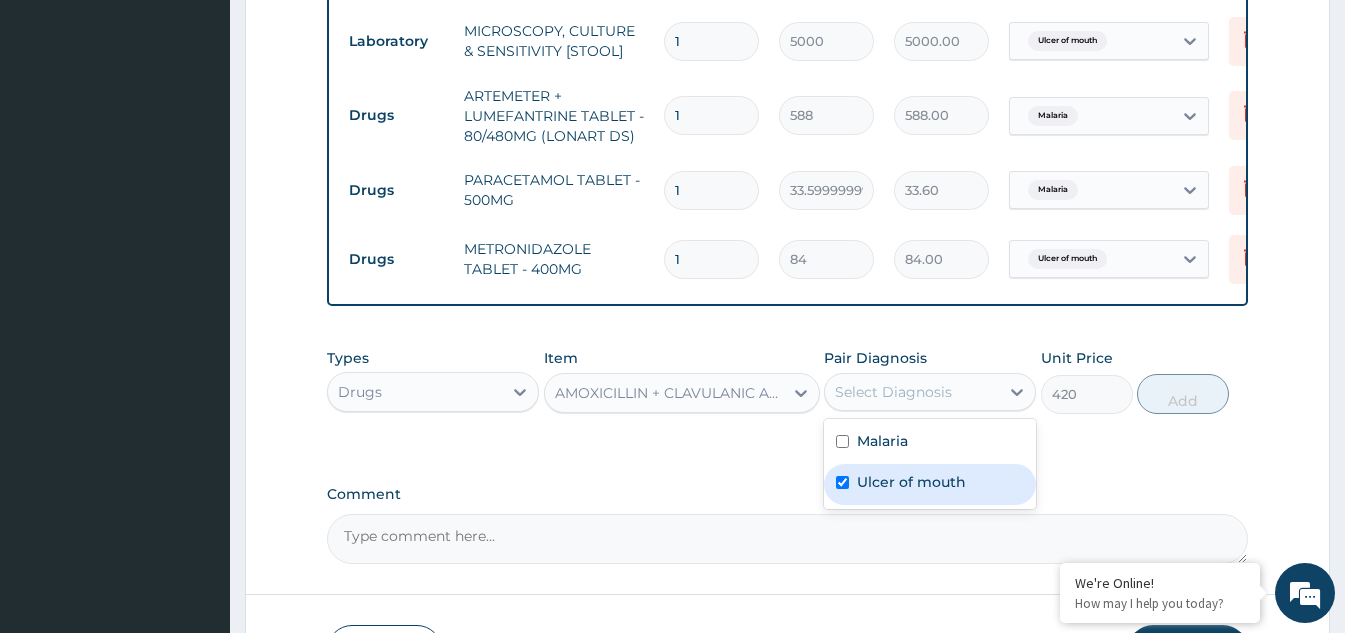 checkbox on "true" 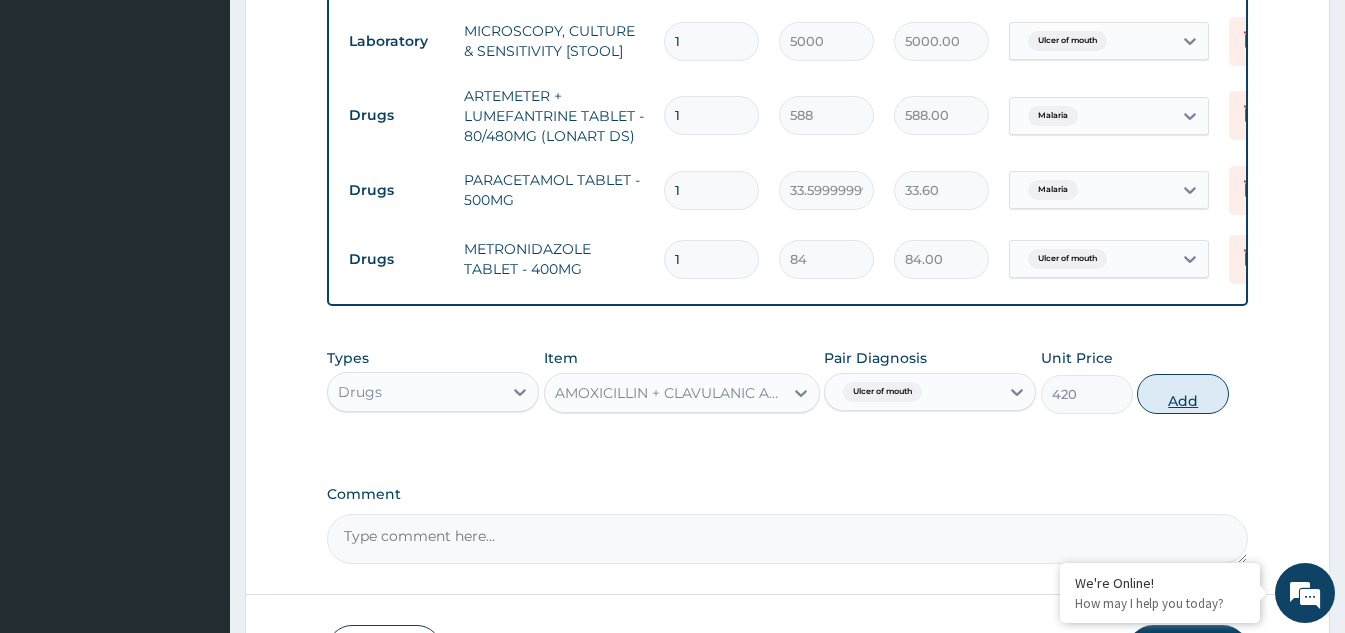 click on "Add" at bounding box center (1183, 394) 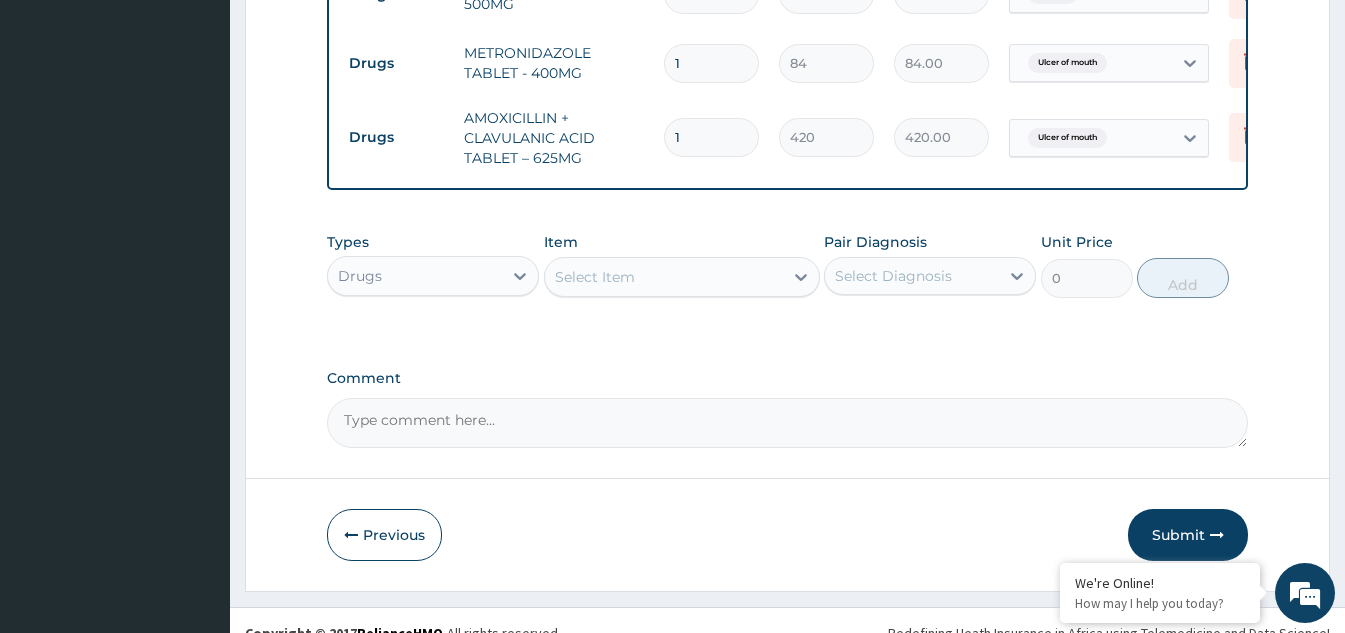 scroll, scrollTop: 1176, scrollLeft: 0, axis: vertical 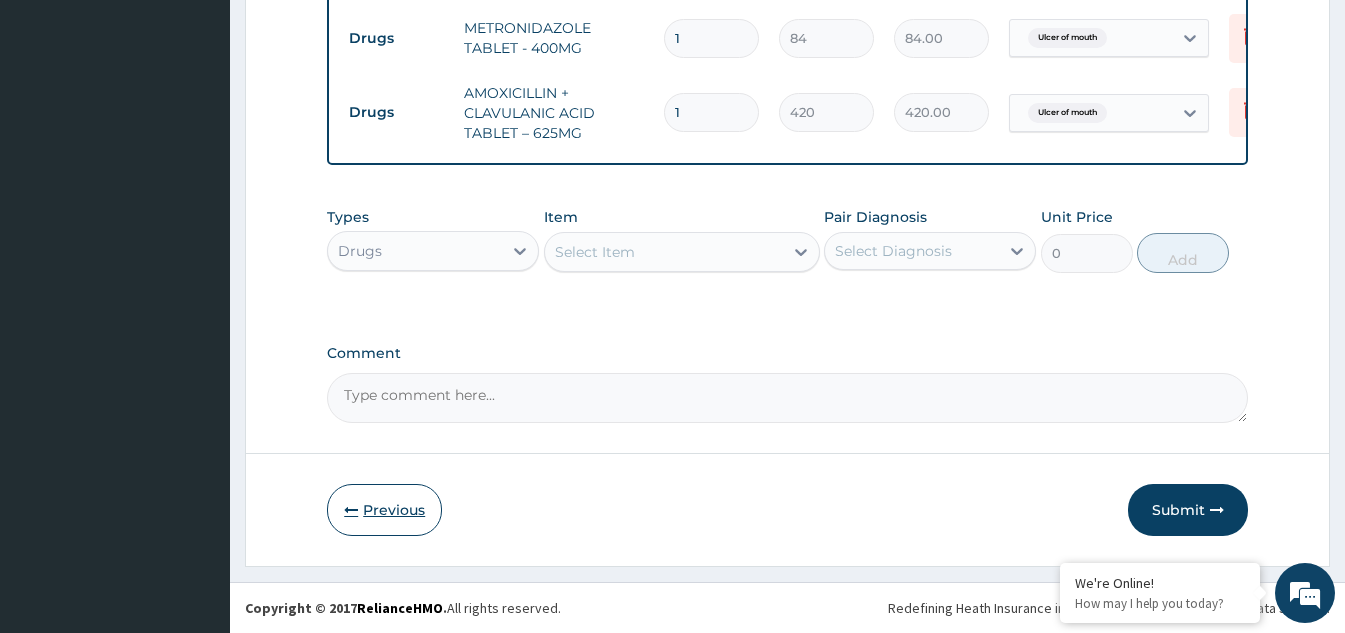 click on "Previous" at bounding box center (384, 510) 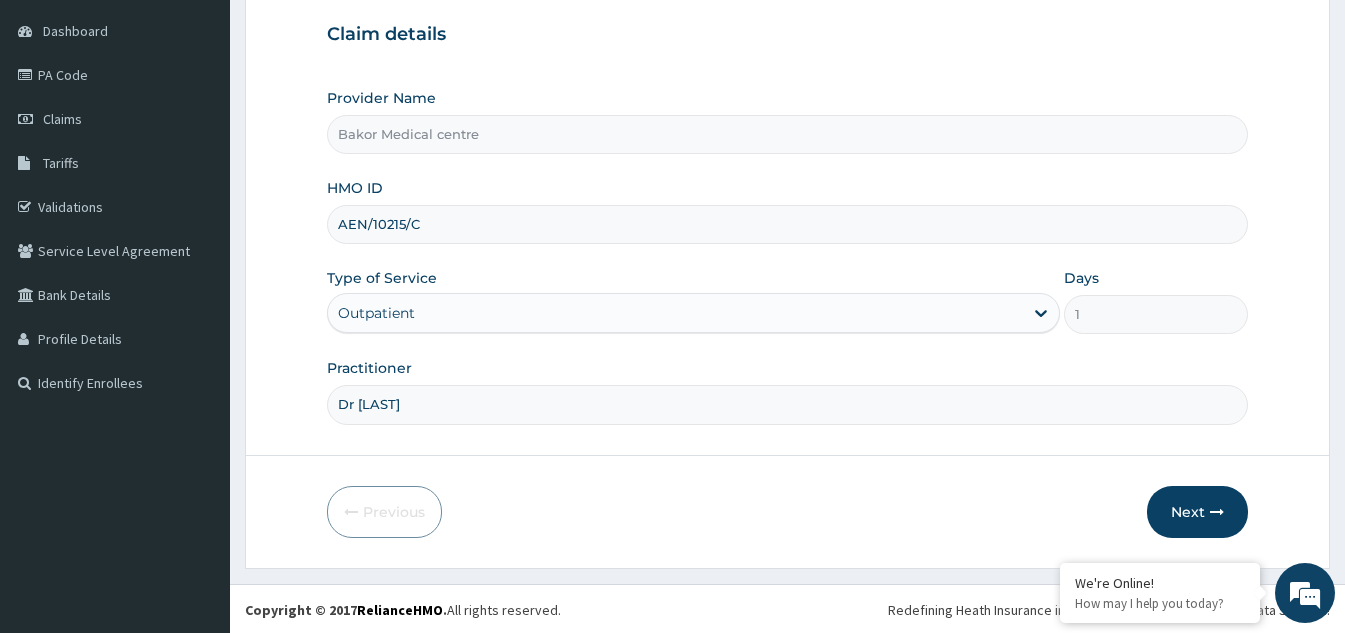 scroll, scrollTop: 189, scrollLeft: 0, axis: vertical 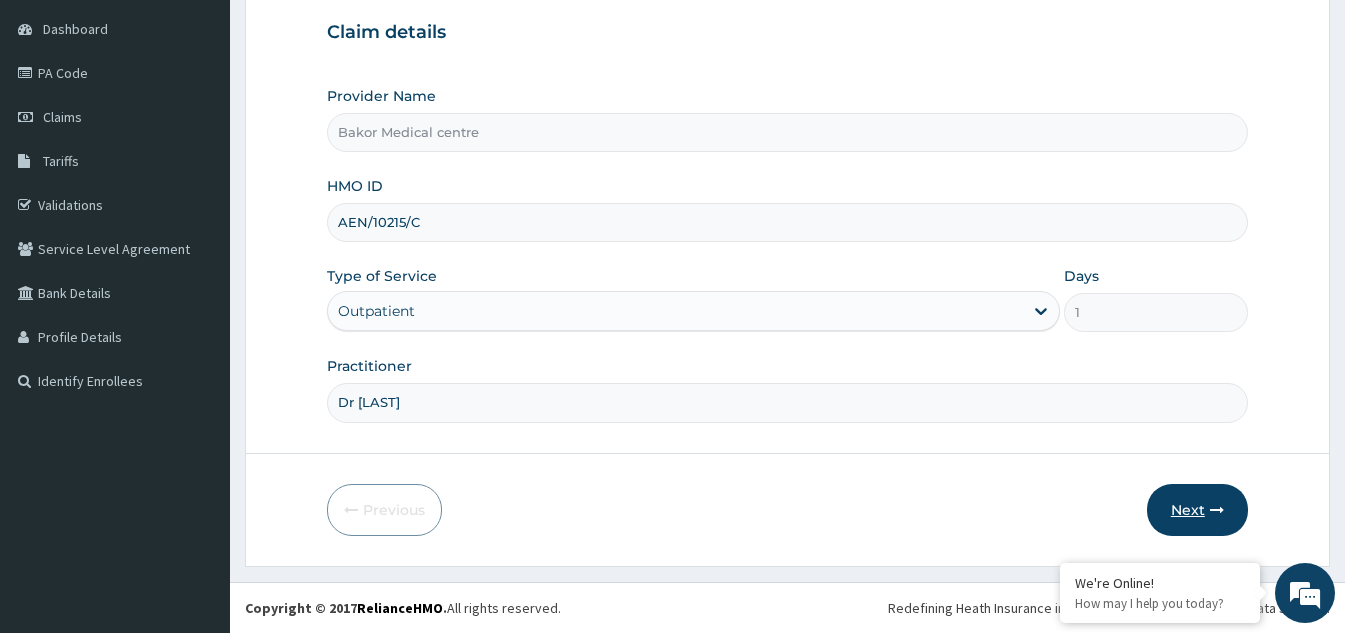 click on "Next" at bounding box center [1197, 510] 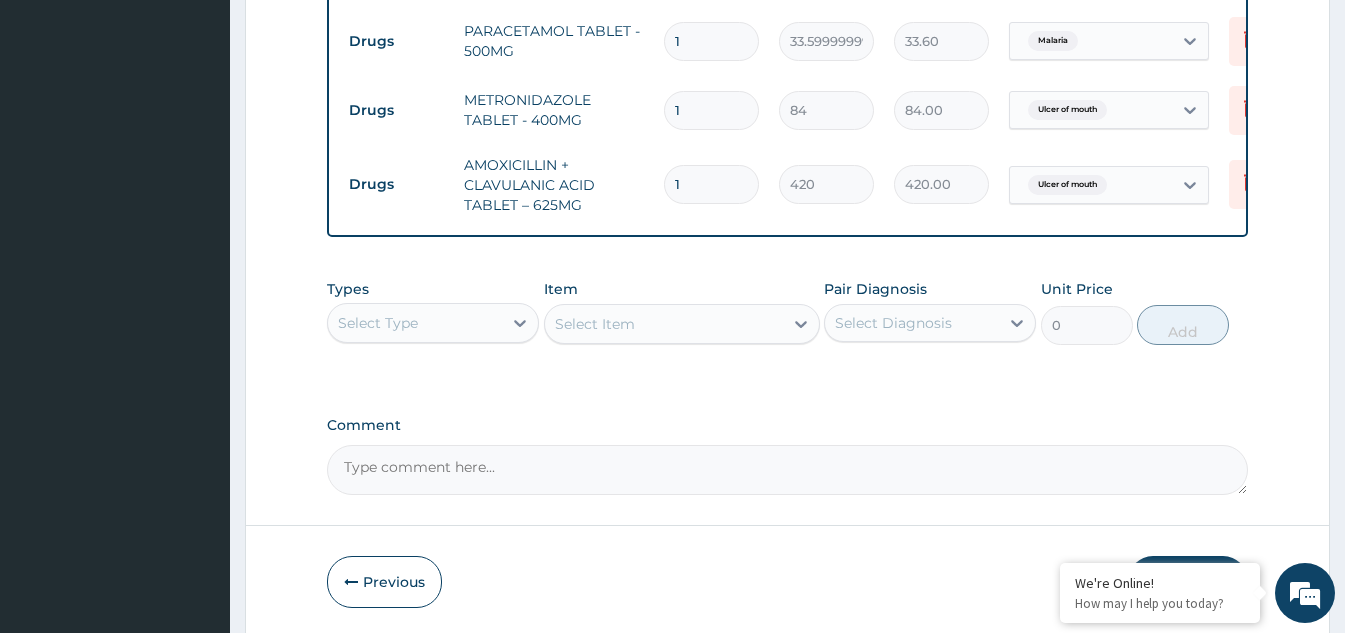 scroll, scrollTop: 1176, scrollLeft: 0, axis: vertical 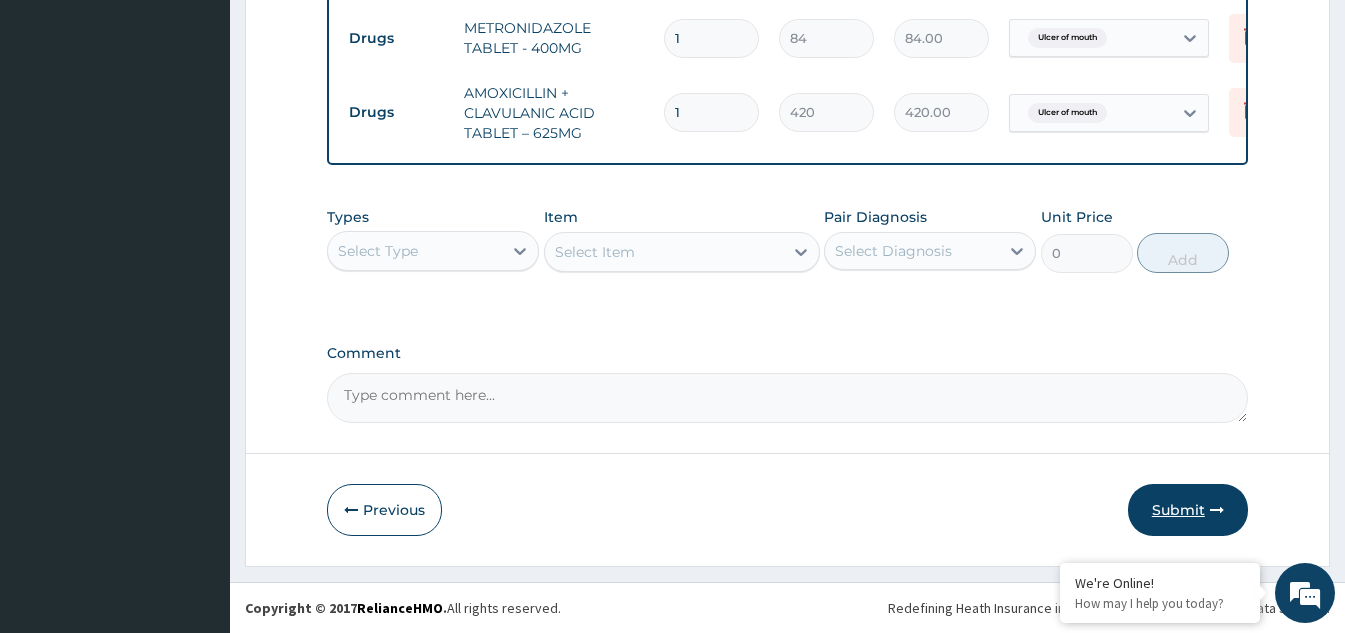 click on "Submit" at bounding box center (1188, 510) 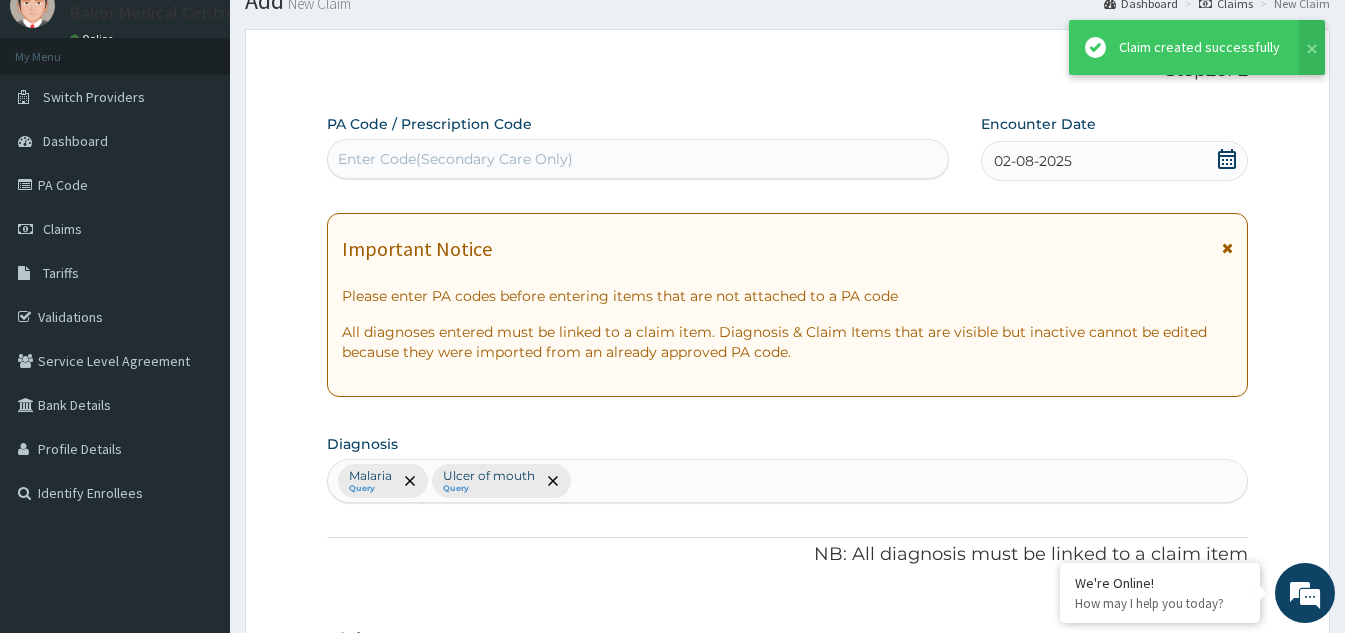 scroll, scrollTop: 1176, scrollLeft: 0, axis: vertical 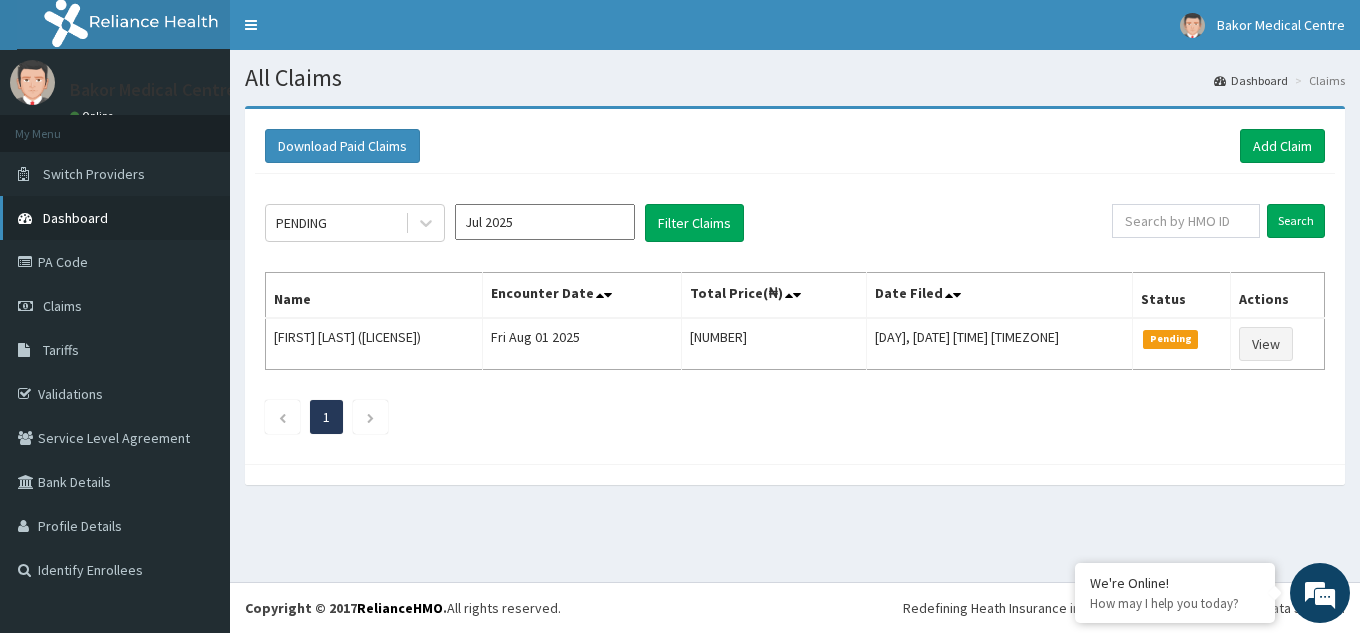 click on "Dashboard" at bounding box center [75, 218] 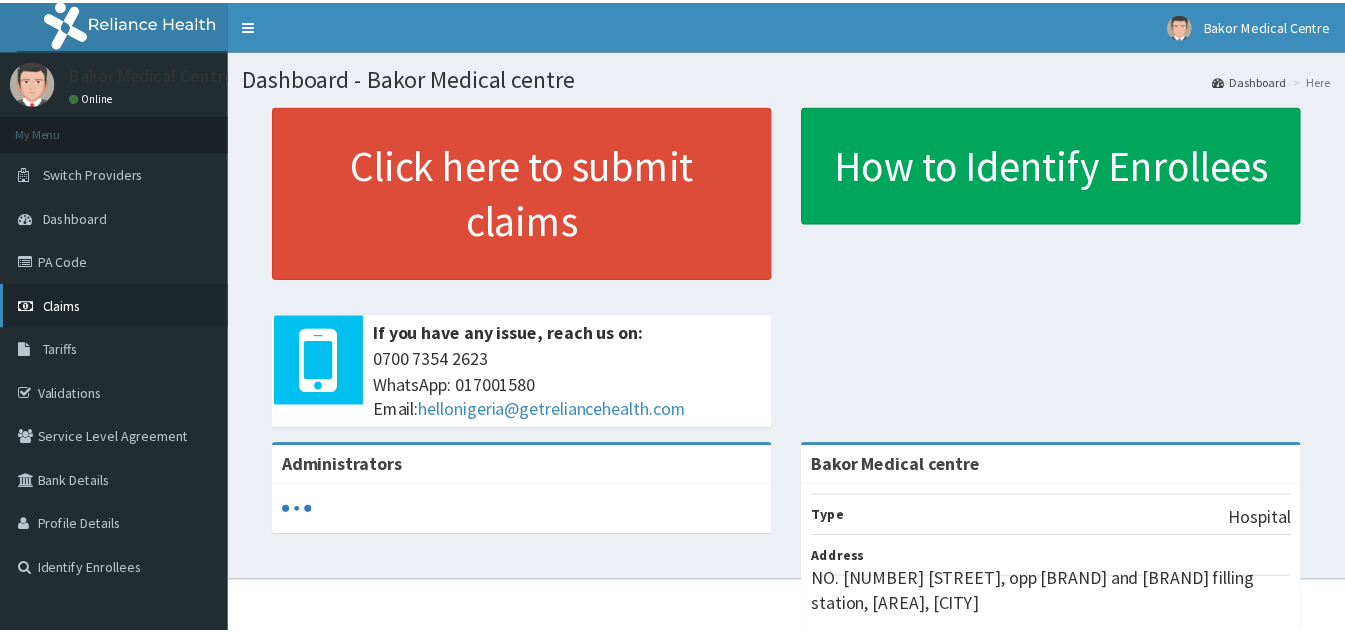 scroll, scrollTop: 0, scrollLeft: 0, axis: both 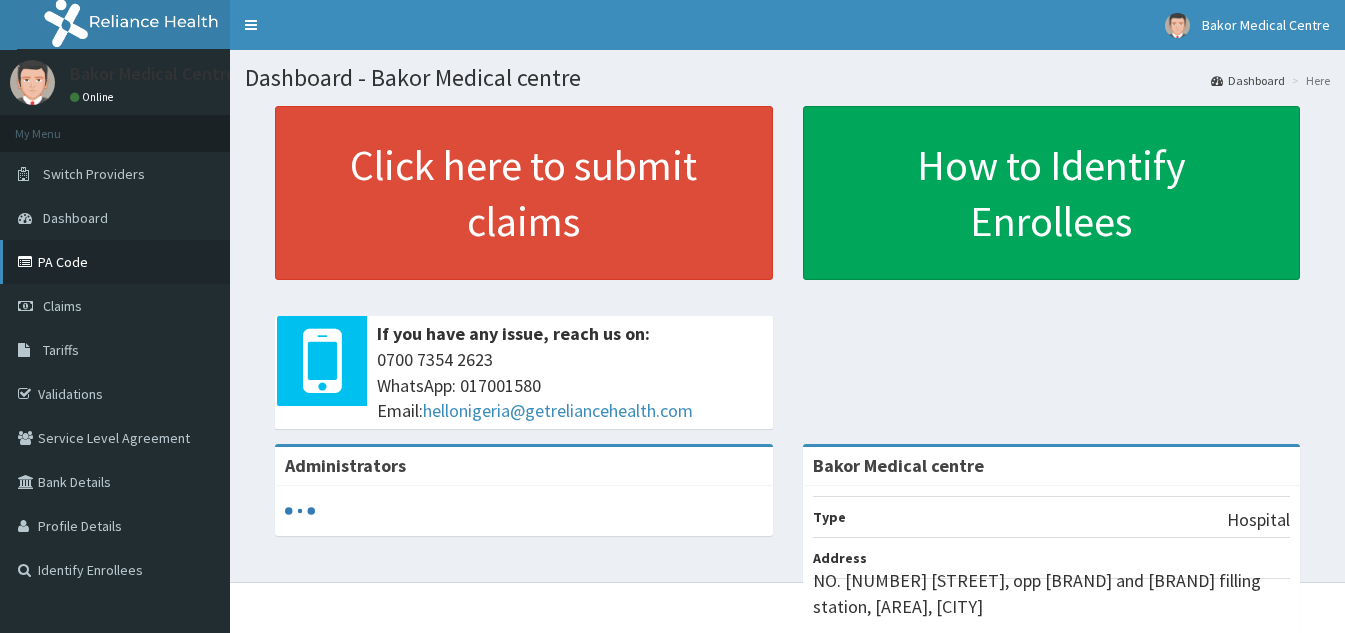 click on "PA Code" at bounding box center (115, 262) 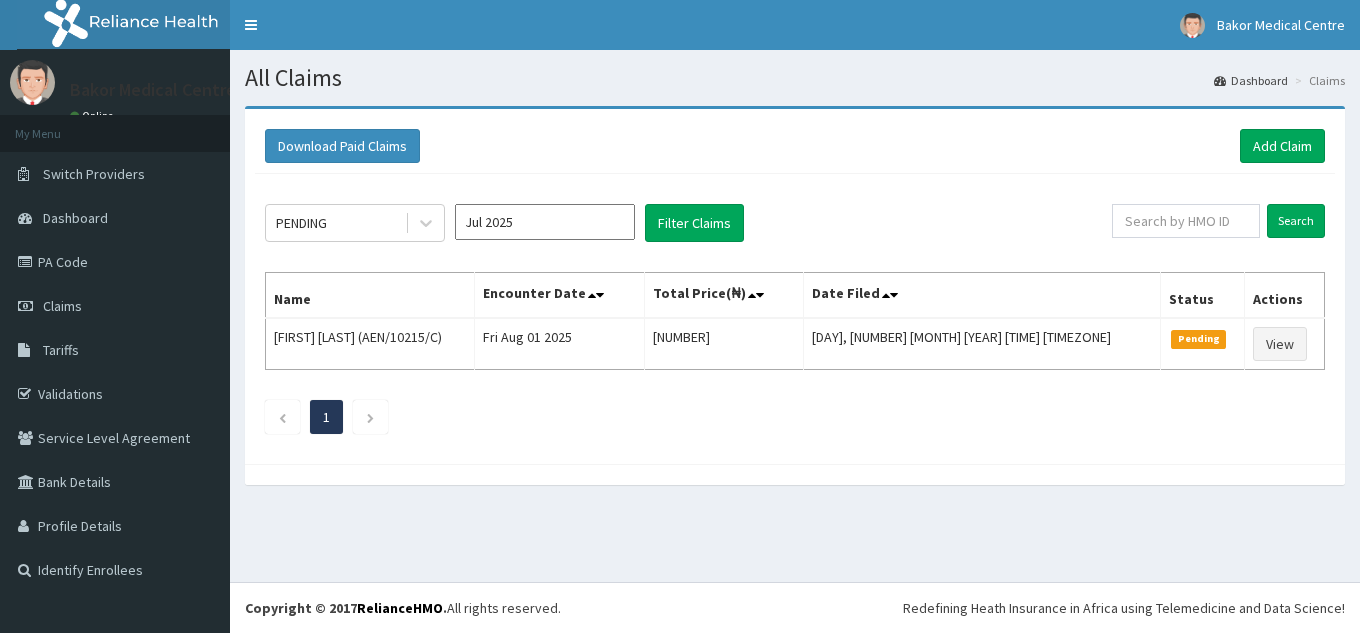 scroll, scrollTop: 0, scrollLeft: 0, axis: both 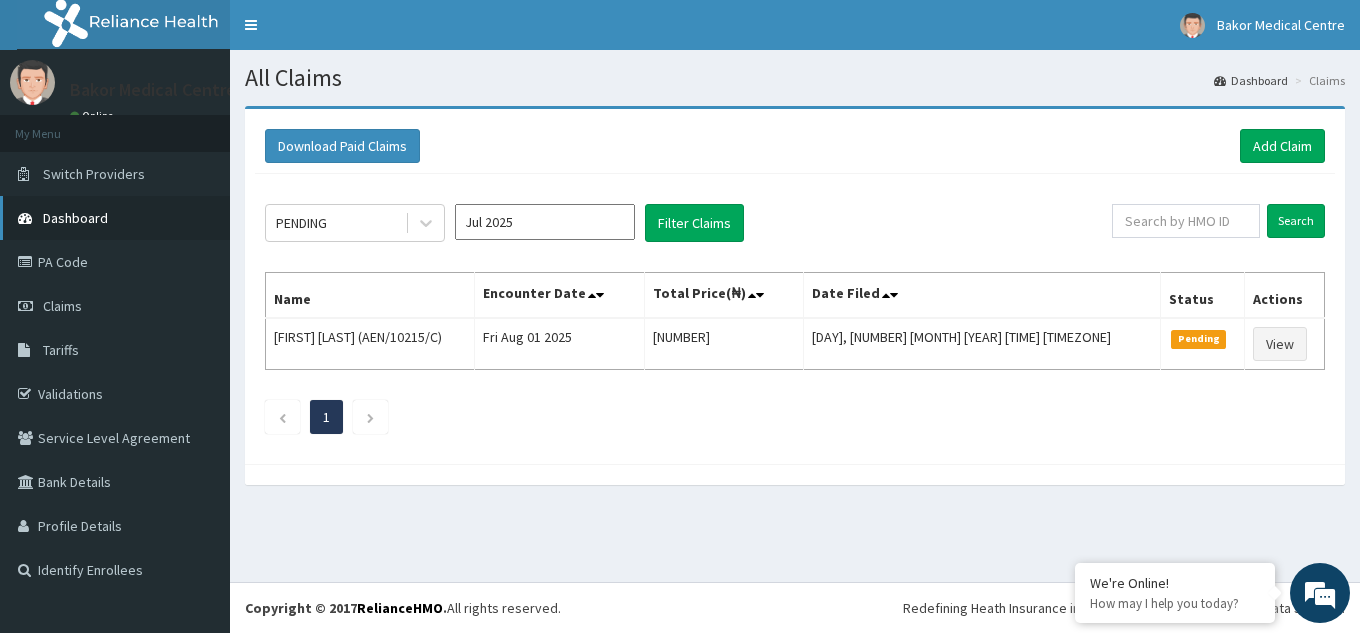 click on "Dashboard" at bounding box center (115, 218) 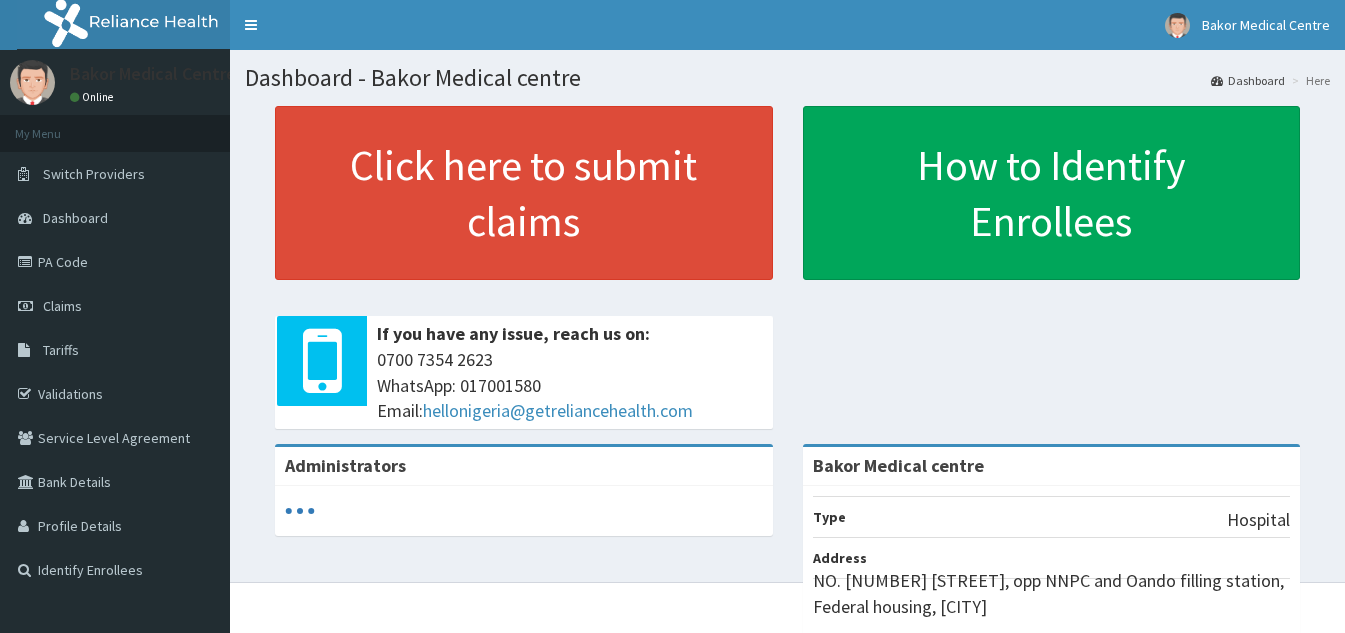 scroll, scrollTop: 0, scrollLeft: 0, axis: both 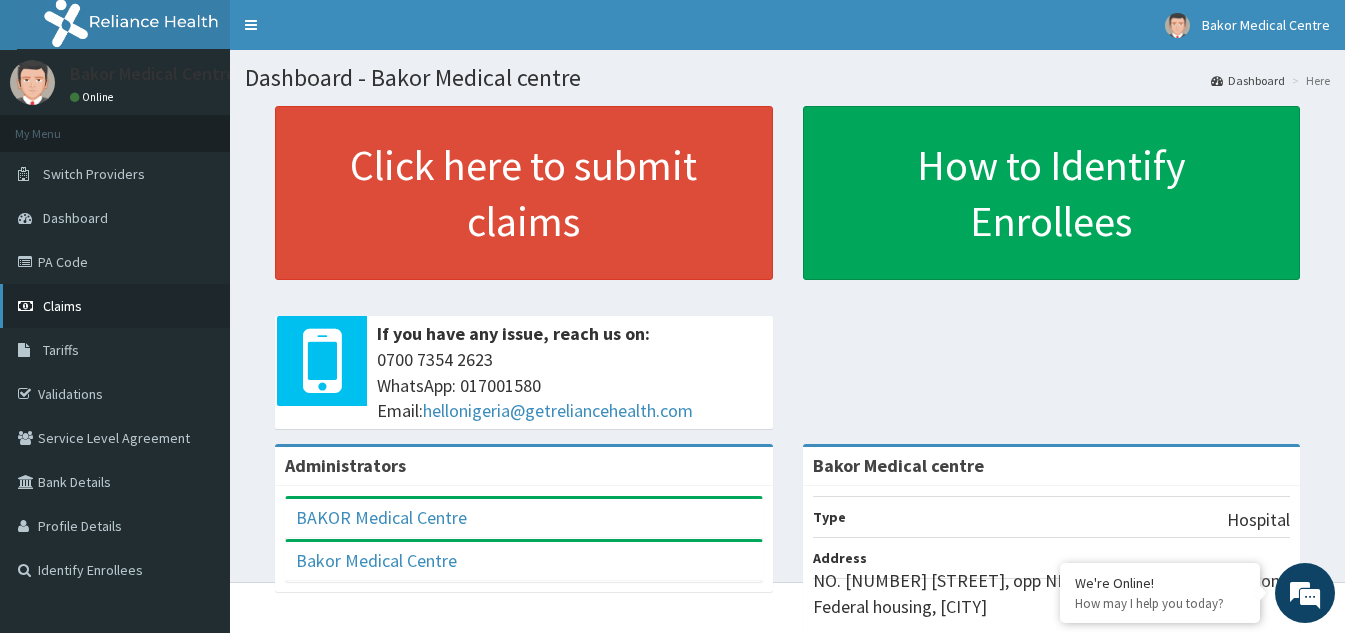 click on "Claims" at bounding box center (115, 306) 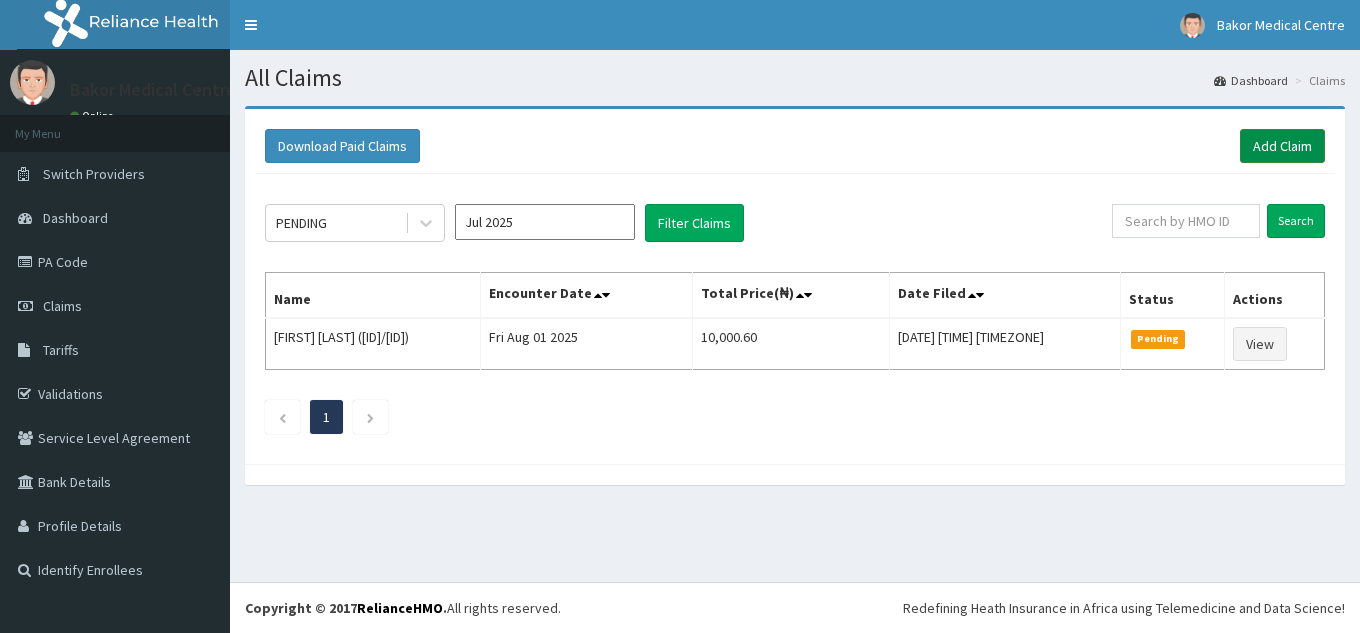 scroll, scrollTop: 0, scrollLeft: 0, axis: both 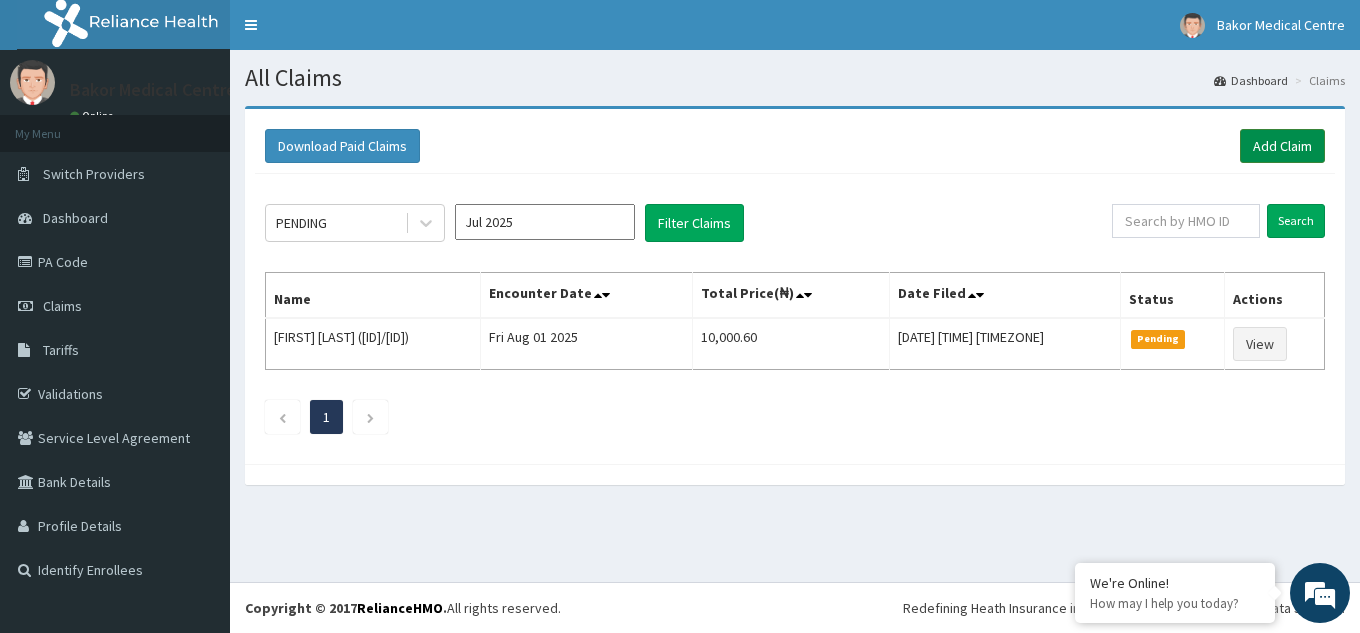 click on "Add Claim" at bounding box center [1282, 146] 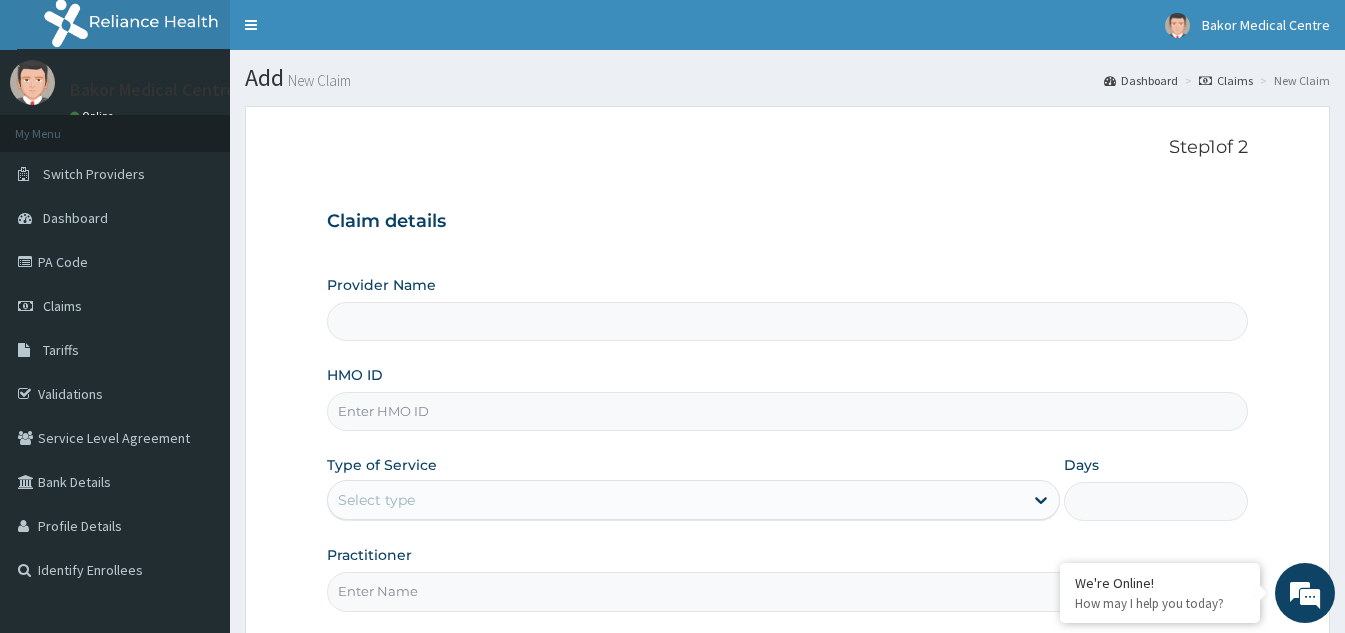 scroll, scrollTop: 0, scrollLeft: 0, axis: both 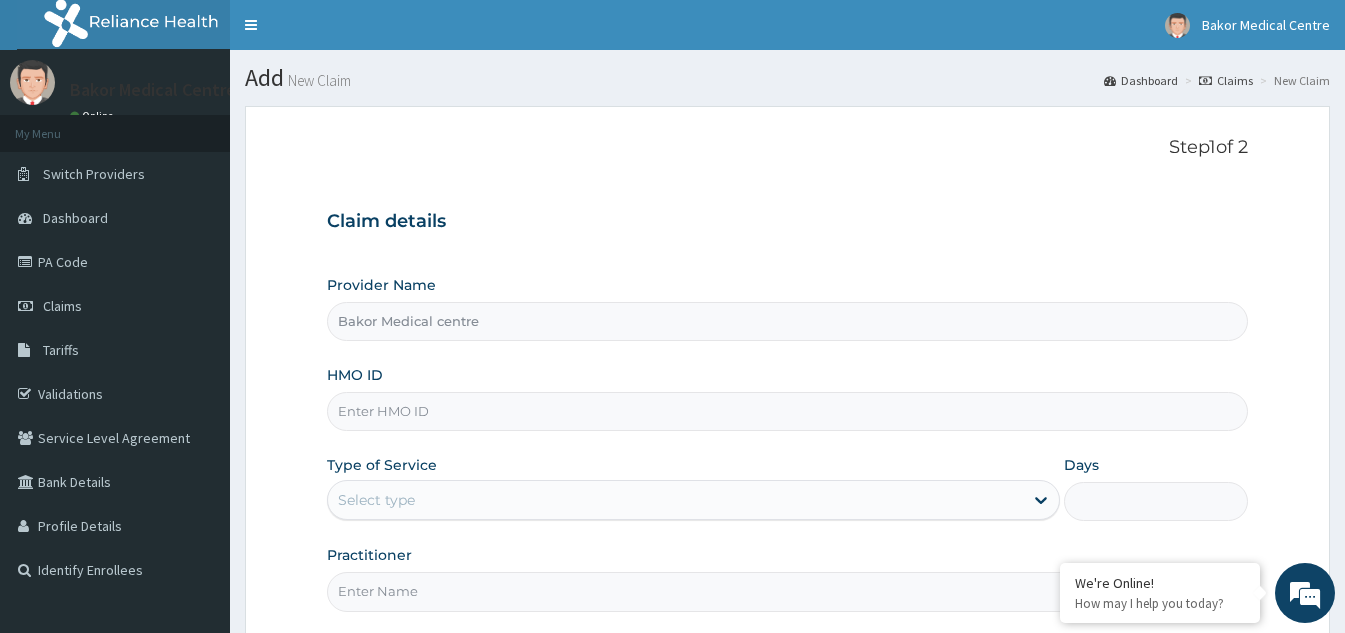 click on "HMO ID" at bounding box center (787, 411) 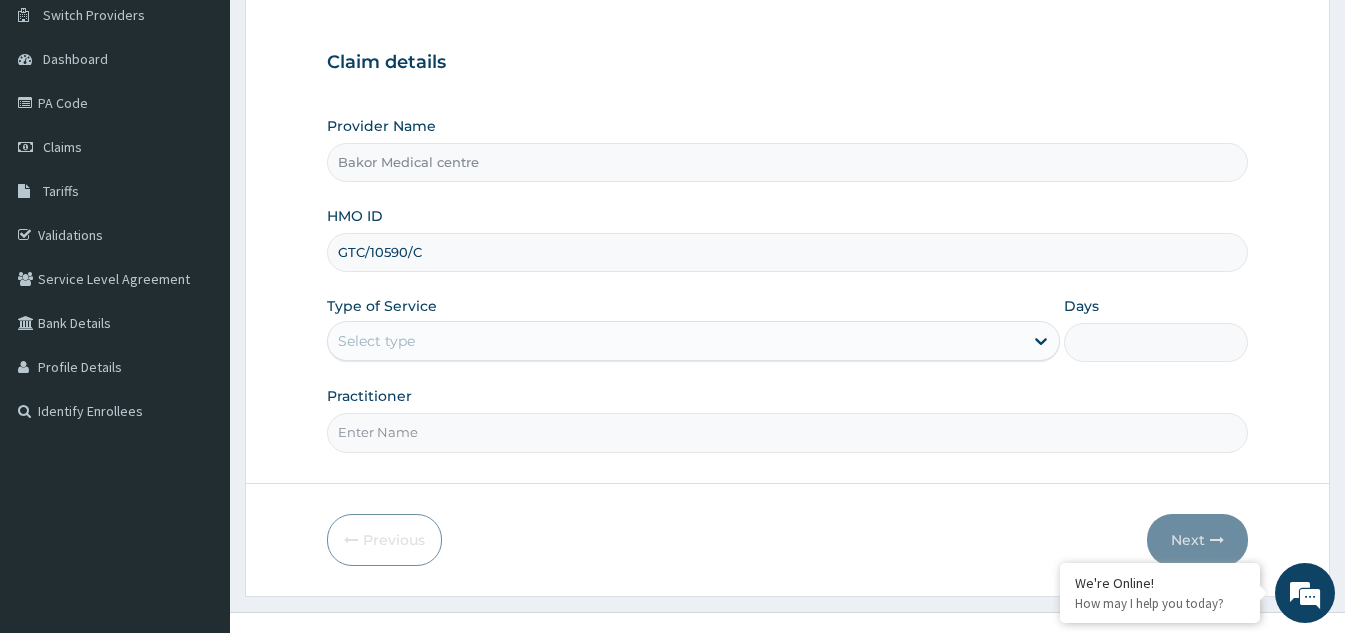 scroll, scrollTop: 189, scrollLeft: 0, axis: vertical 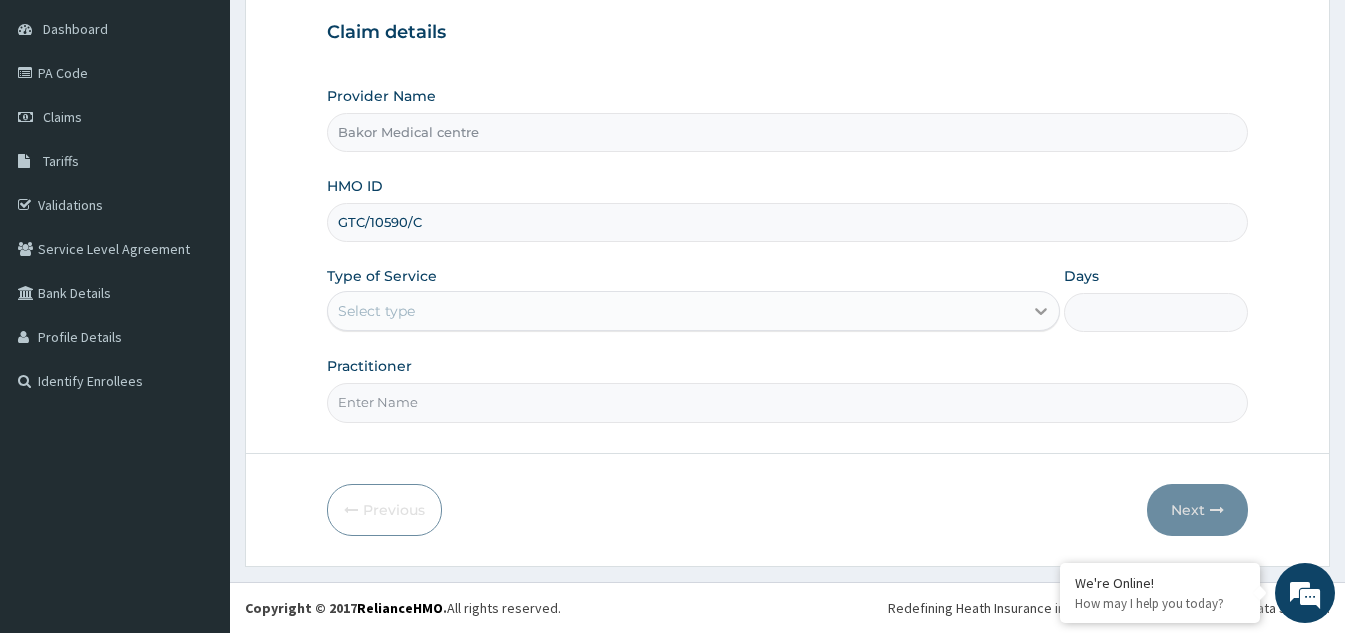 type on "GTC/10590/C" 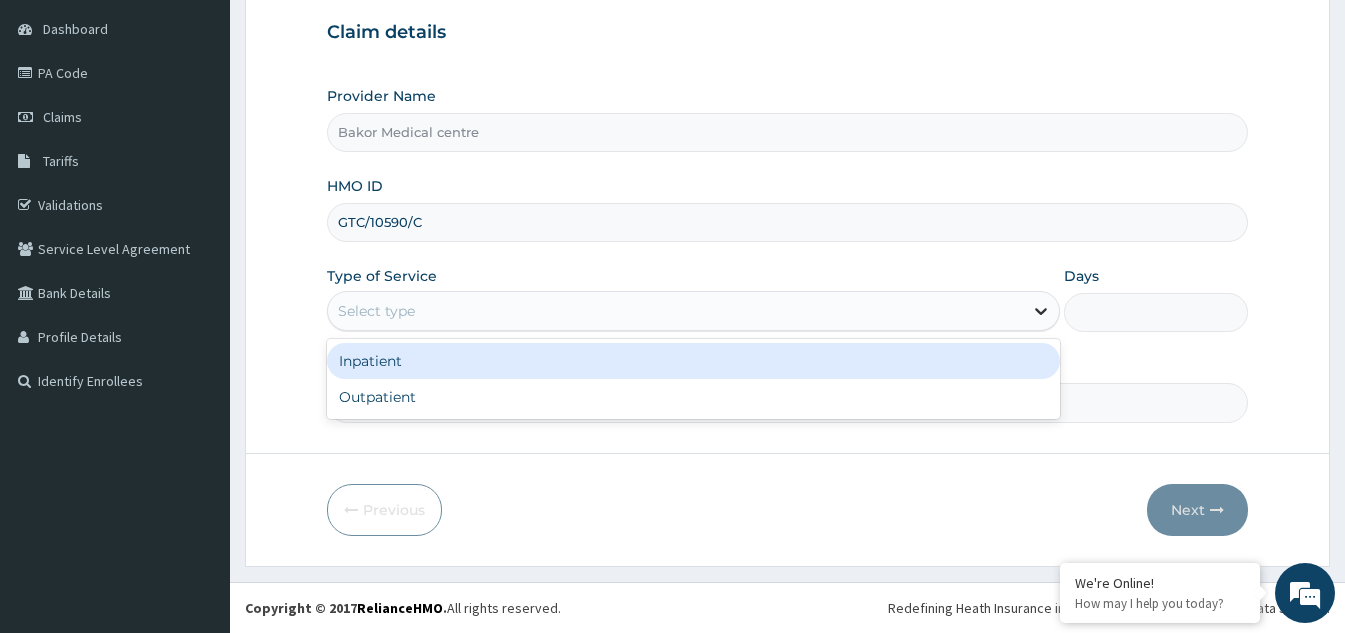 click 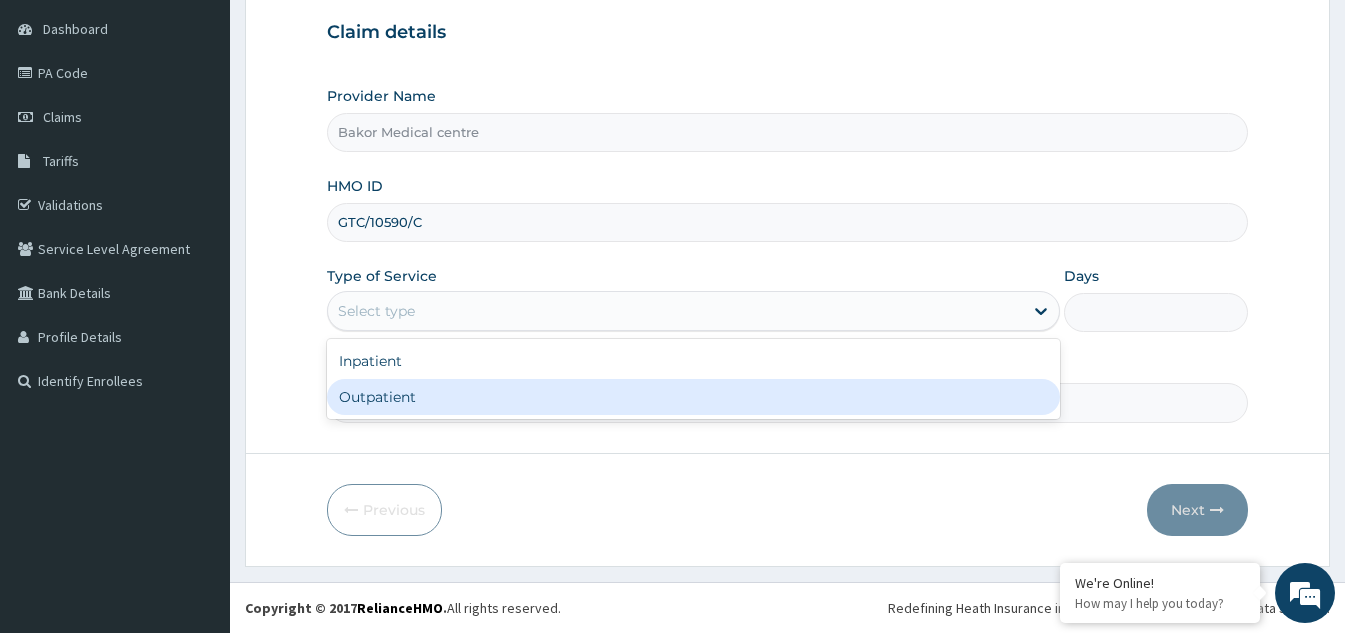 click on "Outpatient" at bounding box center (693, 397) 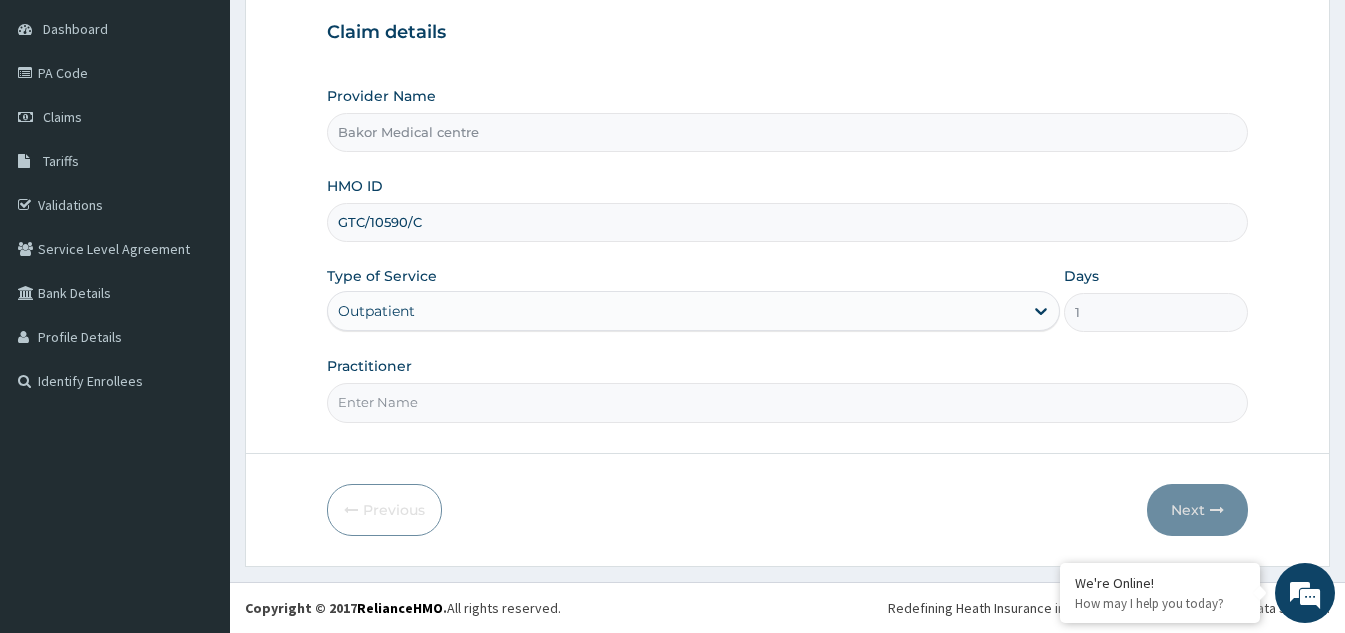 click on "Practitioner" at bounding box center (787, 402) 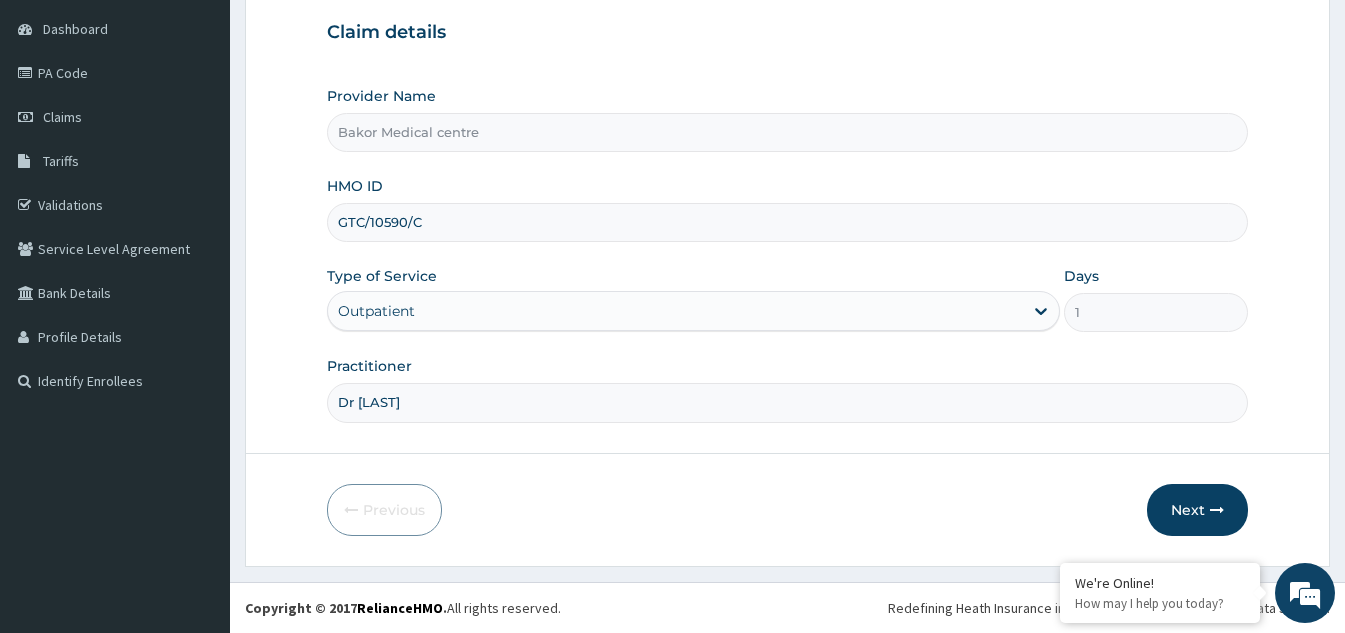 drag, startPoint x: 390, startPoint y: 400, endPoint x: 797, endPoint y: 337, distance: 411.84705 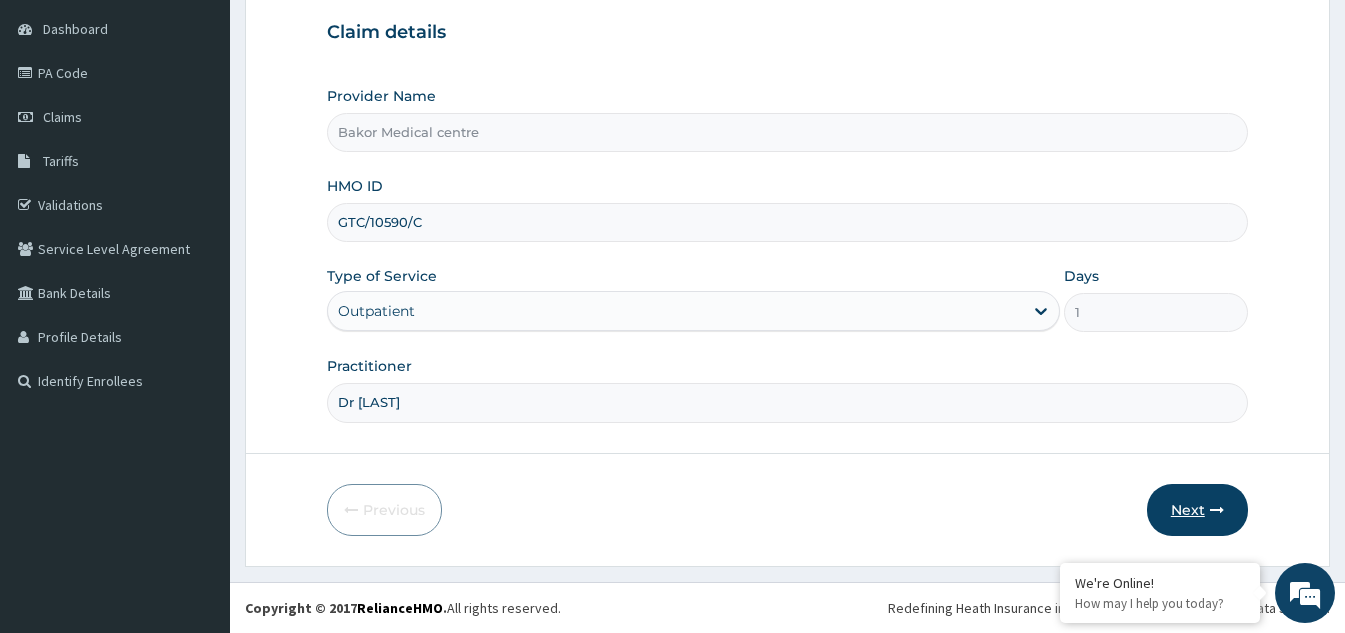 click on "Next" at bounding box center (1197, 510) 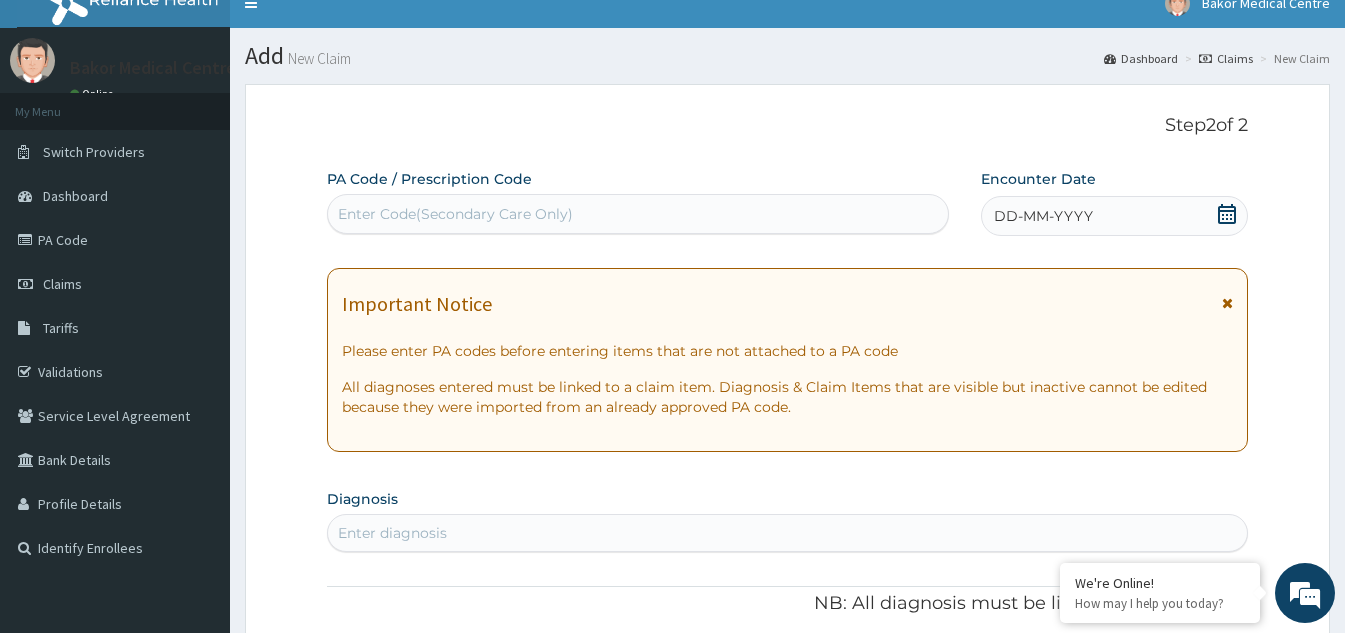 scroll, scrollTop: 0, scrollLeft: 0, axis: both 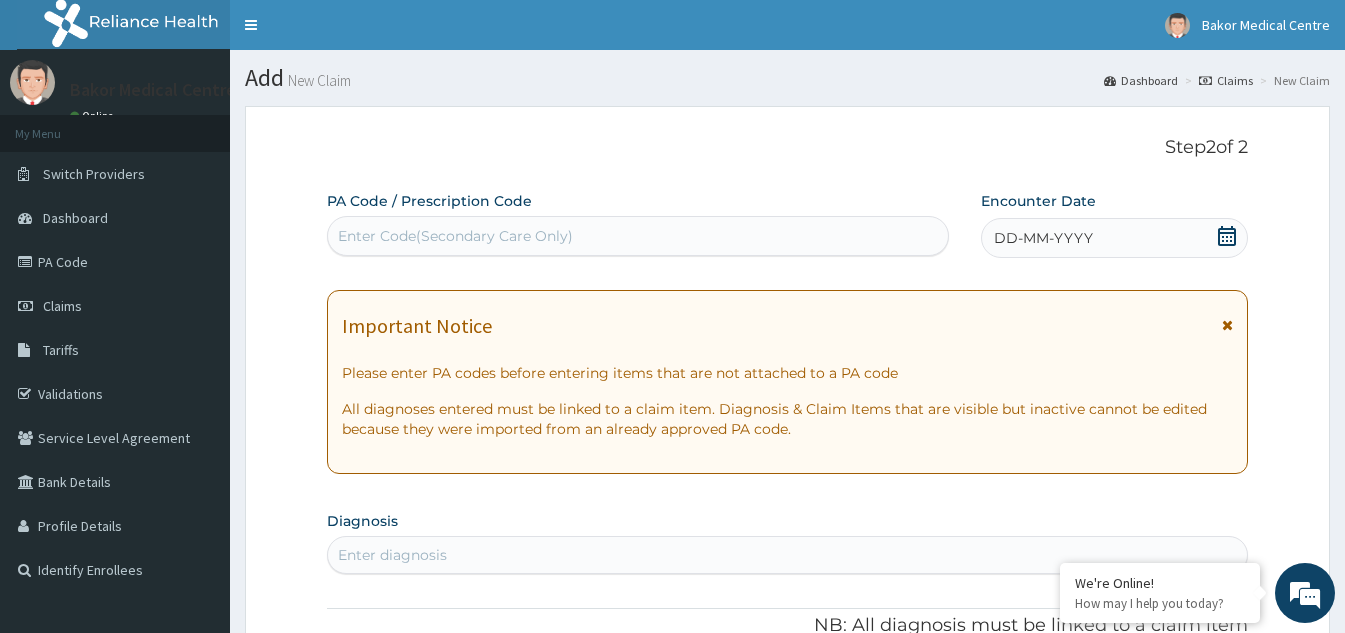 click 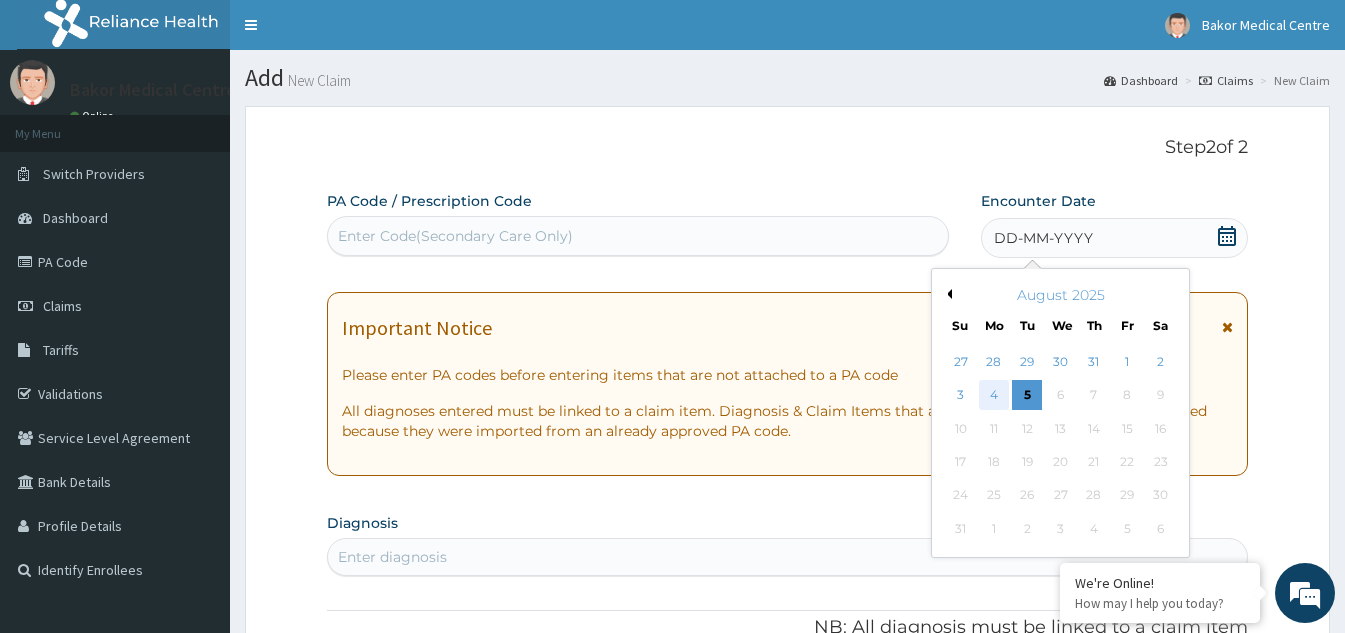 click on "4" at bounding box center [994, 396] 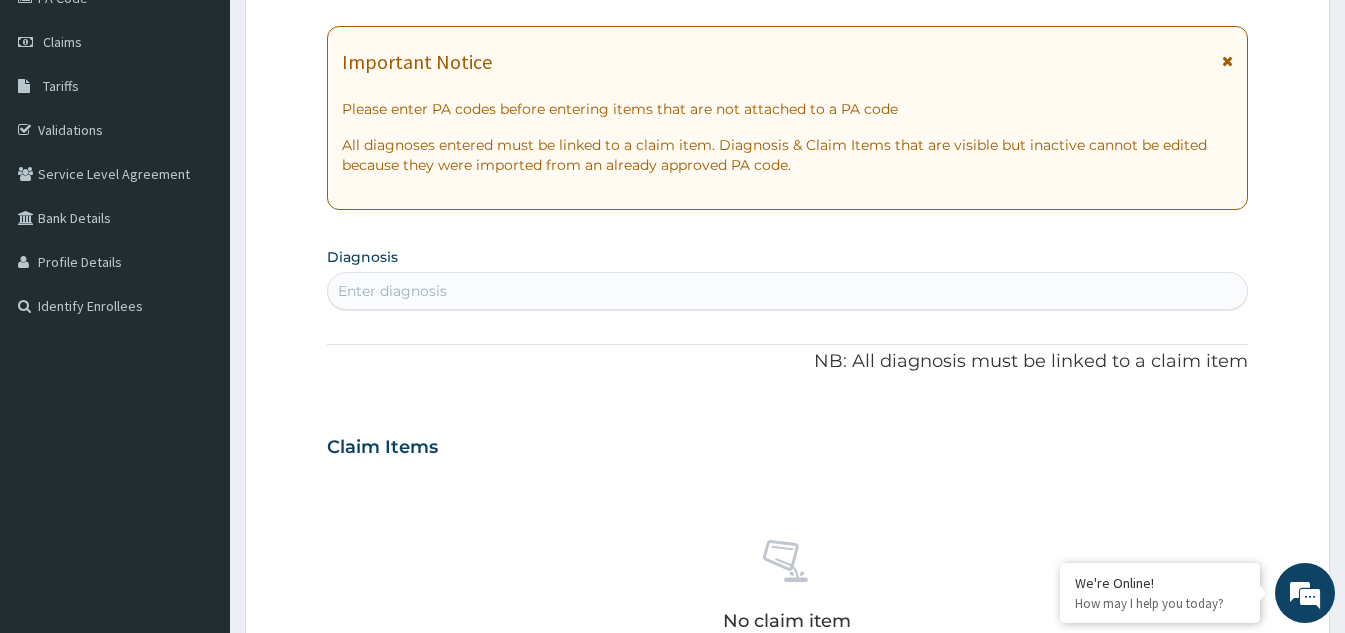 scroll, scrollTop: 300, scrollLeft: 0, axis: vertical 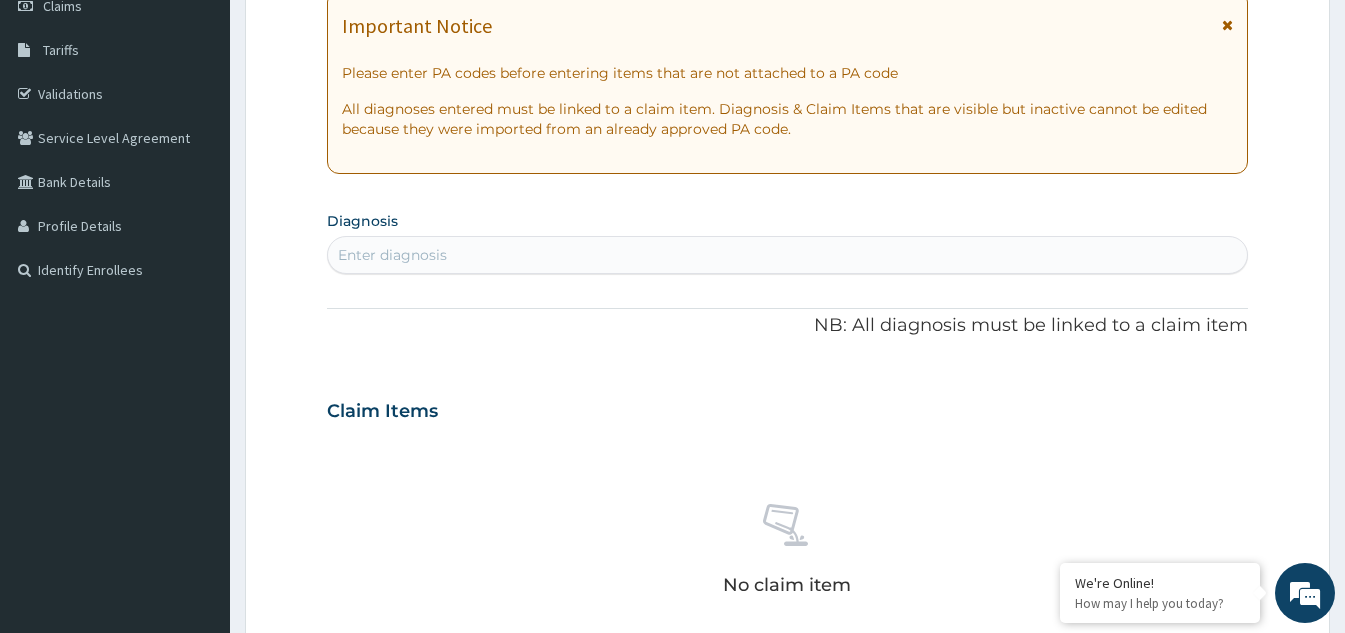 click on "Enter diagnosis" at bounding box center (787, 255) 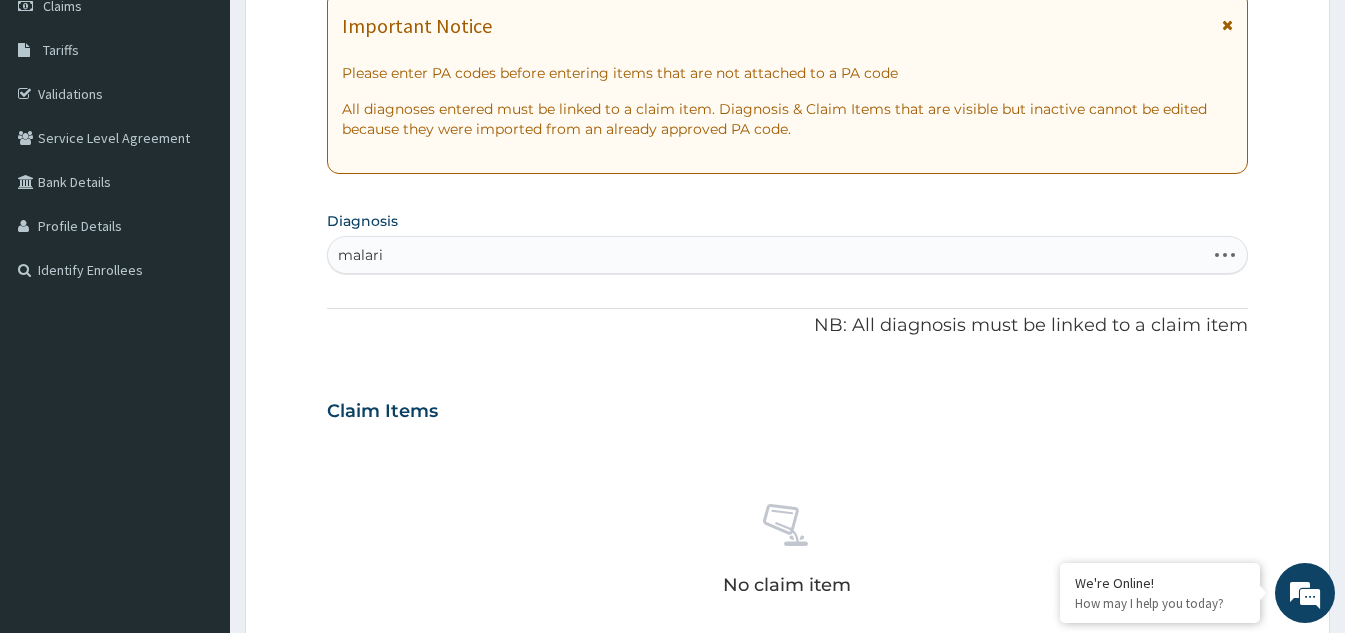 type on "malaria" 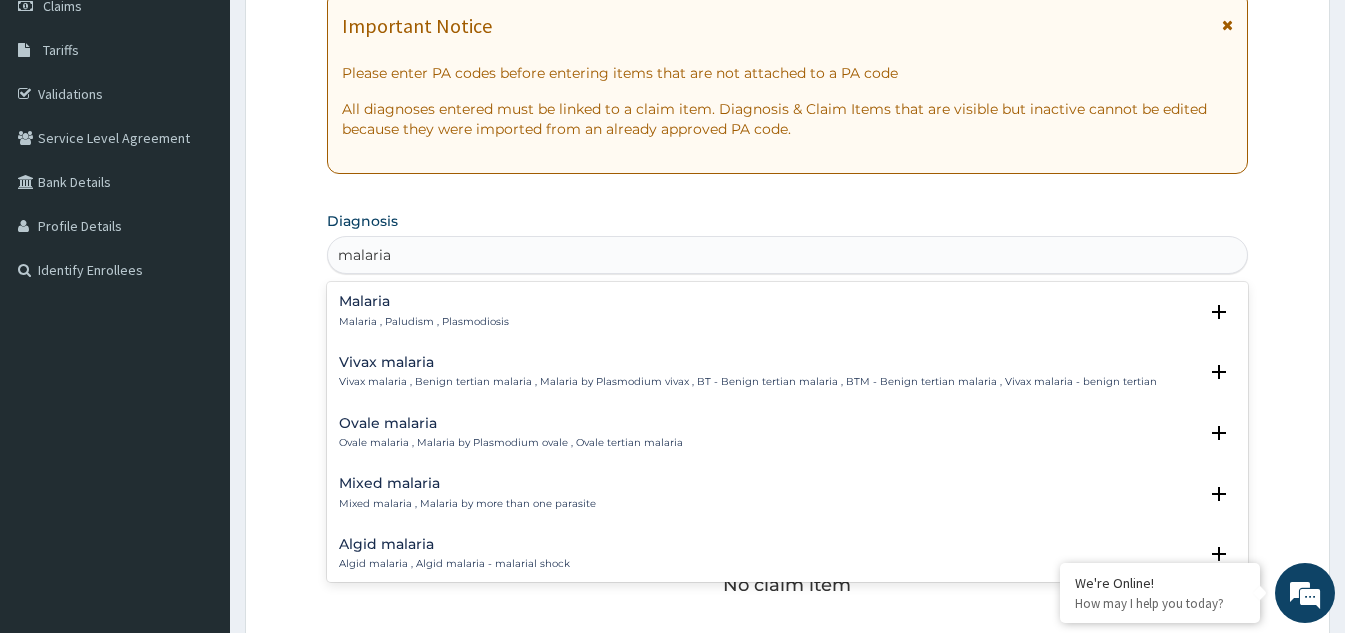 click on "Malaria Malaria , Paludism , Plasmodiosis" at bounding box center (424, 311) 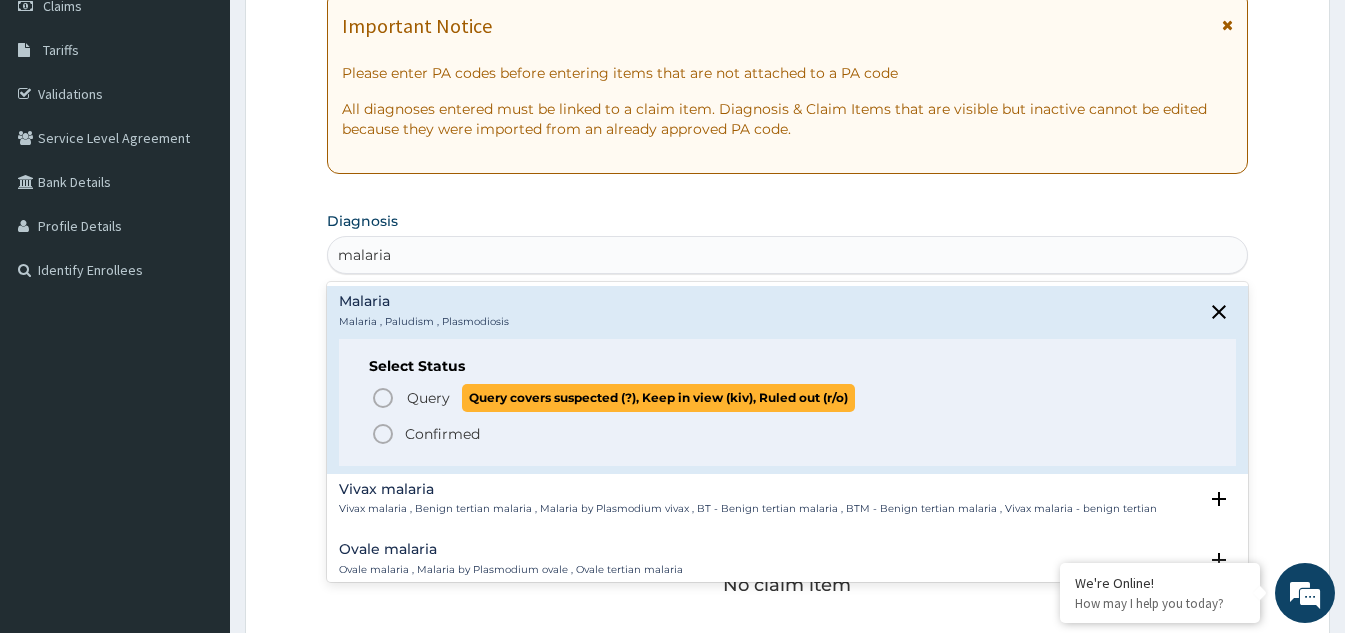 click 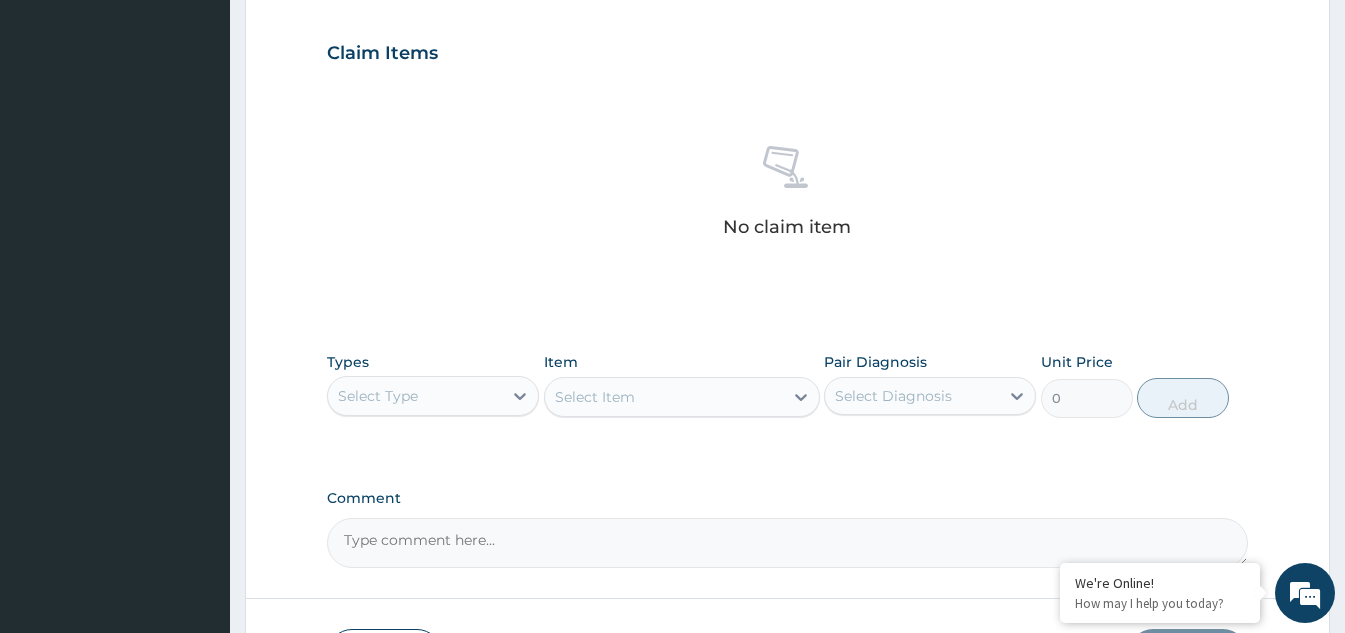 scroll, scrollTop: 700, scrollLeft: 0, axis: vertical 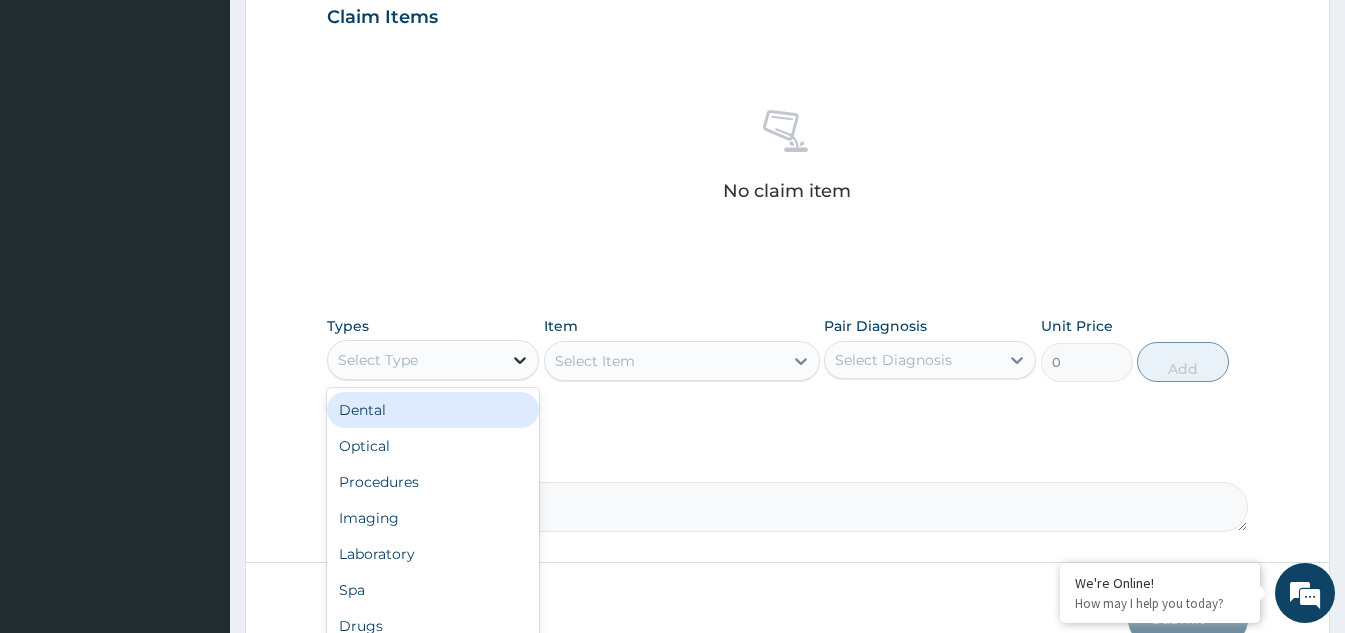 click 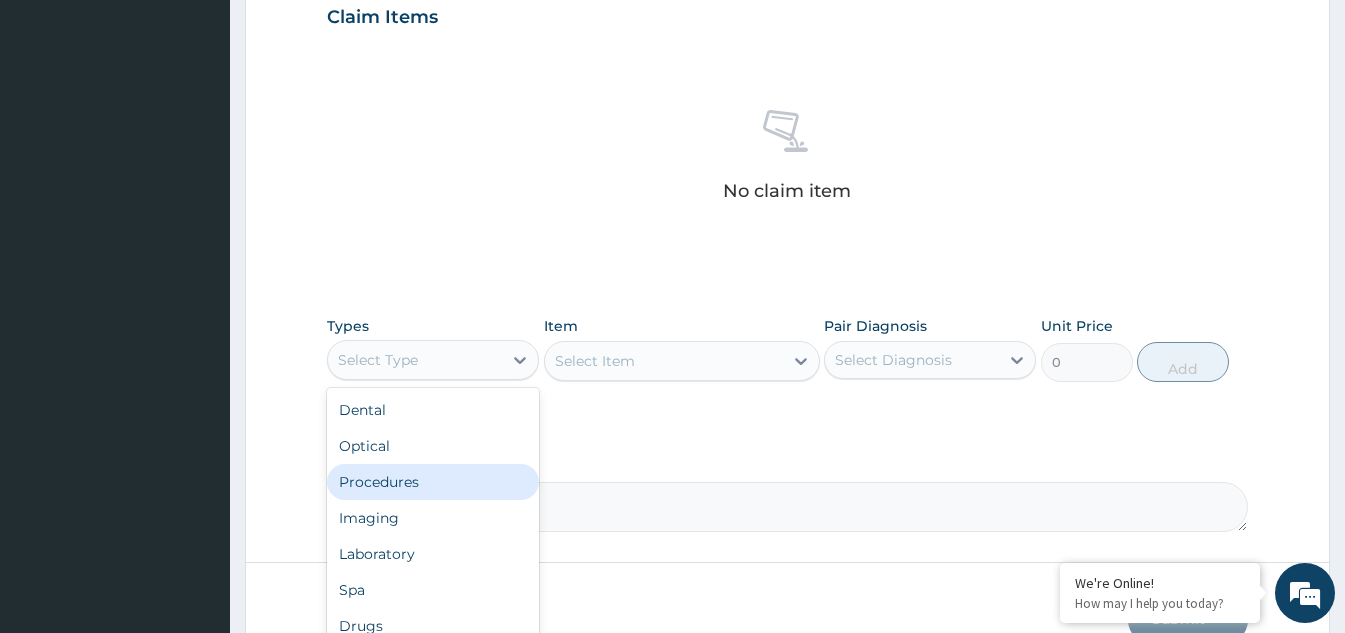 click on "Procedures" at bounding box center (433, 482) 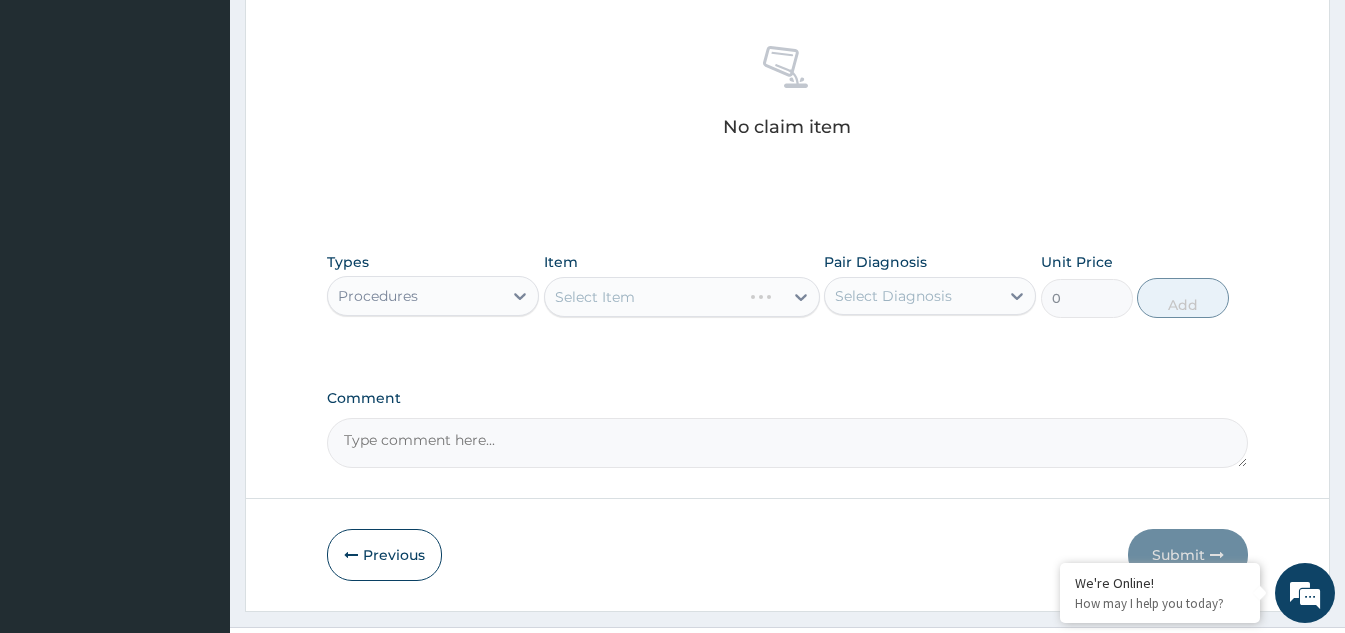 scroll, scrollTop: 800, scrollLeft: 0, axis: vertical 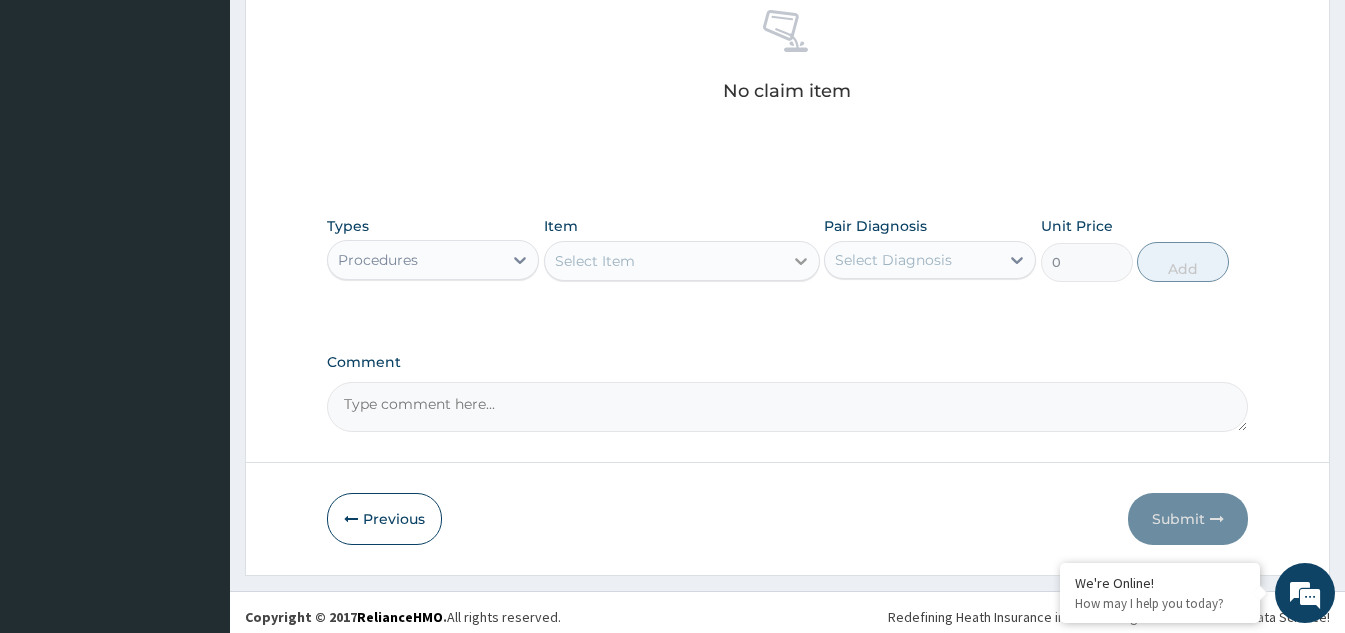 click 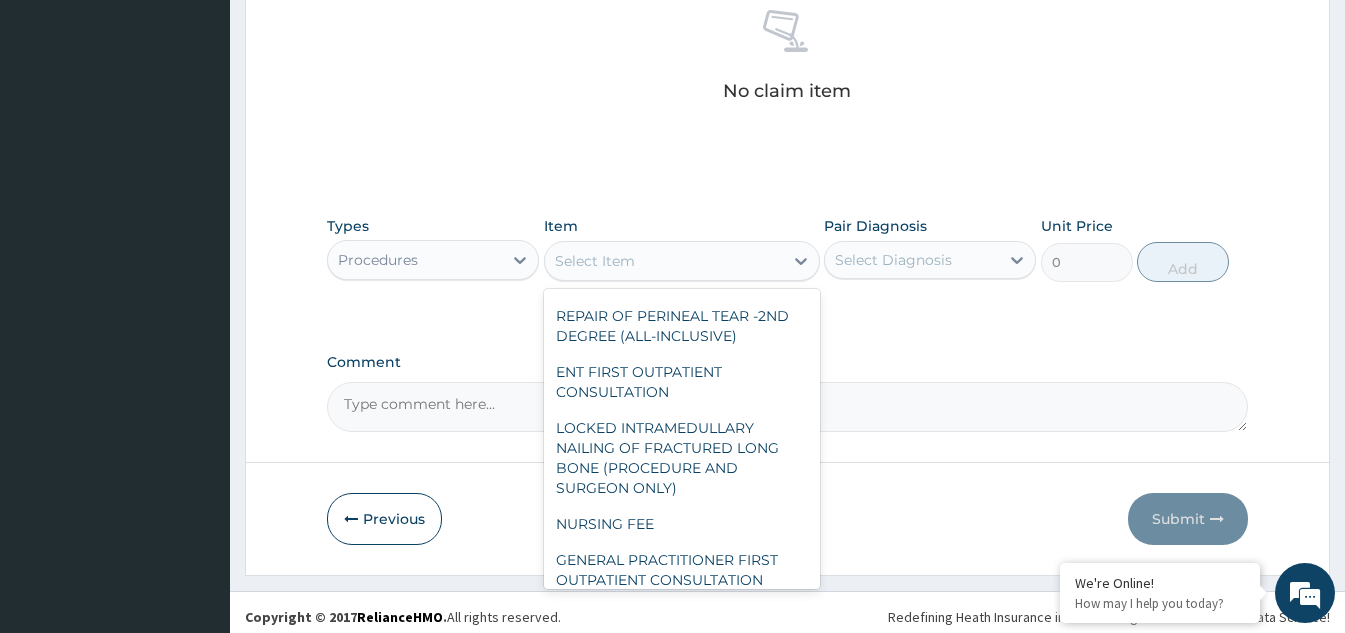 scroll, scrollTop: 6900, scrollLeft: 0, axis: vertical 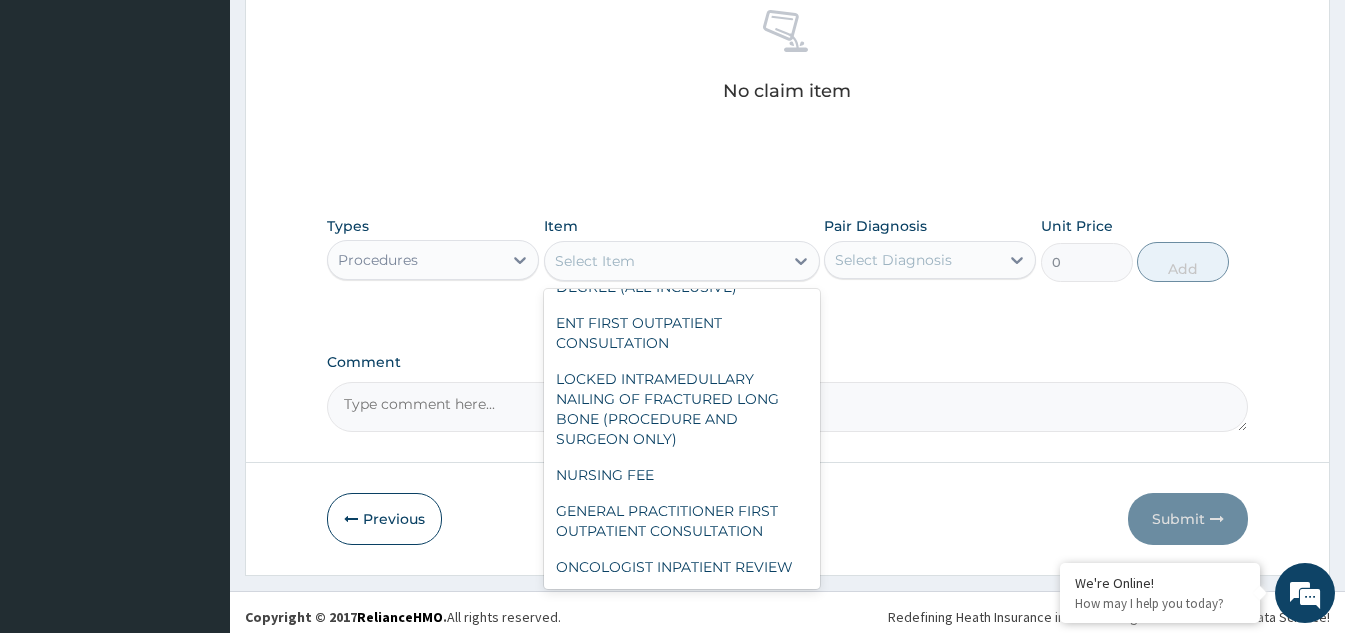 click on "GENERAL PRACTITIONER CONSULTATION FOLLOW UP" at bounding box center (682, 221) 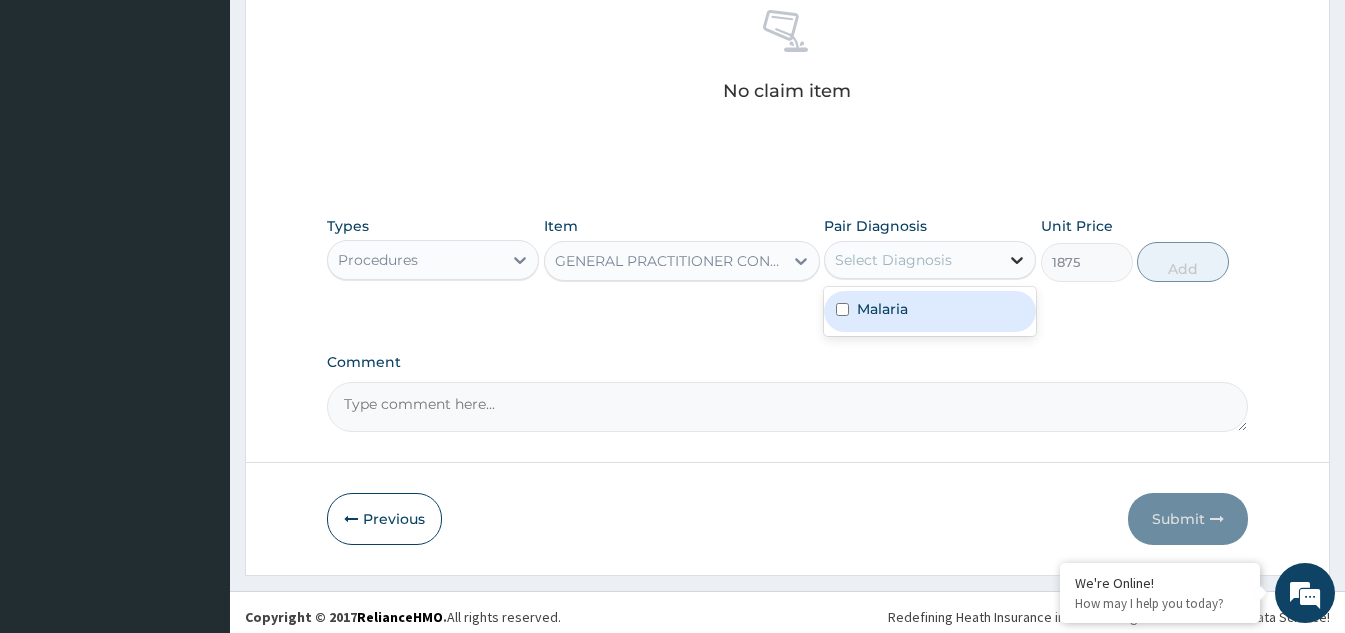 click at bounding box center (1017, 260) 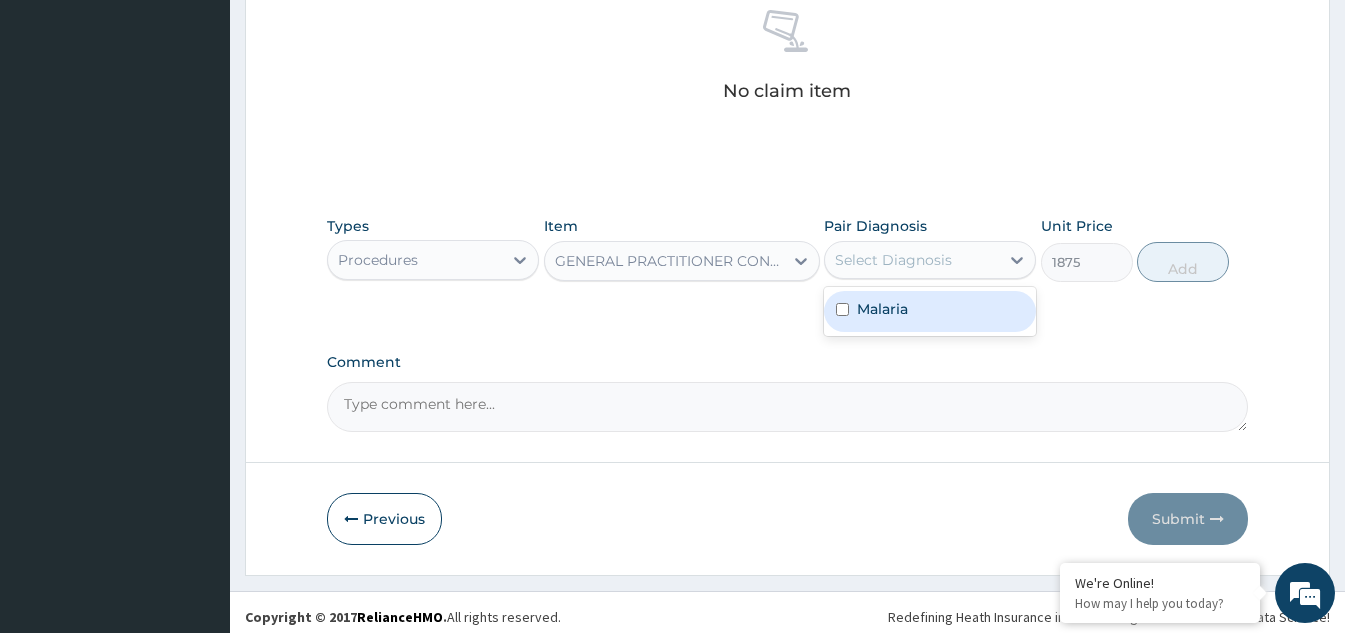 click at bounding box center (842, 309) 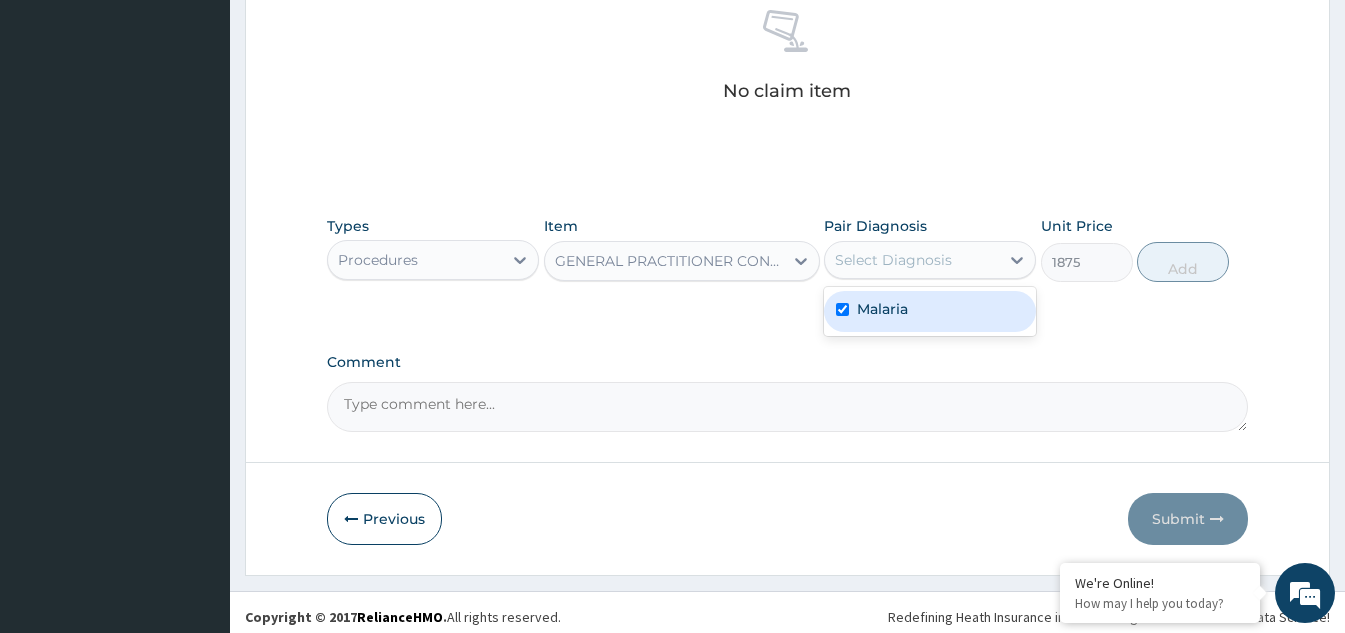 click at bounding box center [842, 309] 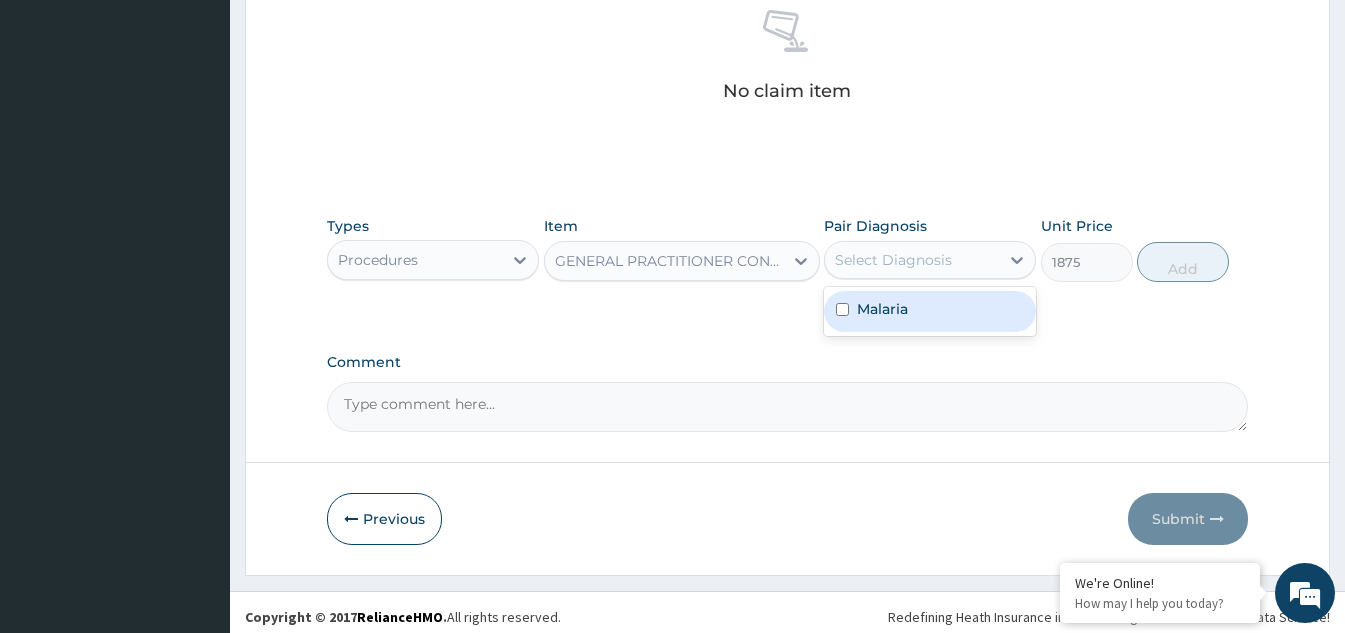 click at bounding box center [842, 309] 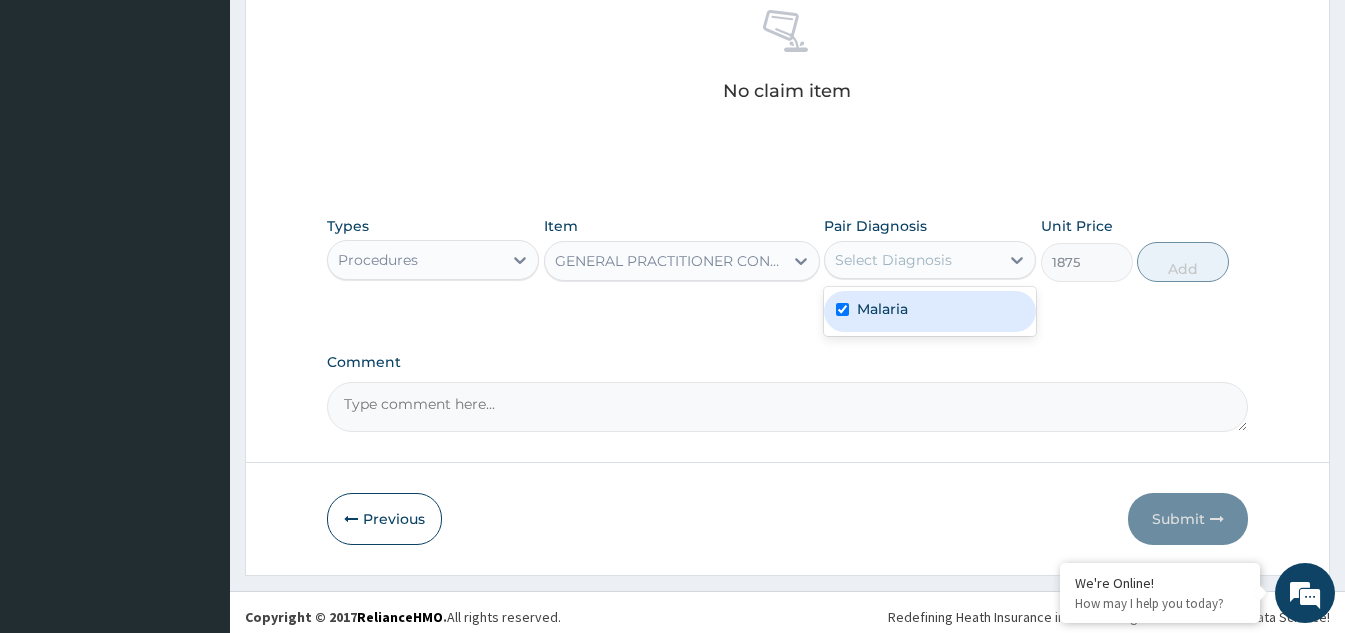 checkbox on "true" 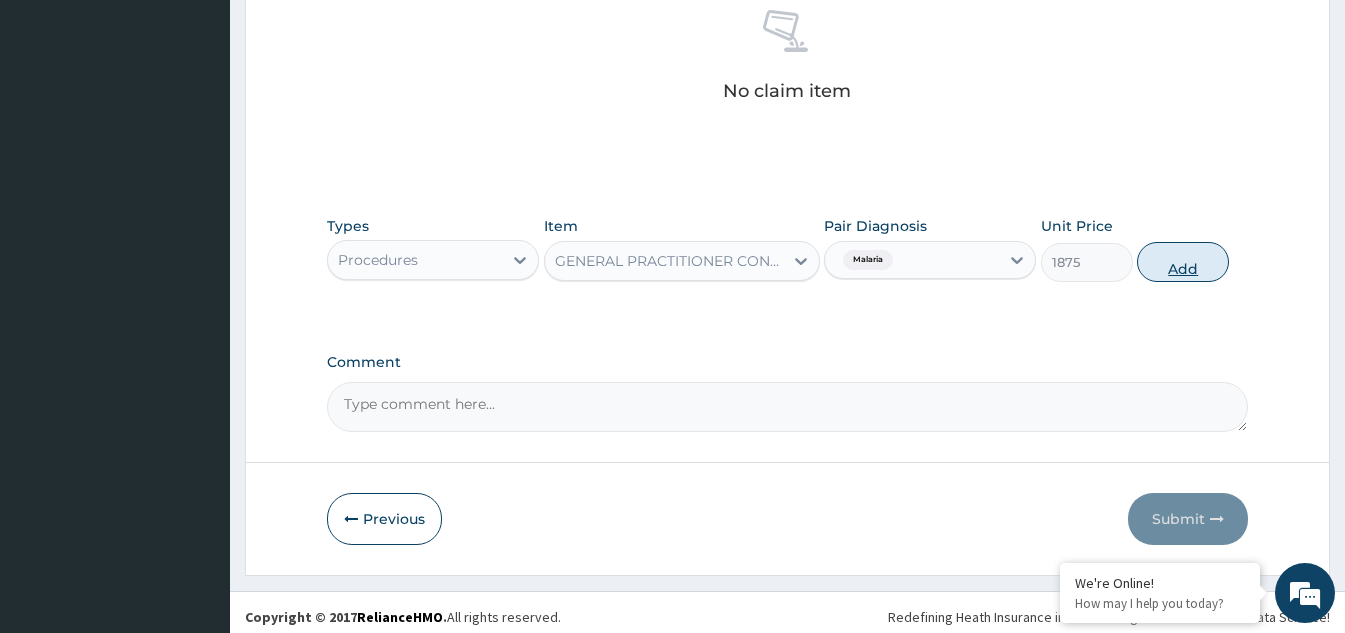 click on "Add" at bounding box center (1183, 262) 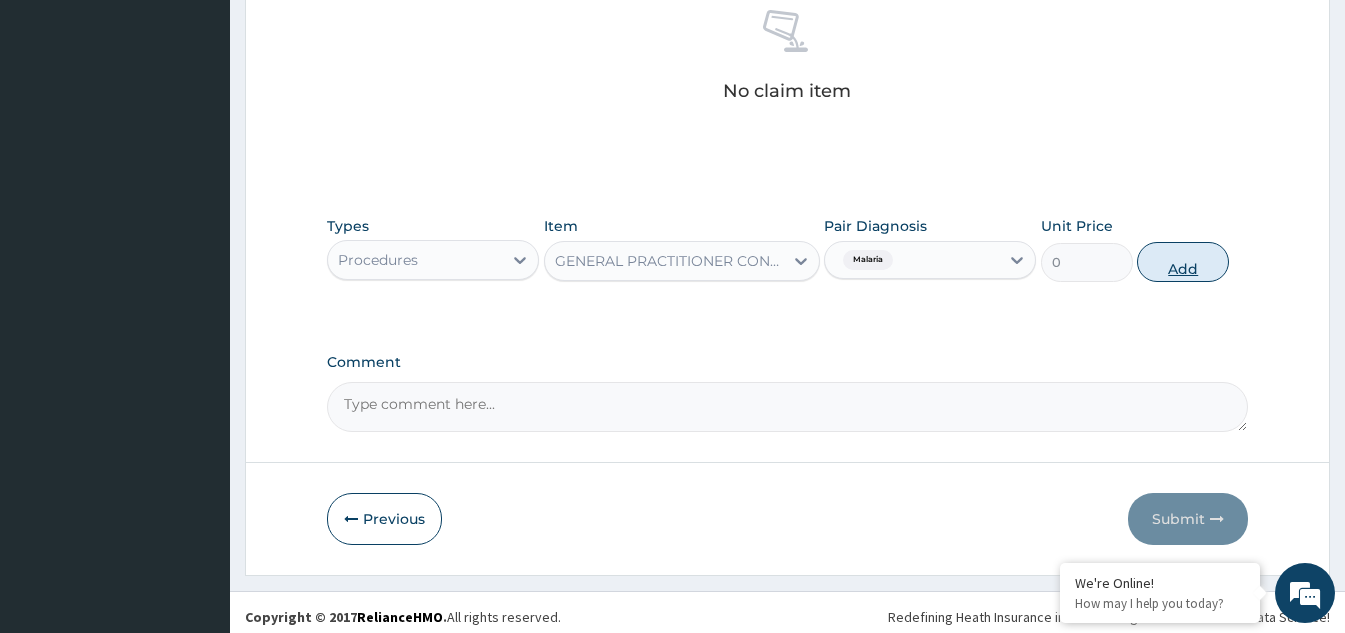 scroll, scrollTop: 740, scrollLeft: 0, axis: vertical 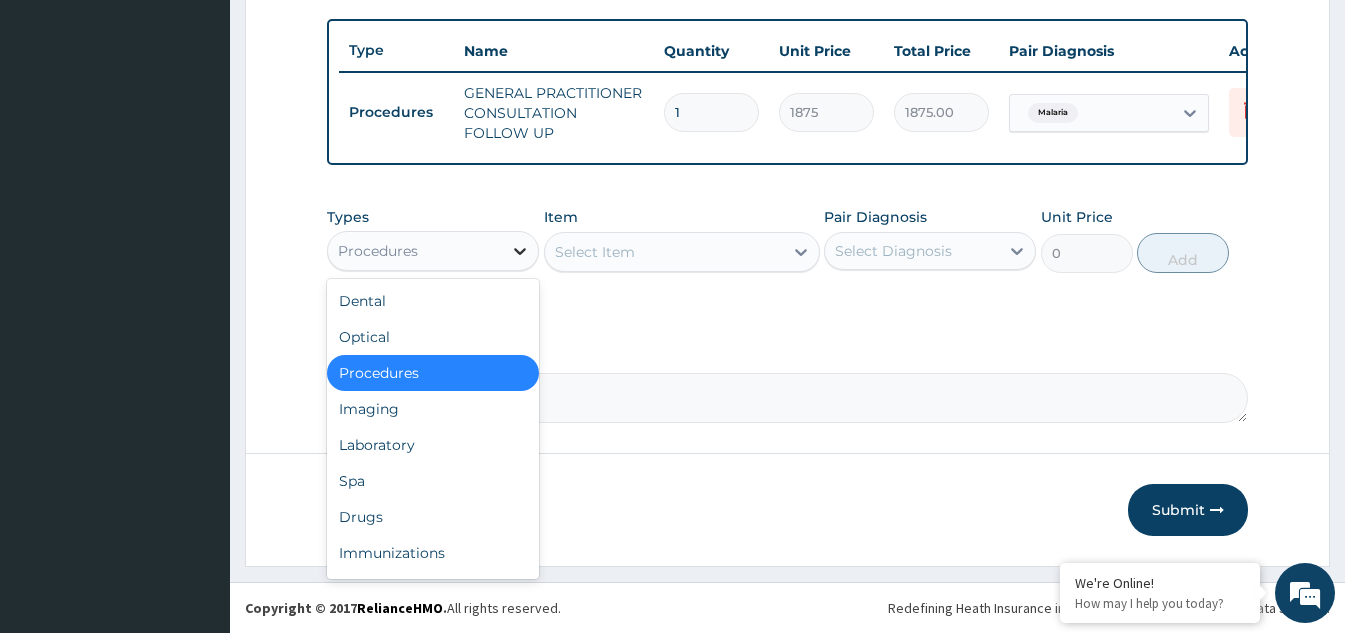 click 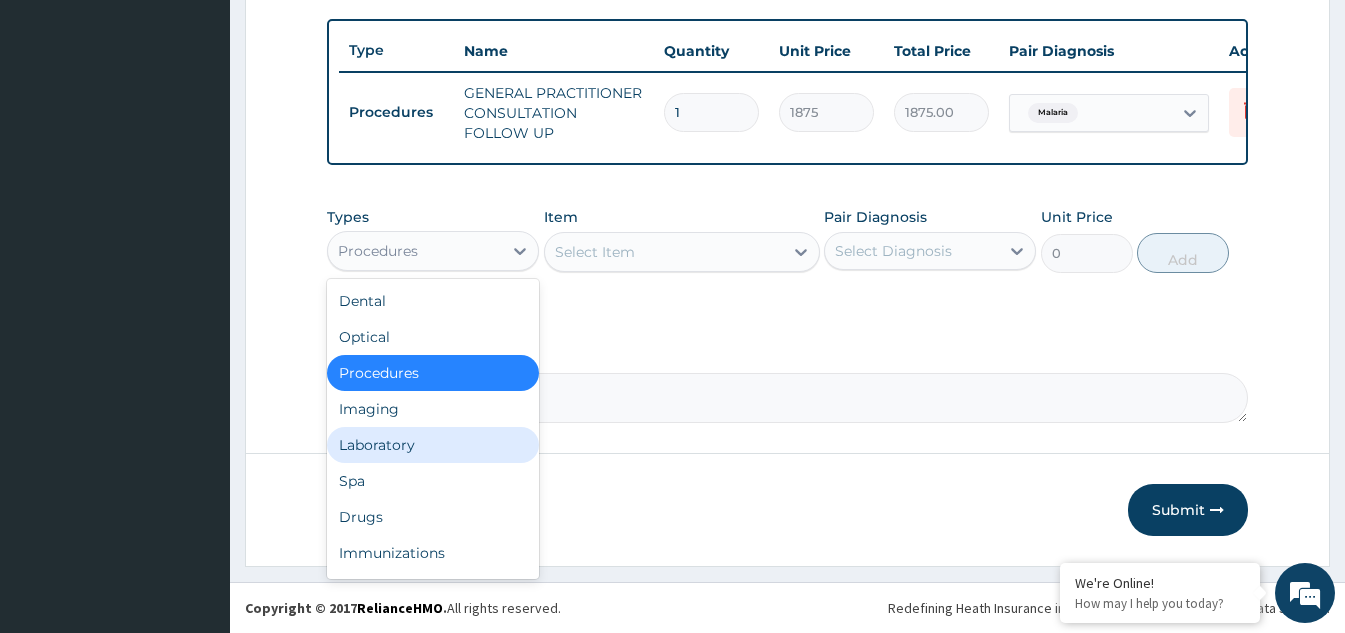 click on "Laboratory" at bounding box center [433, 445] 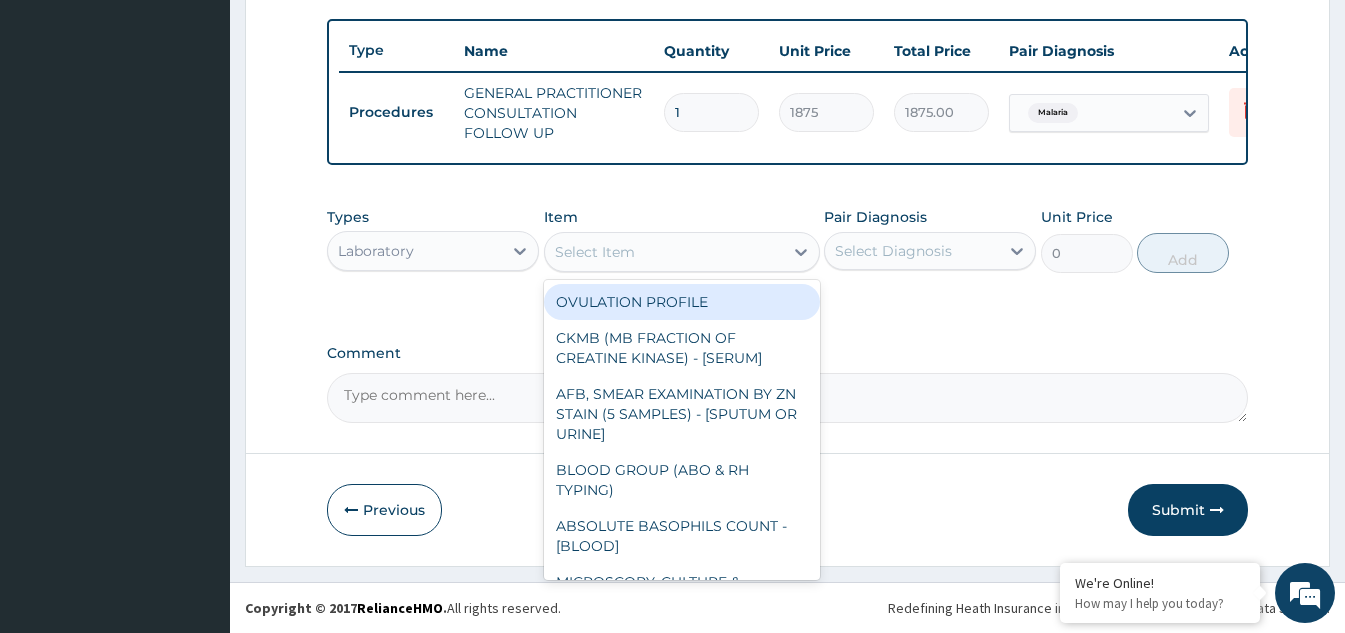 click 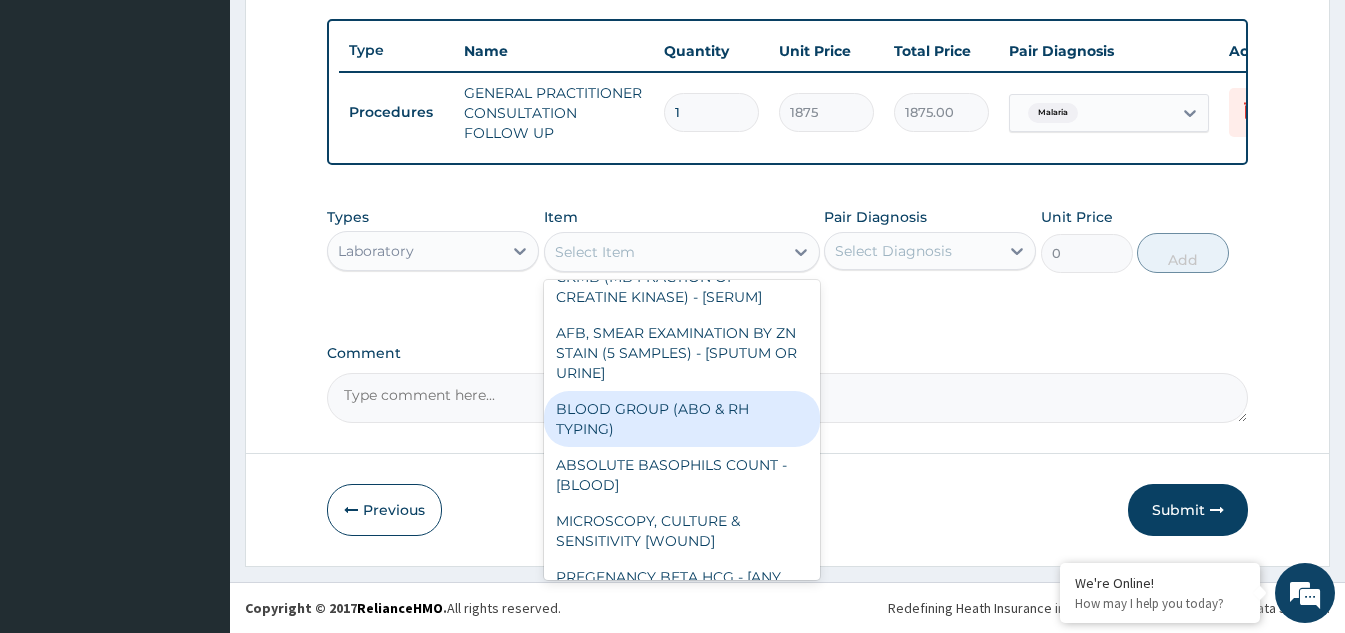 scroll, scrollTop: 100, scrollLeft: 0, axis: vertical 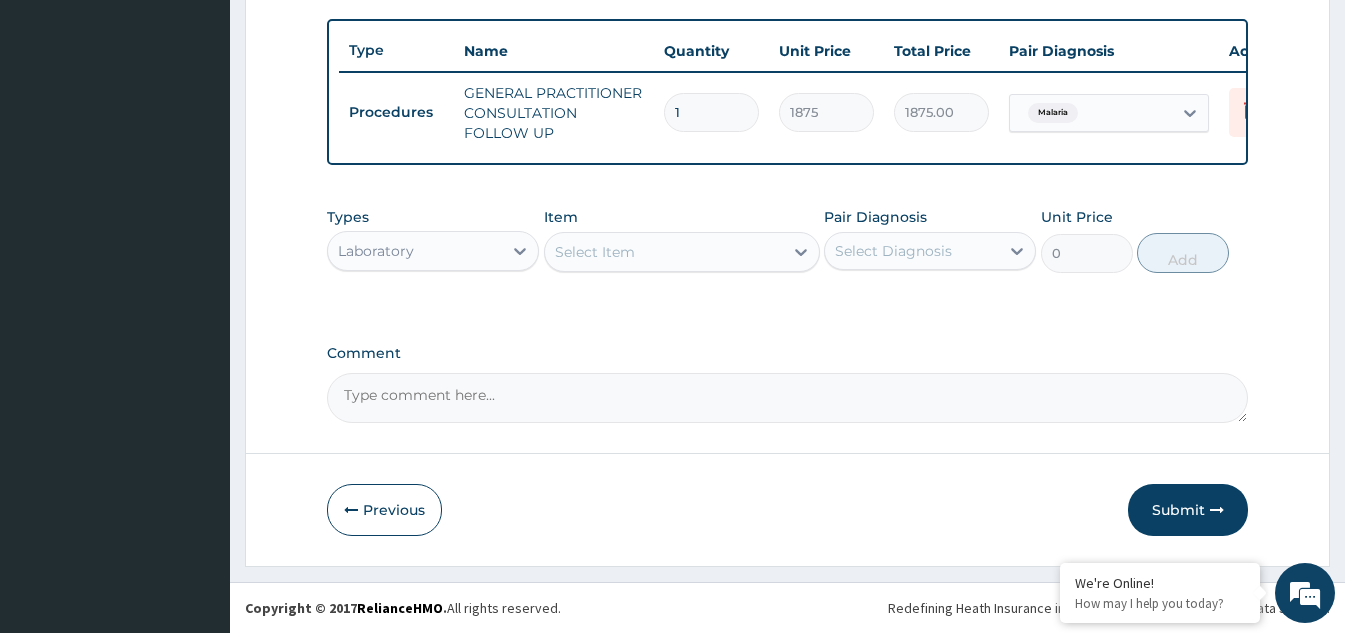click on "Select Item" at bounding box center [664, 252] 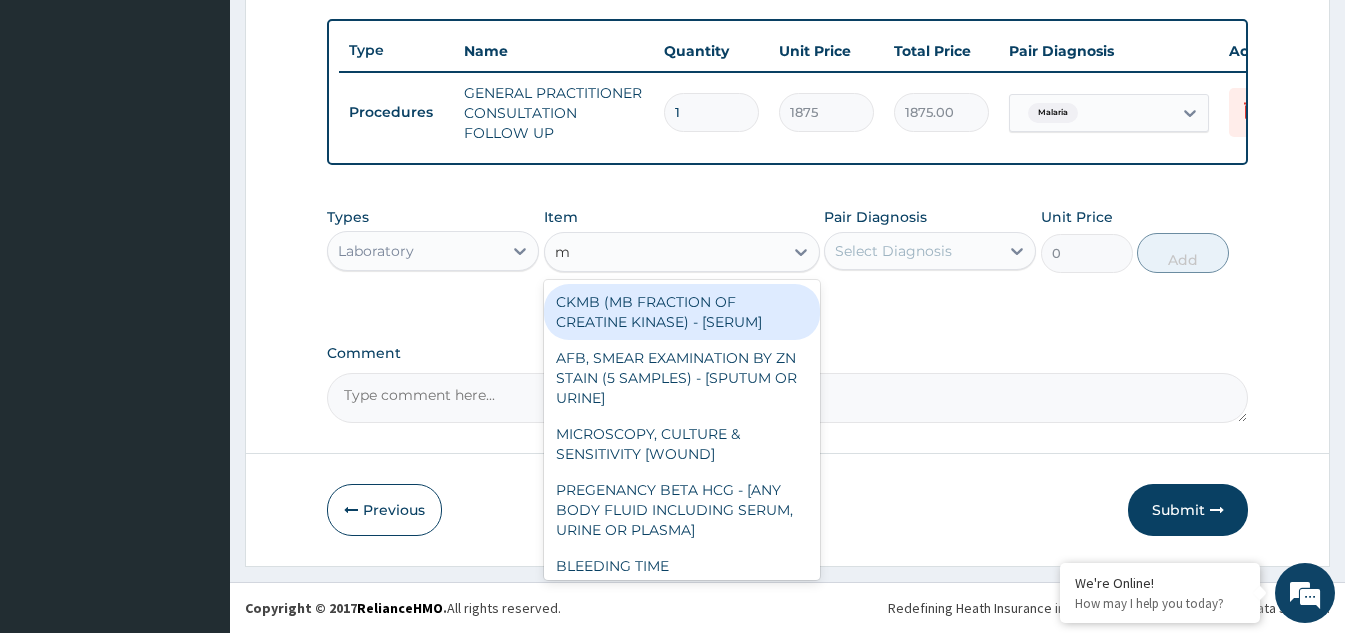 type on "mp" 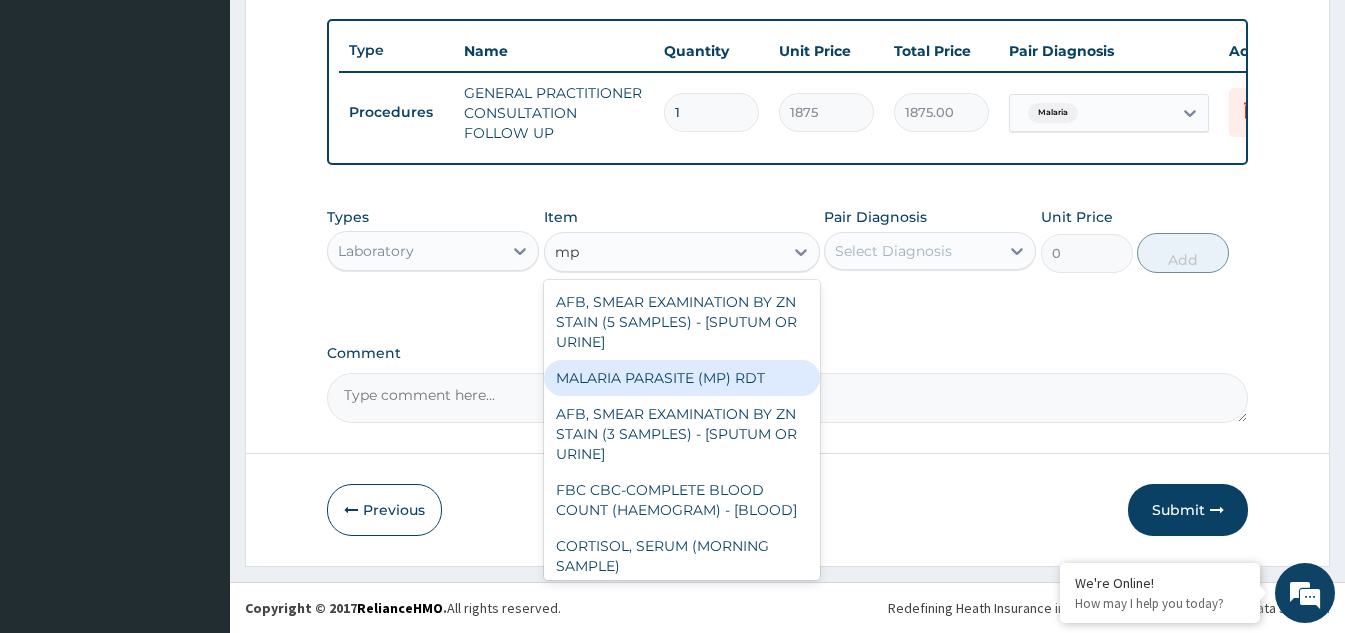 click on "MALARIA PARASITE (MP) RDT" at bounding box center [682, 378] 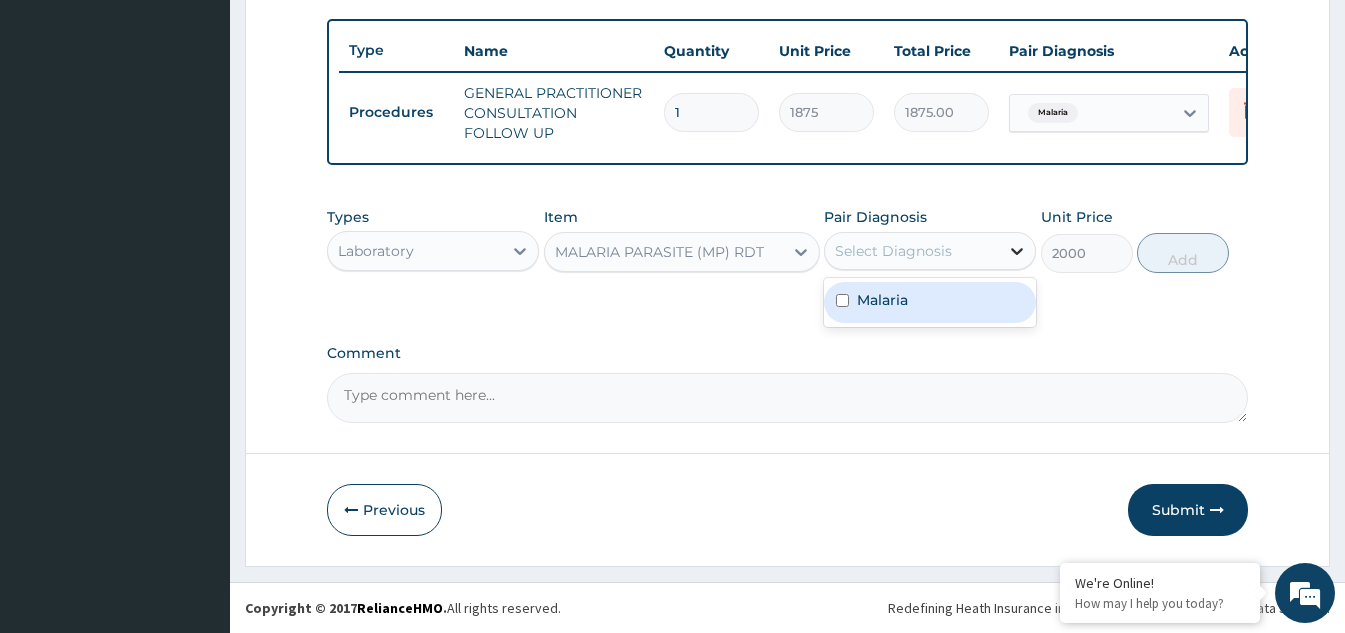 click at bounding box center (1017, 251) 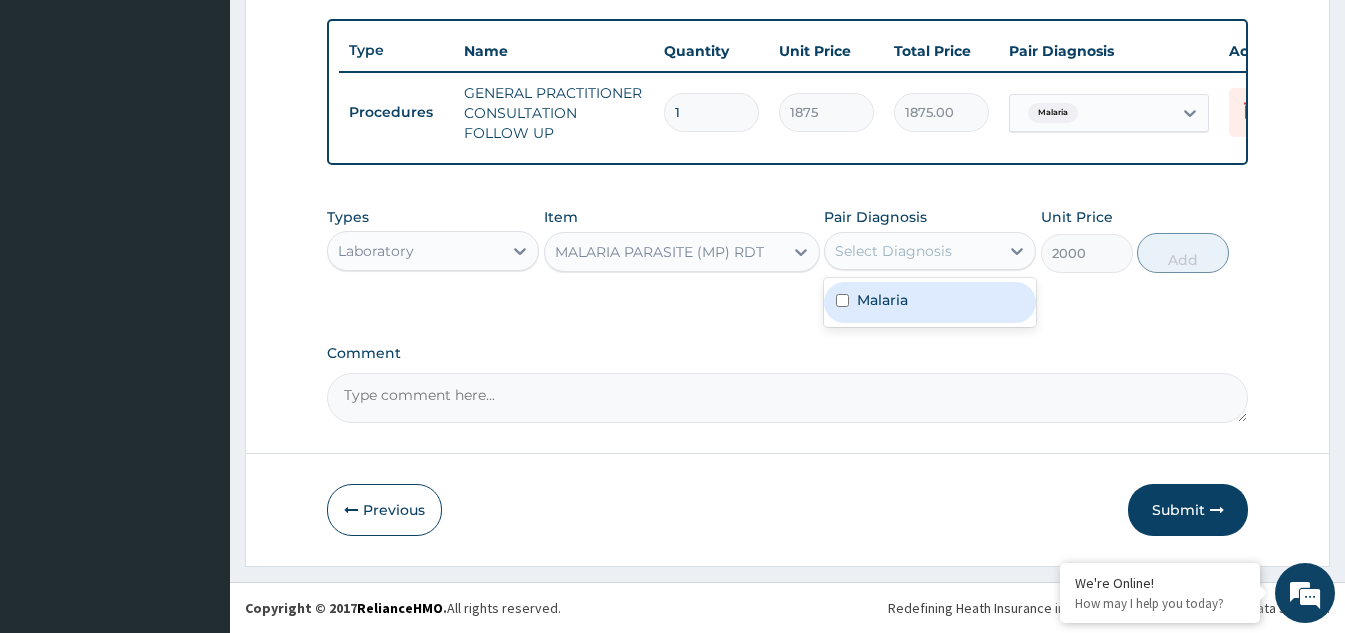 click at bounding box center (842, 300) 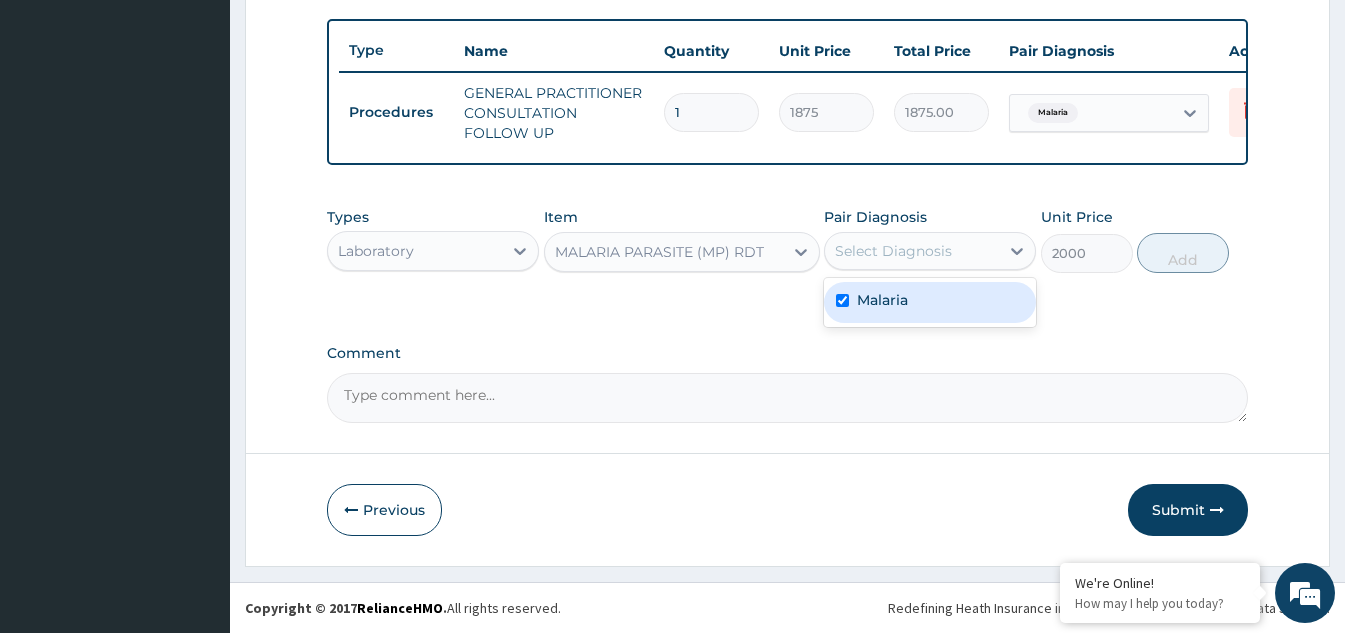 checkbox on "true" 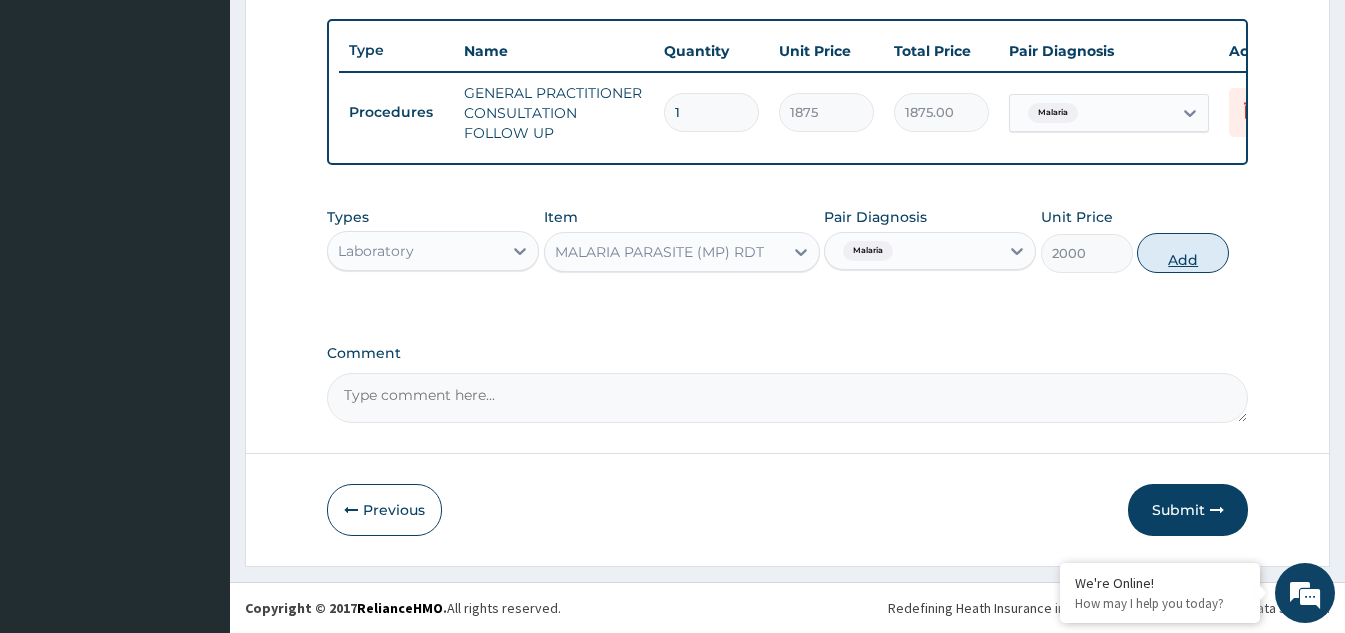 click on "Add" at bounding box center (1183, 253) 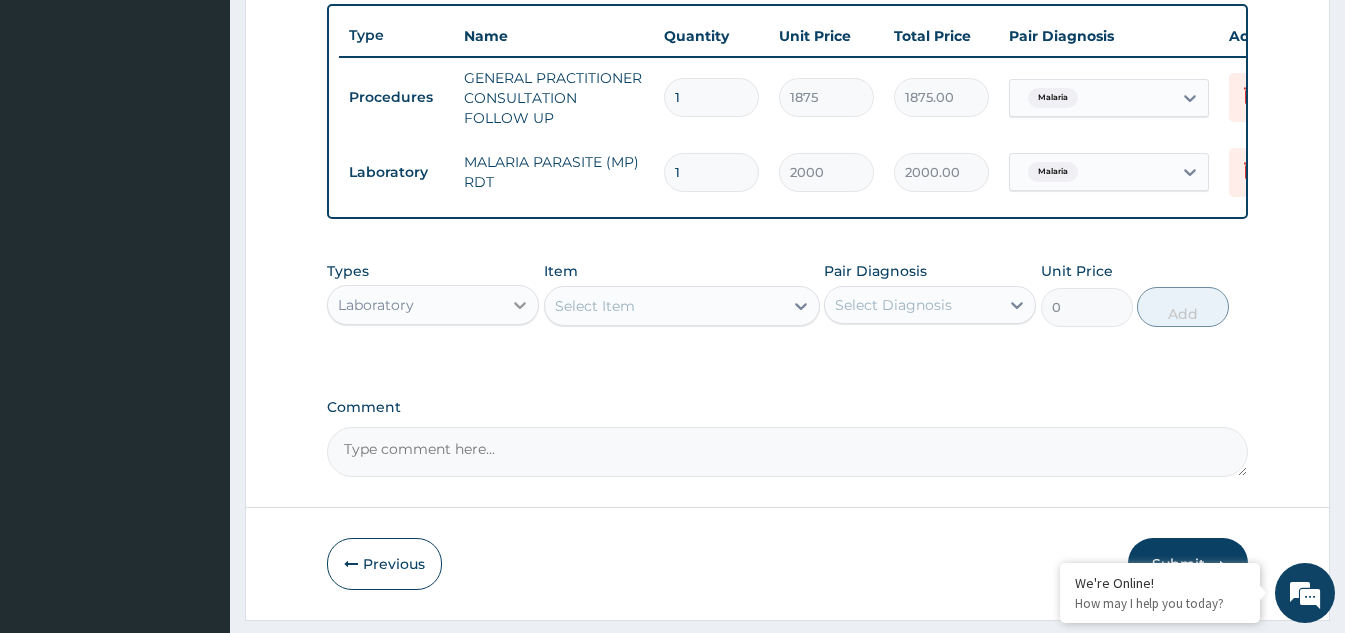 click 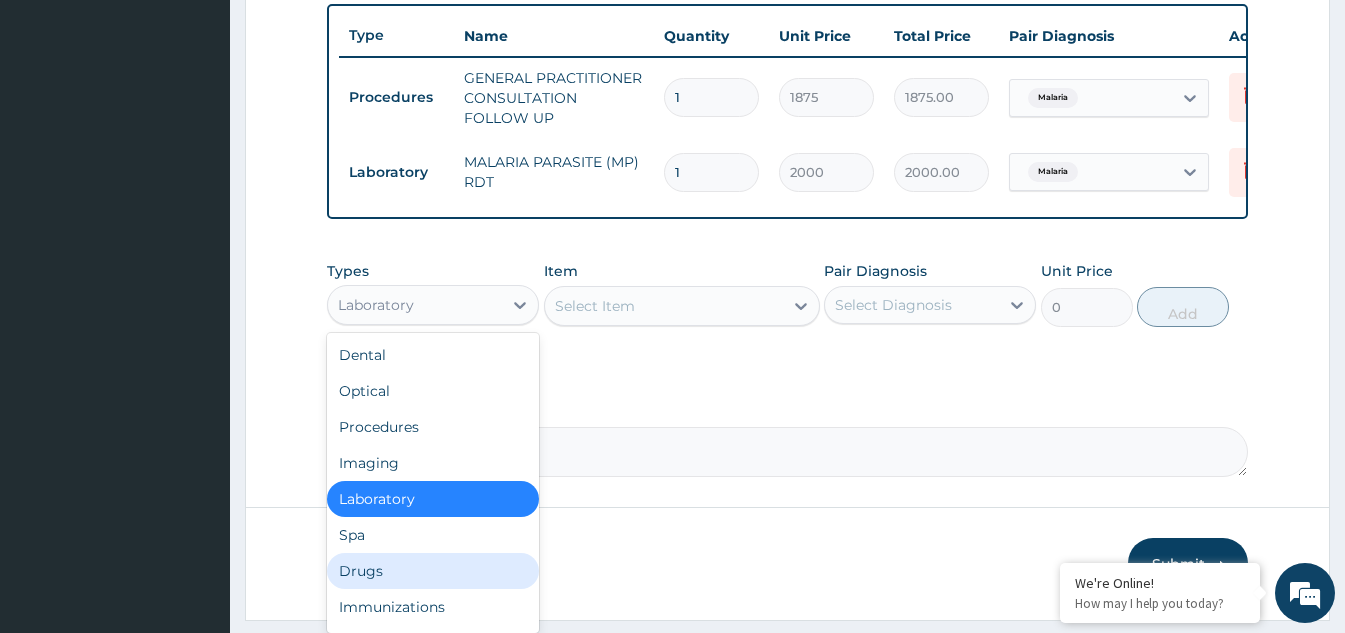 click on "Drugs" at bounding box center [433, 571] 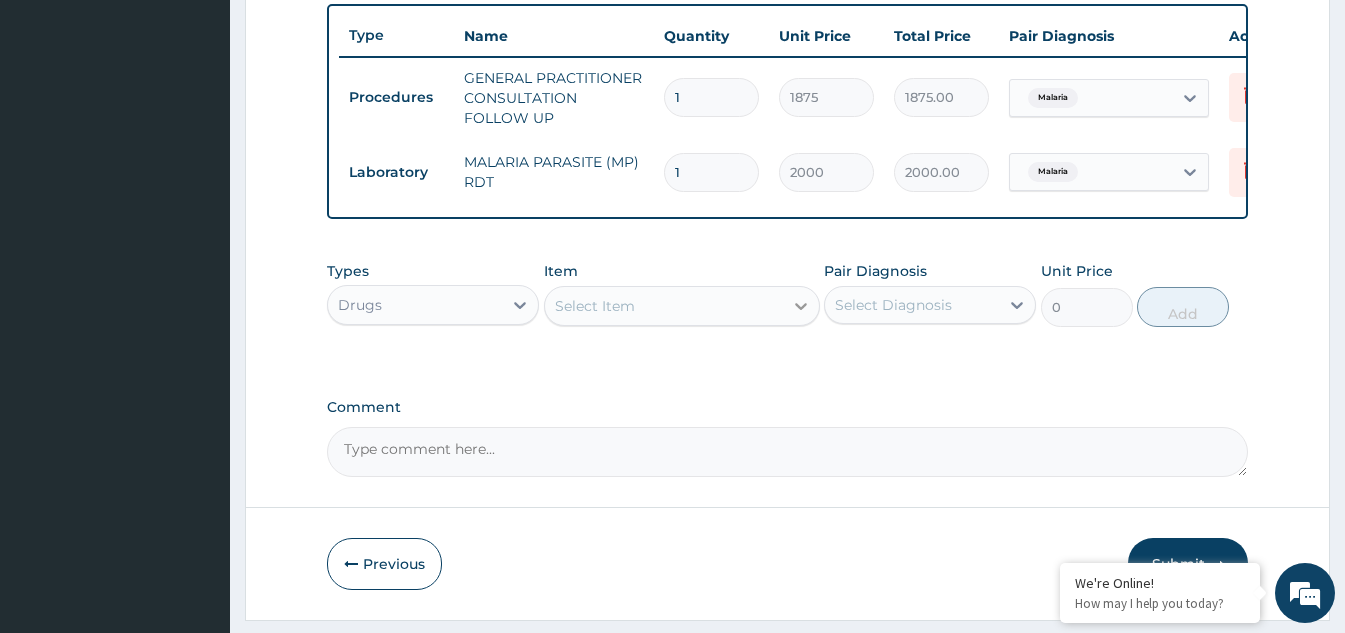 click at bounding box center [801, 306] 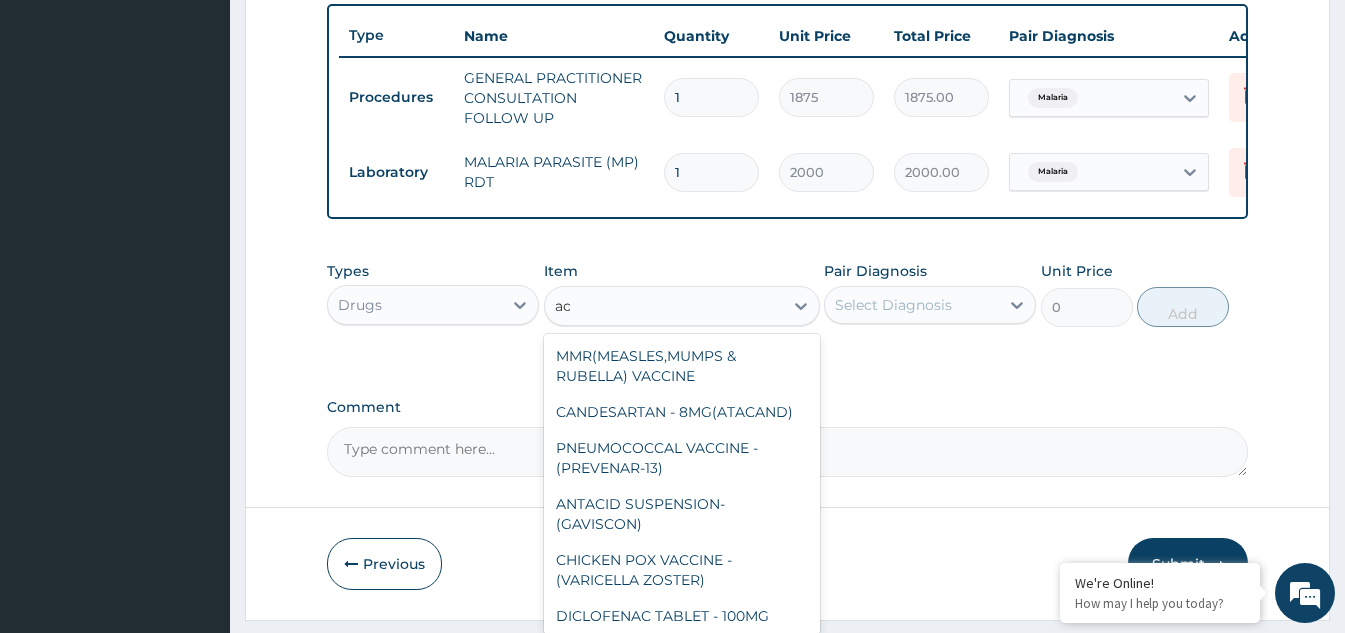 type on "a" 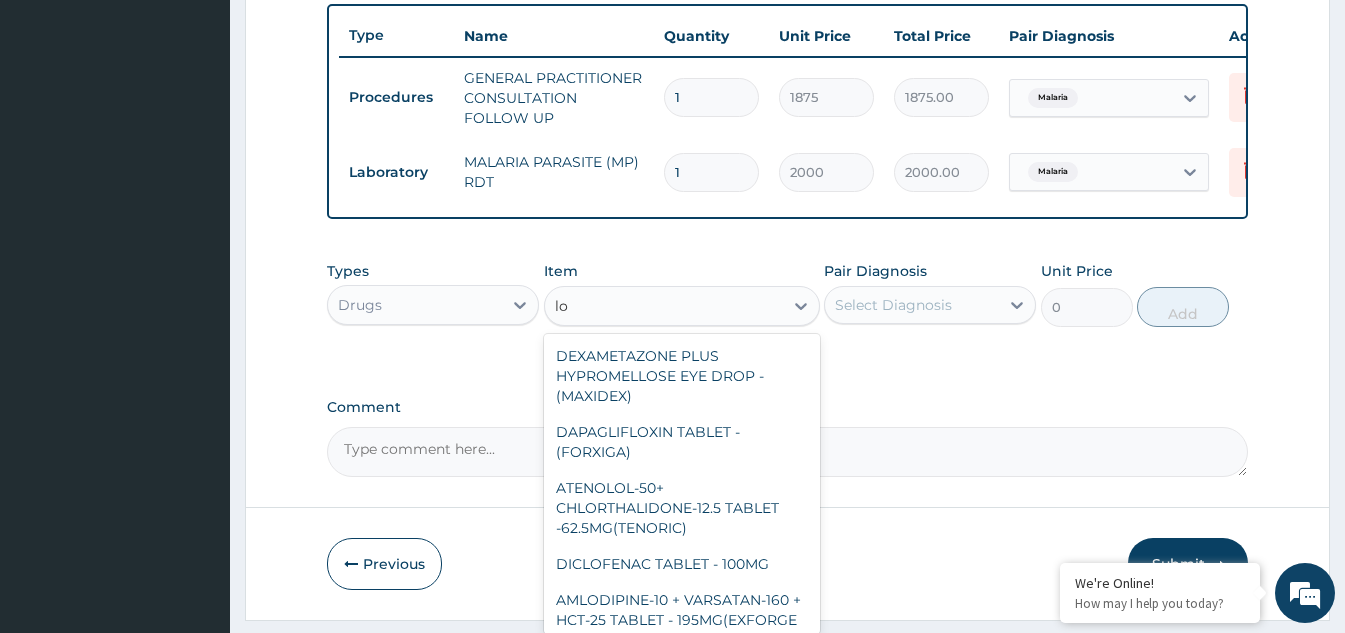 type on "l" 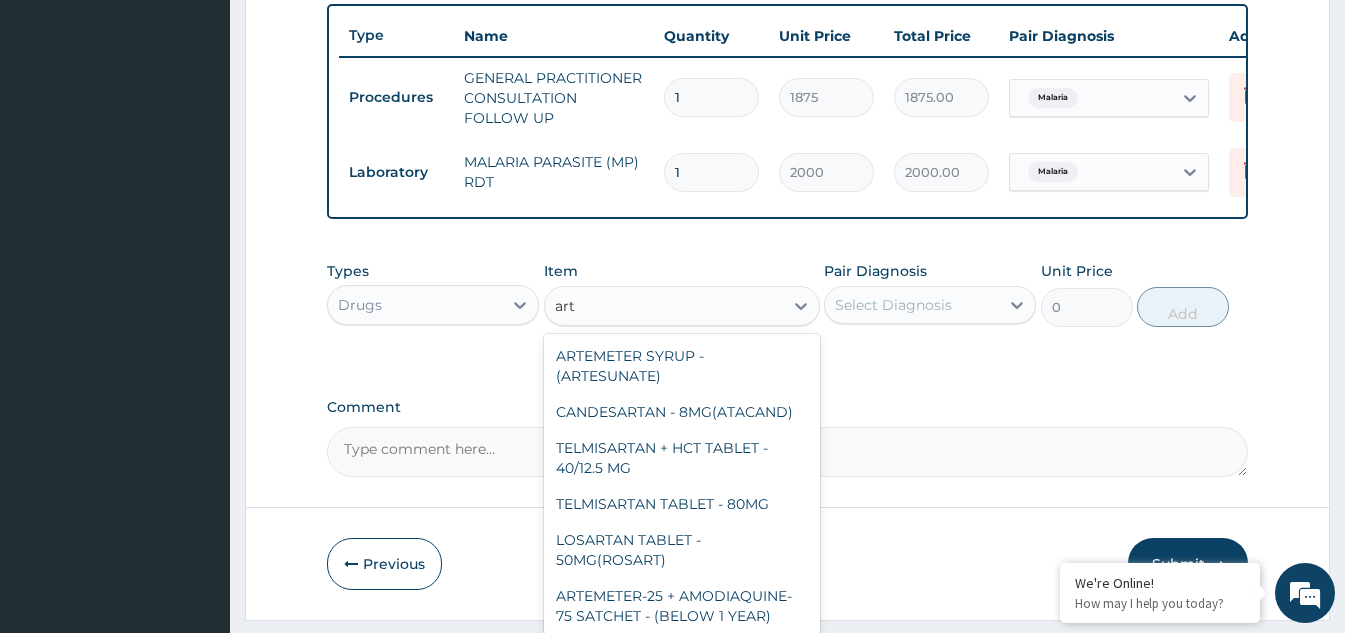 type on "arte" 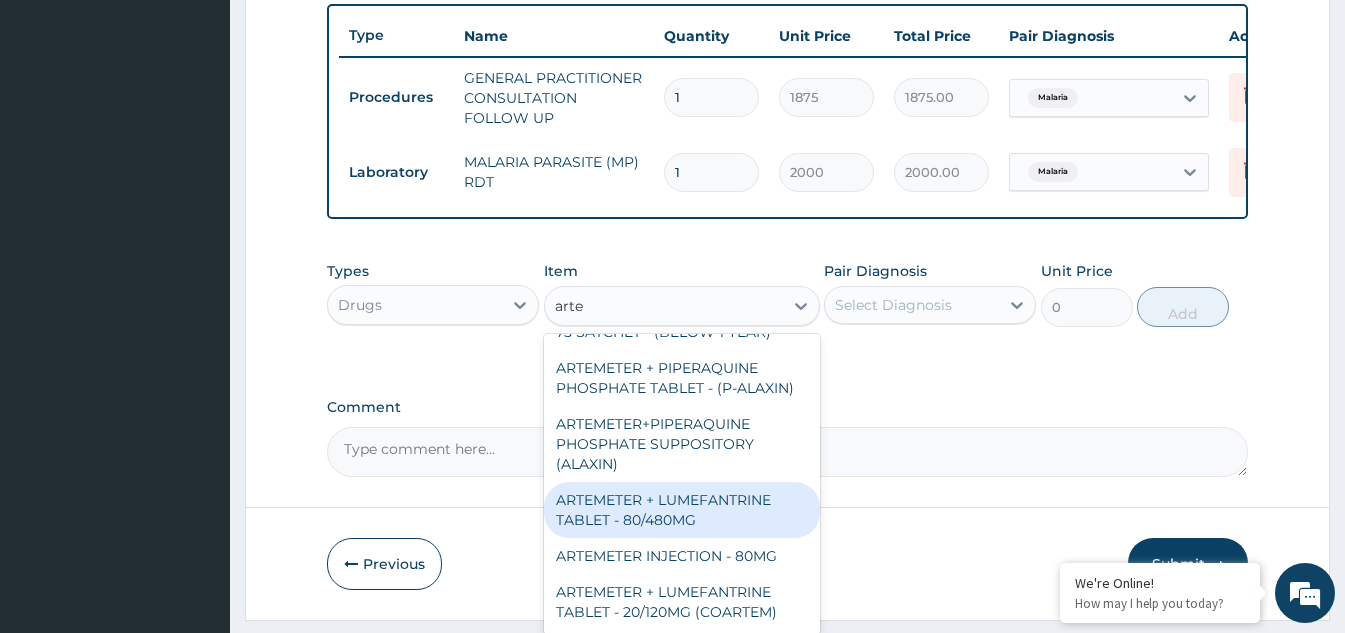 scroll, scrollTop: 200, scrollLeft: 0, axis: vertical 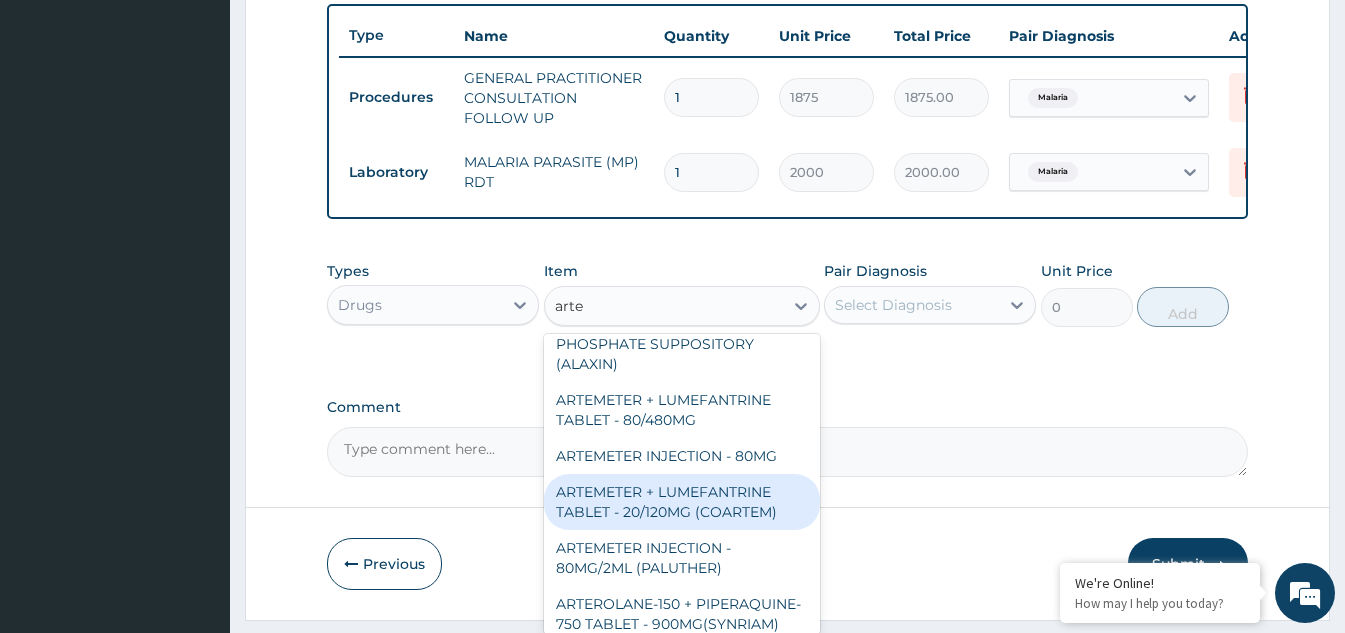 click on "ARTEMETER + LUMEFANTRINE TABLET - 20/120MG (COARTEM)" at bounding box center (682, 502) 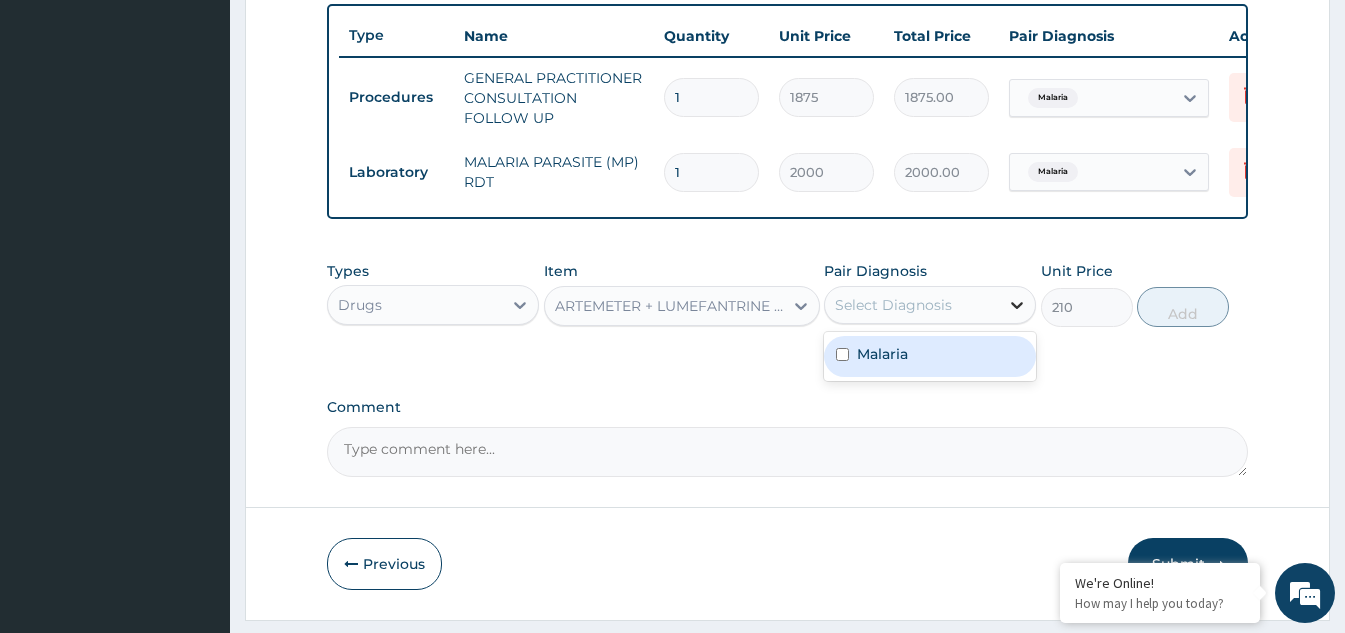 click 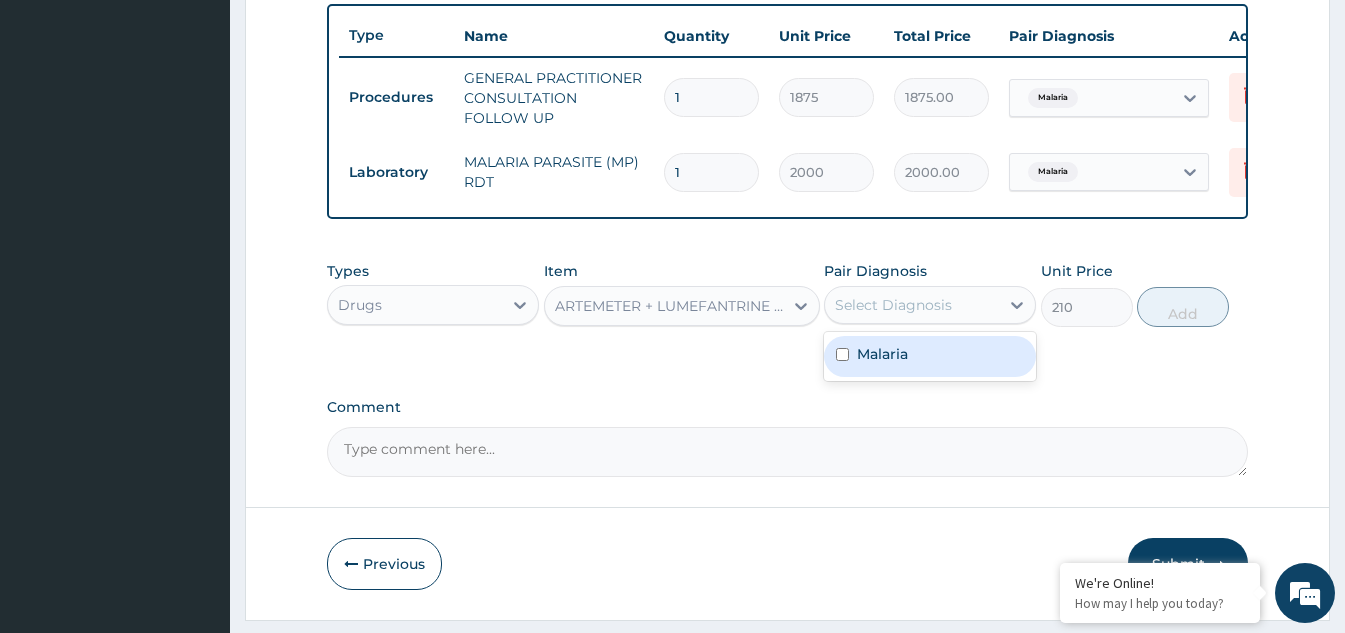 click at bounding box center (842, 354) 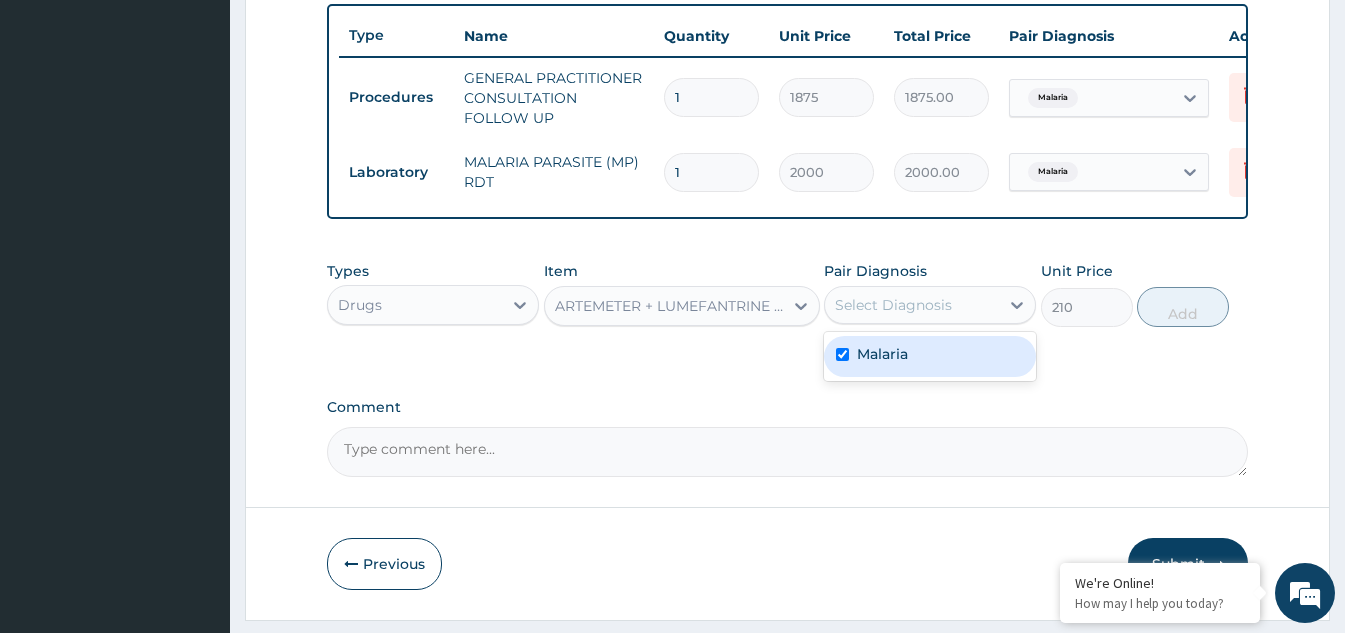 checkbox on "true" 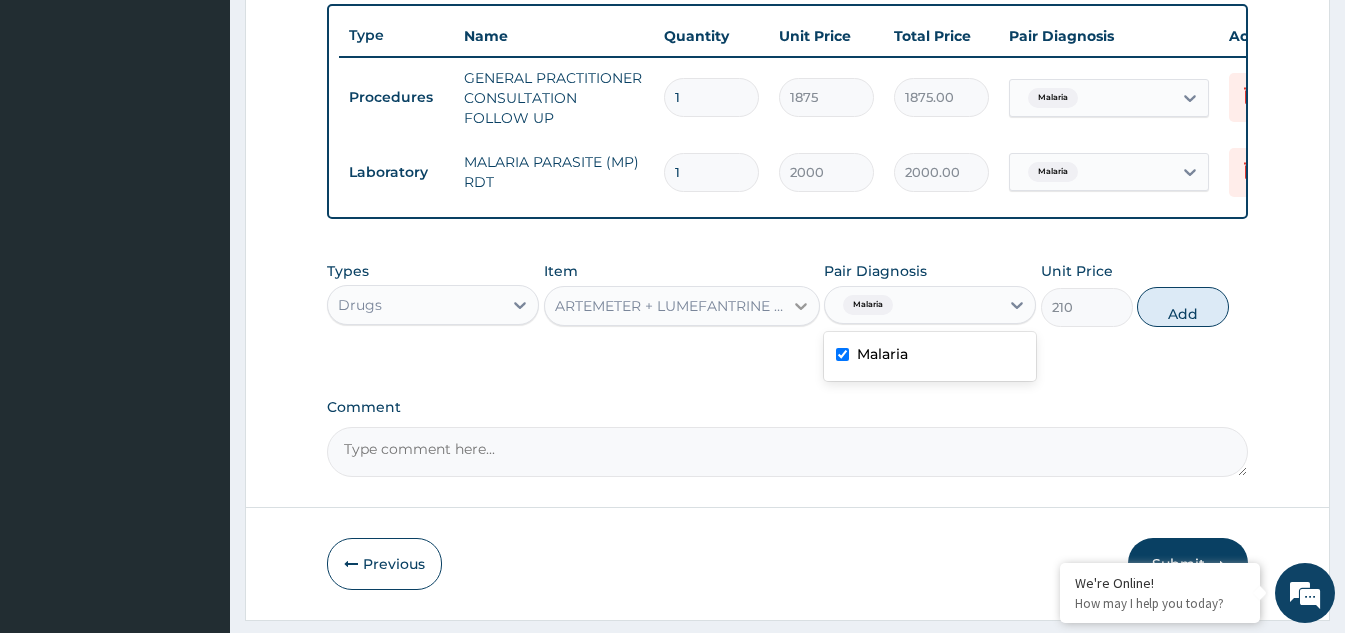 click 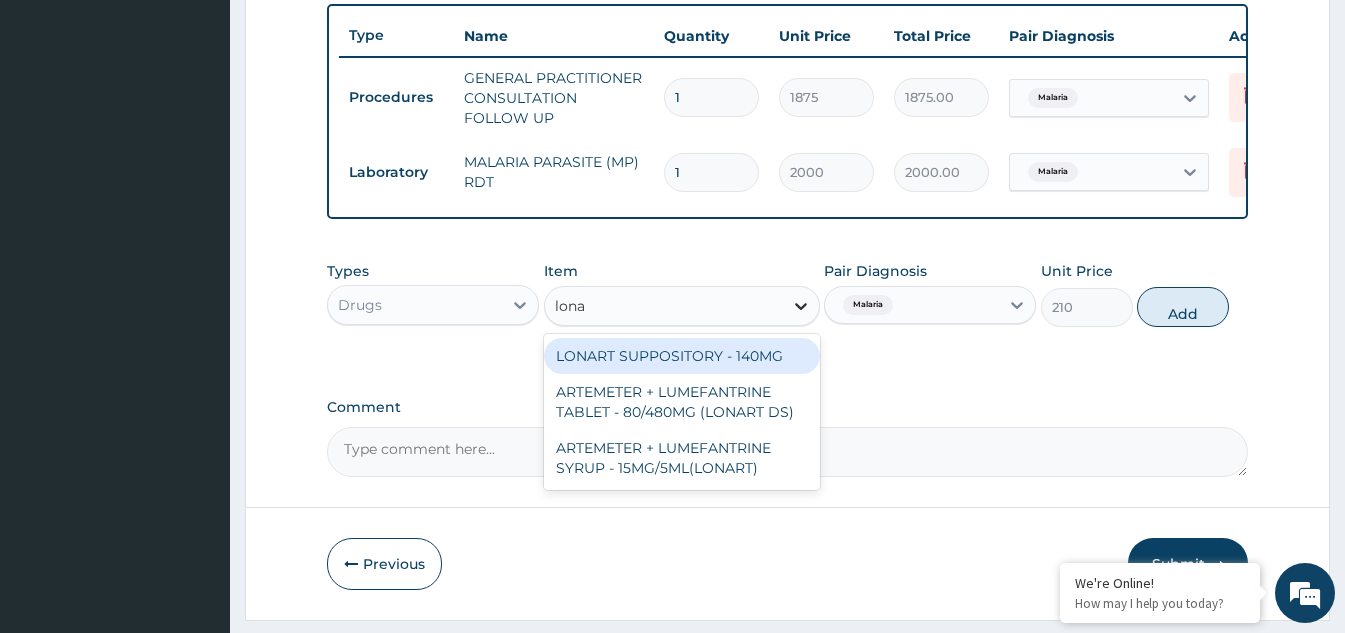 scroll, scrollTop: 0, scrollLeft: 0, axis: both 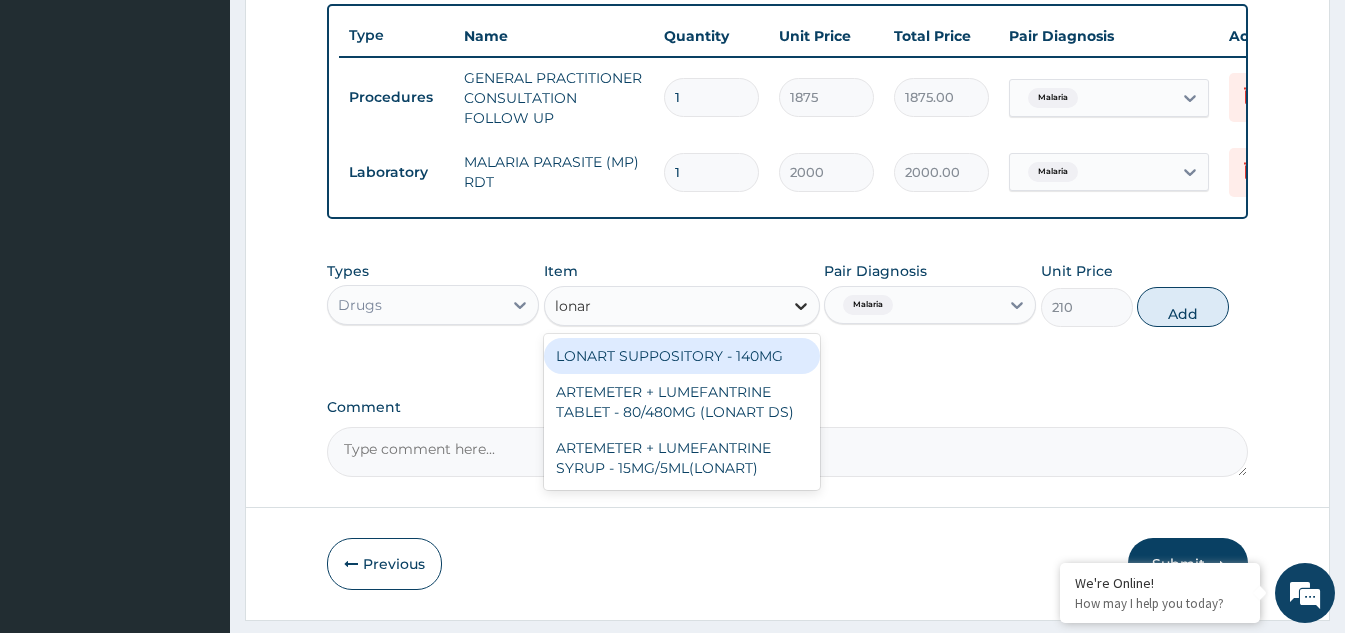 type on "lonart" 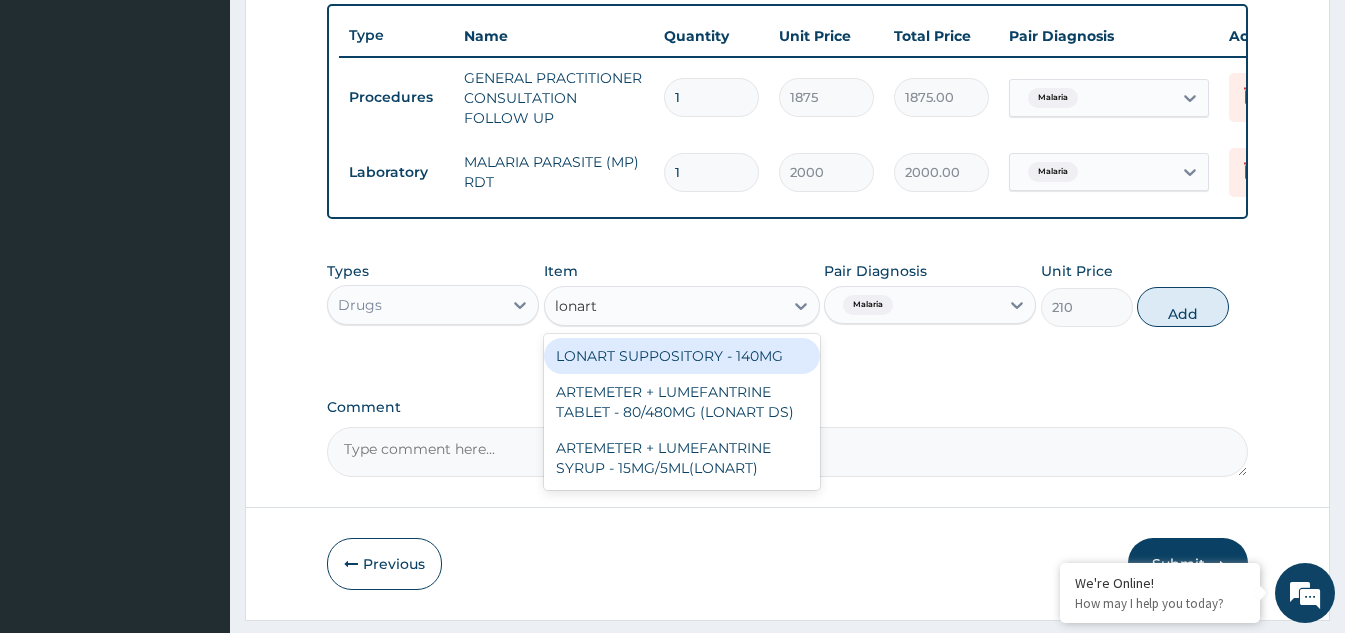 click on "LONART SUPPOSITORY - 140MG" at bounding box center (682, 356) 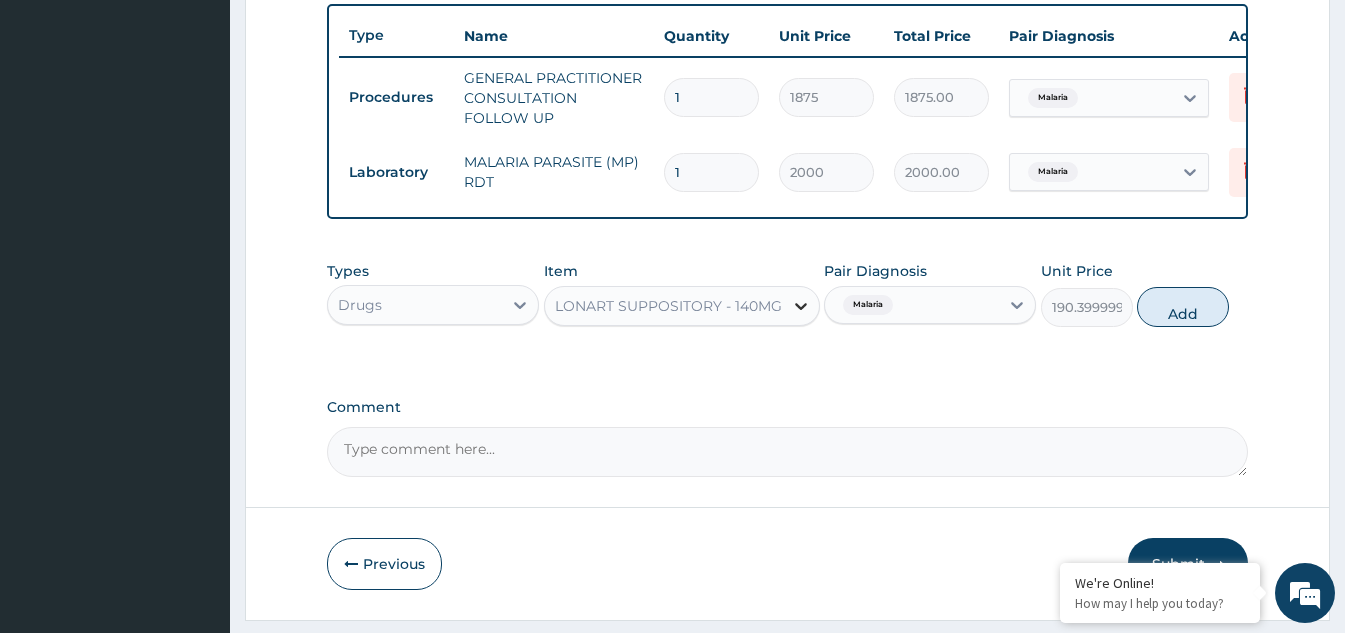 click 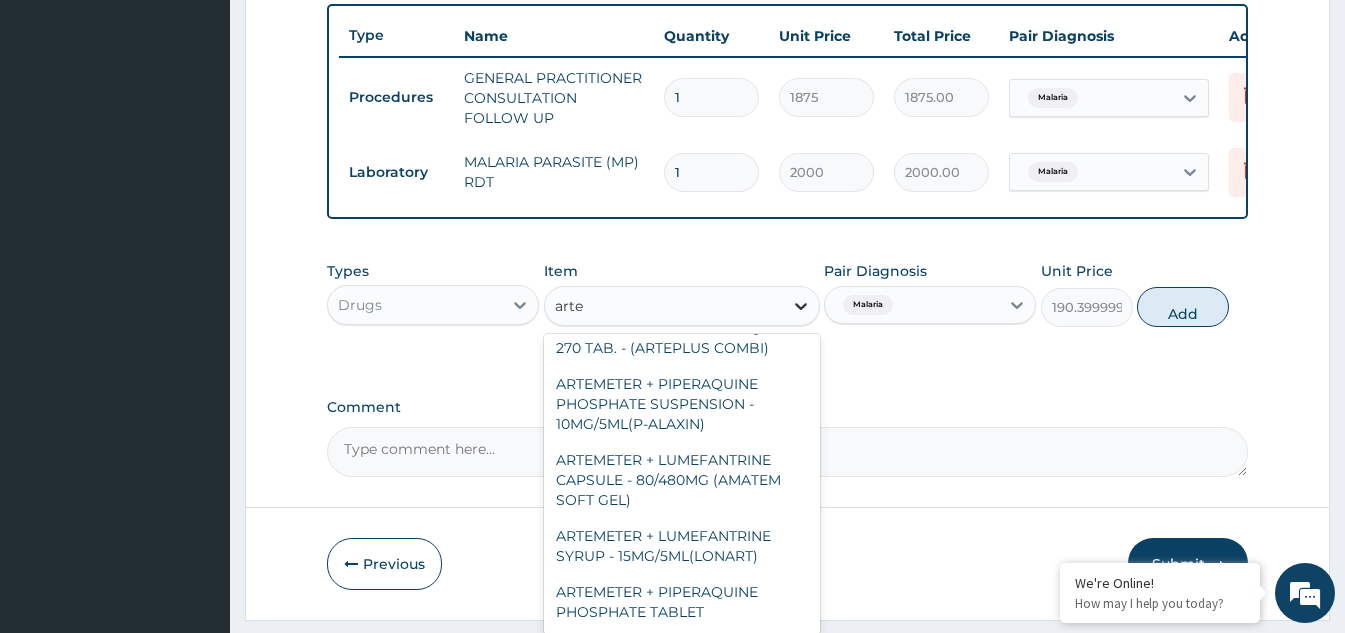 scroll, scrollTop: 616, scrollLeft: 0, axis: vertical 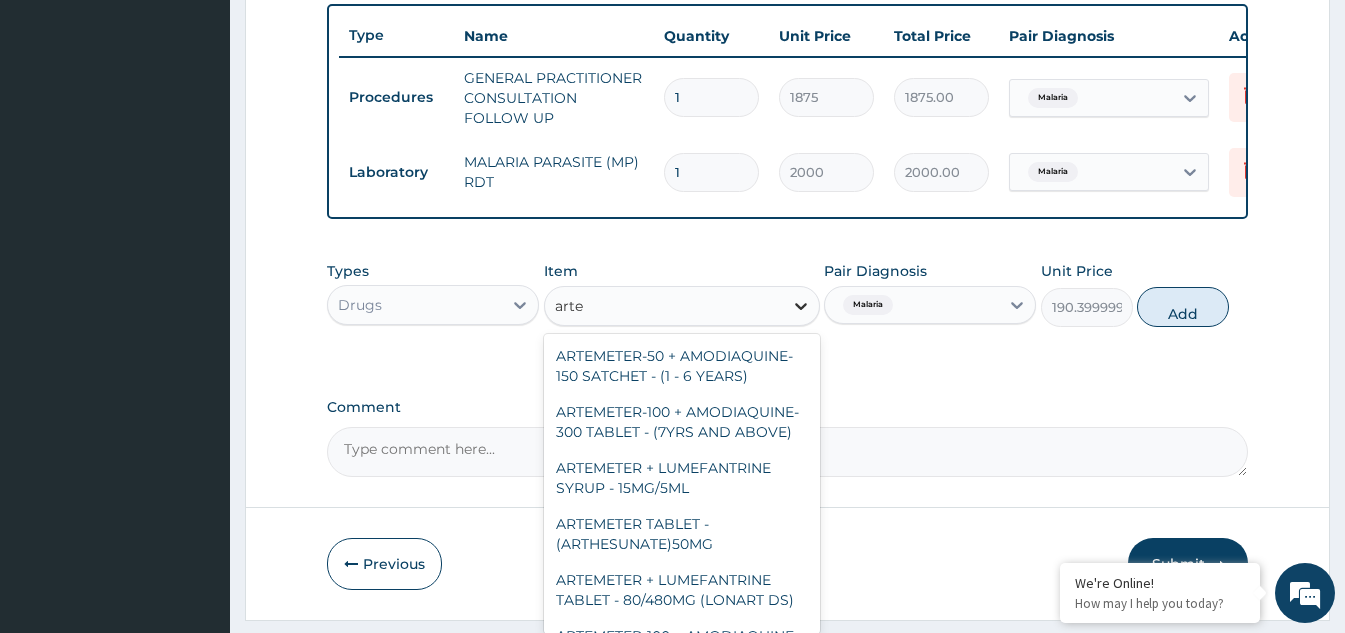 type on "artem" 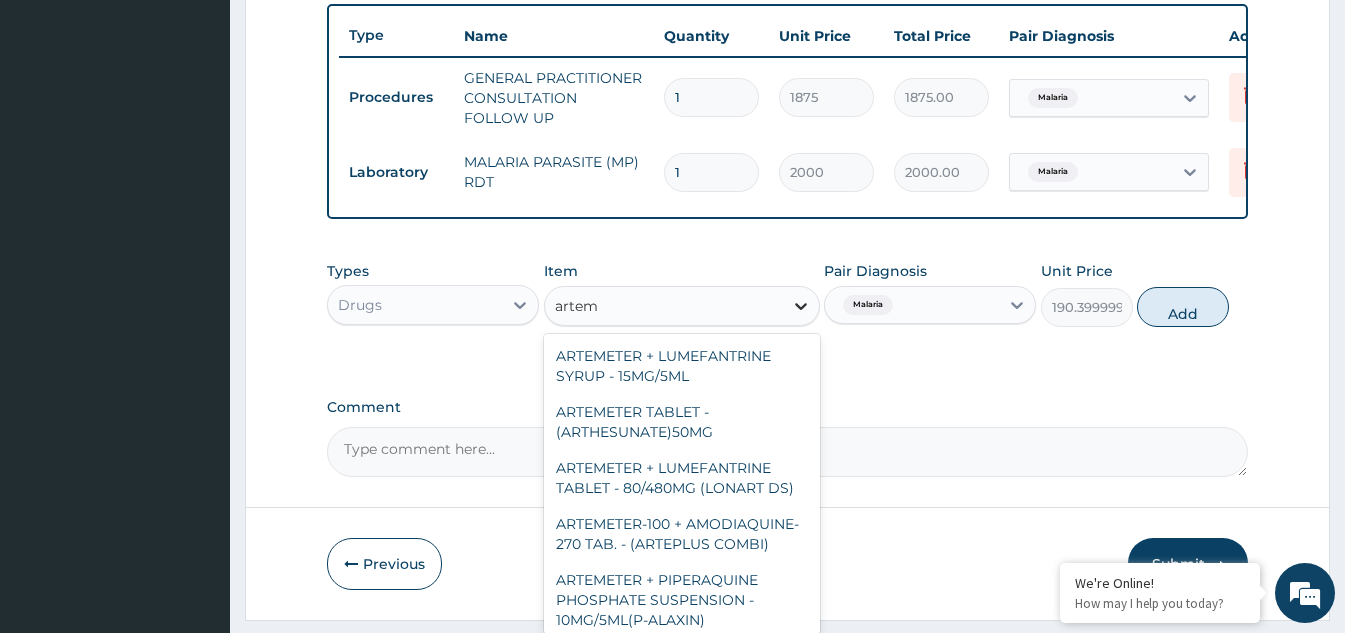 scroll, scrollTop: 484, scrollLeft: 0, axis: vertical 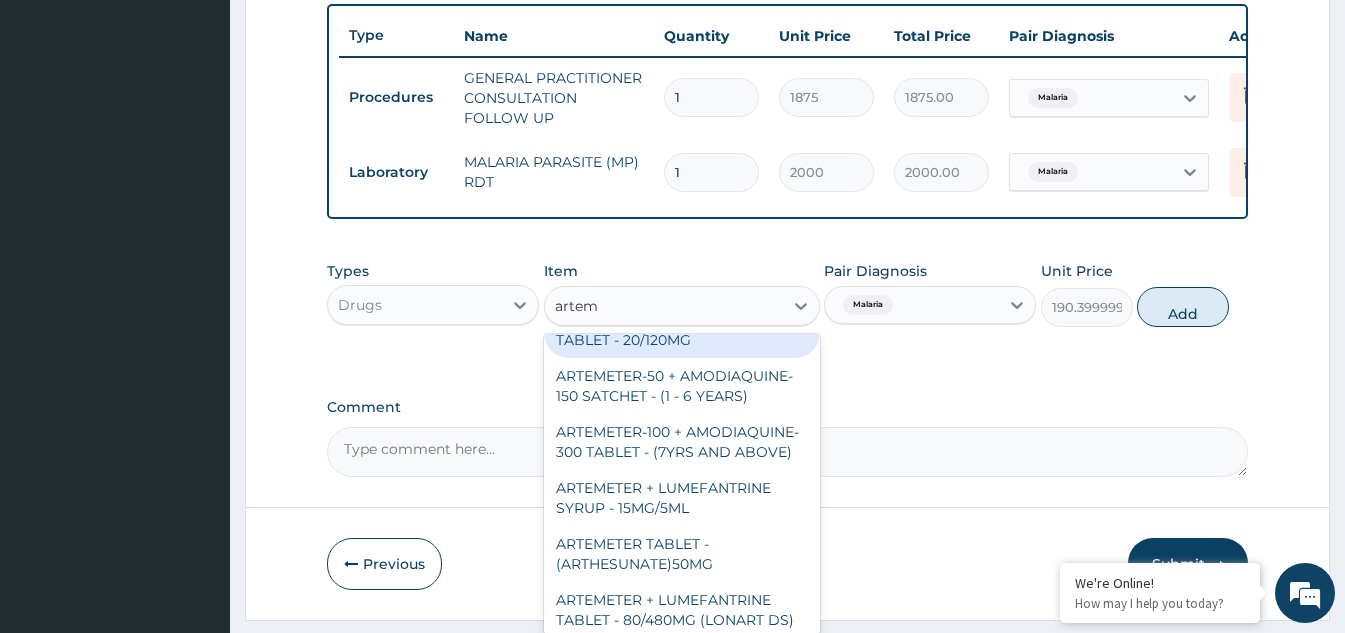 click on "ARTEMETER + LUMEFANTRINE TABLET - 20/120MG" at bounding box center (682, 330) 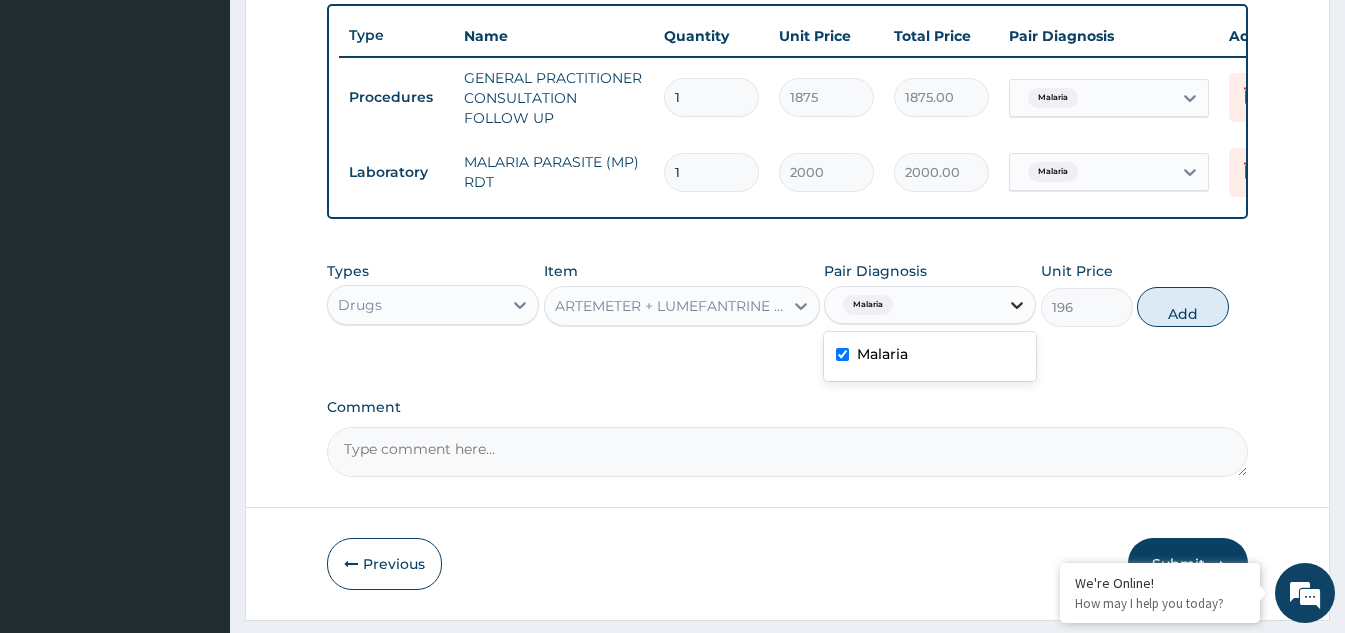 click 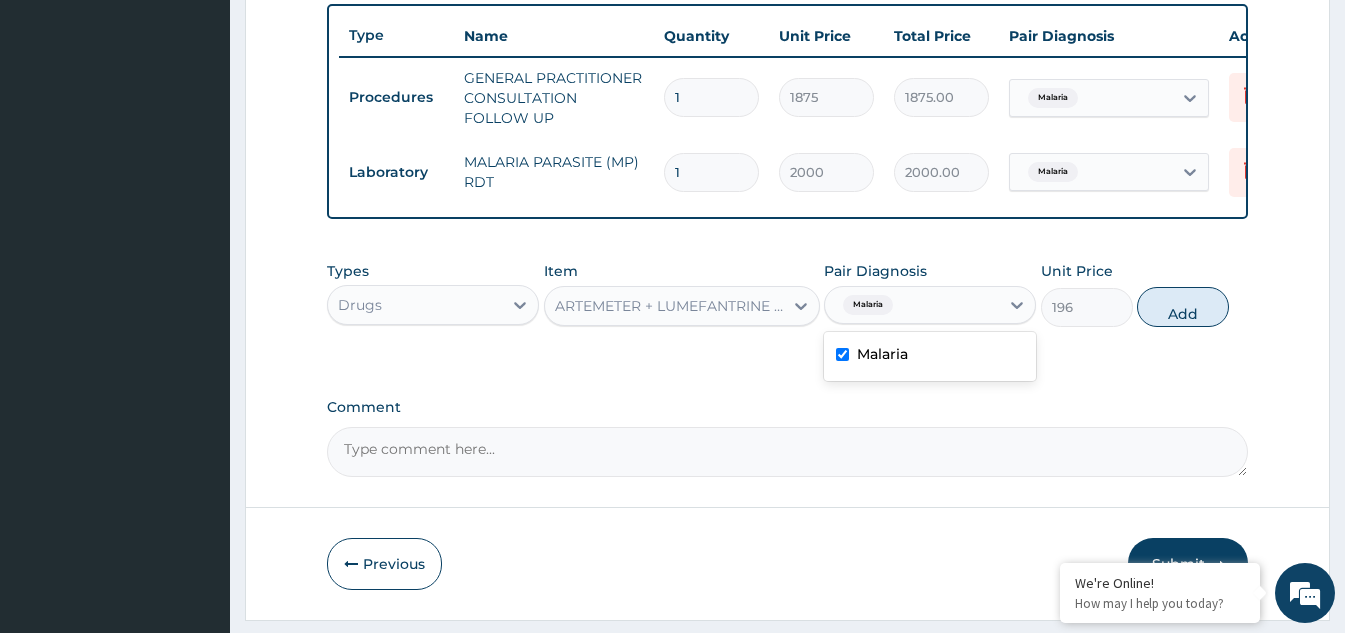 click at bounding box center [842, 354] 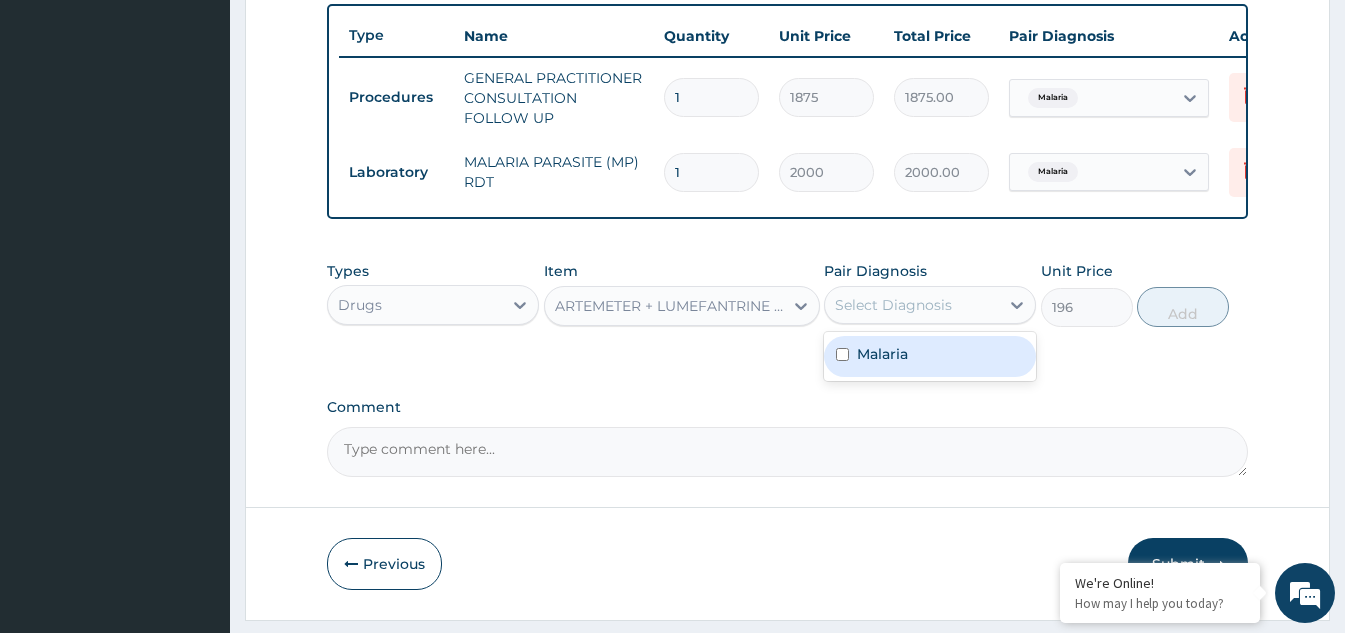 click at bounding box center (842, 354) 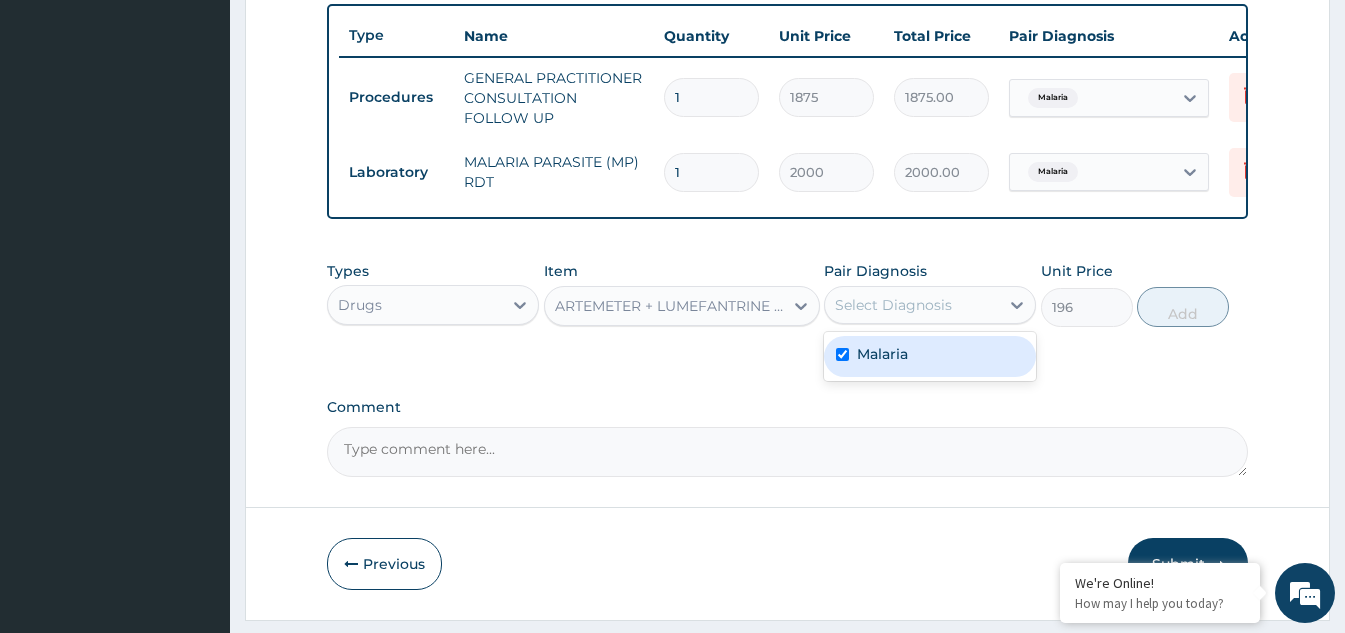 checkbox on "true" 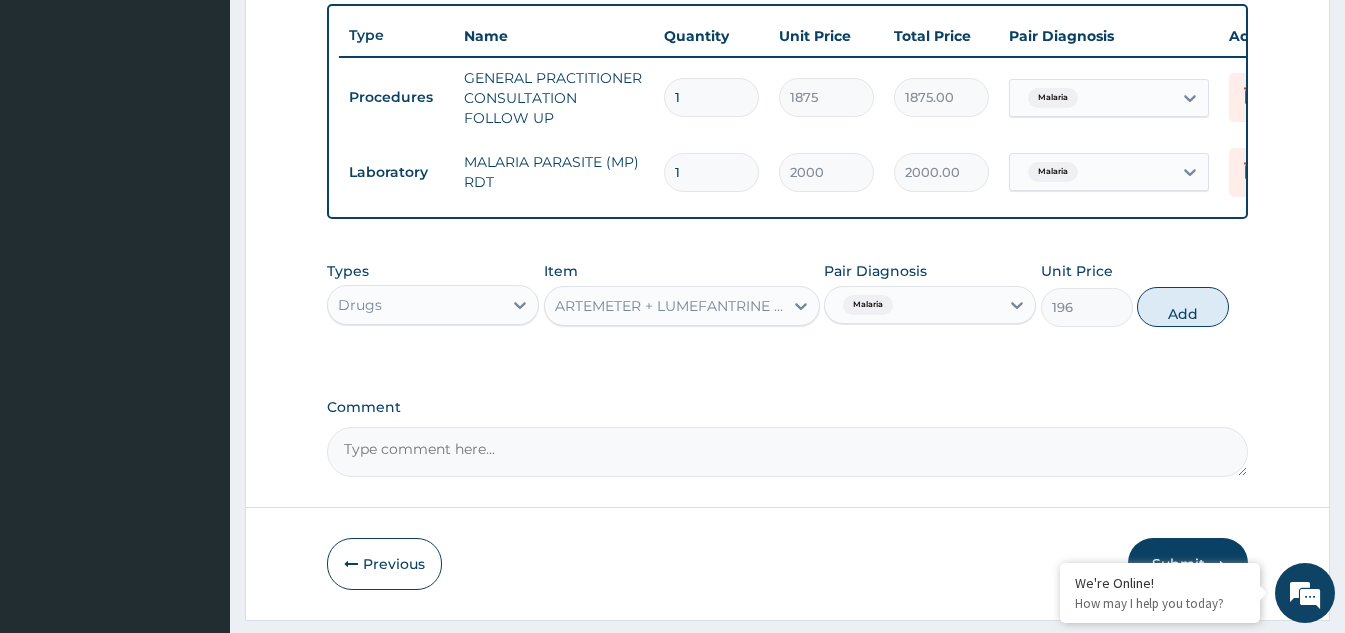 click on "Malaria" at bounding box center (912, 305) 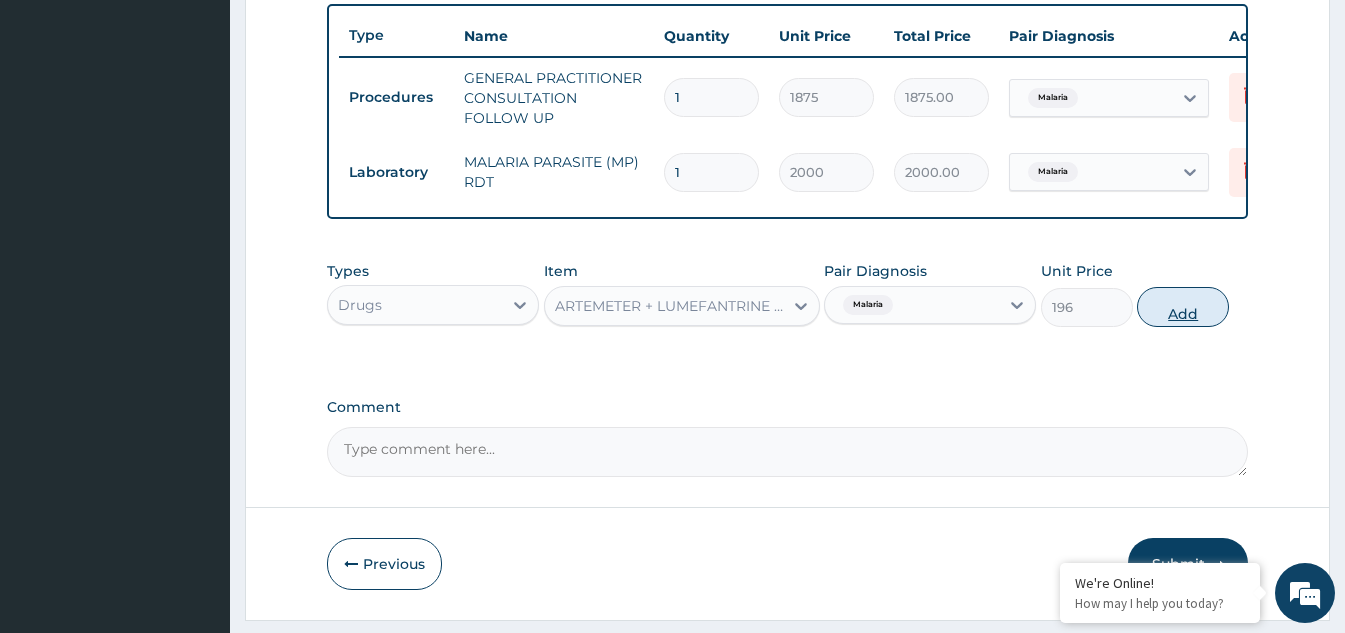 click on "Add" at bounding box center (1183, 307) 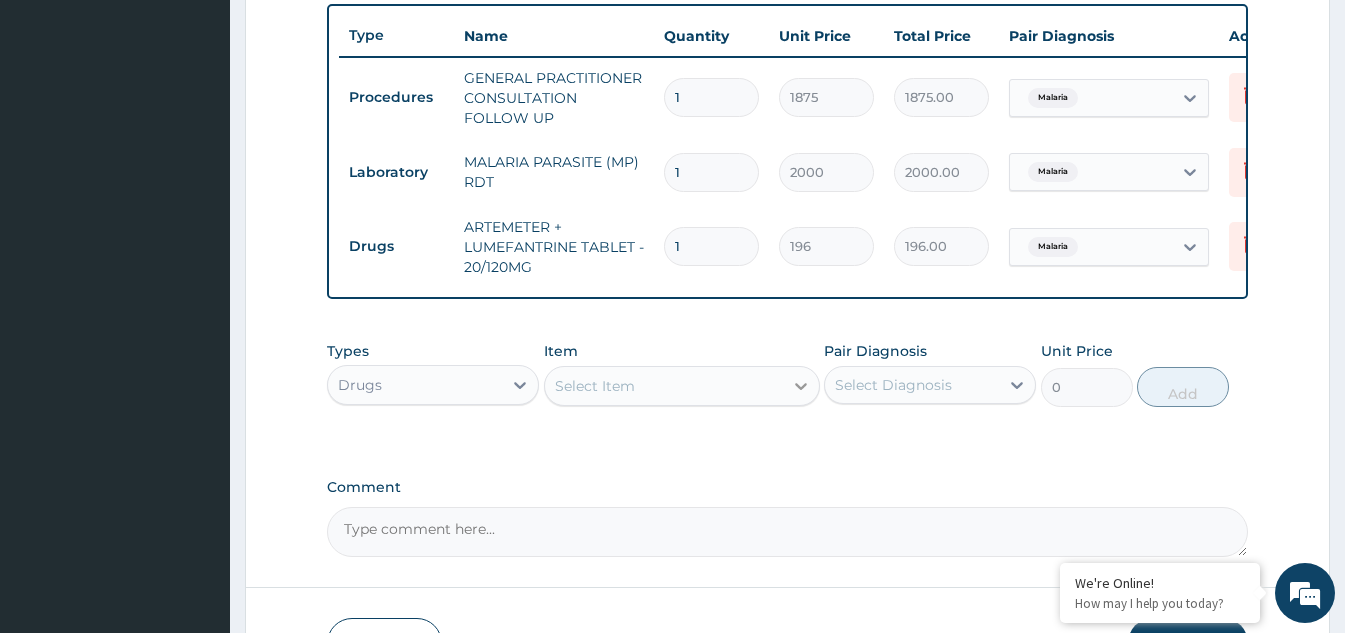 click 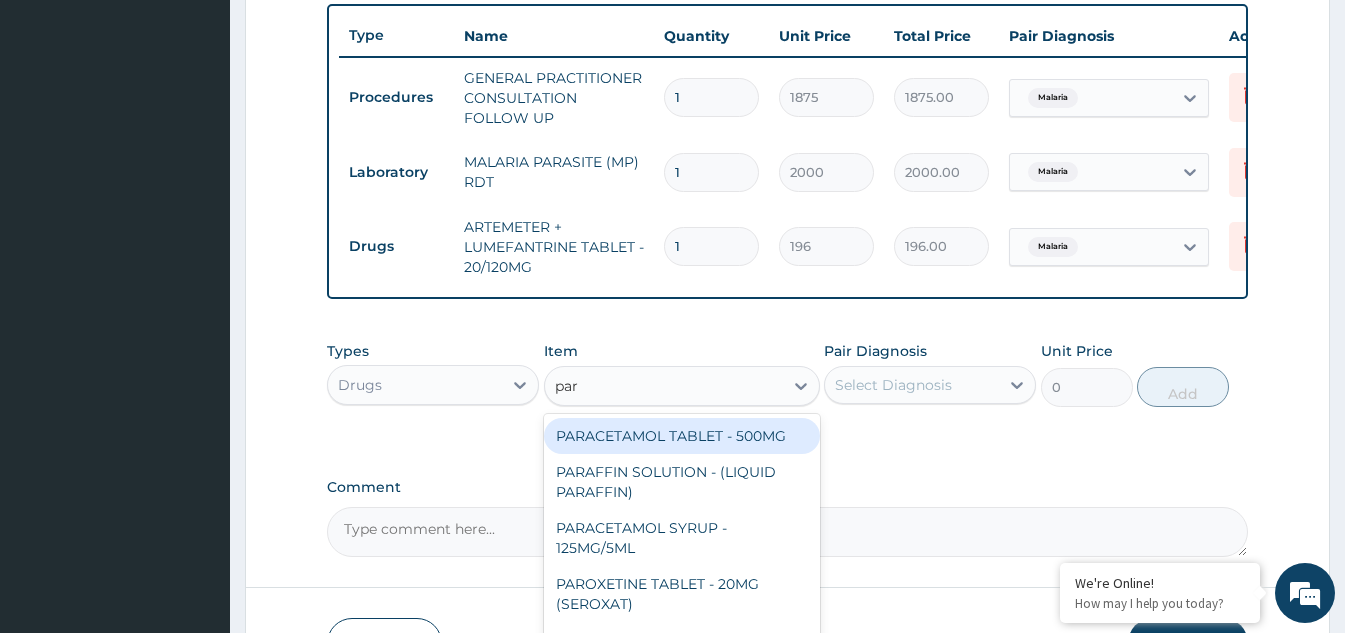 type on "para" 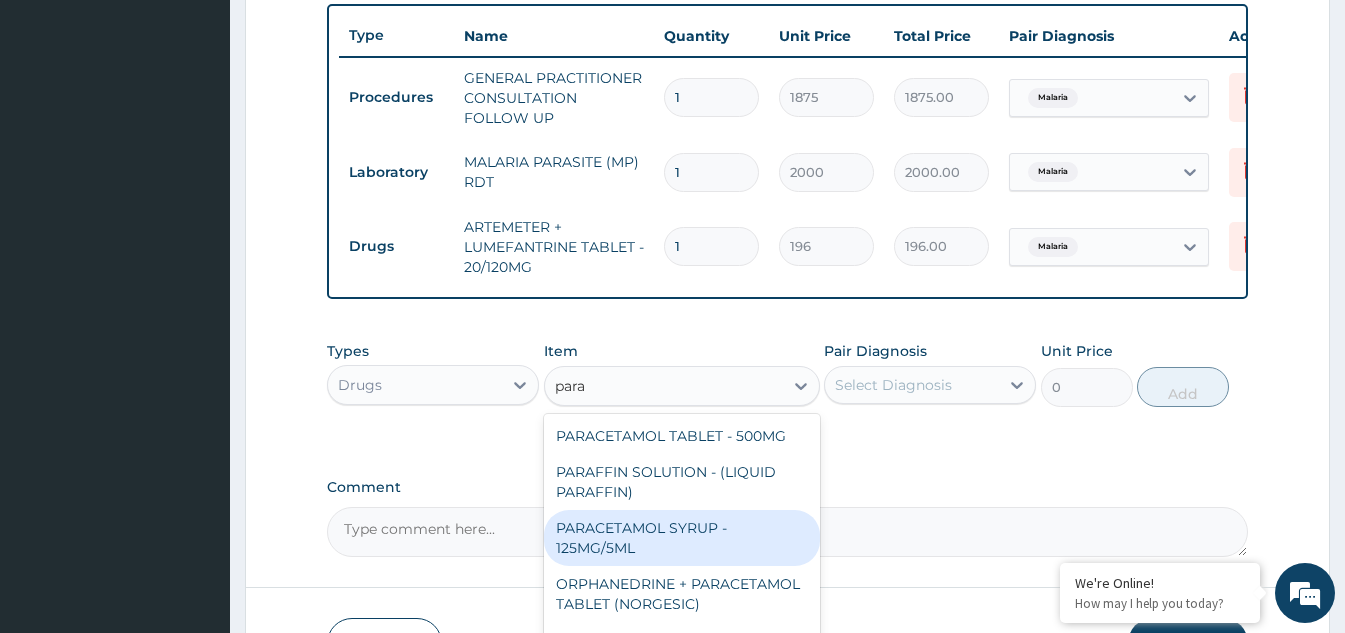 click on "PARACETAMOL SYRUP - 125MG/5ML" at bounding box center [682, 538] 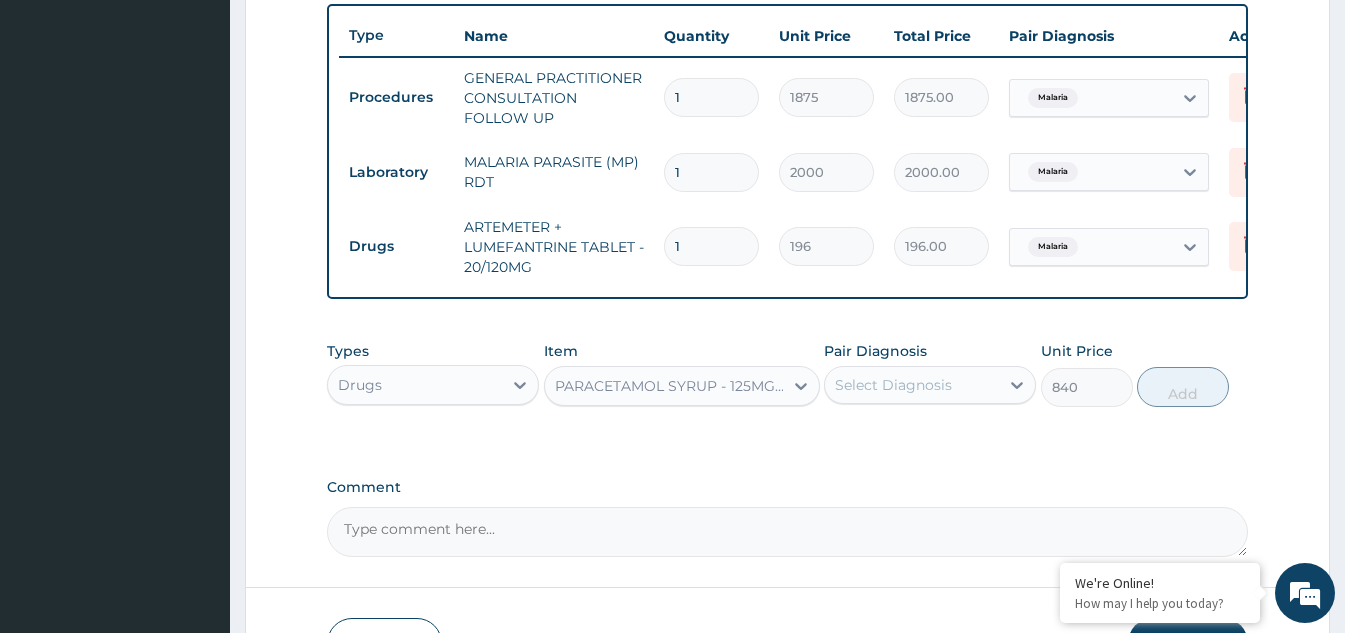click on "Select Diagnosis" at bounding box center (912, 385) 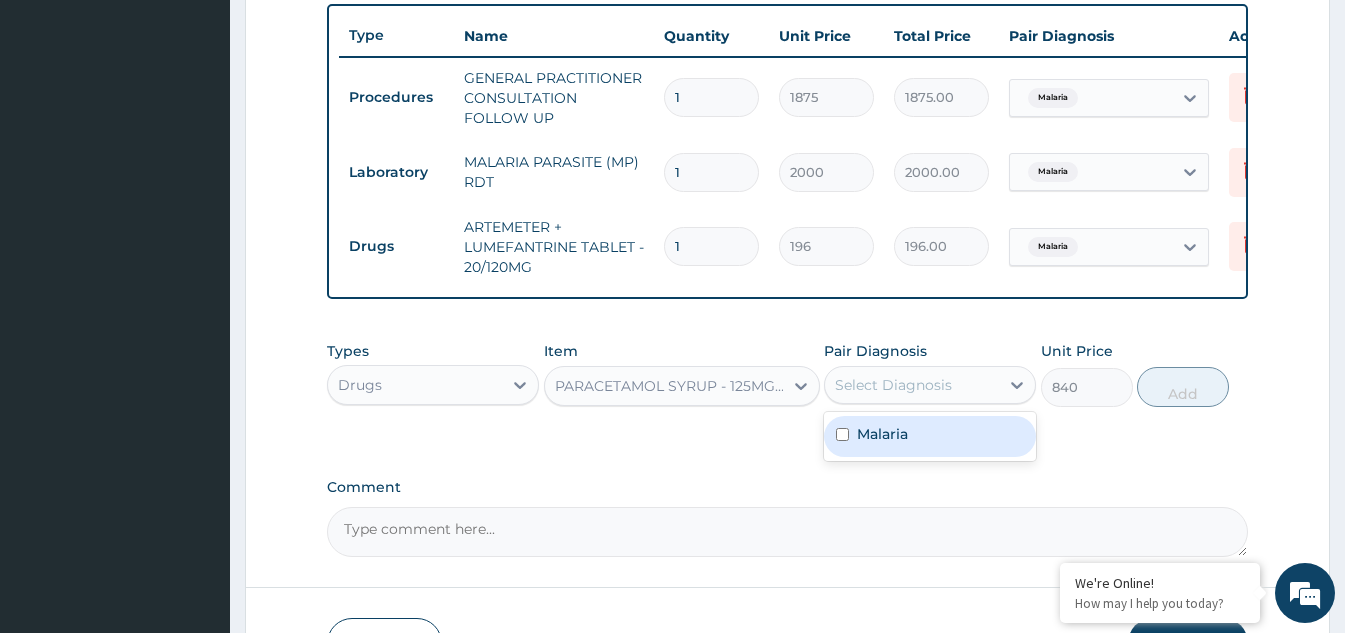 click at bounding box center (842, 434) 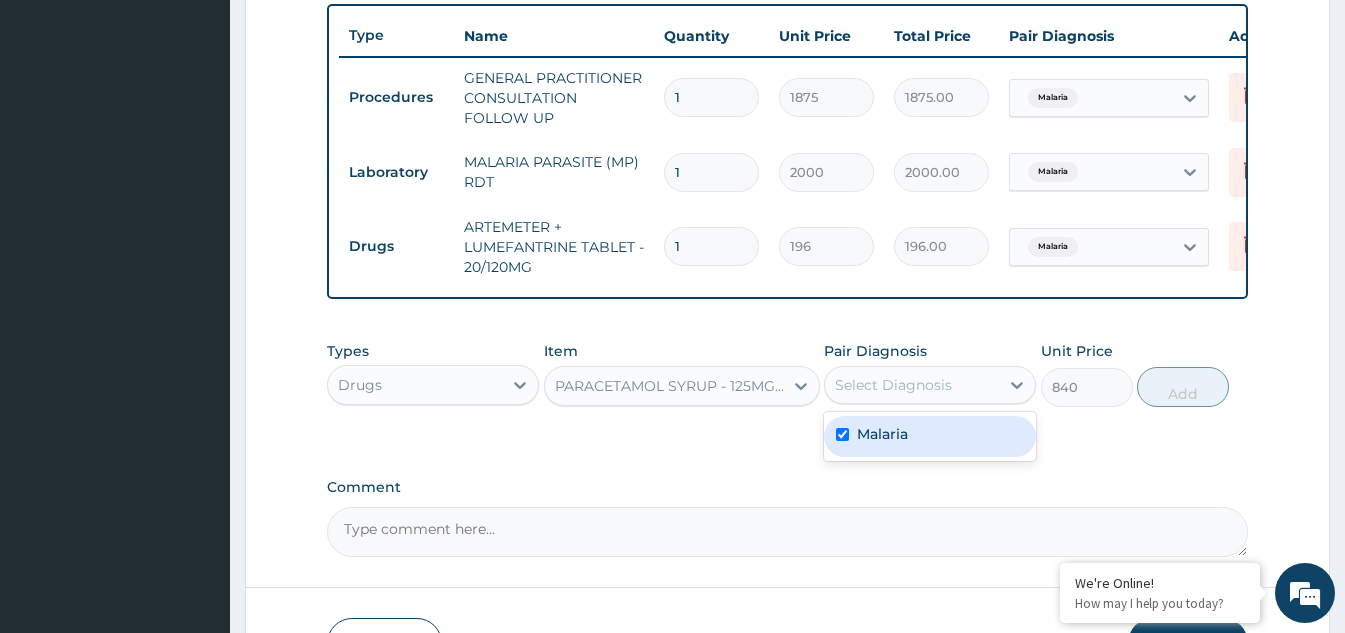 checkbox on "true" 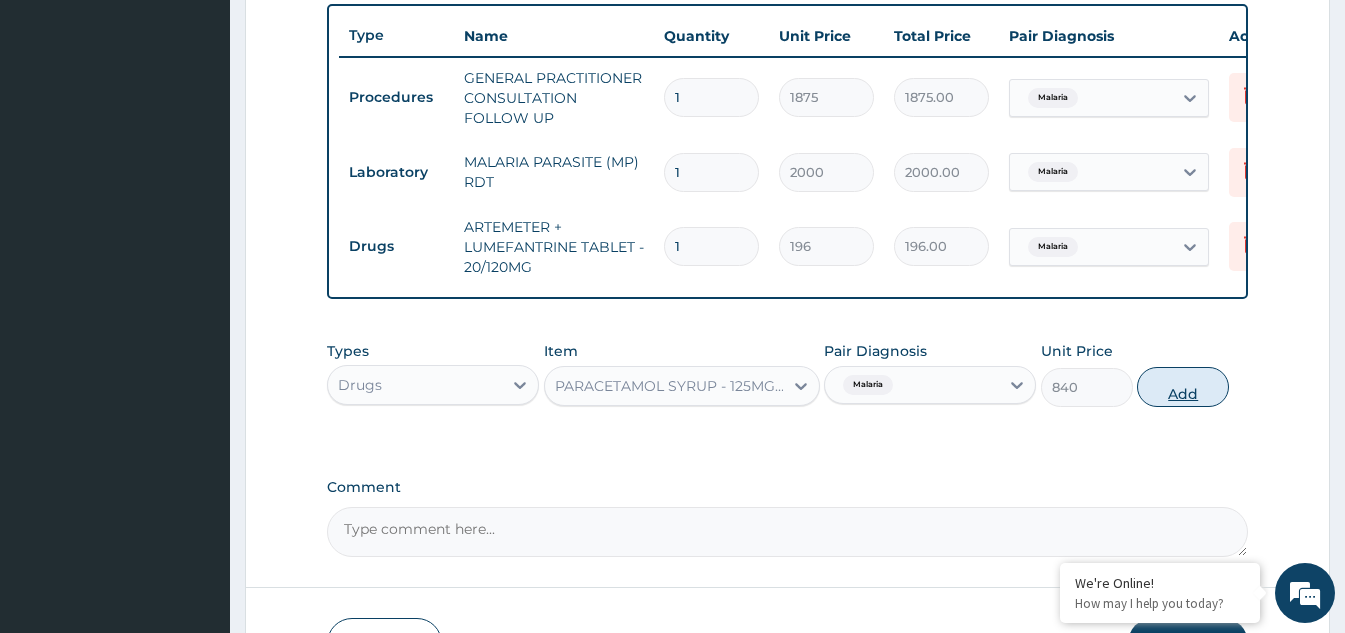 click on "Add" at bounding box center [1183, 387] 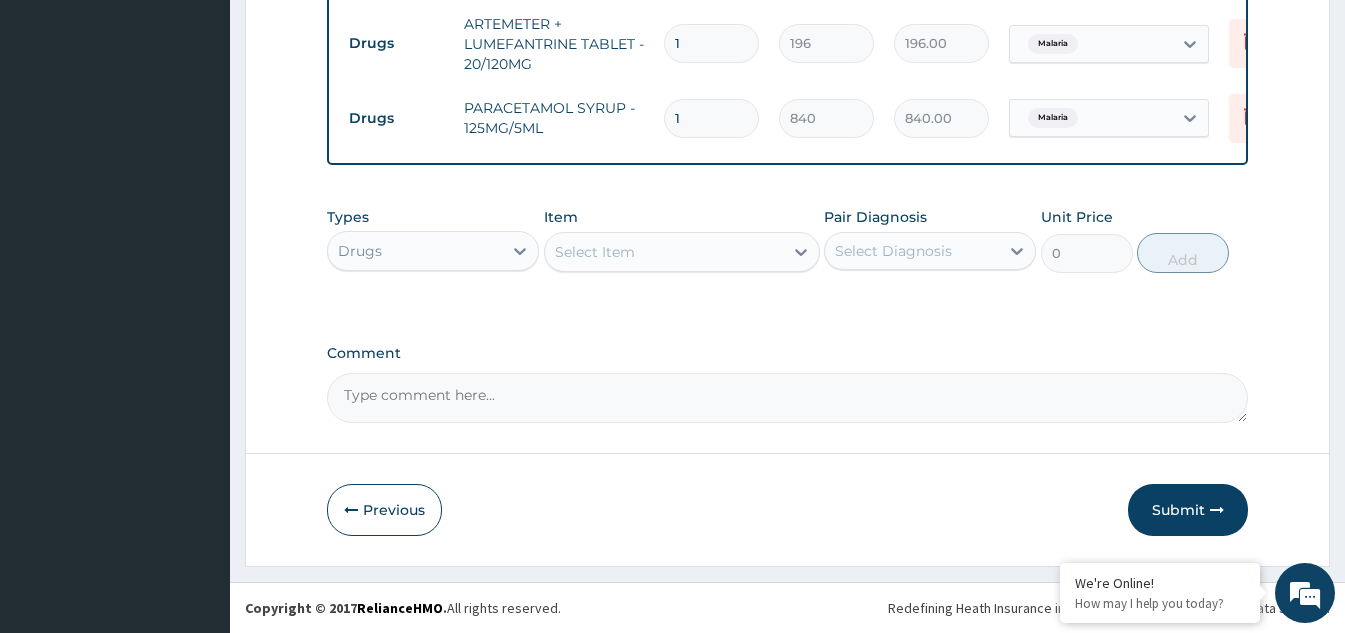 scroll, scrollTop: 958, scrollLeft: 0, axis: vertical 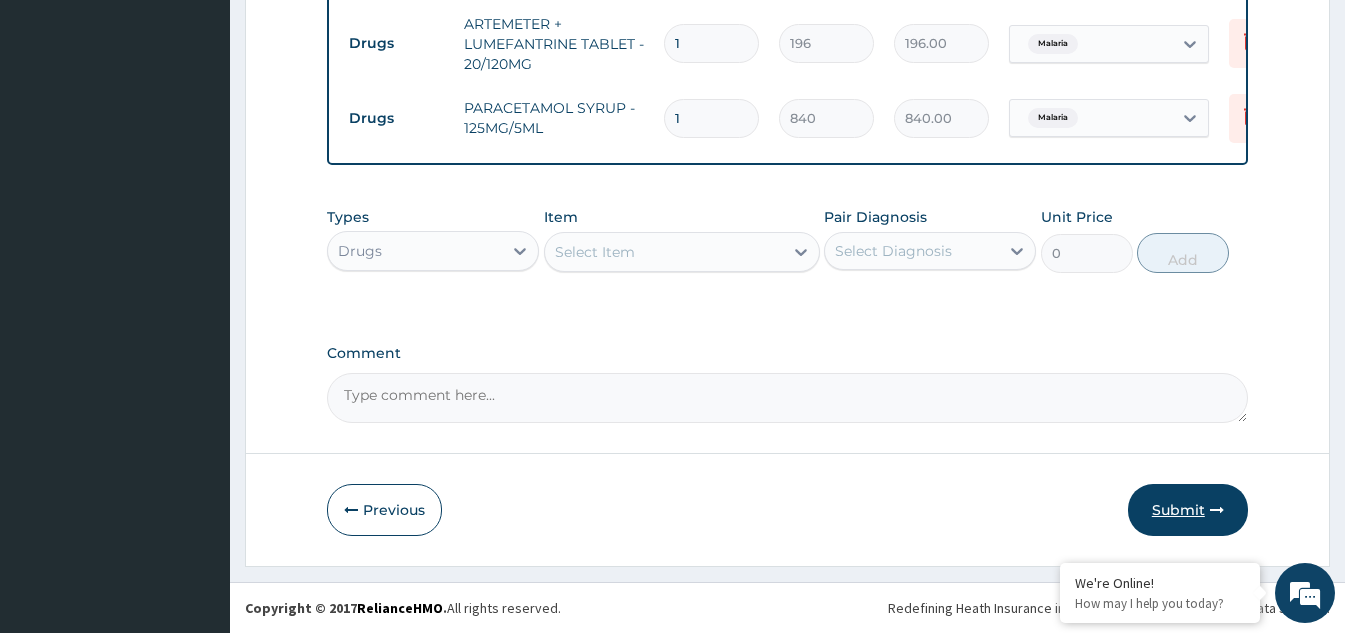 click on "Submit" at bounding box center (1188, 510) 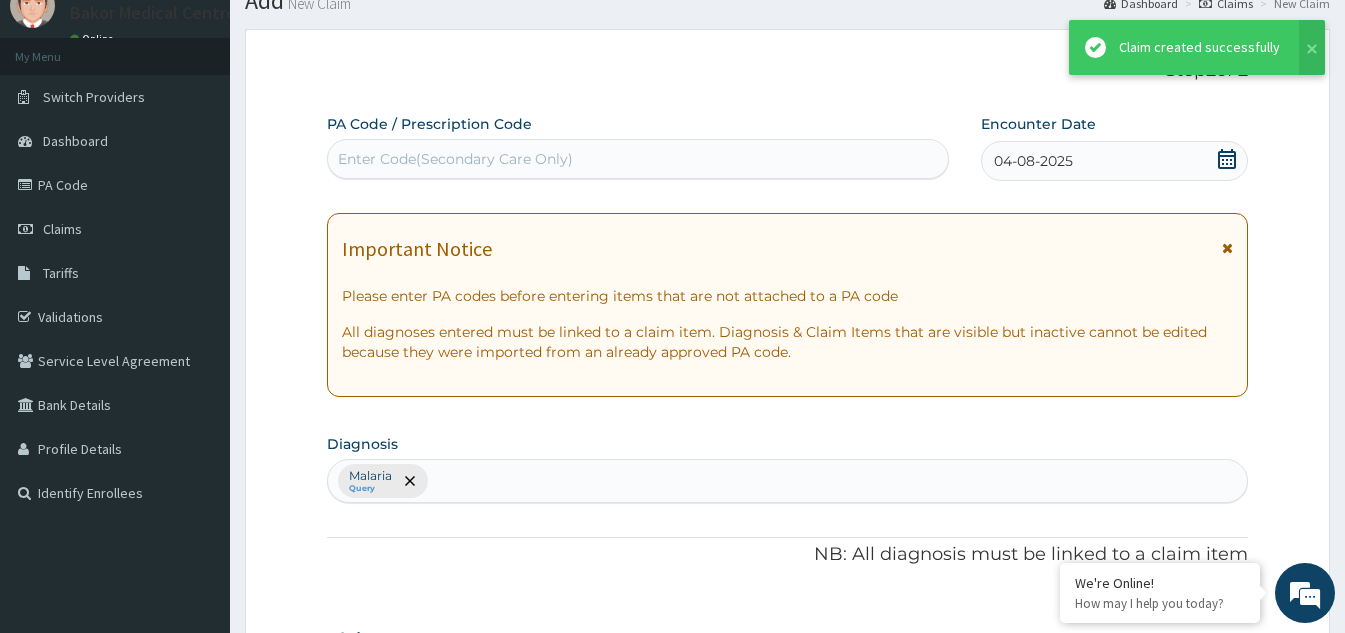 scroll, scrollTop: 958, scrollLeft: 0, axis: vertical 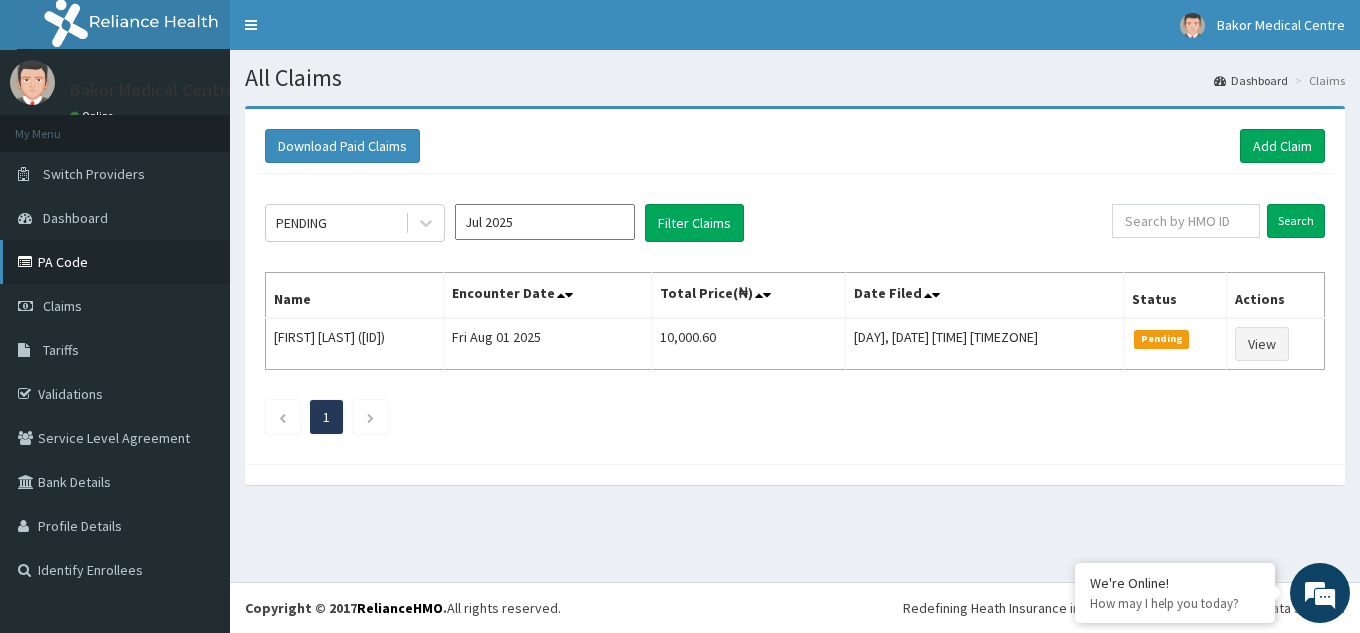 click on "PA Code" at bounding box center [115, 262] 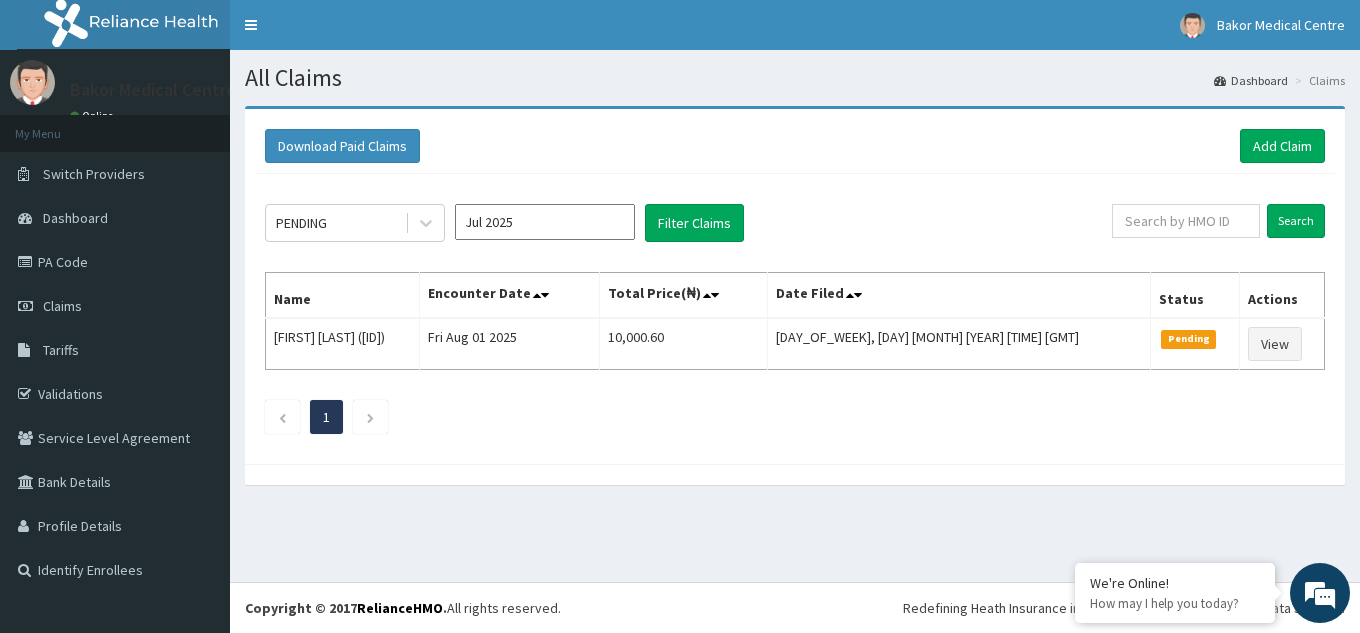 scroll, scrollTop: 0, scrollLeft: 0, axis: both 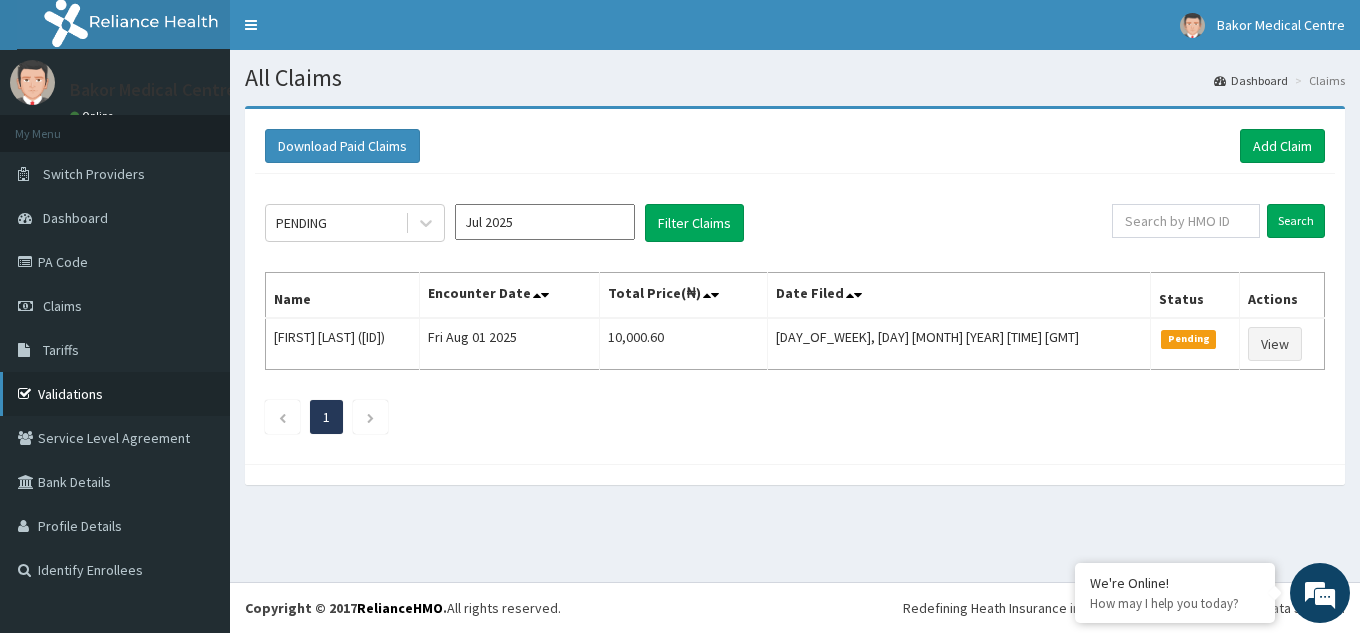 click on "Validations" at bounding box center (115, 394) 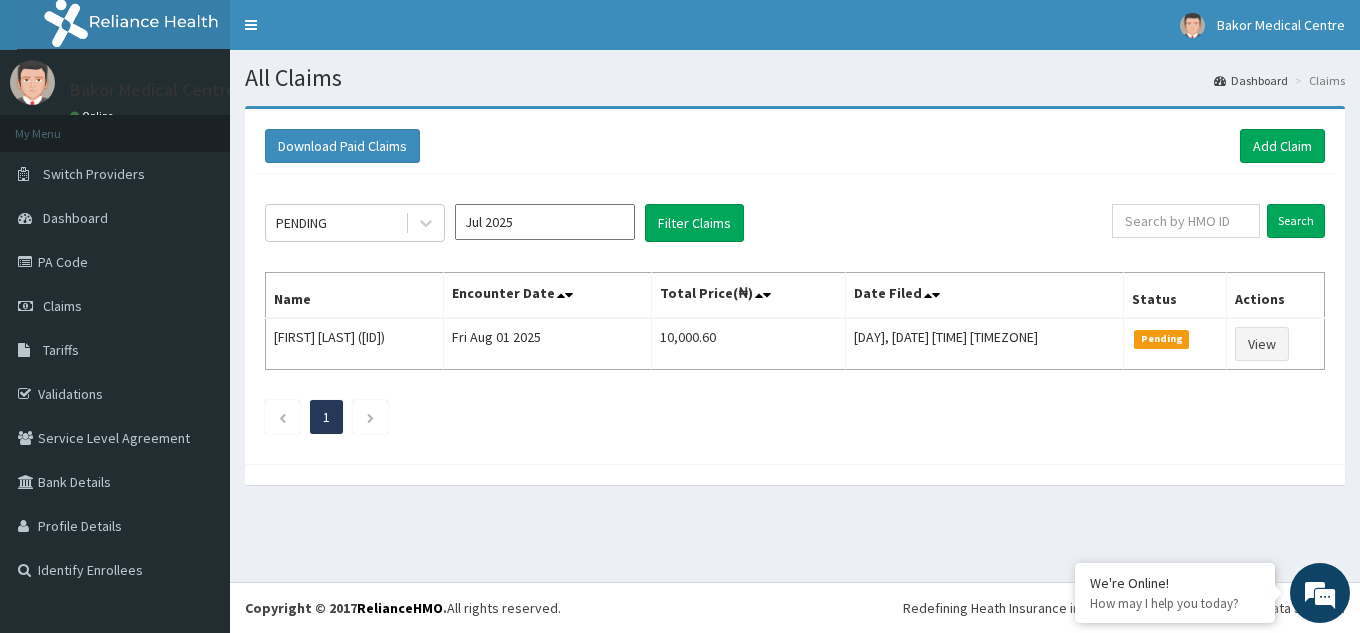 scroll, scrollTop: 0, scrollLeft: 0, axis: both 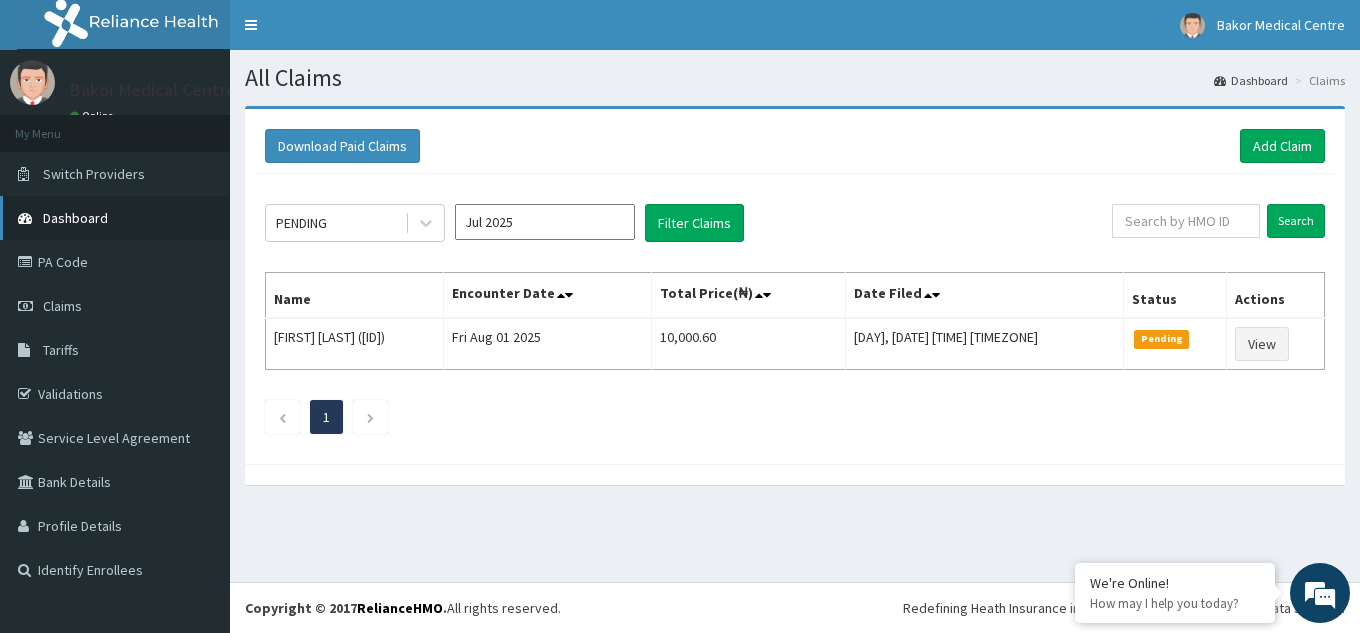 click on "Dashboard" at bounding box center (75, 218) 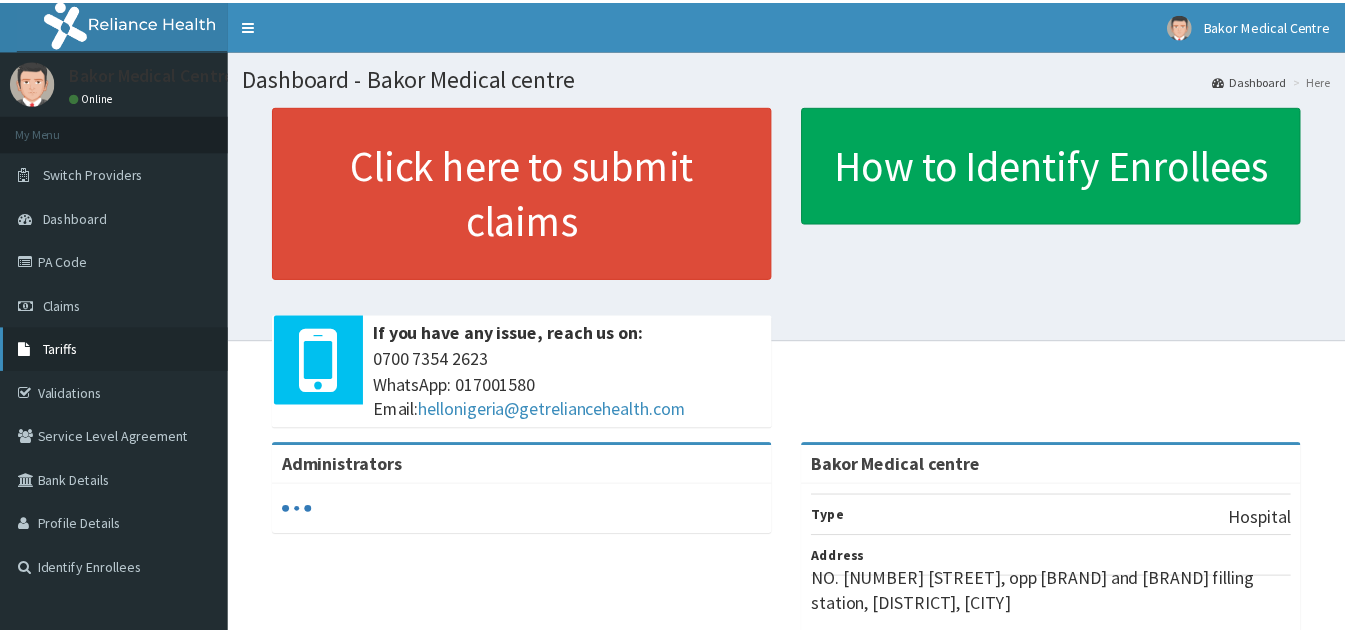 scroll, scrollTop: 0, scrollLeft: 0, axis: both 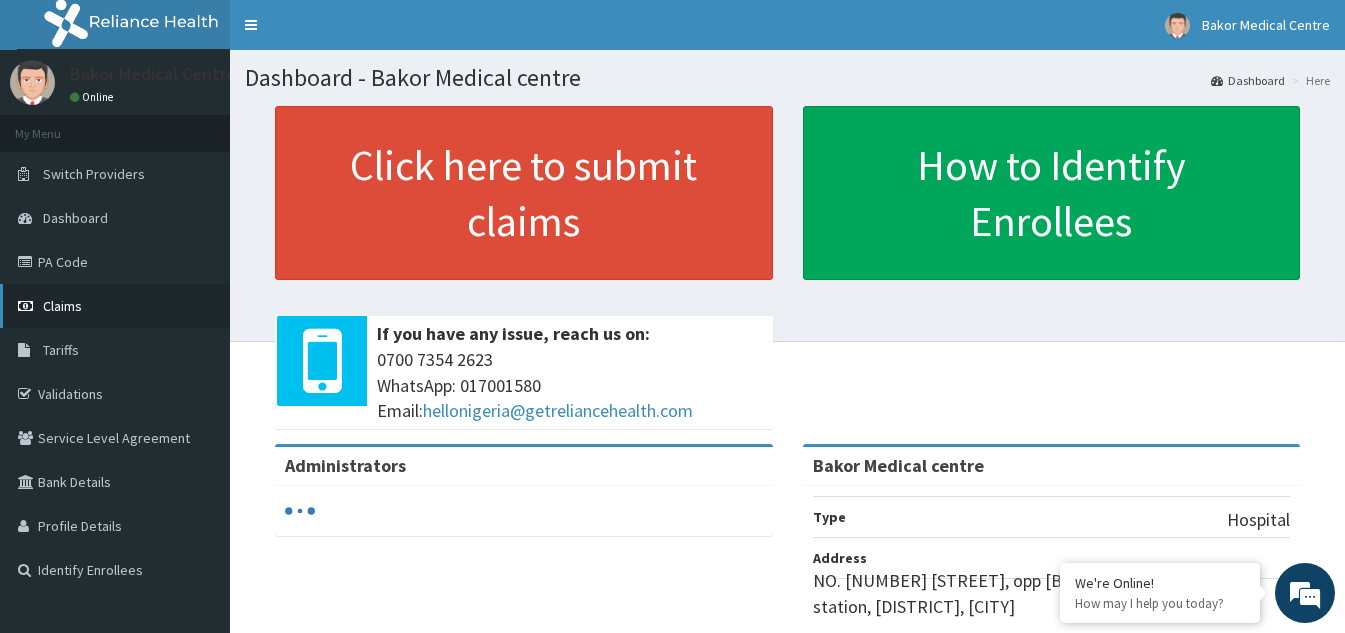 click on "Claims" at bounding box center (62, 306) 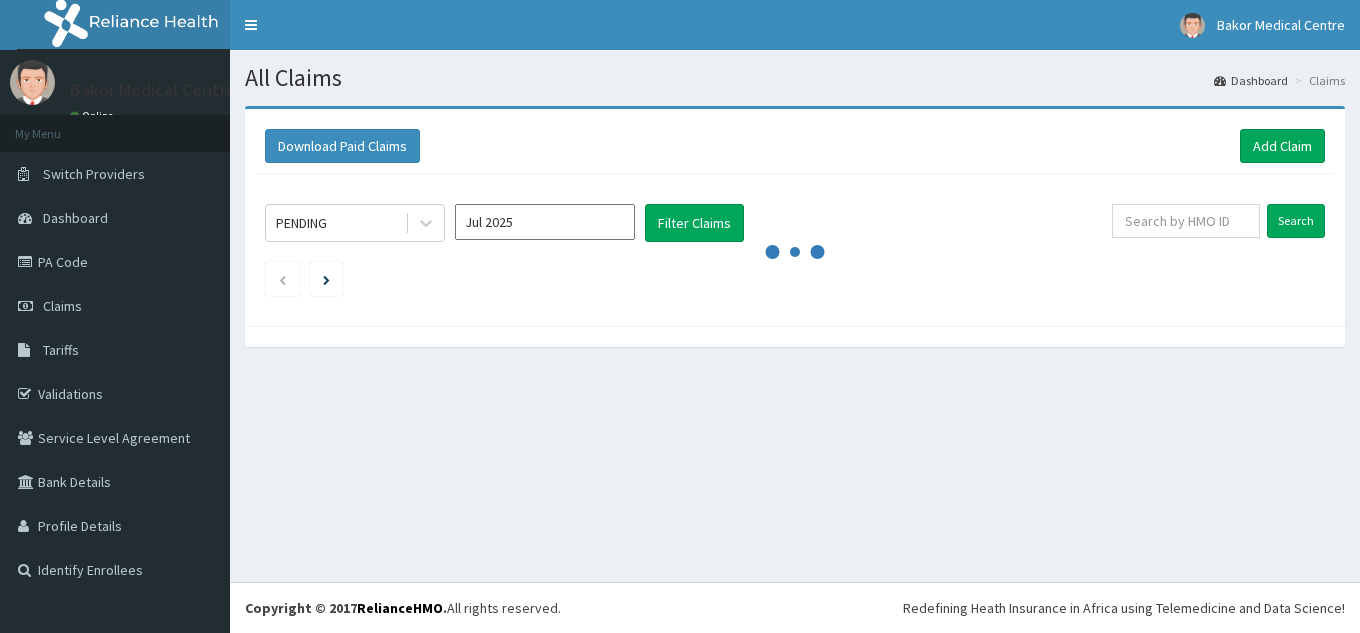scroll, scrollTop: 0, scrollLeft: 0, axis: both 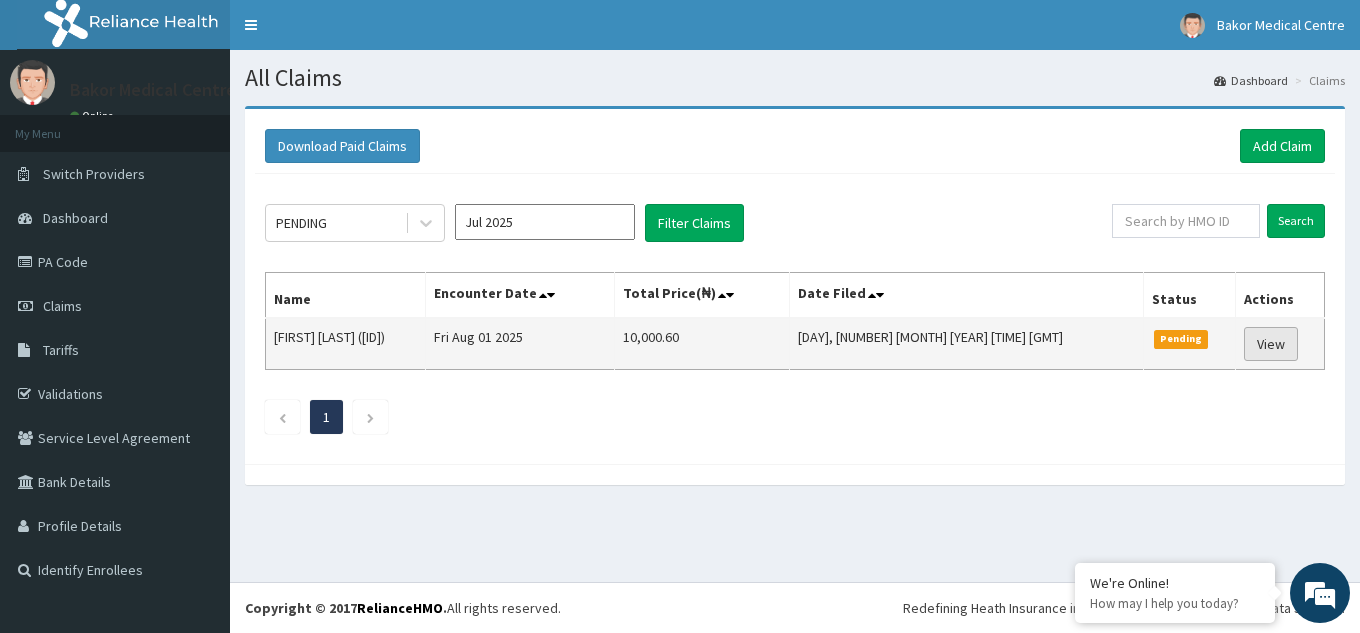 click on "View" at bounding box center (1271, 344) 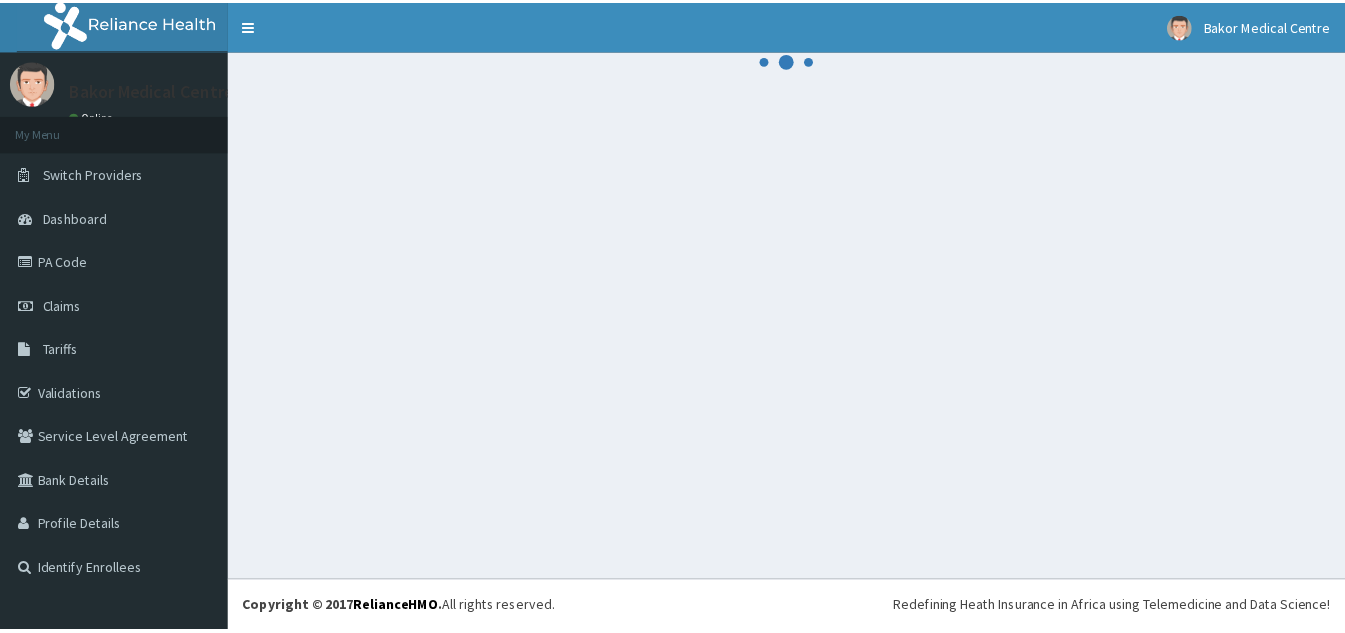 scroll, scrollTop: 0, scrollLeft: 0, axis: both 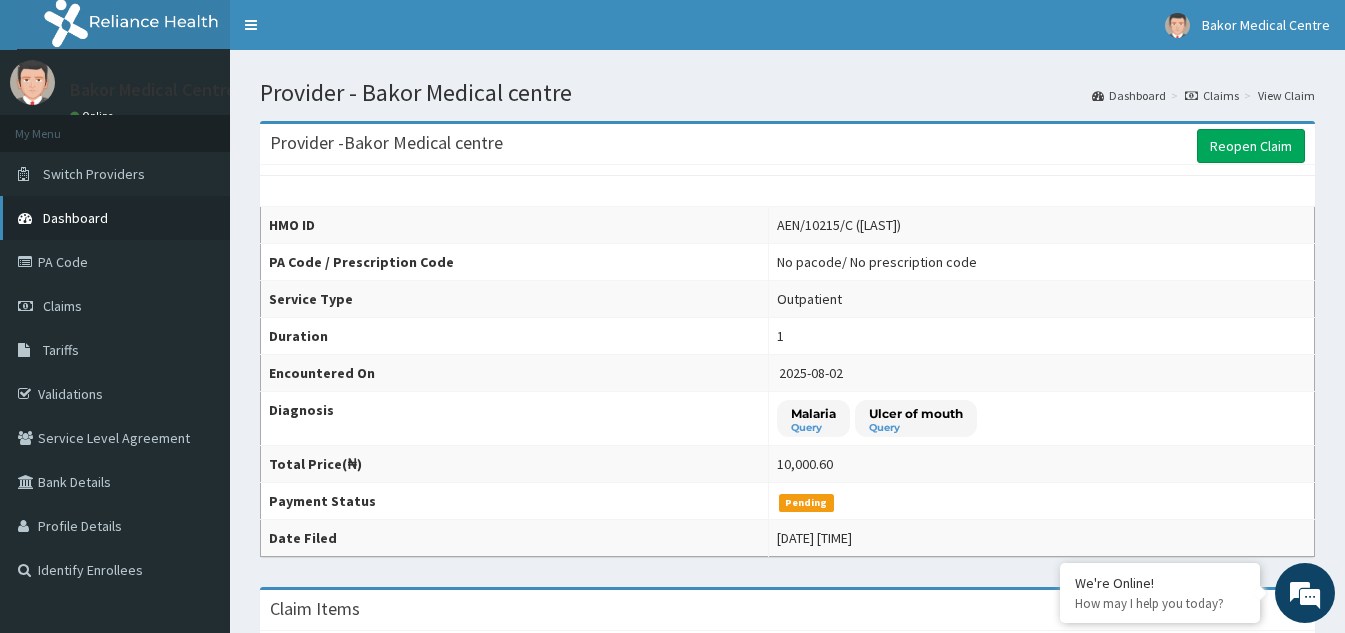 click on "Dashboard" at bounding box center (75, 218) 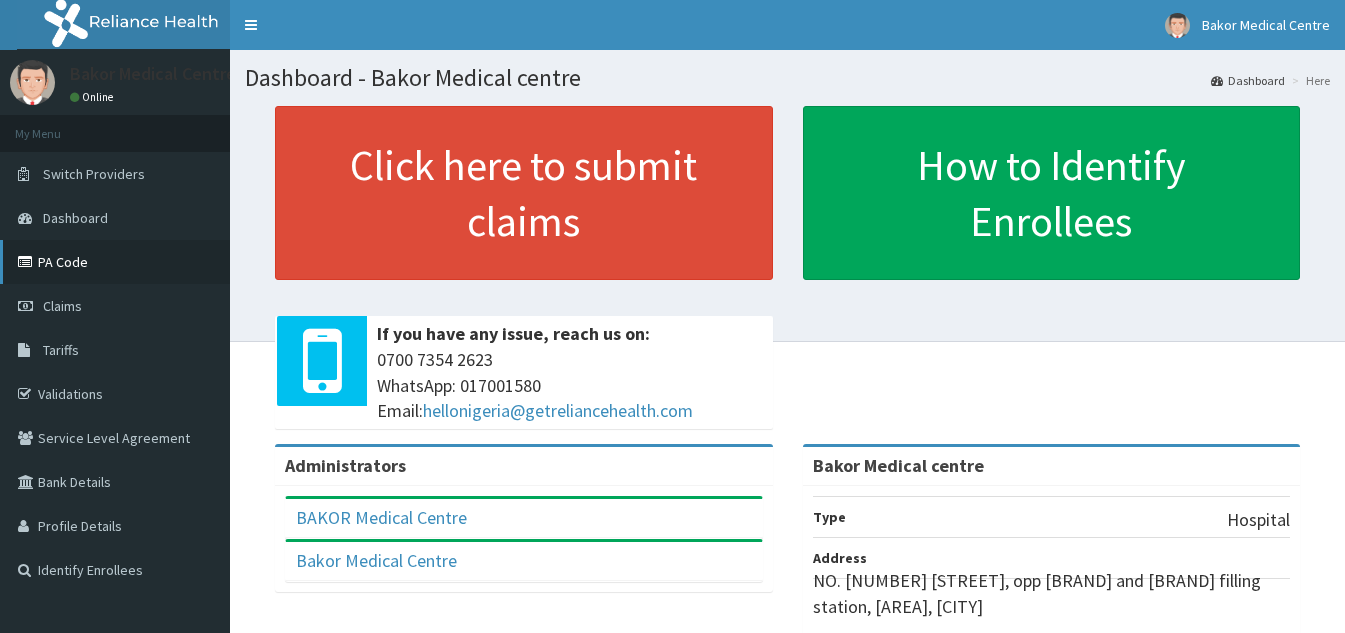 scroll, scrollTop: 0, scrollLeft: 0, axis: both 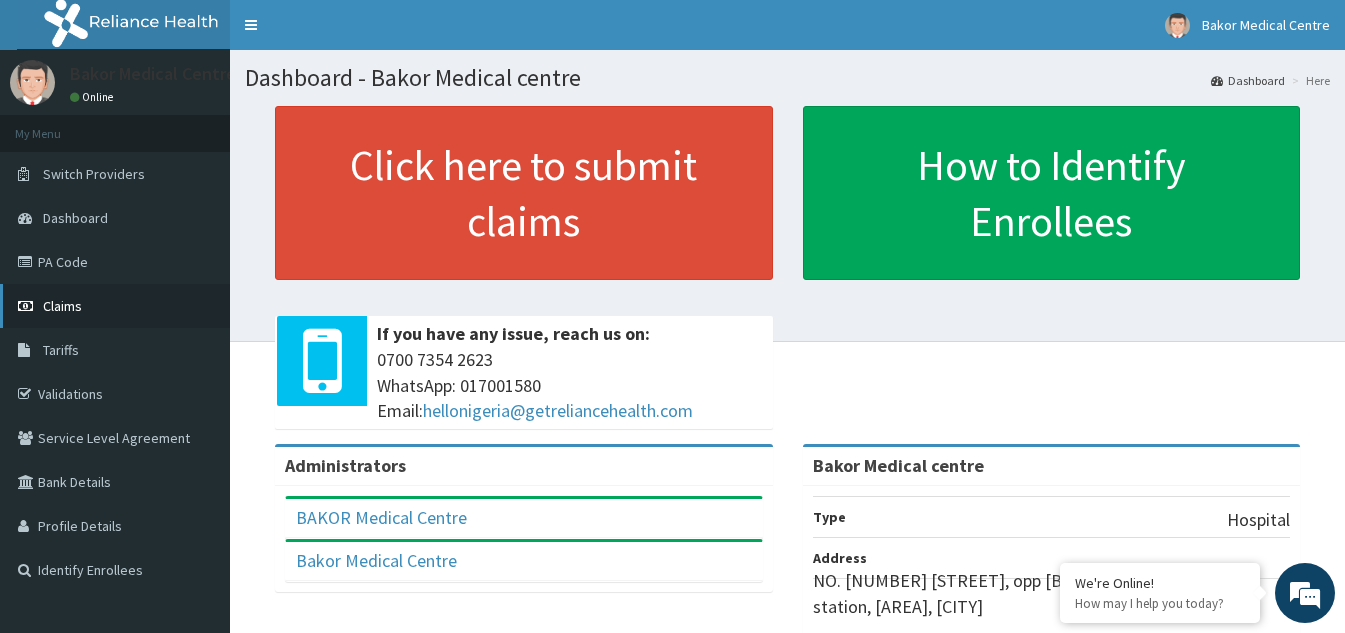click on "Claims" at bounding box center (62, 306) 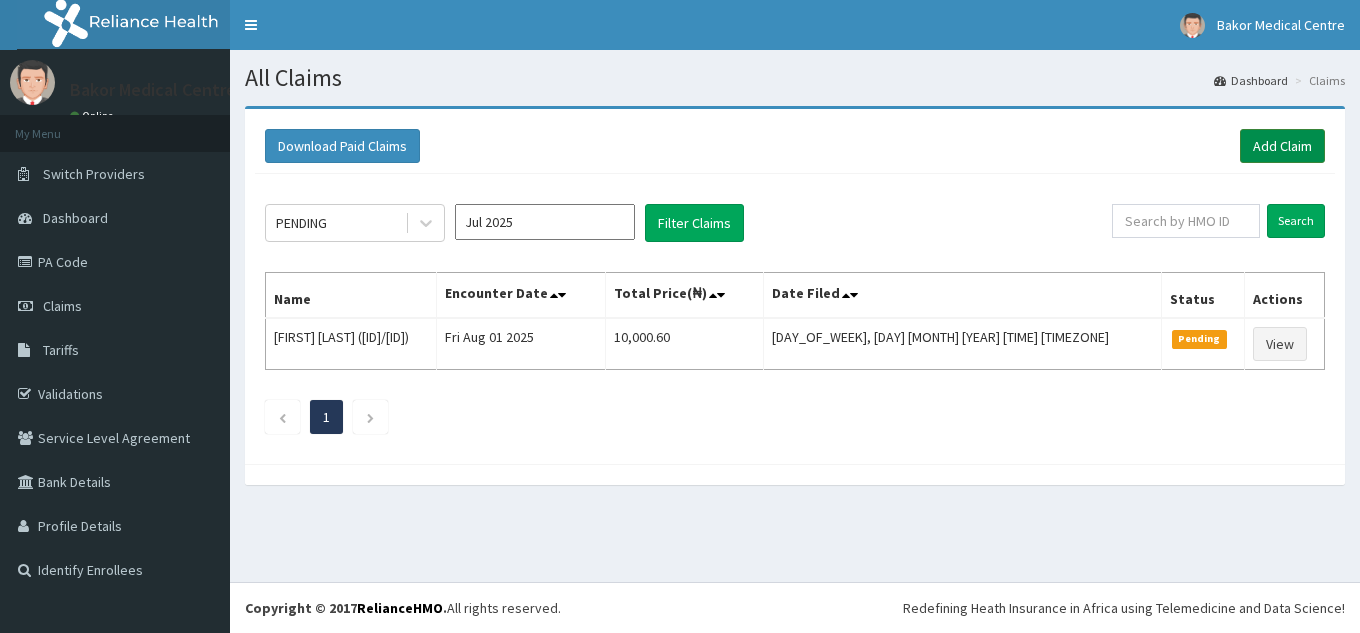 scroll, scrollTop: 0, scrollLeft: 0, axis: both 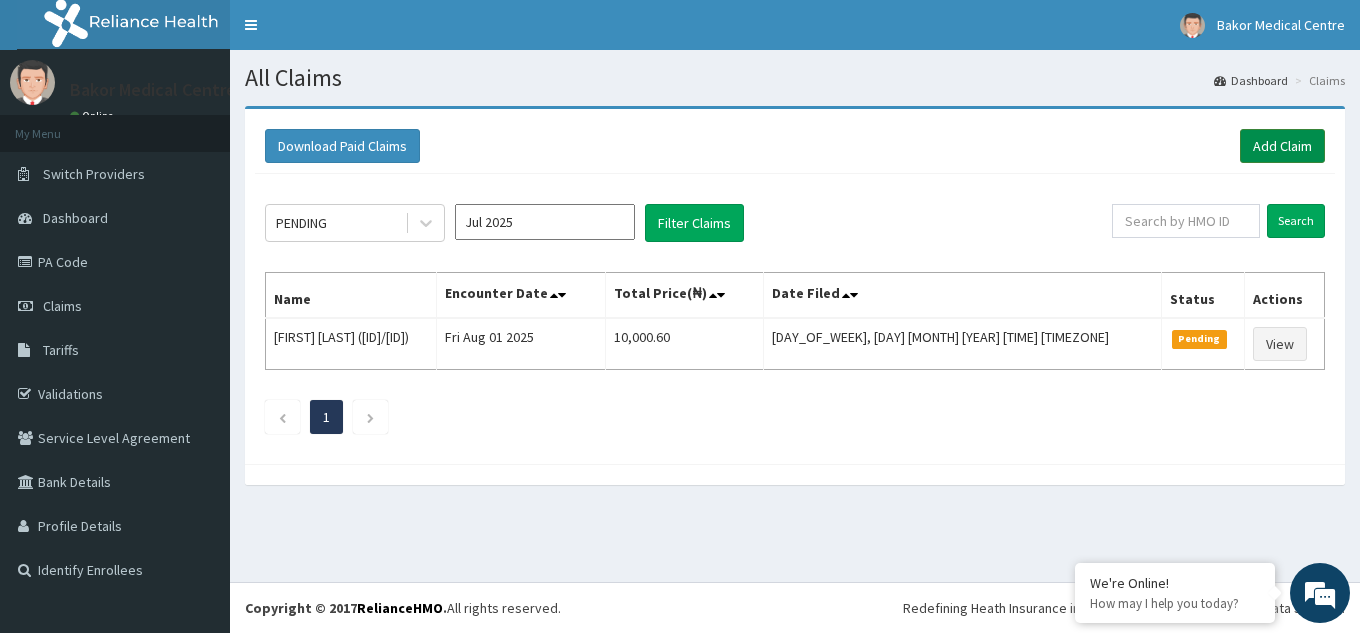 click on "Add Claim" at bounding box center [1282, 146] 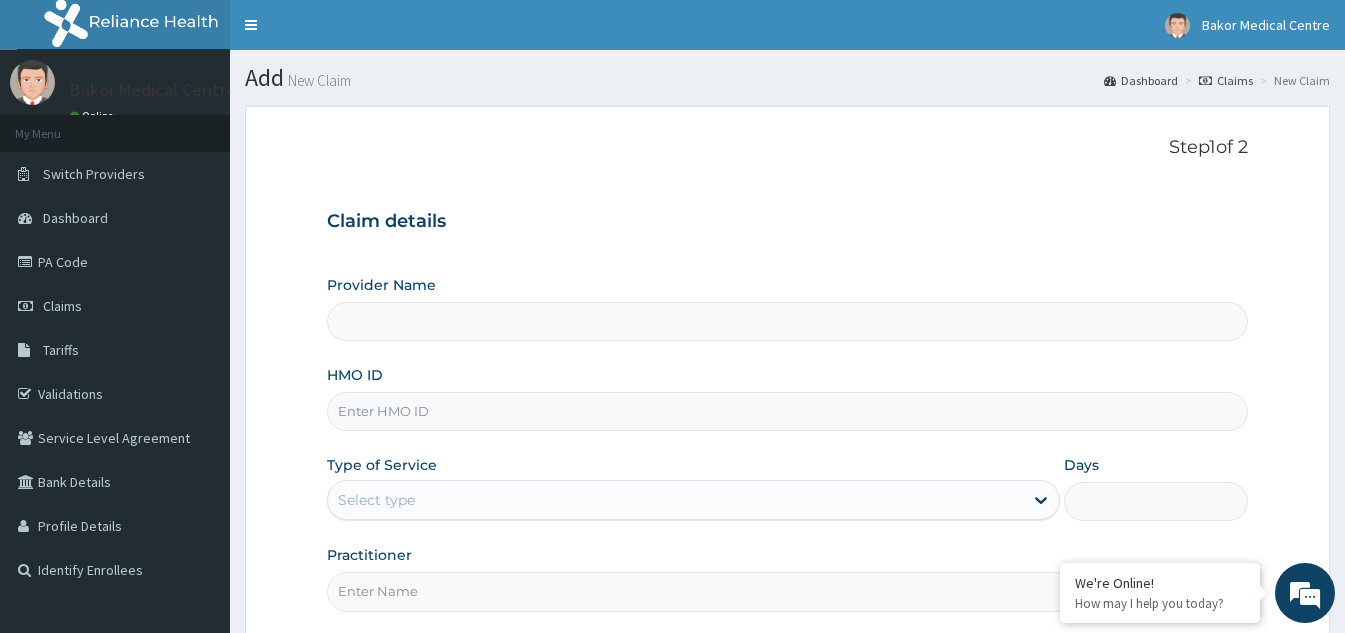 type on "Bakor Medical centre" 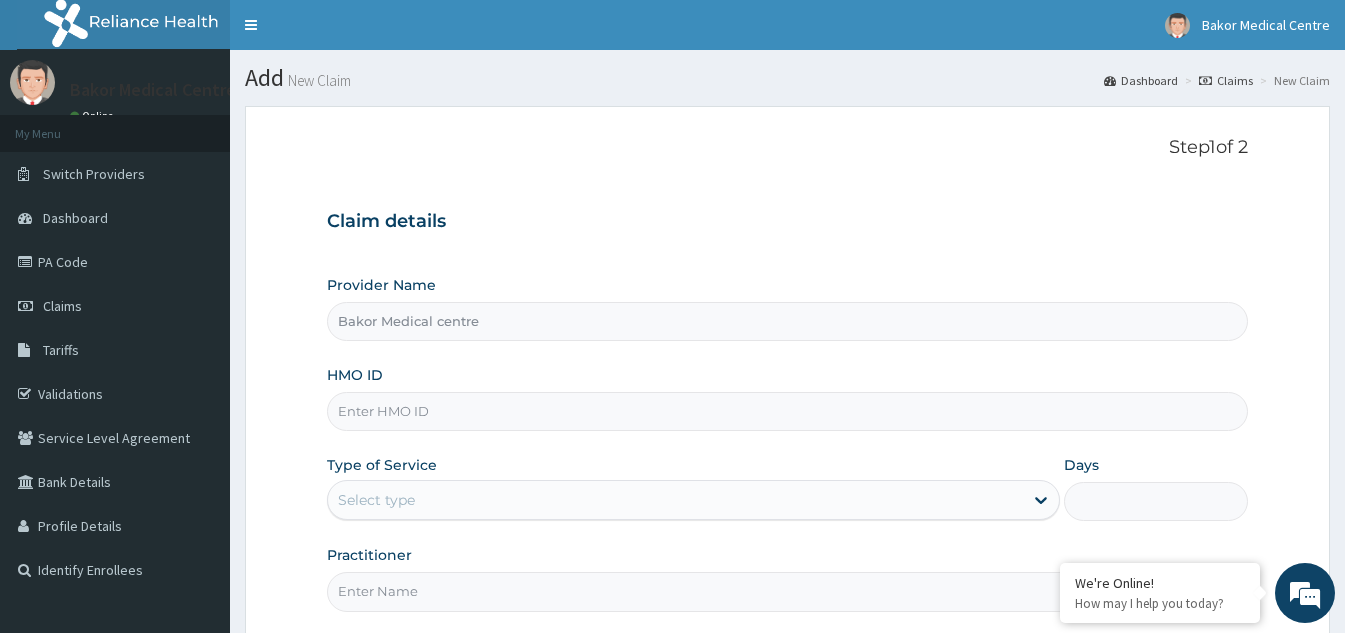 scroll, scrollTop: 0, scrollLeft: 0, axis: both 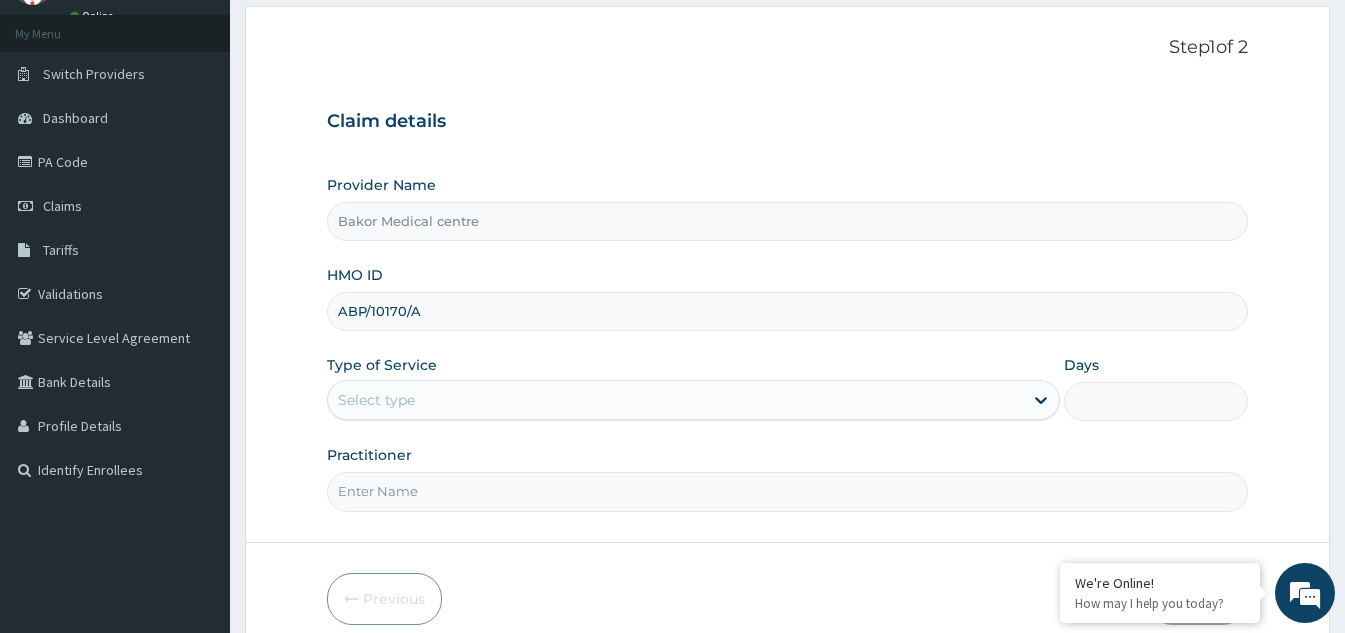 type on "ABP/10170/A" 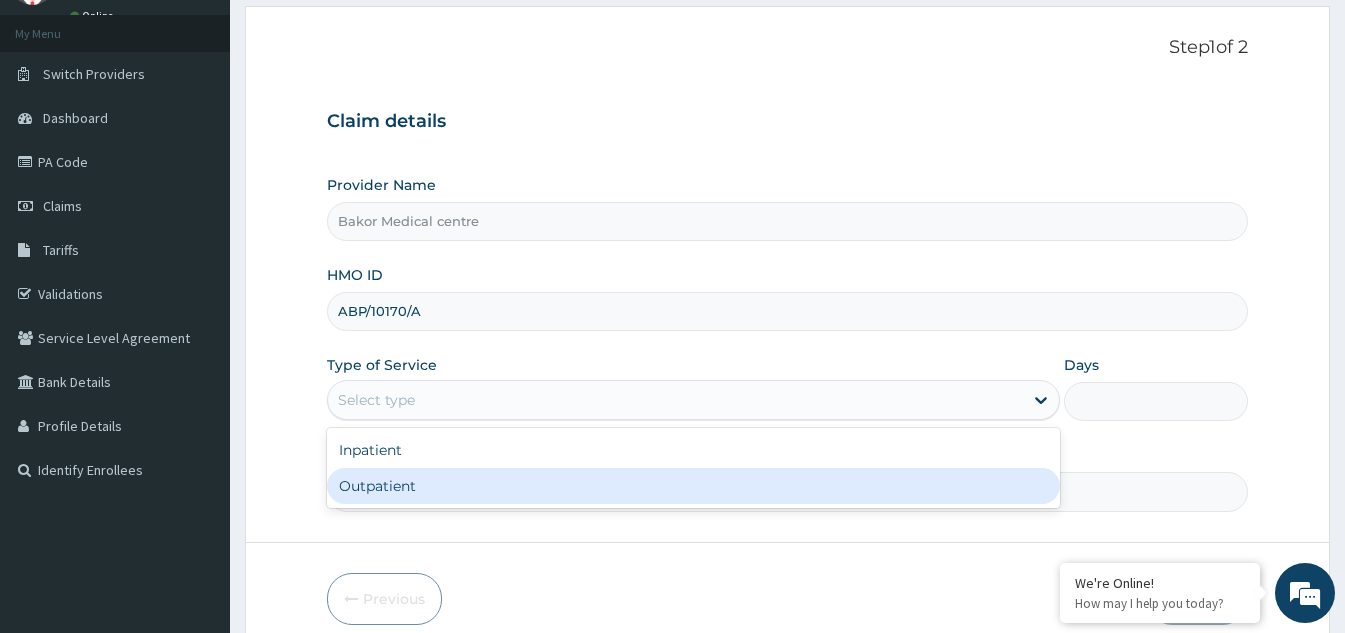 click on "Outpatient" at bounding box center (693, 486) 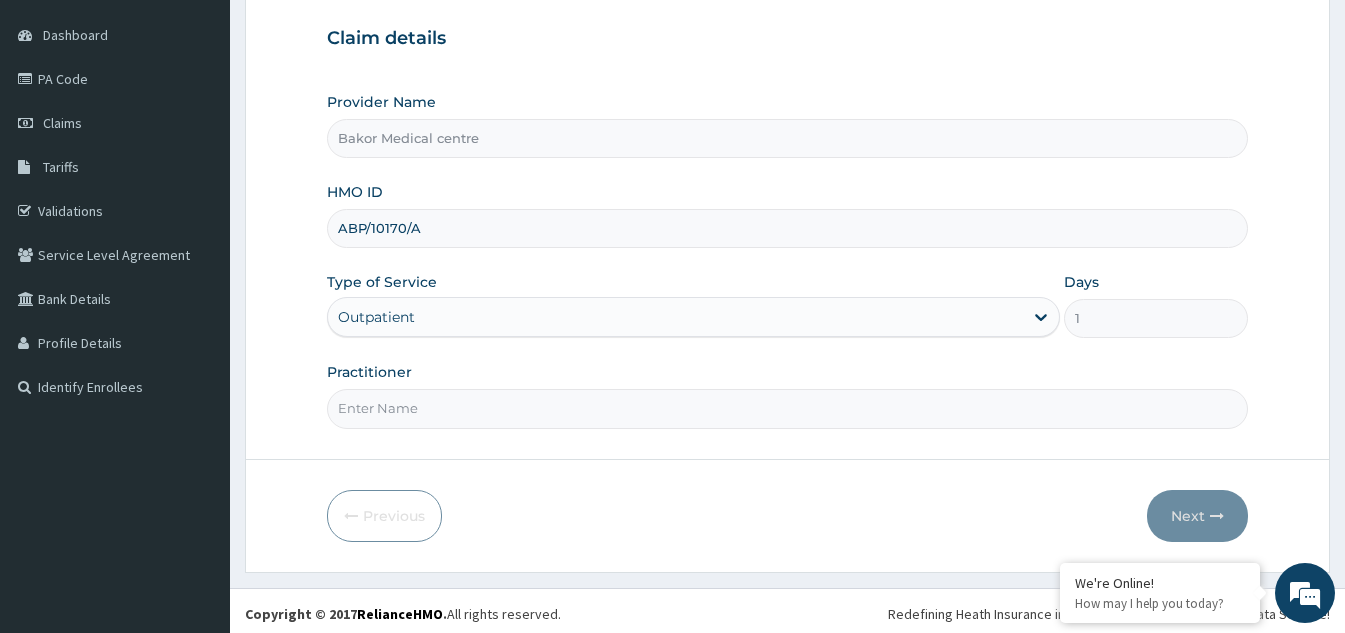 scroll, scrollTop: 189, scrollLeft: 0, axis: vertical 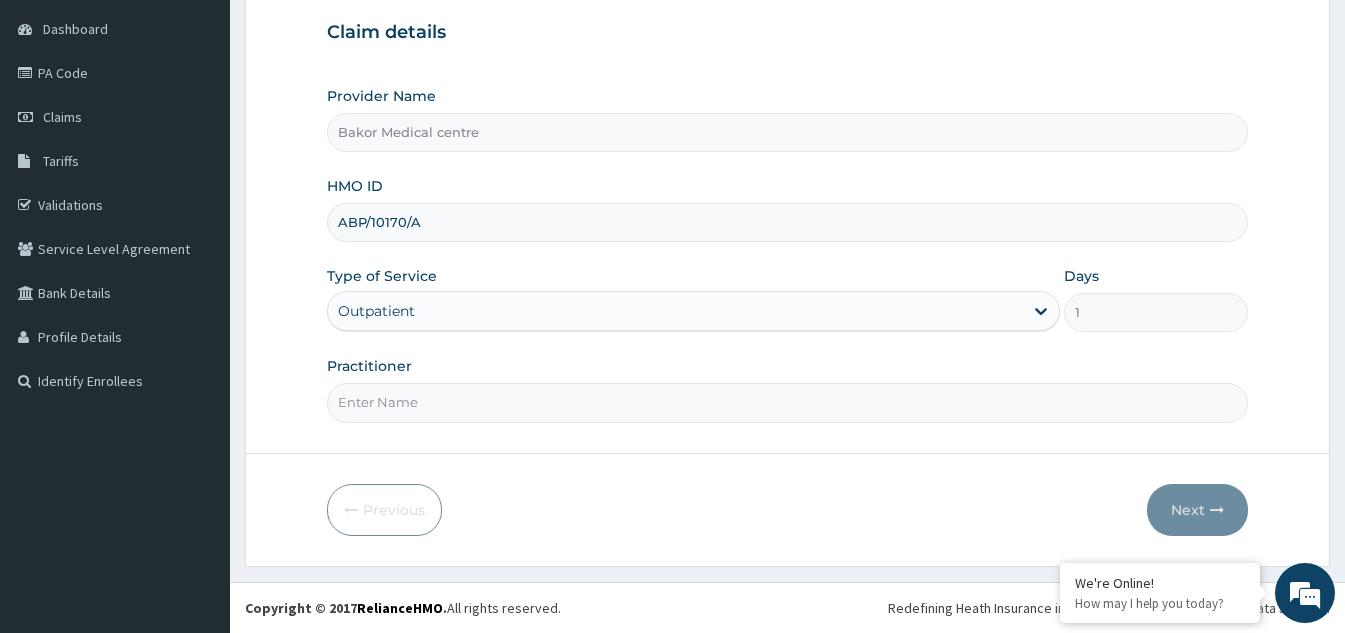 click on "Practitioner" at bounding box center (787, 402) 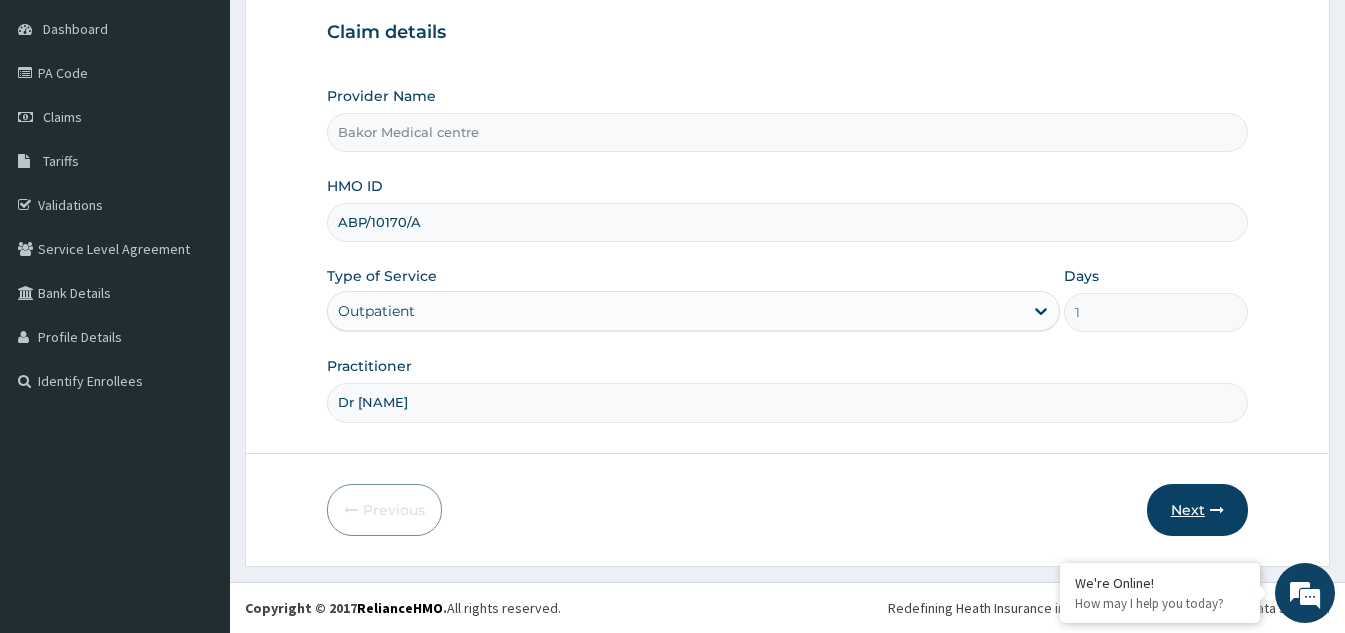 type on "Dr Victor" 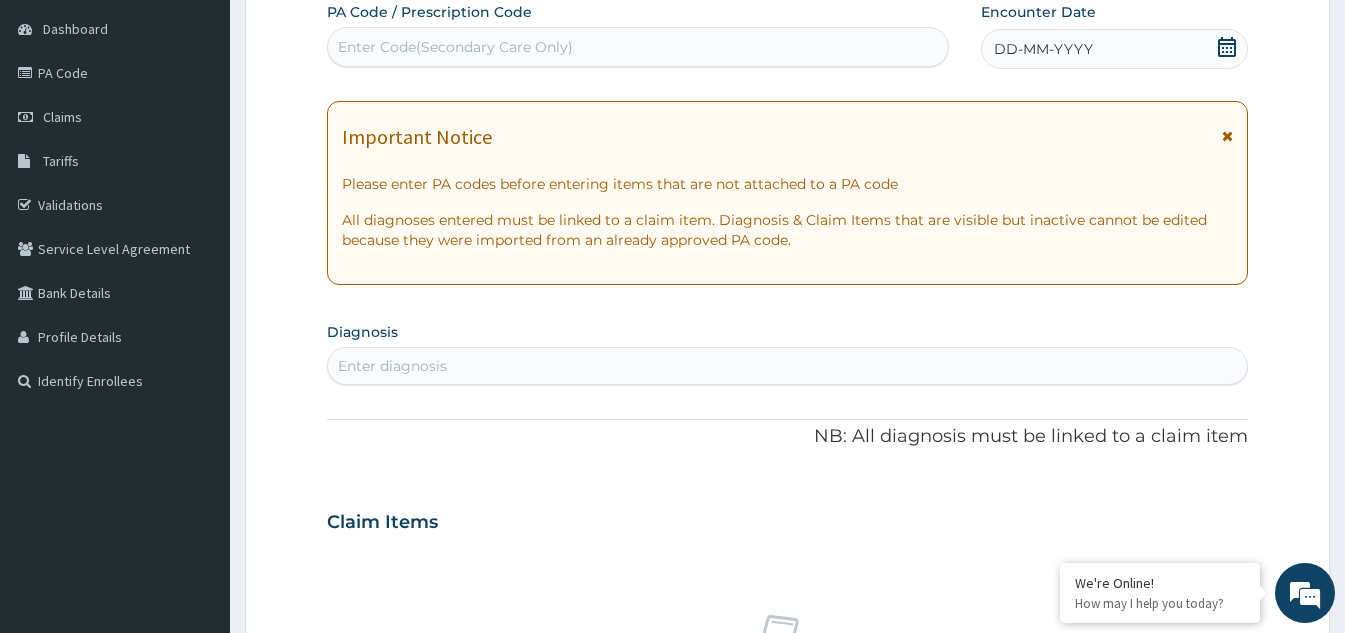 click 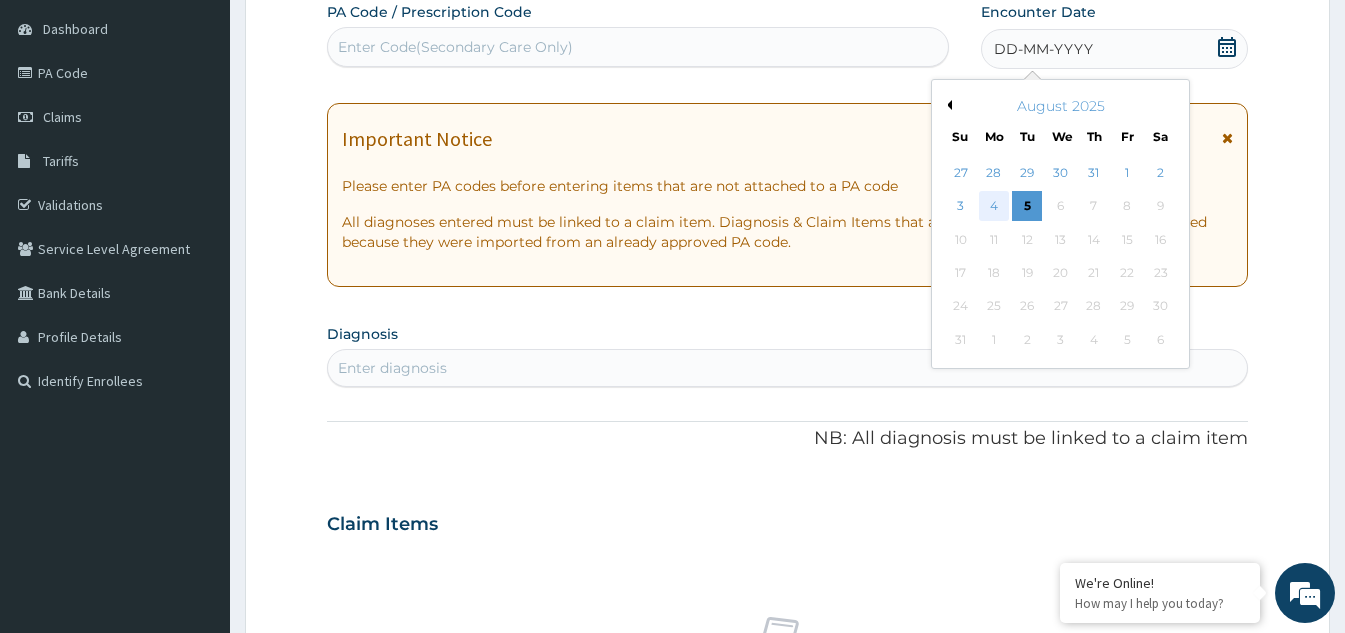 click on "4" at bounding box center (994, 207) 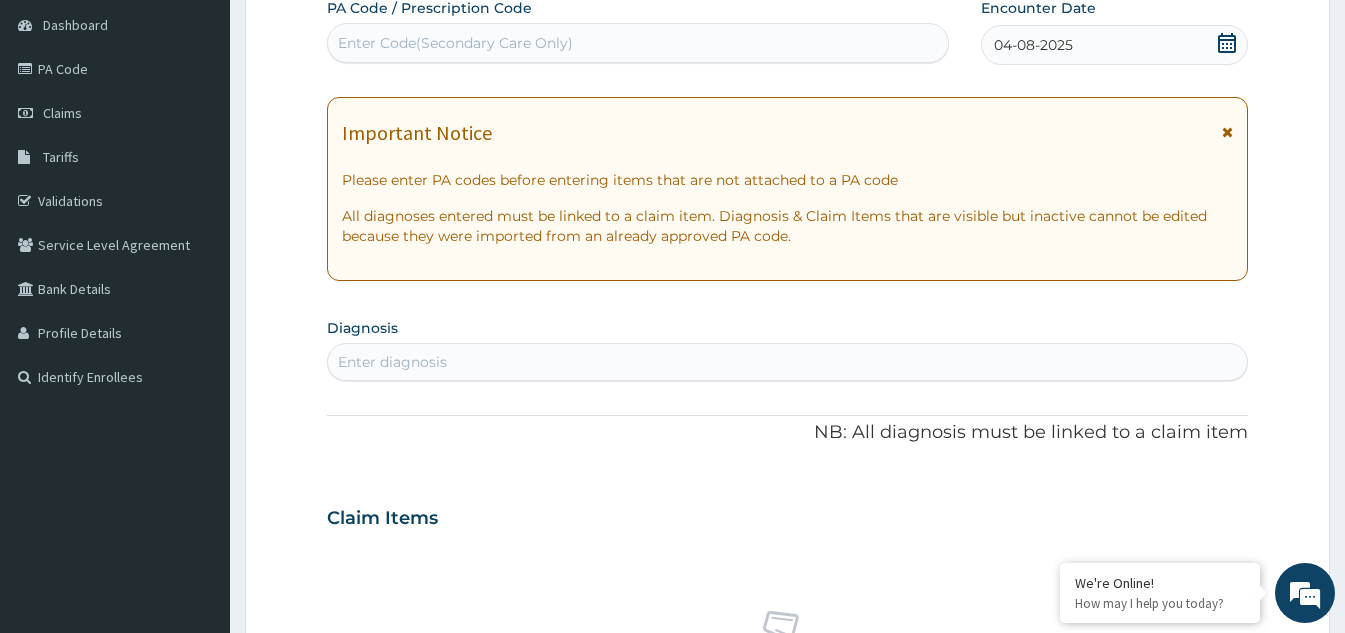 scroll, scrollTop: 289, scrollLeft: 0, axis: vertical 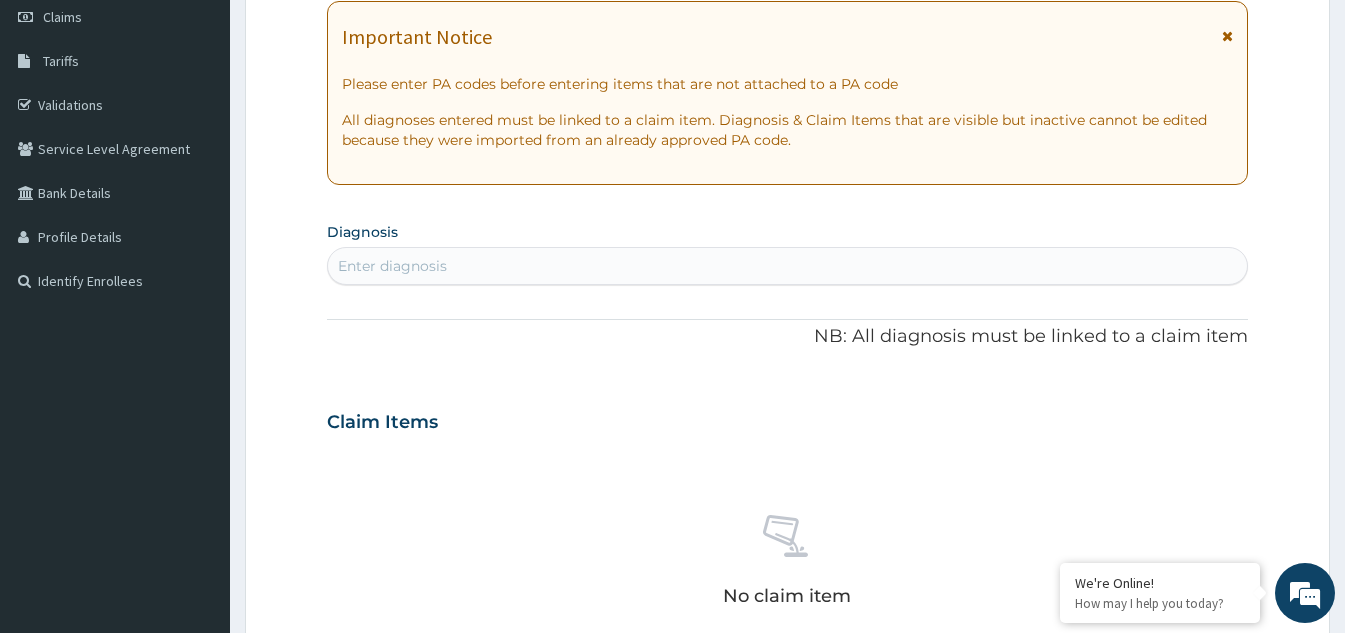 click on "Enter diagnosis" at bounding box center (787, 266) 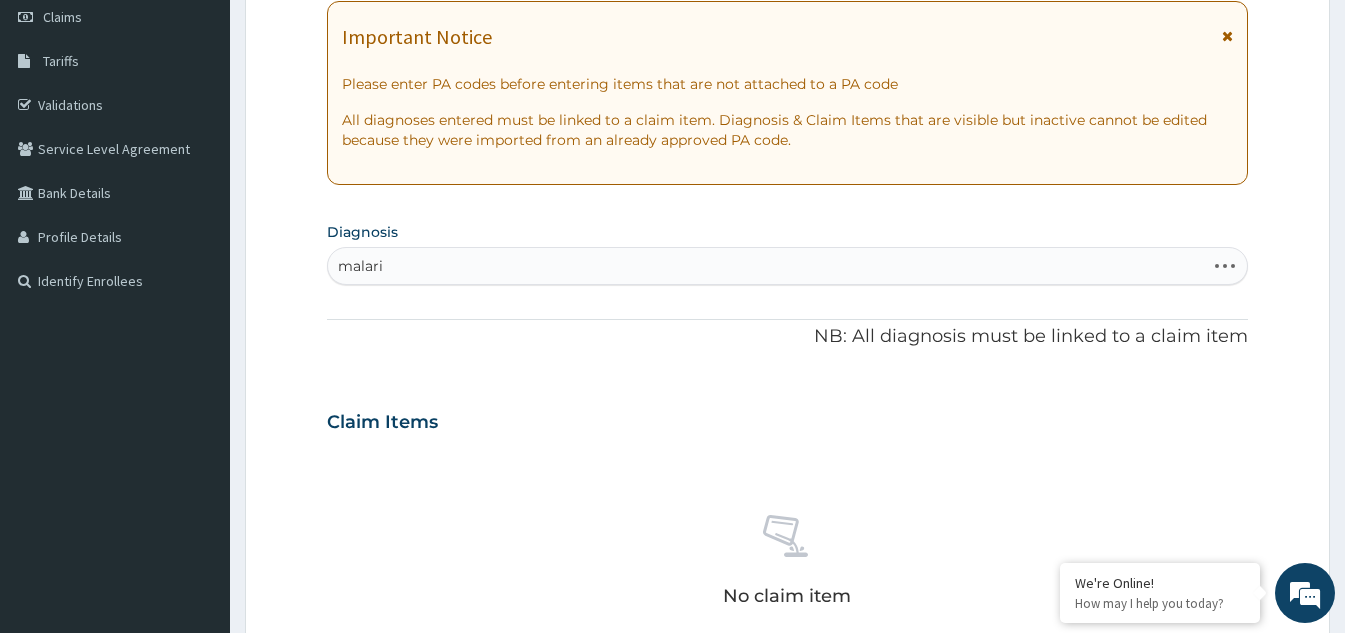 type on "malaria" 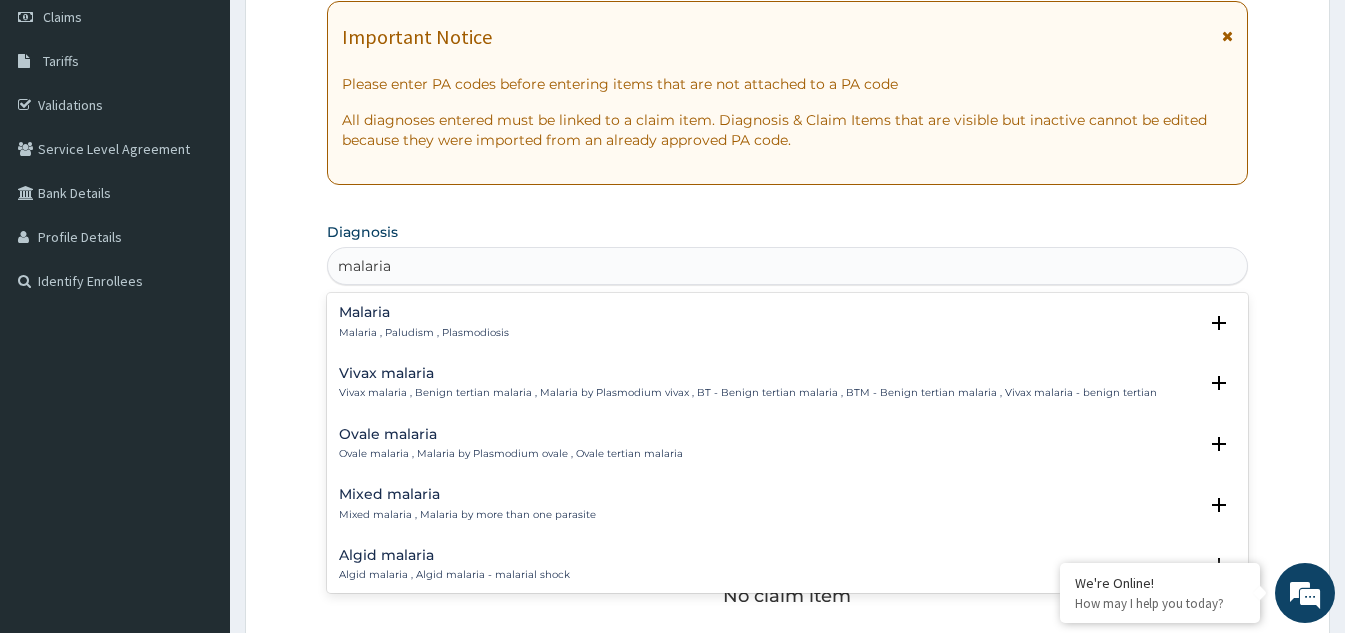 click on "Malaria Malaria , Paludism , Plasmodiosis" at bounding box center [424, 322] 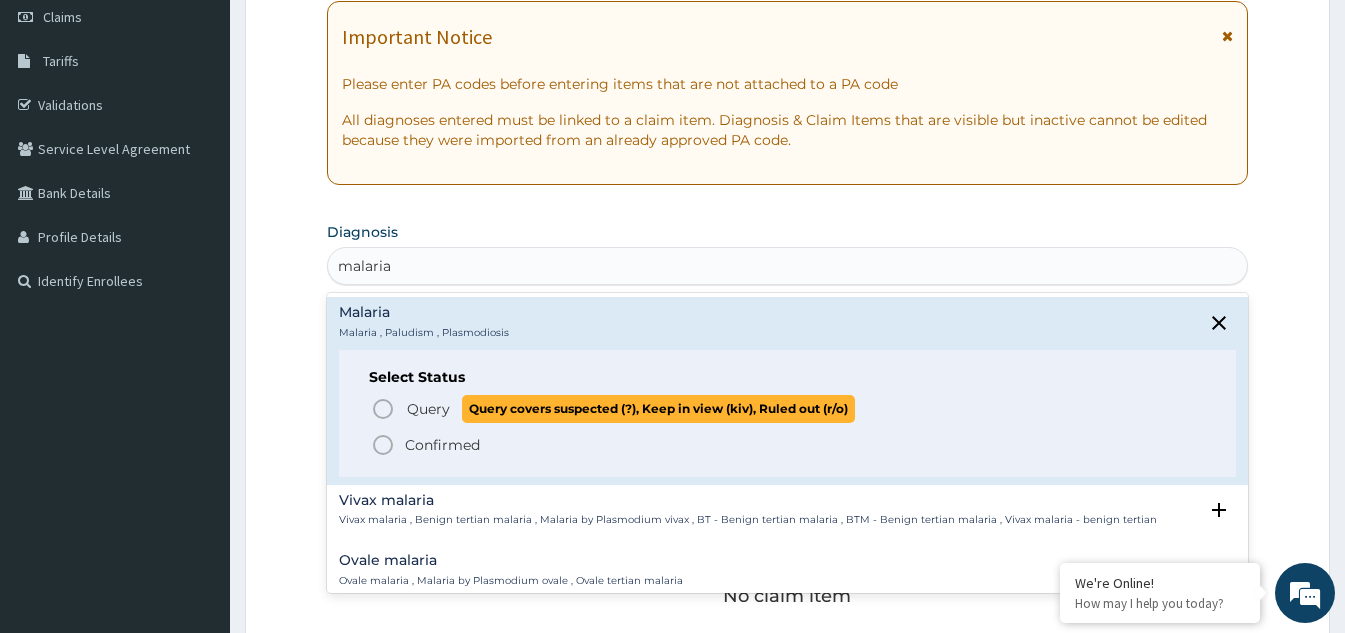 click 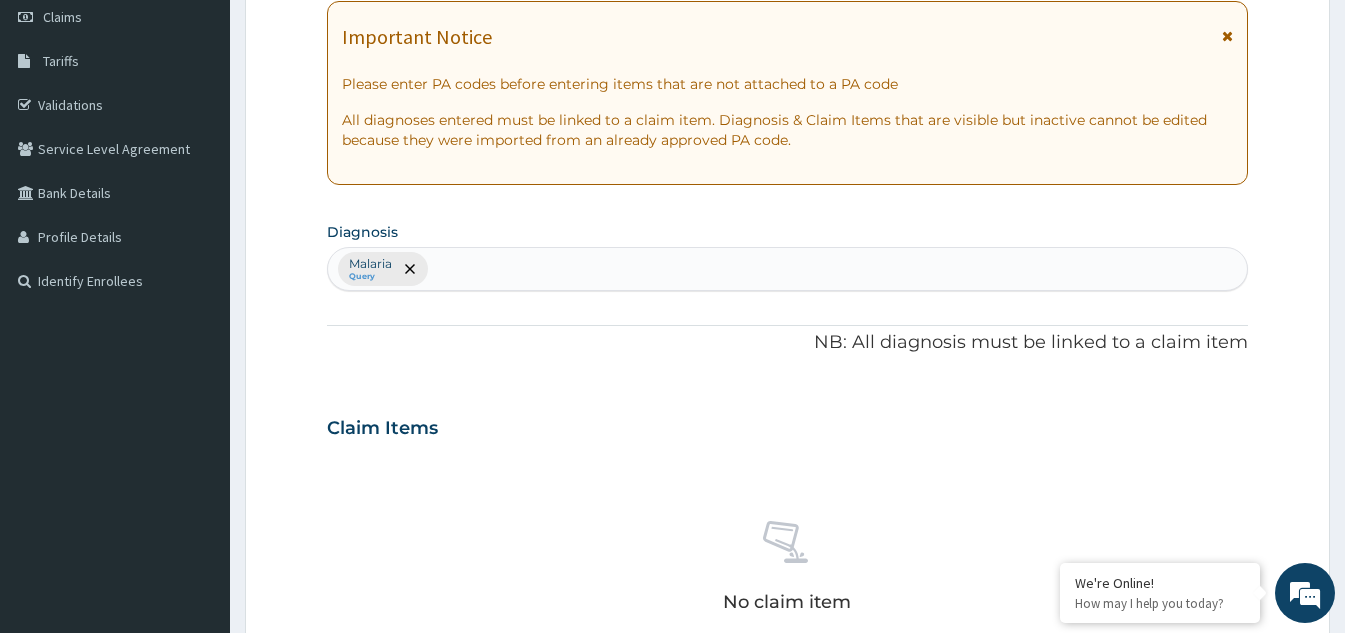 click on "Malaria Query" at bounding box center [787, 269] 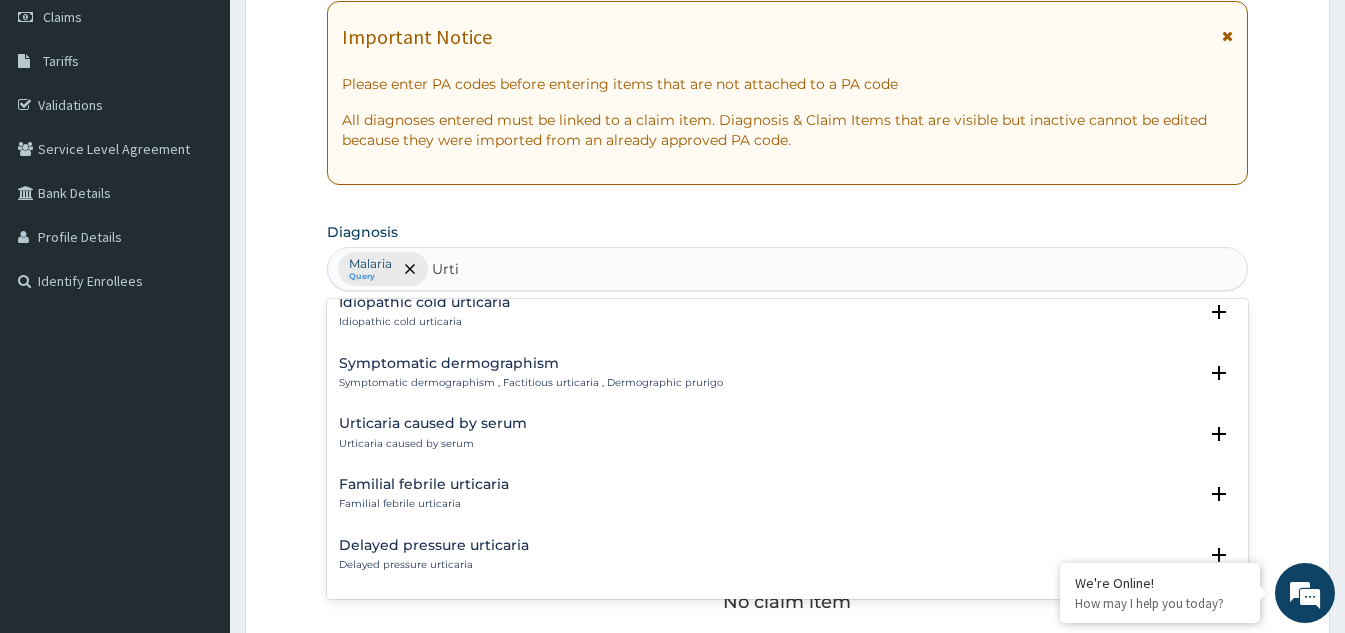 scroll, scrollTop: 2756, scrollLeft: 0, axis: vertical 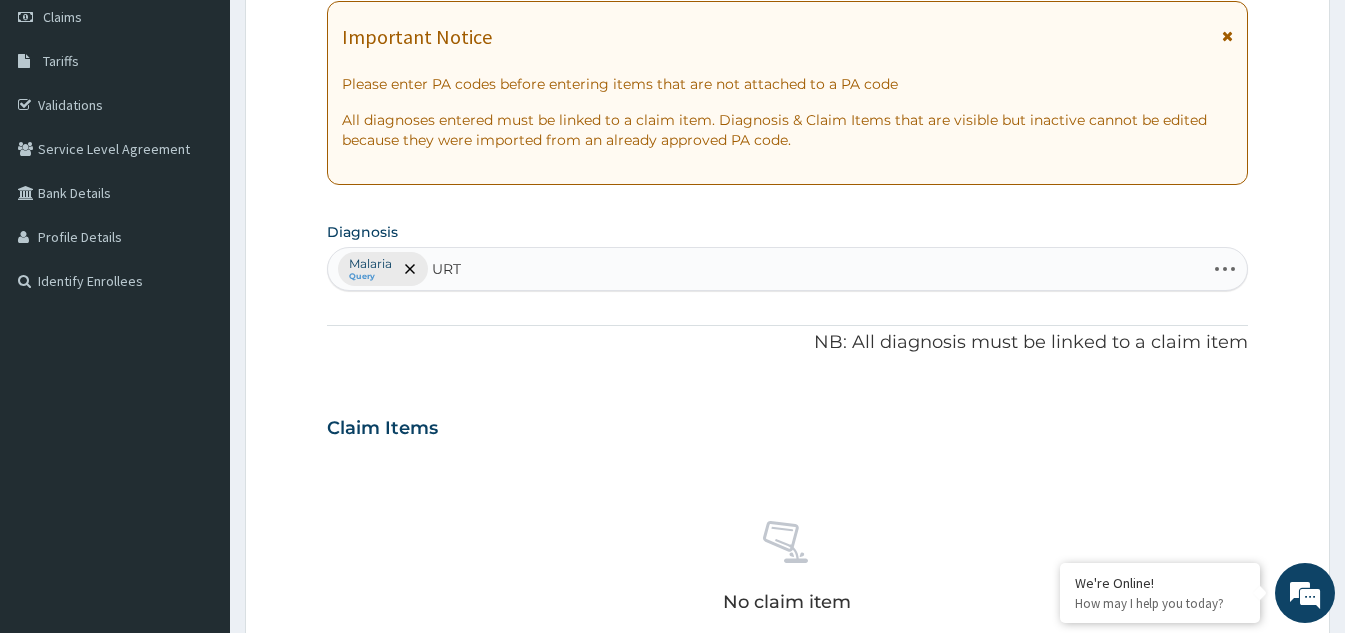 type on "URTI" 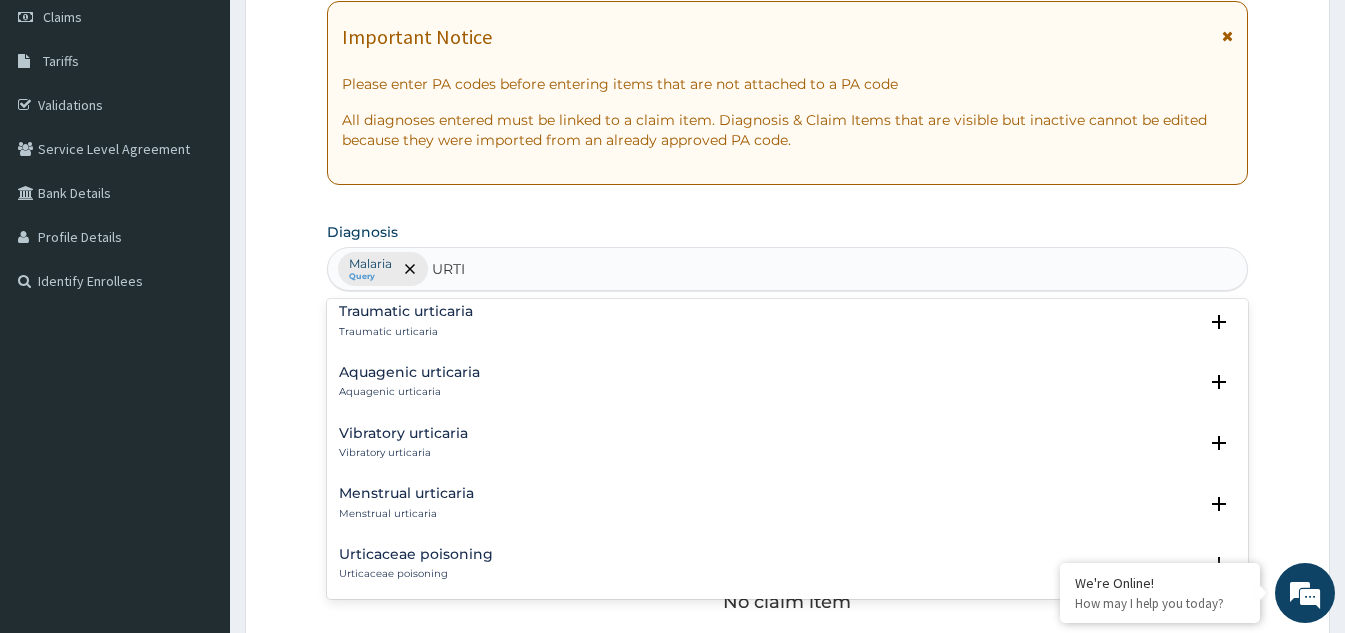 scroll, scrollTop: 1100, scrollLeft: 0, axis: vertical 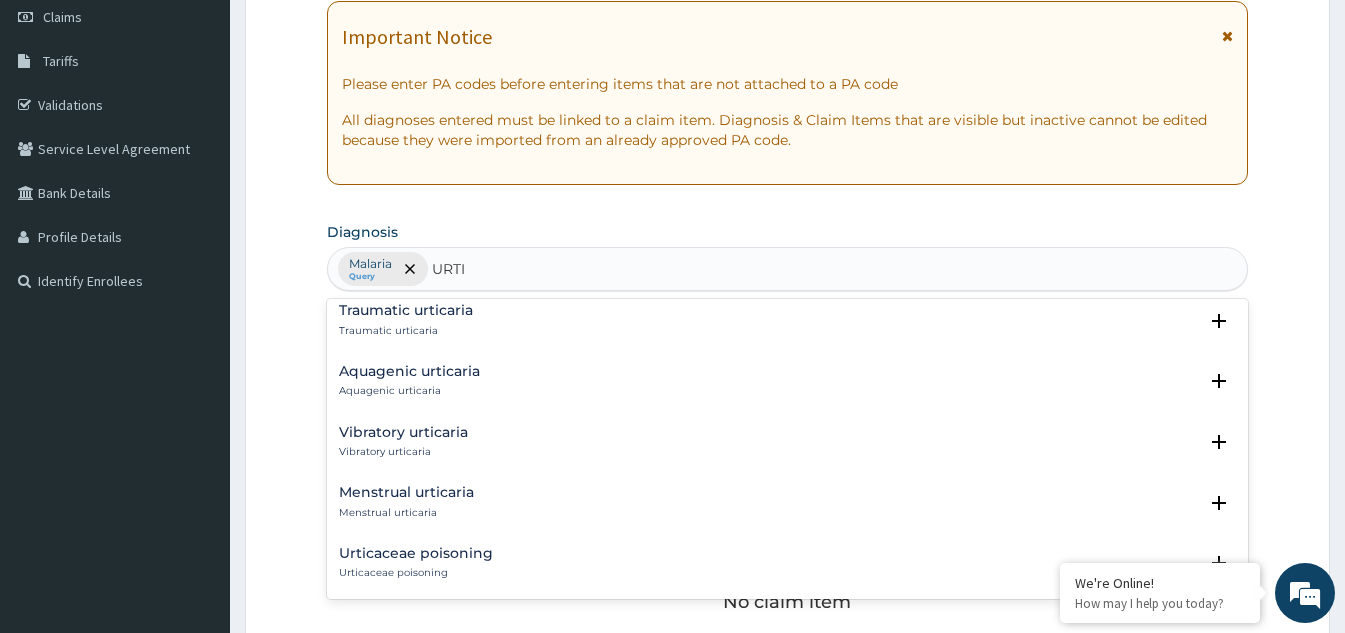 drag, startPoint x: 467, startPoint y: 265, endPoint x: 434, endPoint y: 269, distance: 33.24154 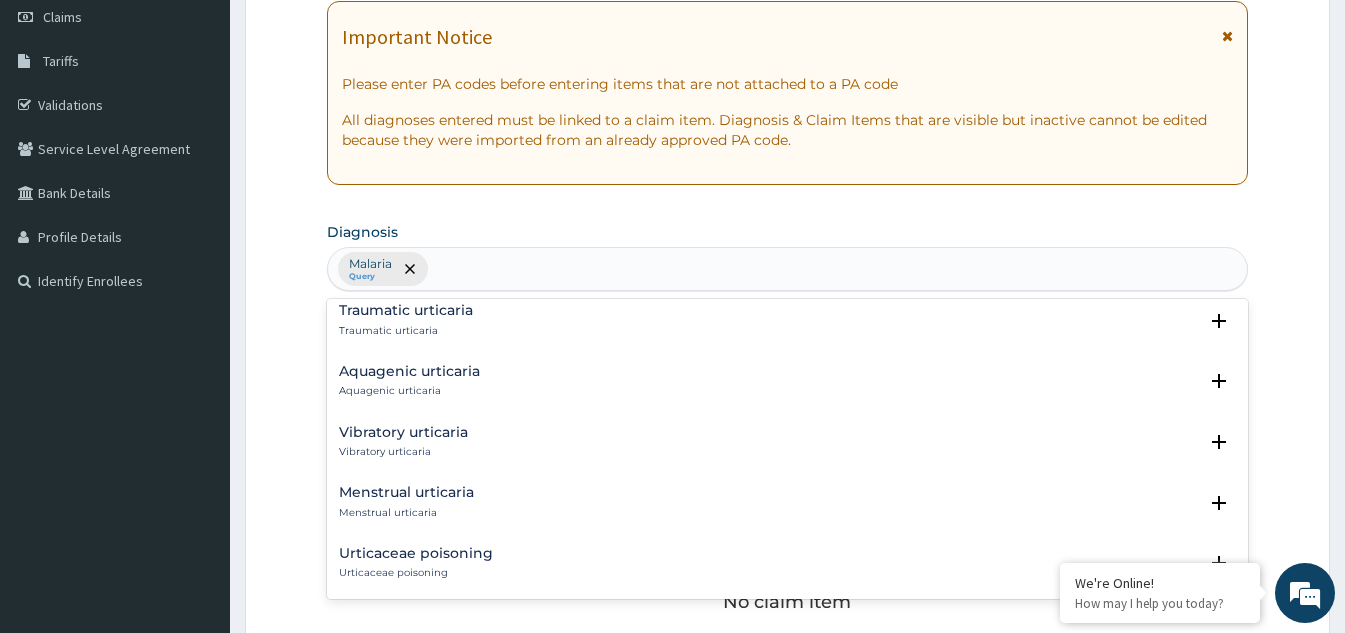 scroll, scrollTop: 0, scrollLeft: 0, axis: both 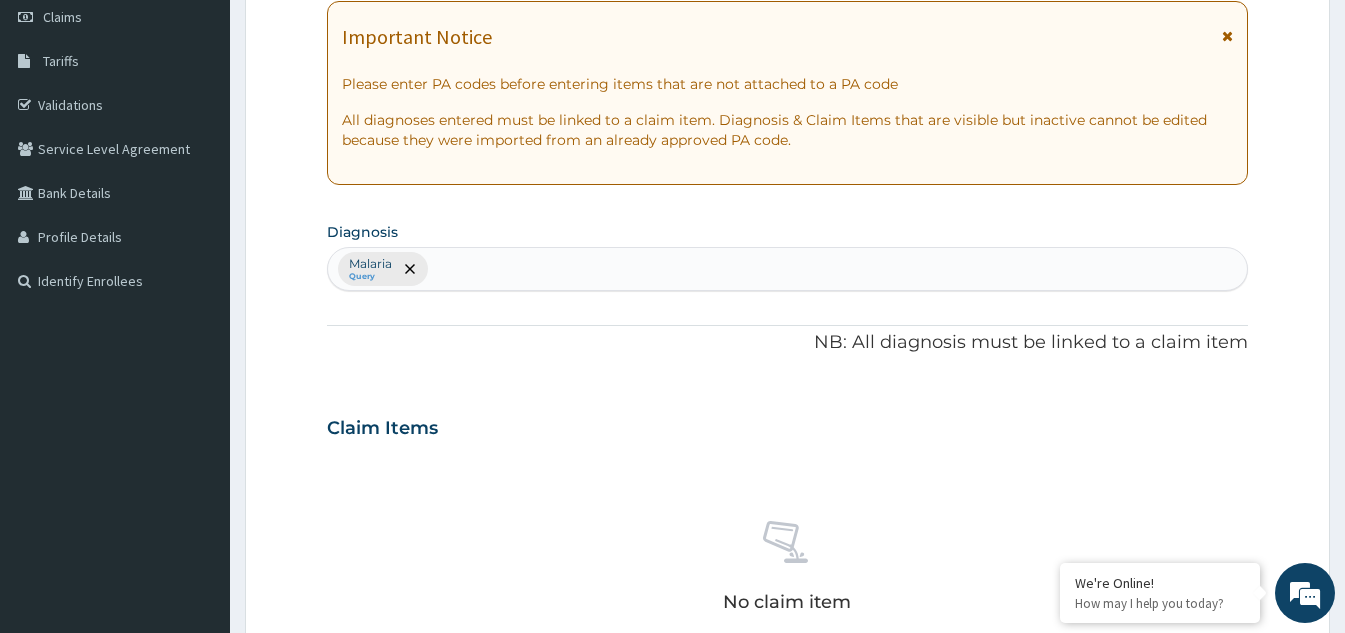 click on "Malaria Query" at bounding box center (787, 269) 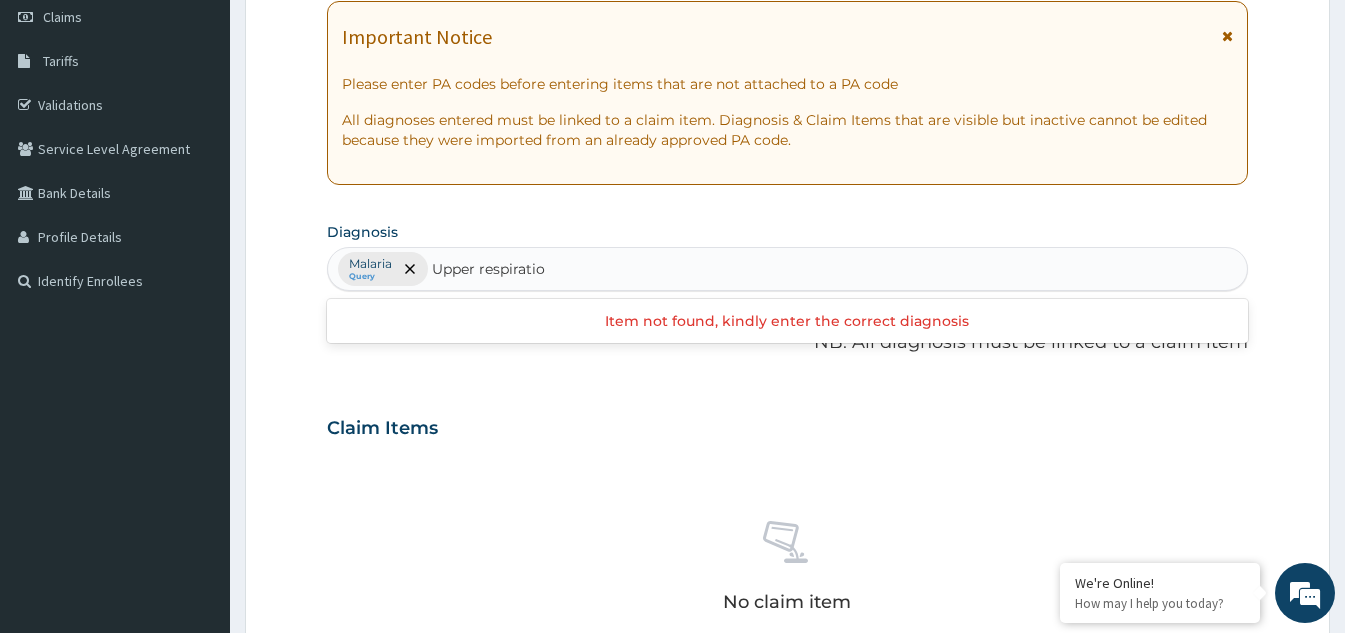scroll, scrollTop: 0, scrollLeft: 0, axis: both 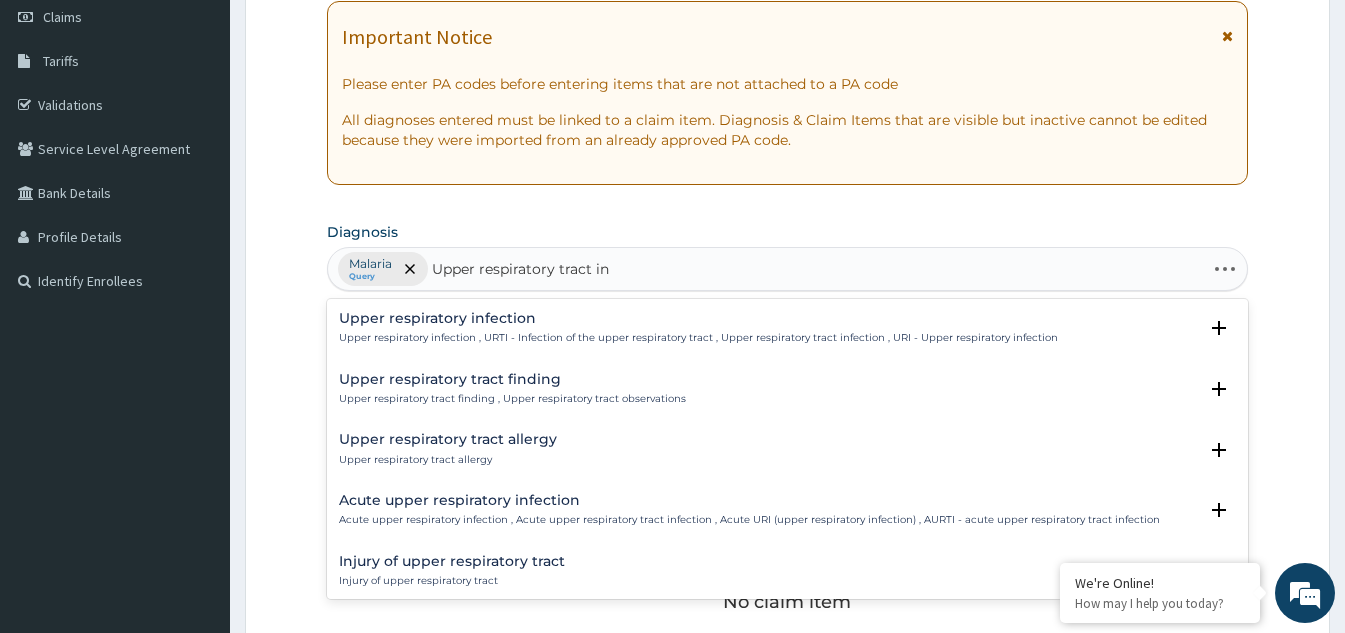 type on "Upper respiratory tract inf" 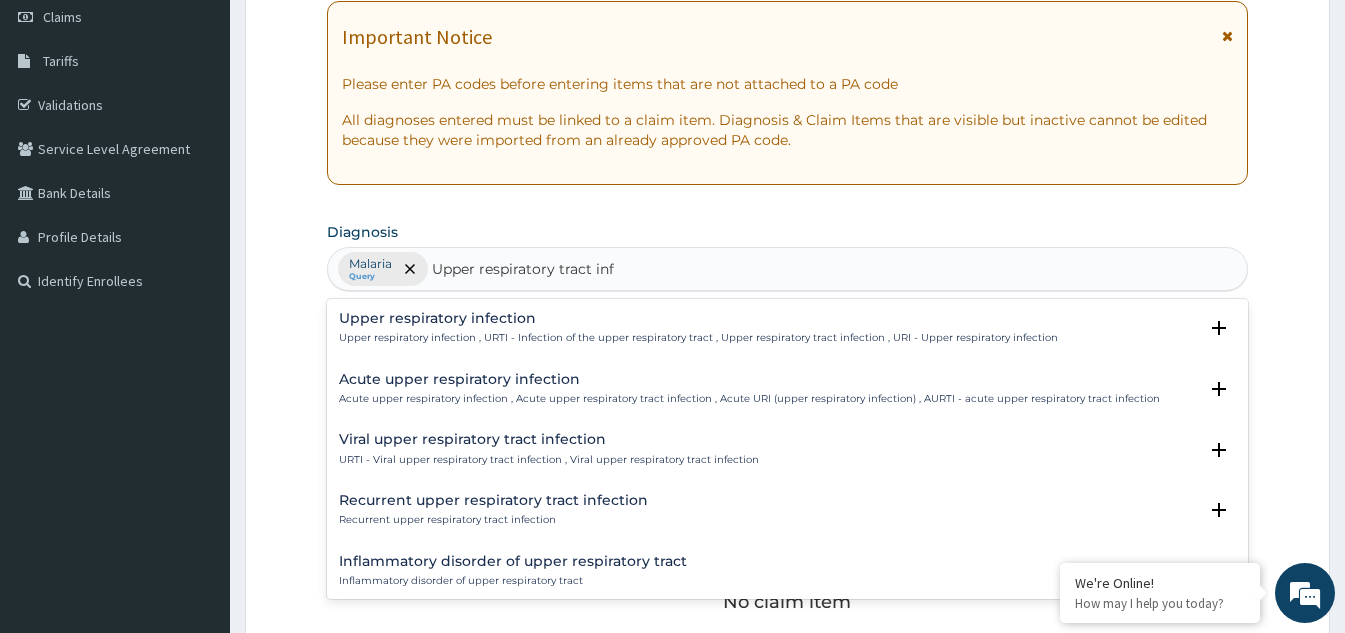 click on "Upper respiratory infection , URTI - Infection of the upper respiratory tract , Upper respiratory tract infection , URI - Upper respiratory infection" at bounding box center (698, 338) 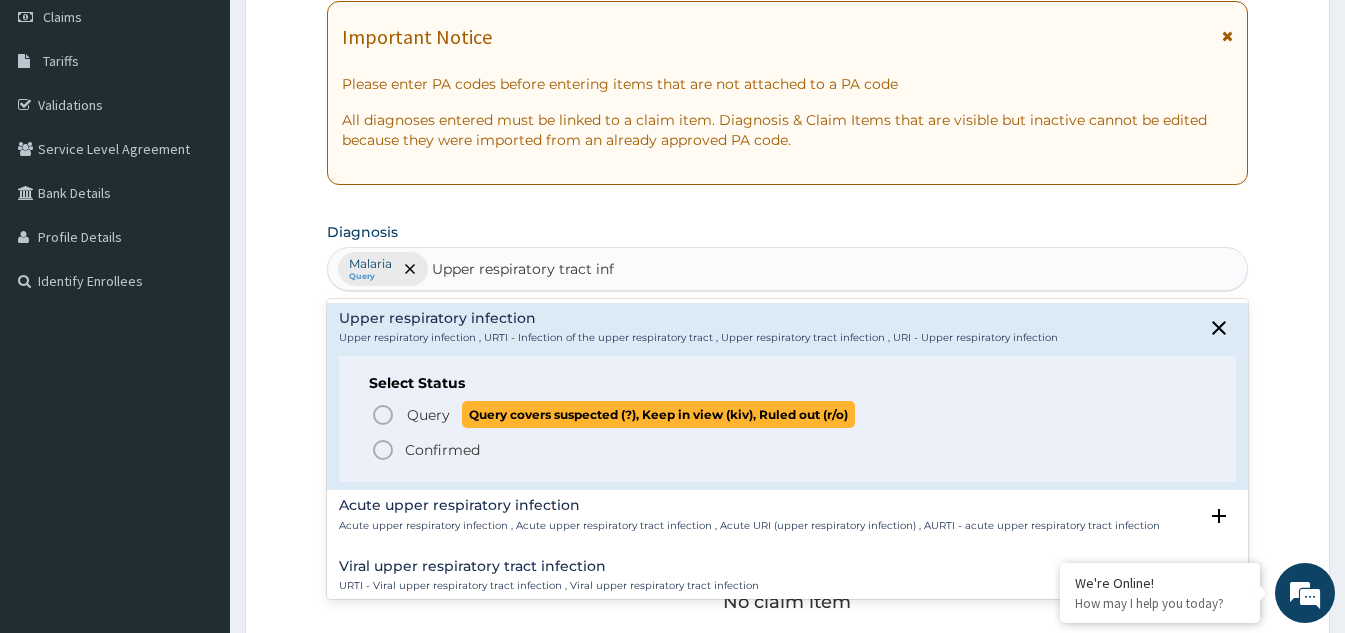 click 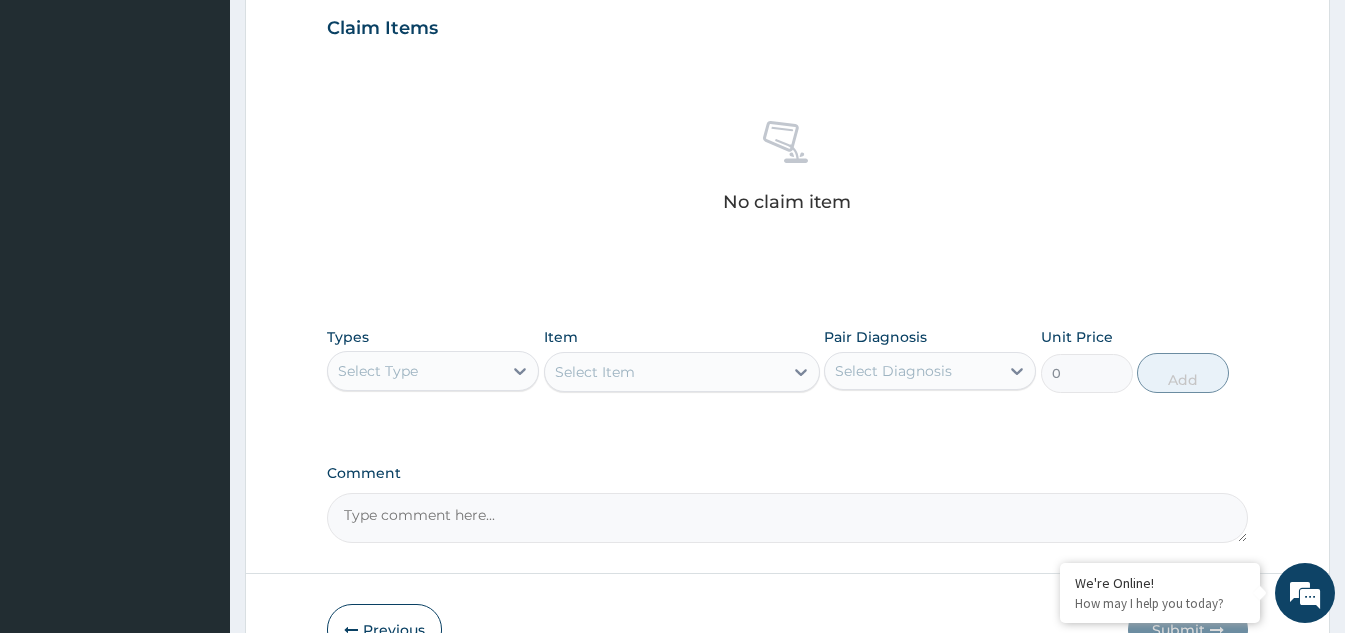 scroll, scrollTop: 789, scrollLeft: 0, axis: vertical 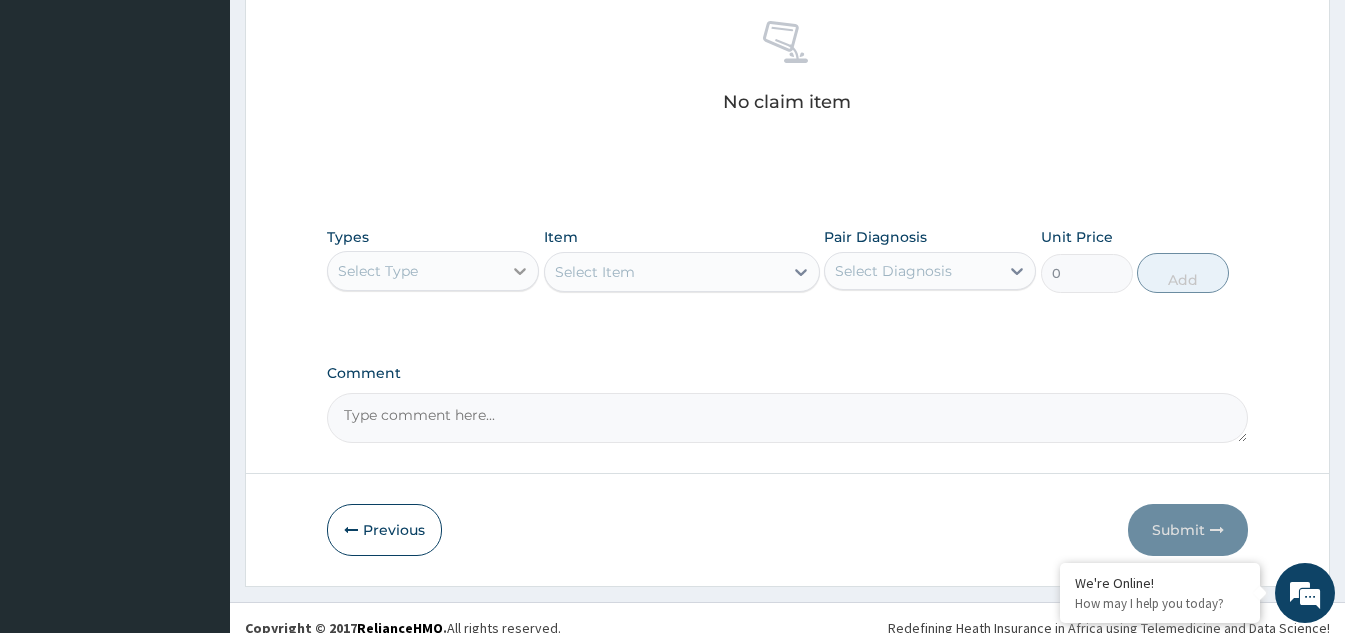 click 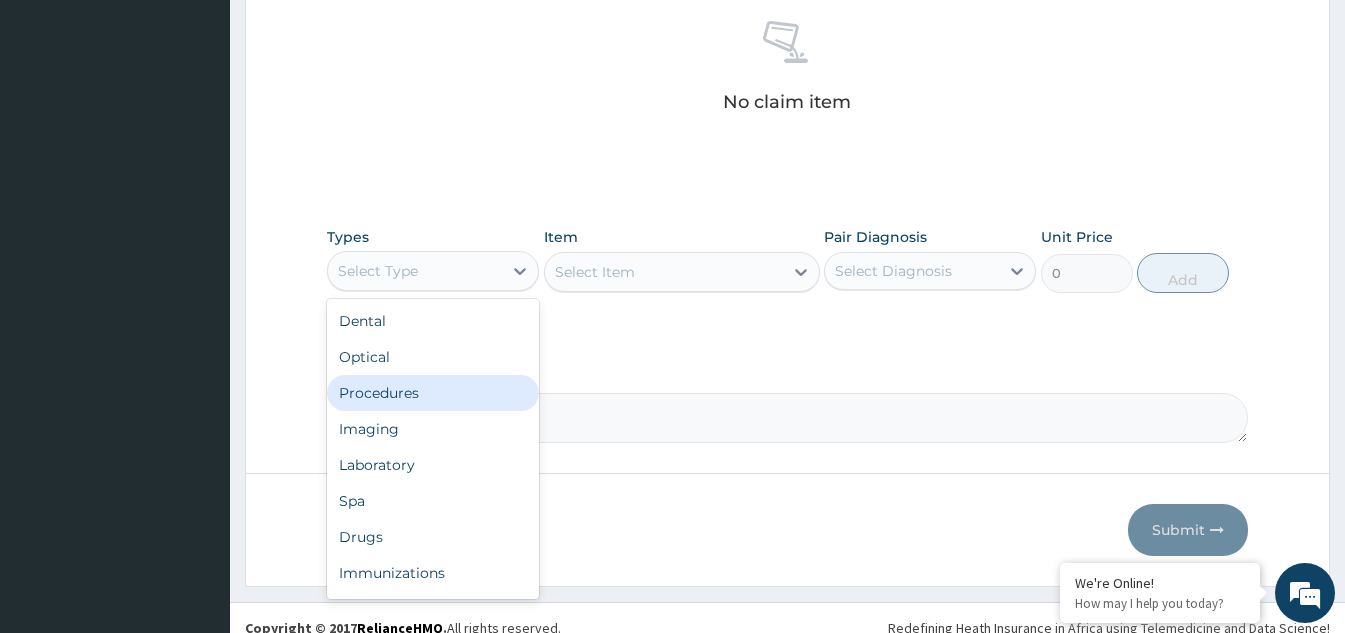 click on "Procedures" at bounding box center [433, 393] 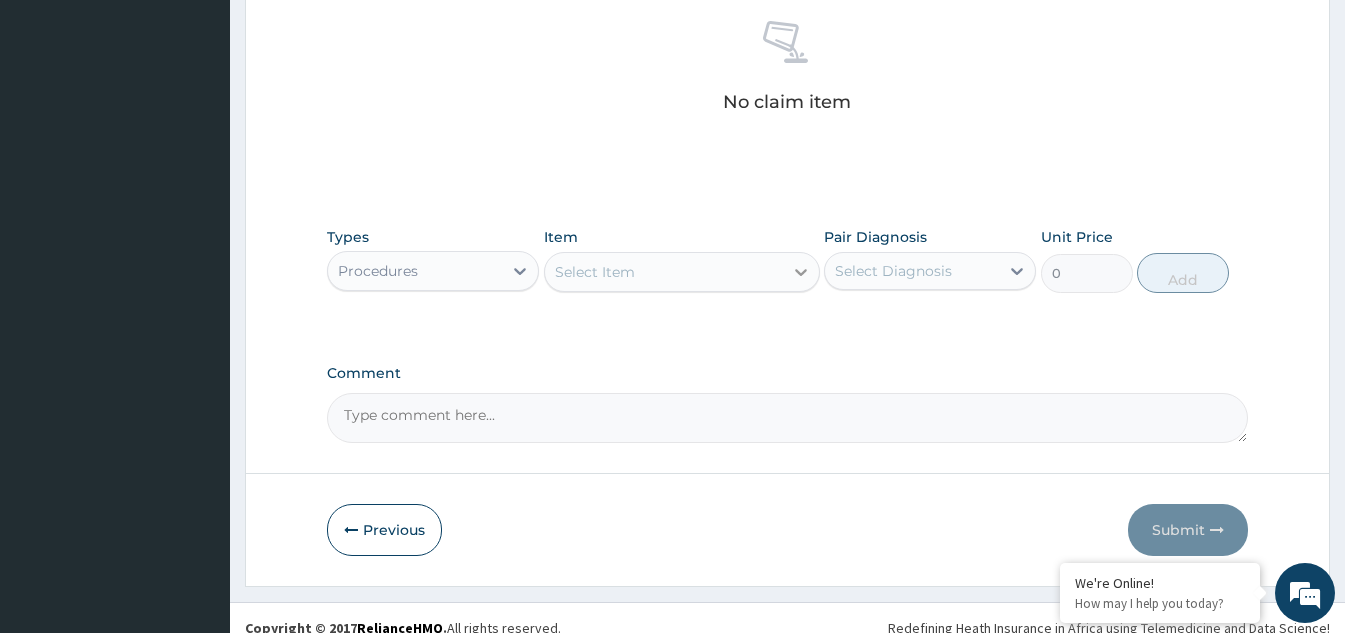 click 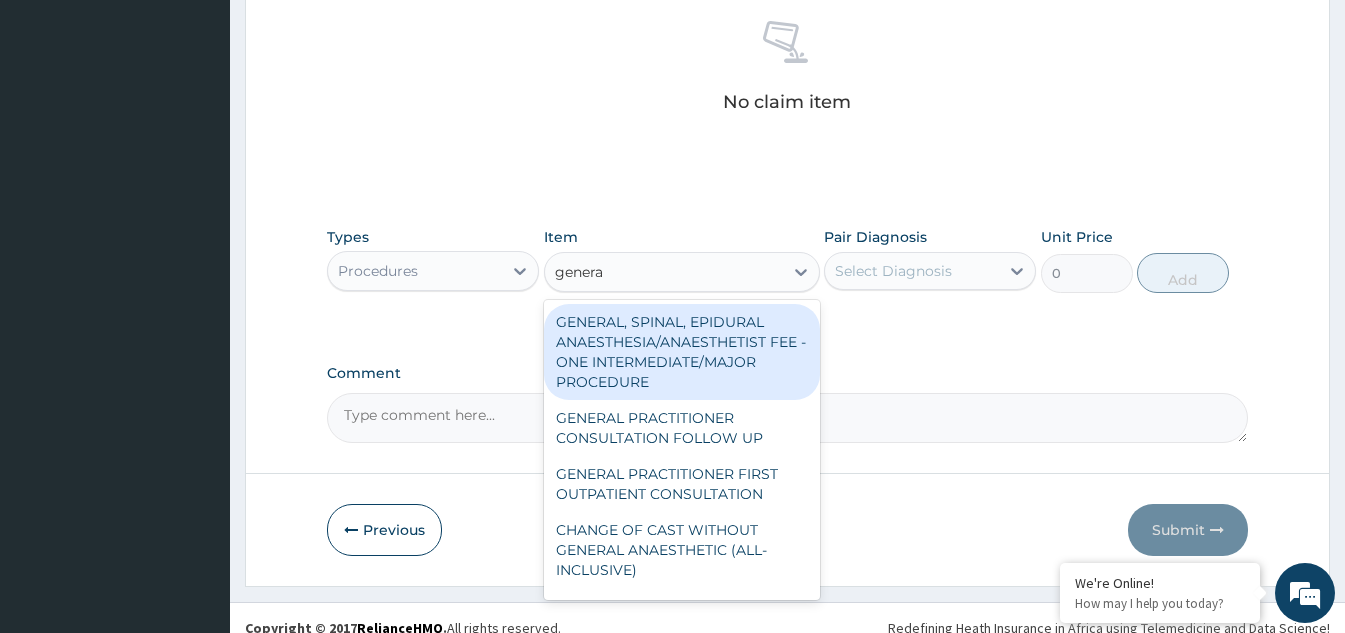 type on "general" 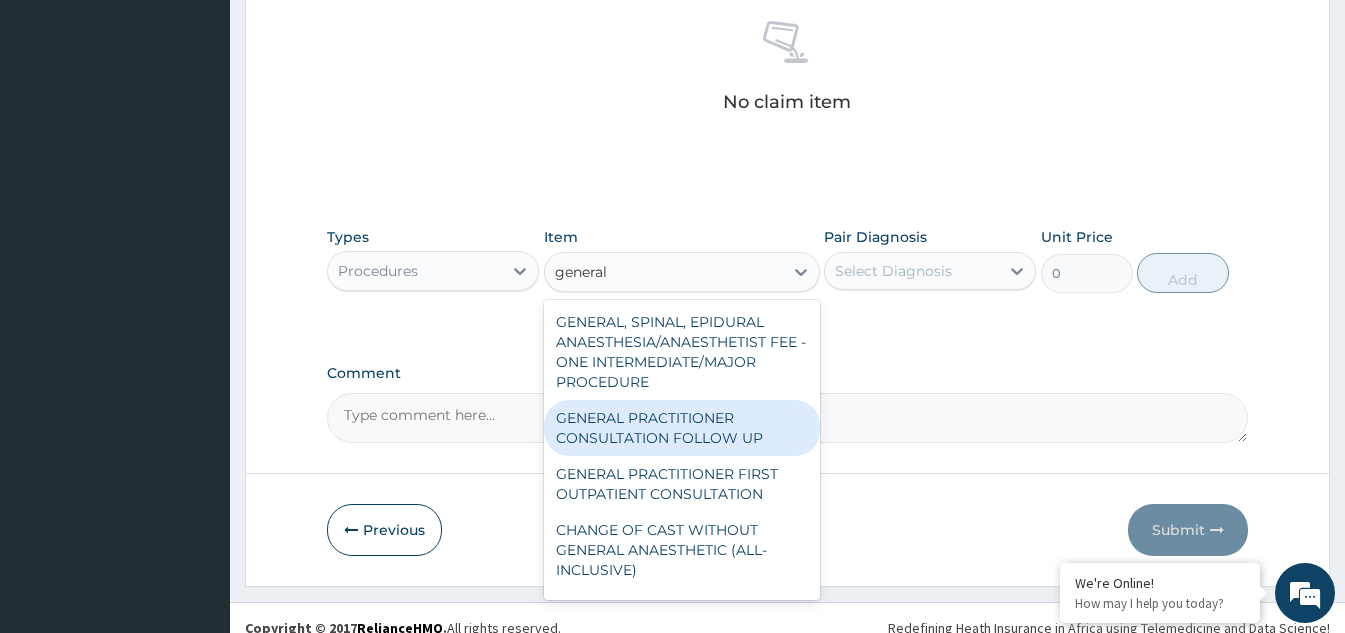 click on "GENERAL PRACTITIONER CONSULTATION FOLLOW UP" at bounding box center (682, 428) 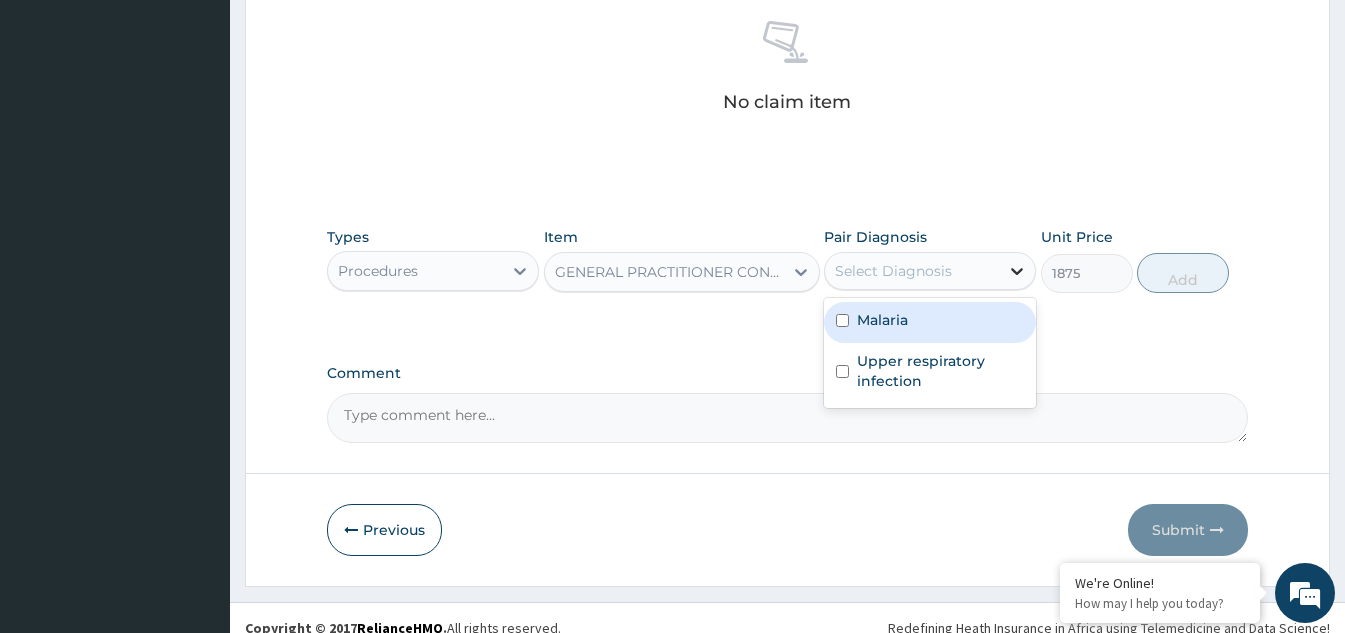 click 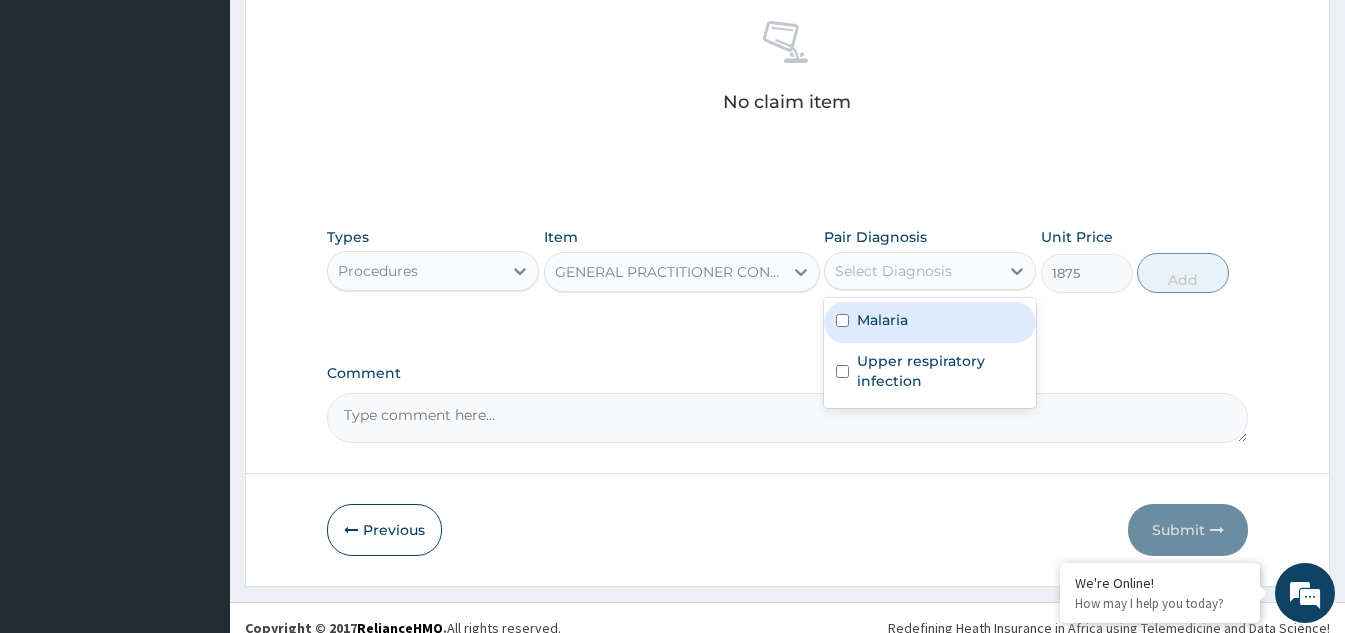 click at bounding box center (842, 320) 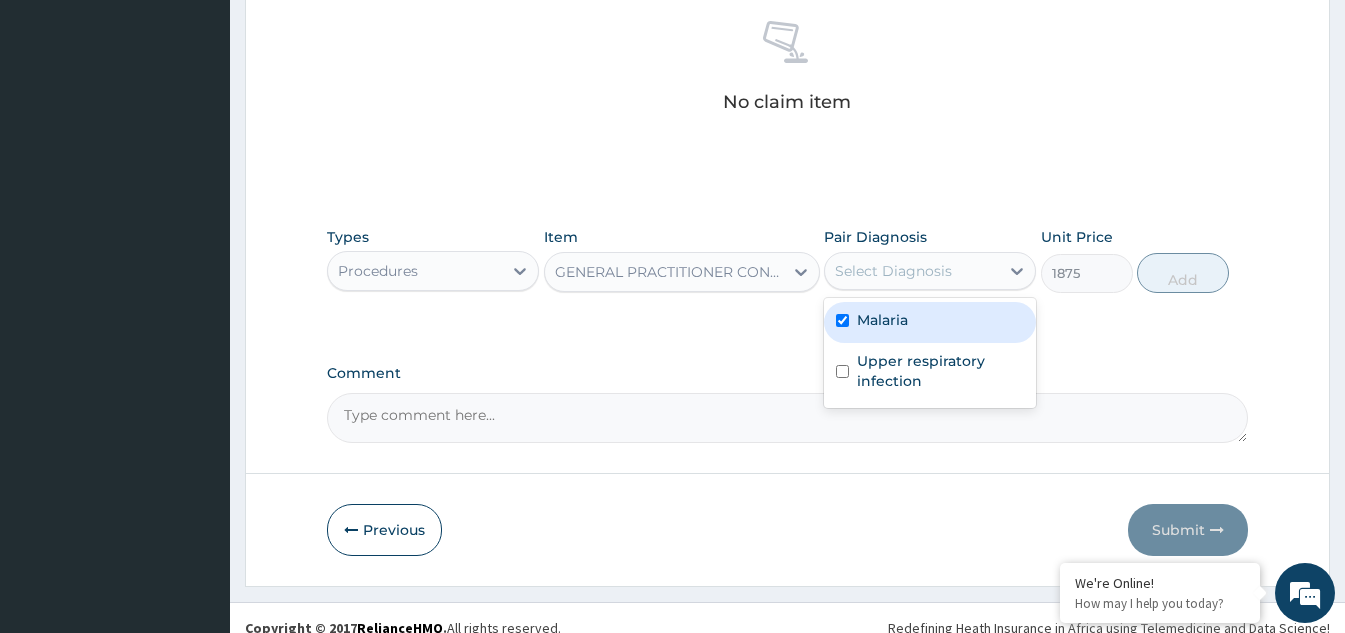 checkbox on "true" 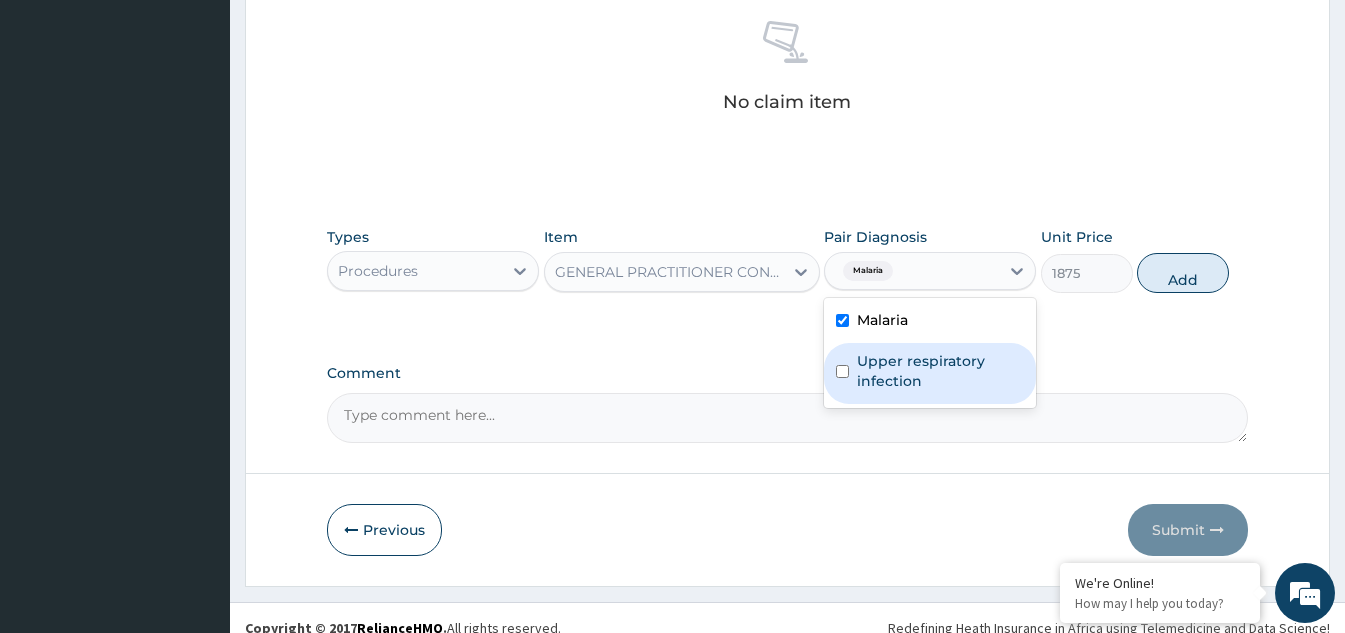 click at bounding box center [842, 371] 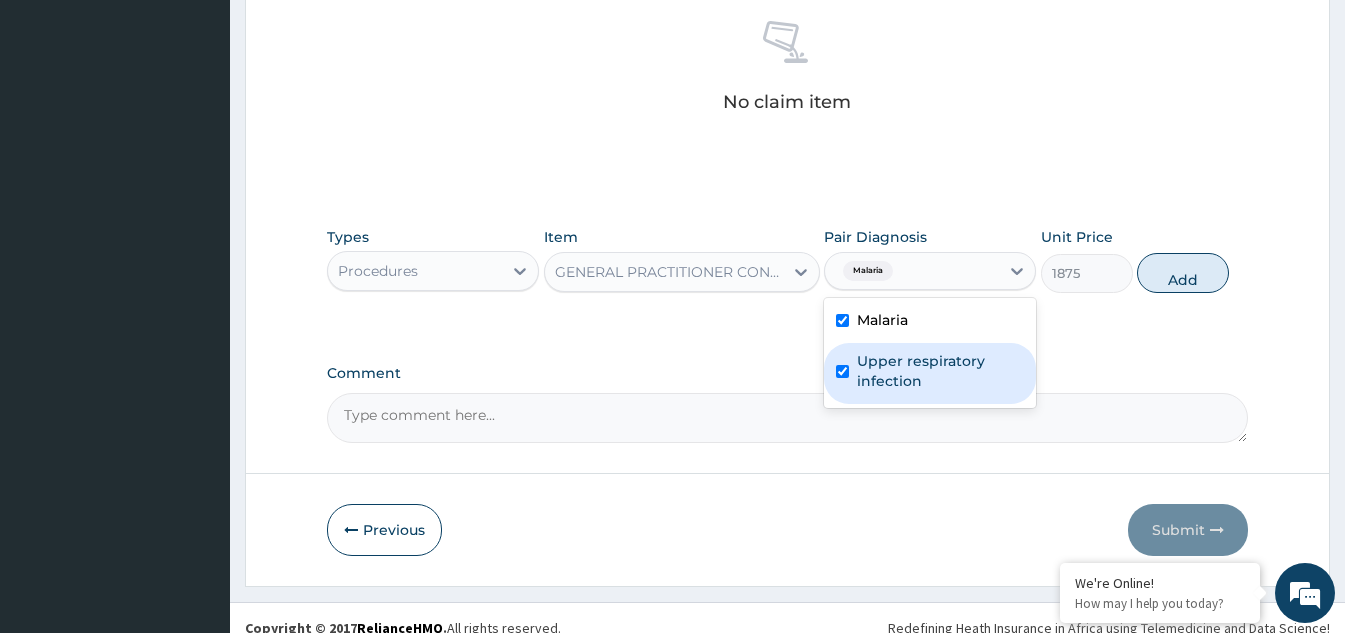 checkbox on "true" 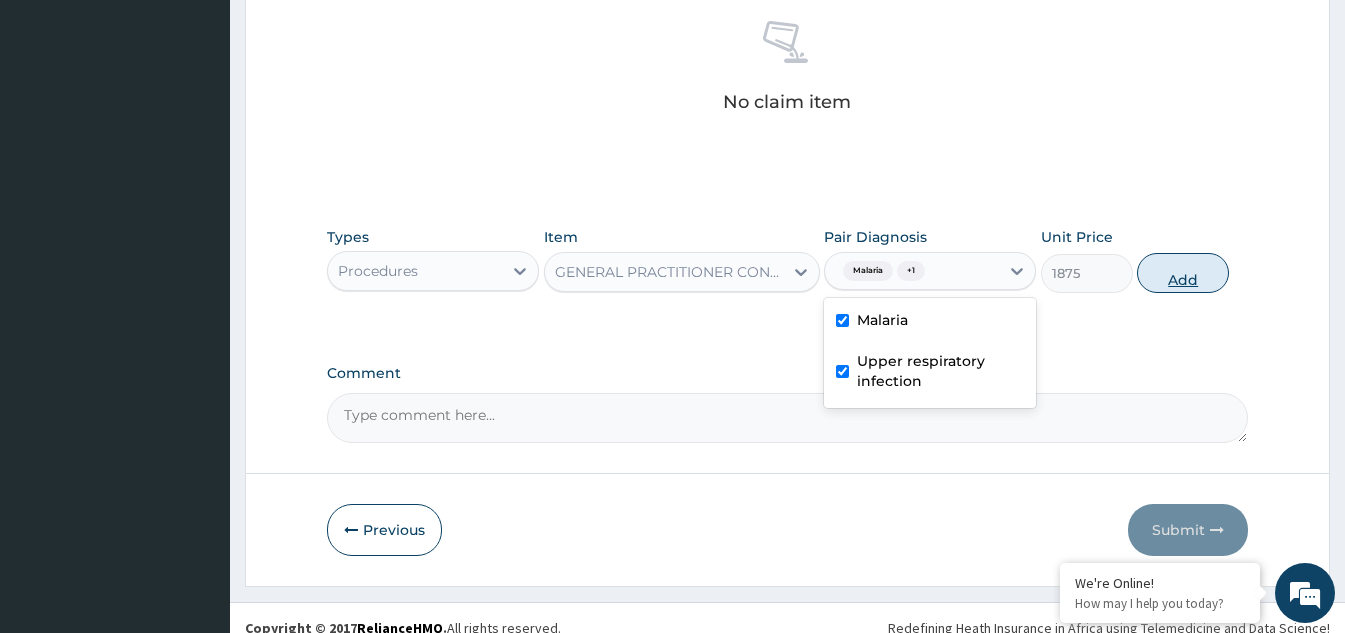 click on "Add" at bounding box center (1183, 273) 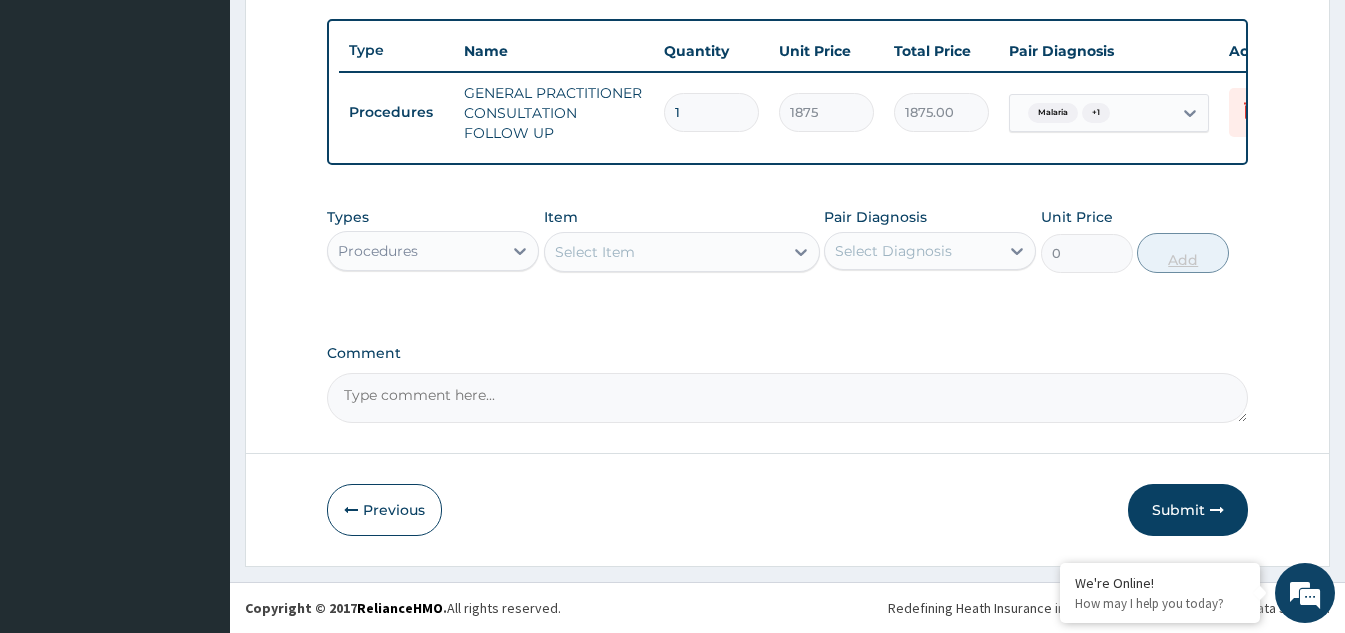 scroll, scrollTop: 740, scrollLeft: 0, axis: vertical 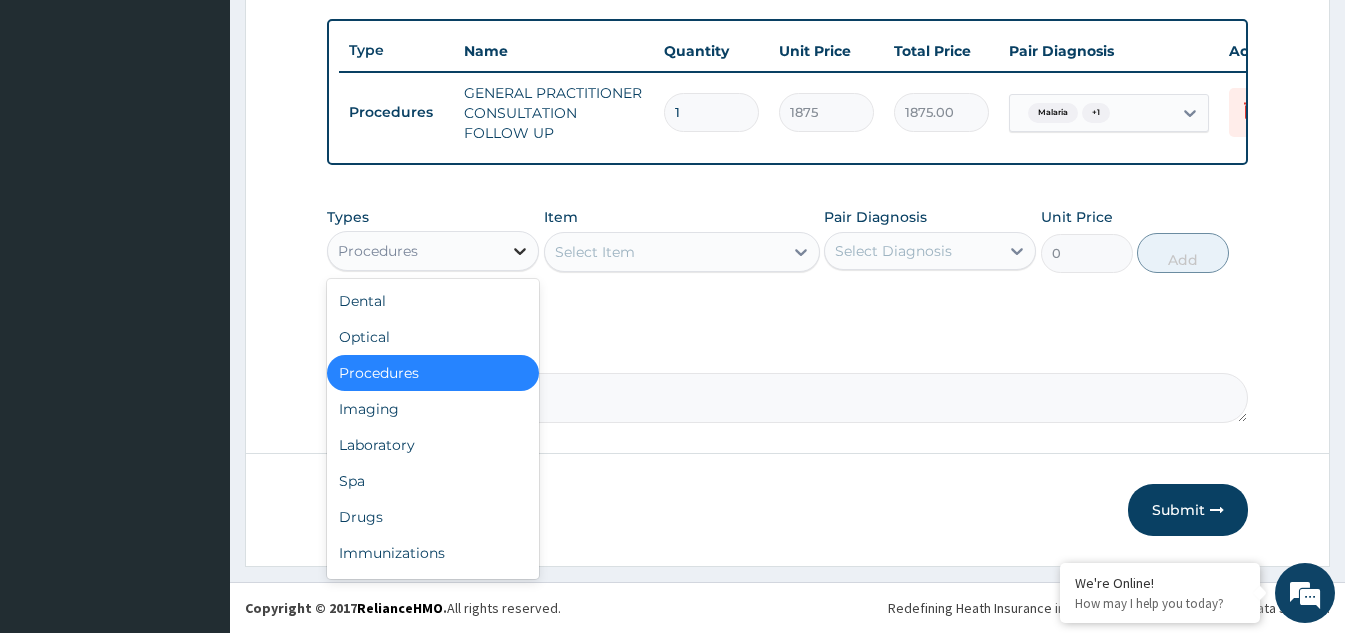 click 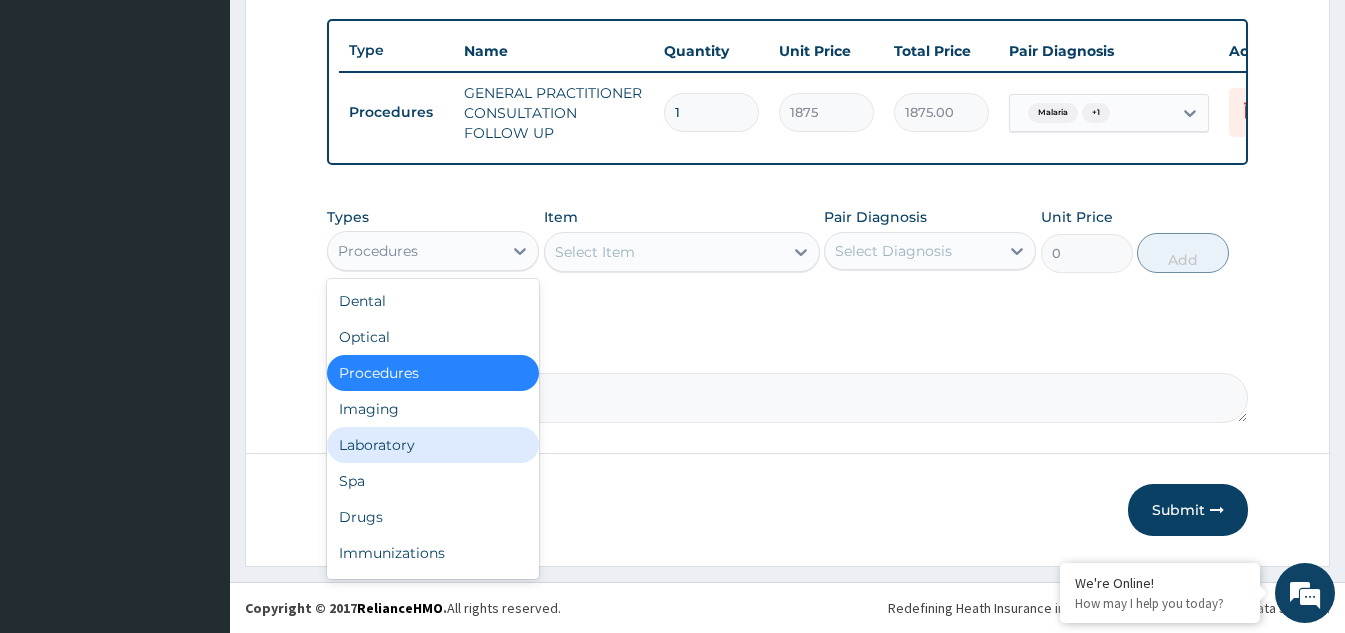 click on "Laboratory" at bounding box center (433, 445) 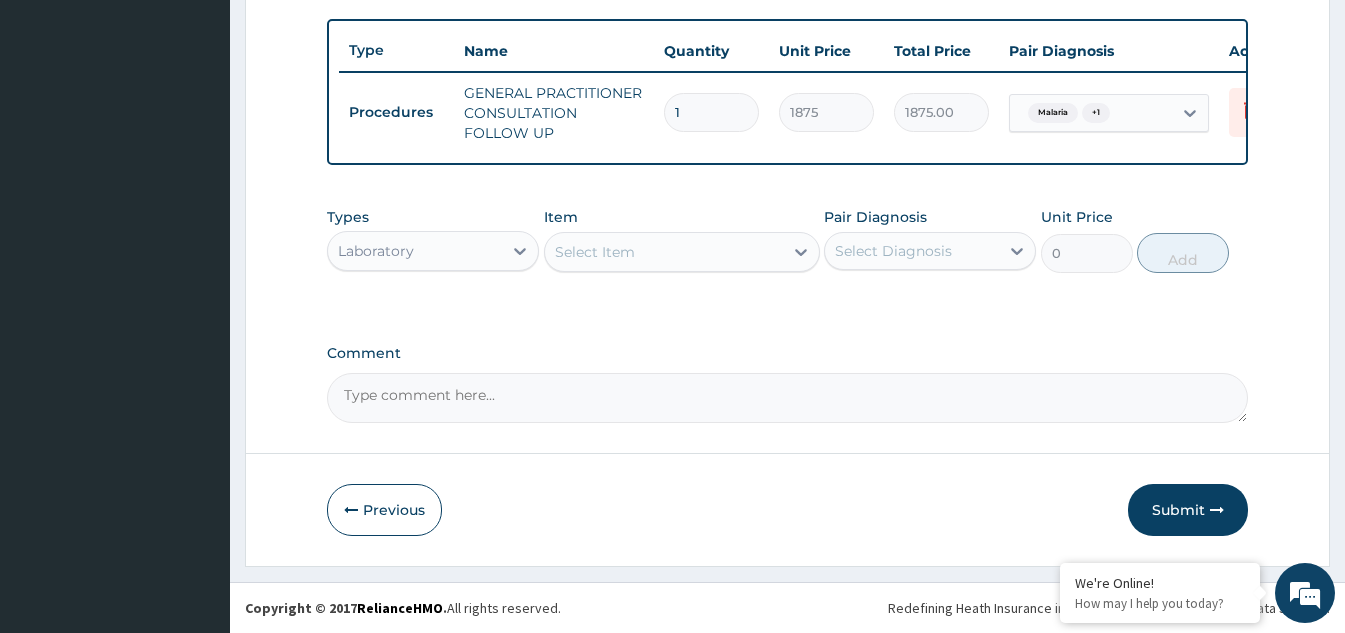 click 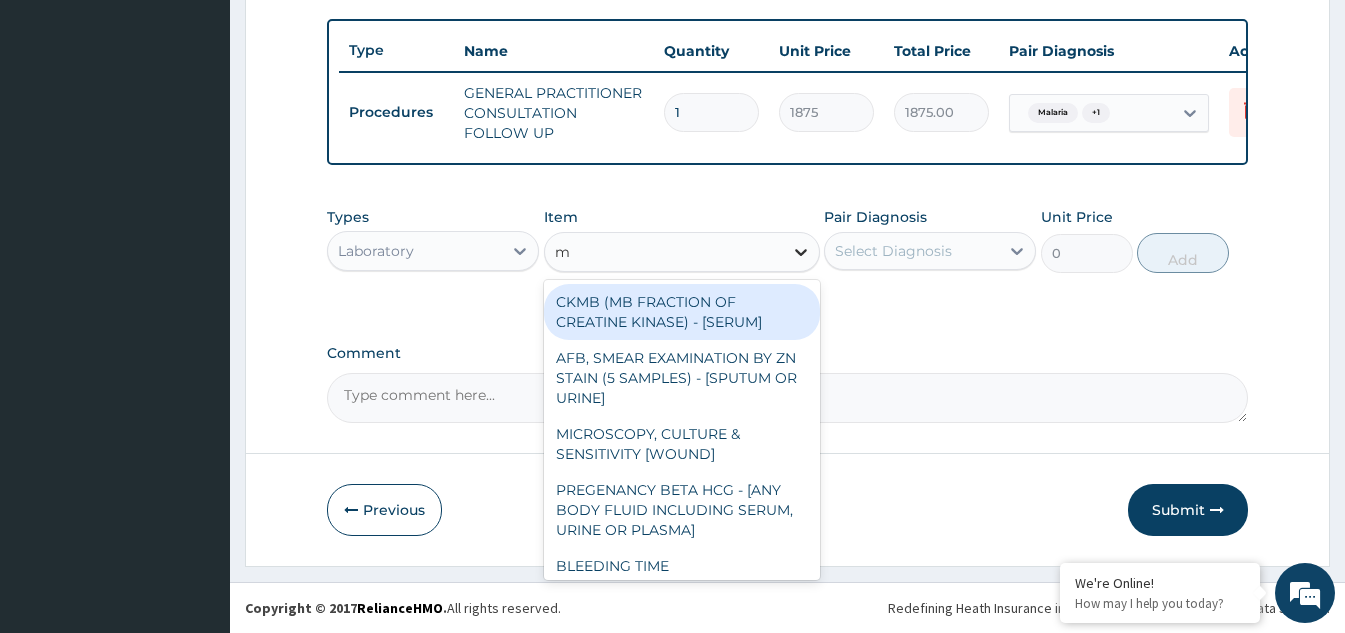 type on "mp" 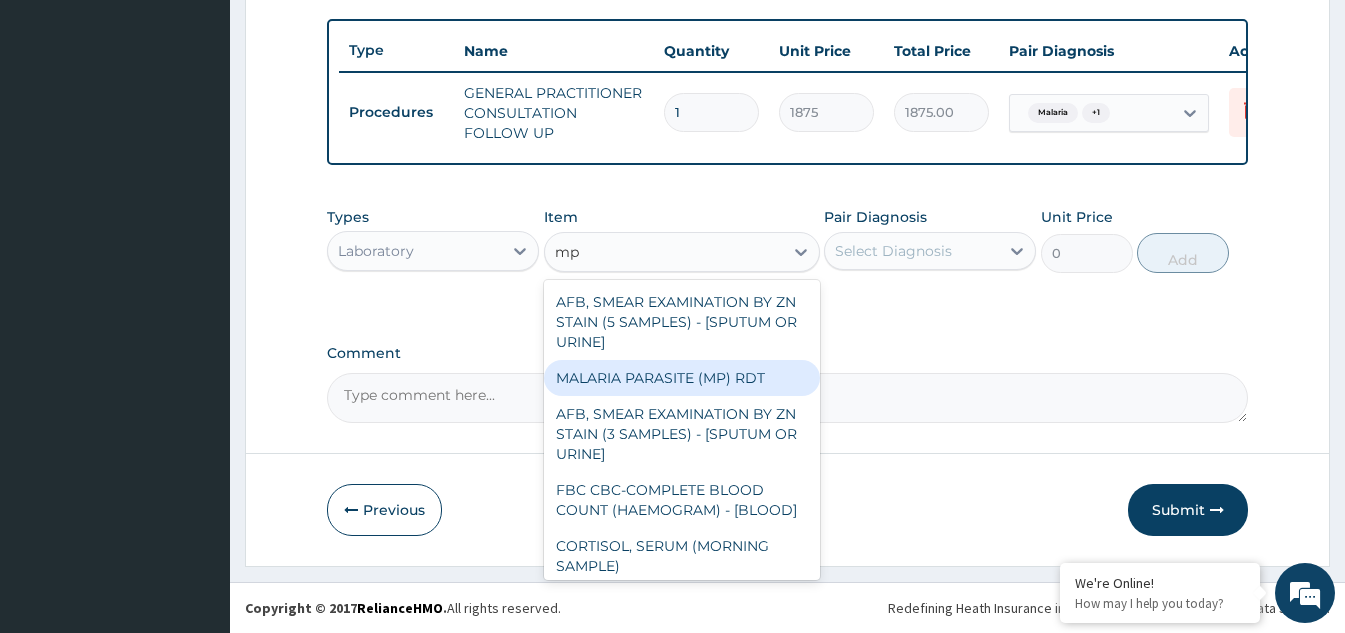 click on "MALARIA PARASITE (MP) RDT" at bounding box center [682, 378] 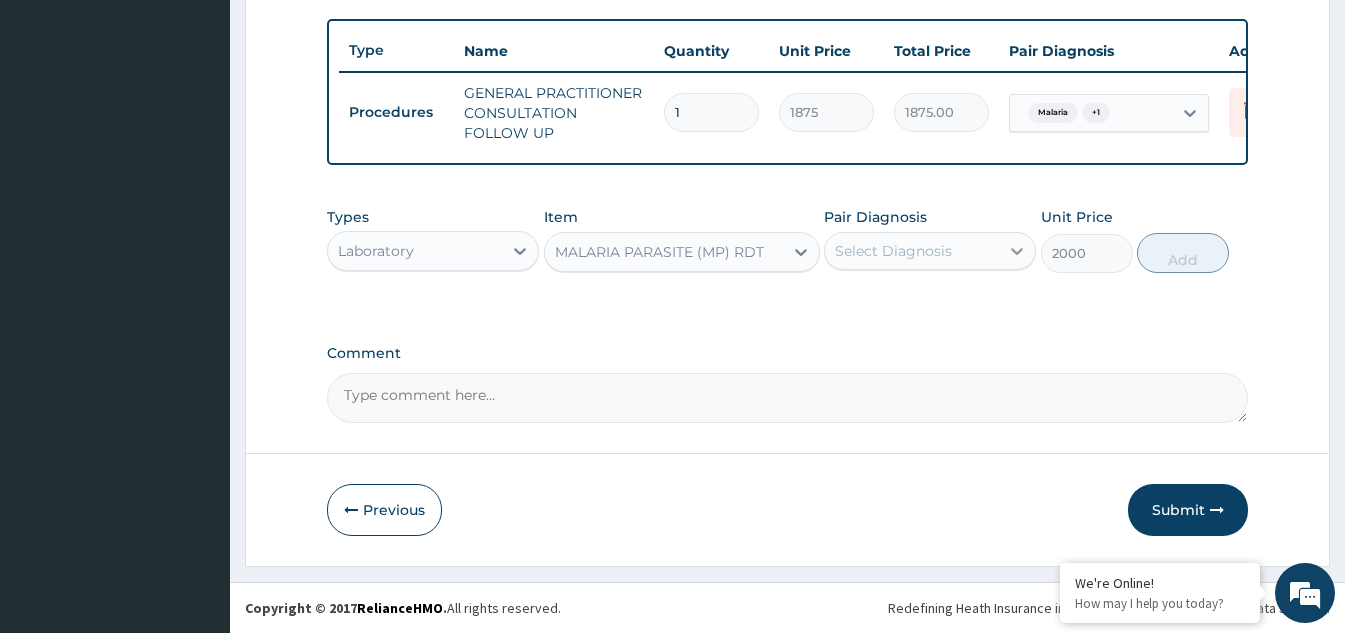 click 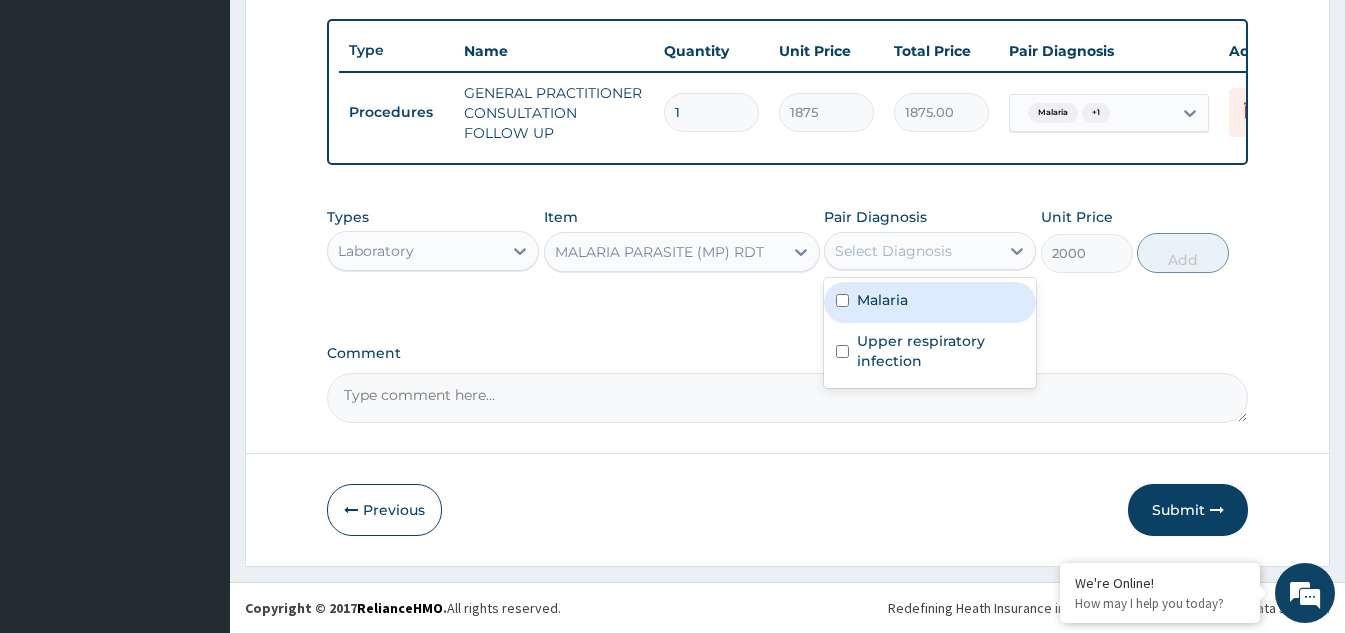 click at bounding box center [842, 300] 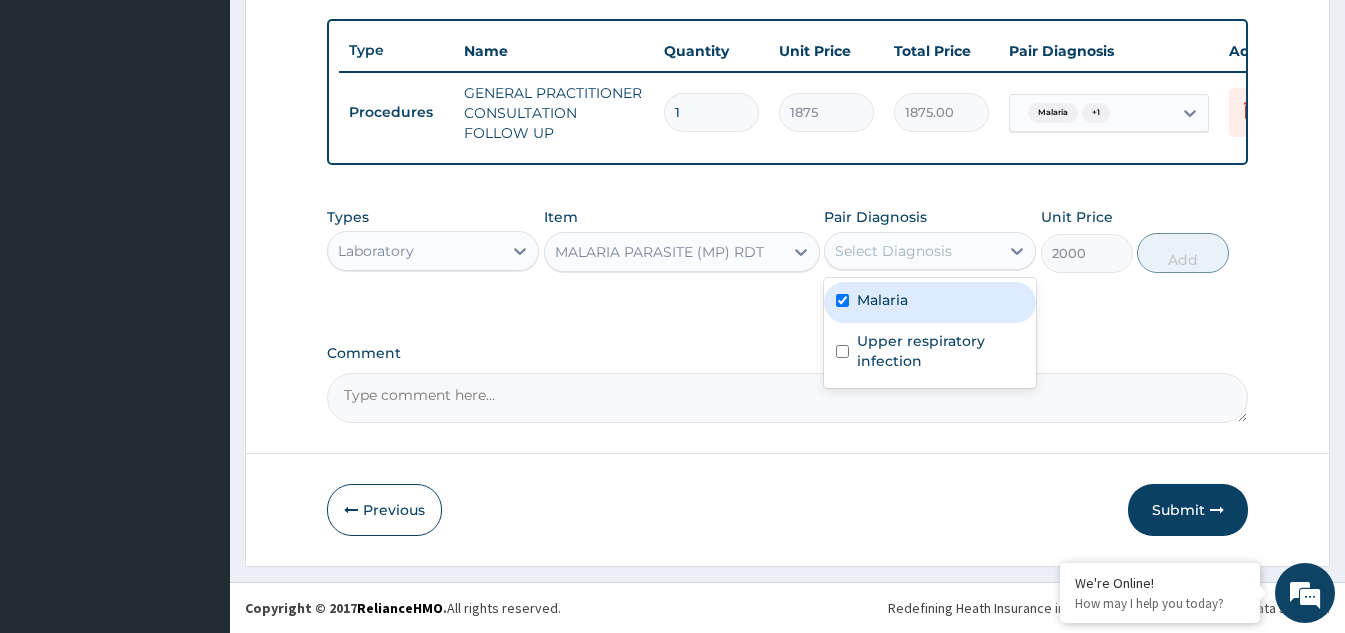 checkbox on "true" 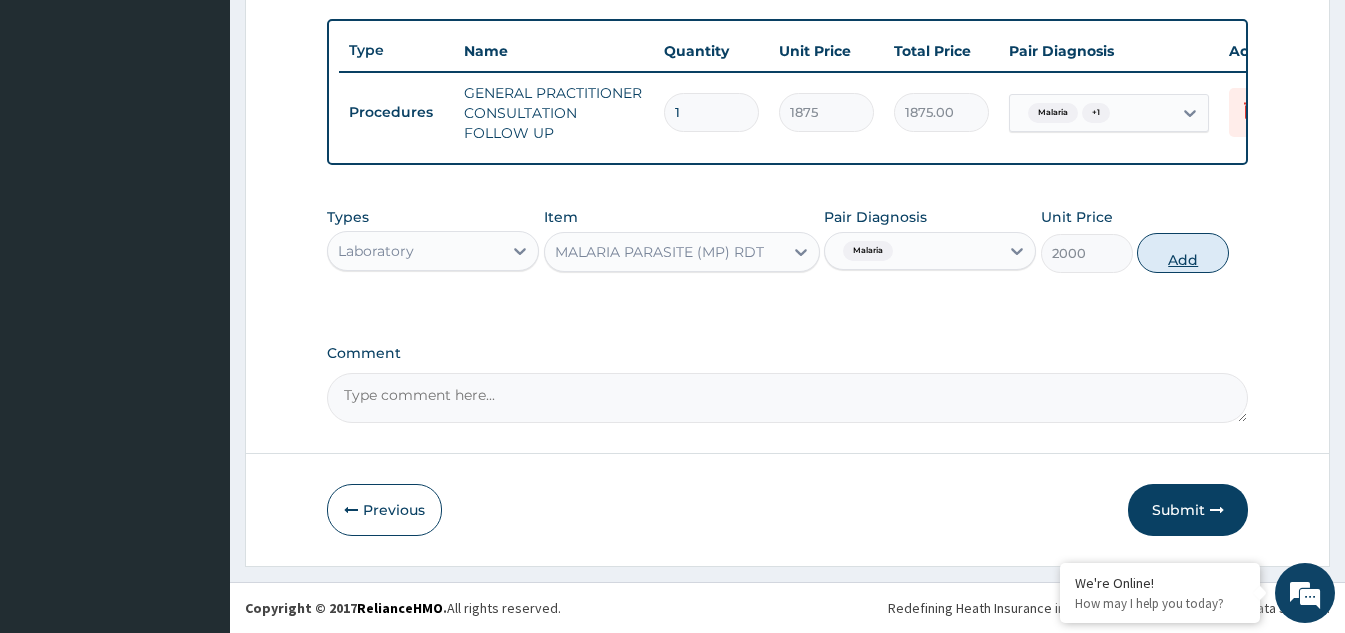 click on "Add" at bounding box center [1183, 253] 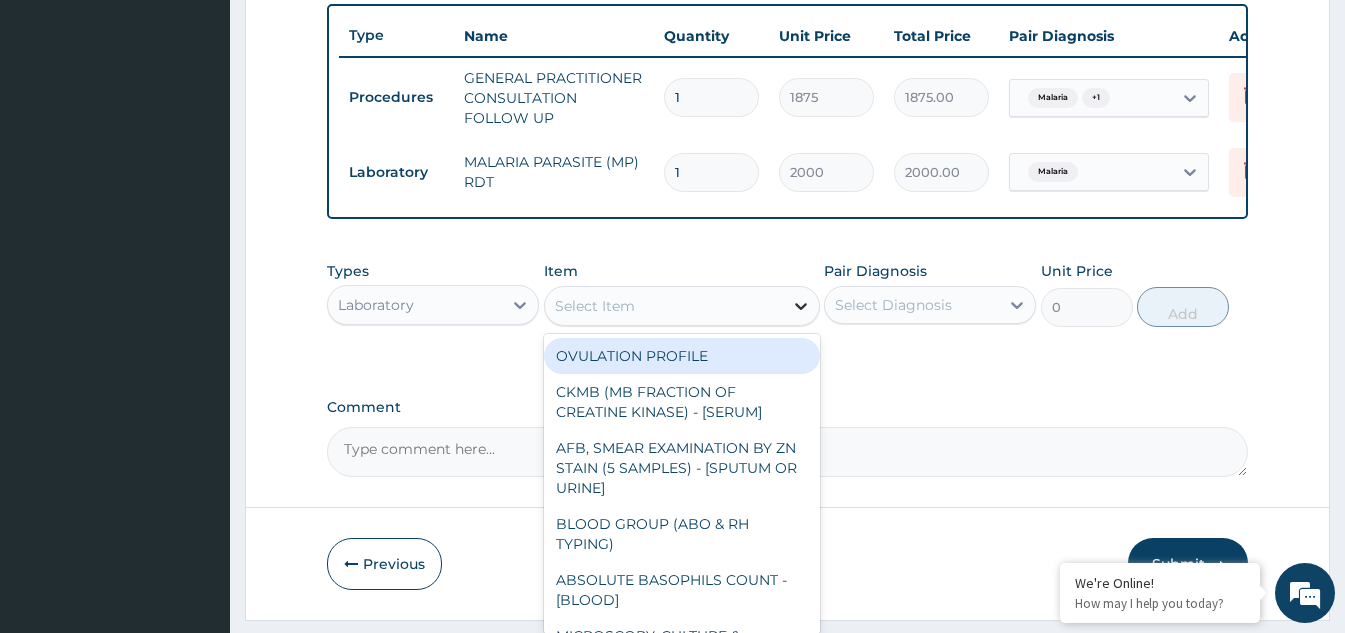 click 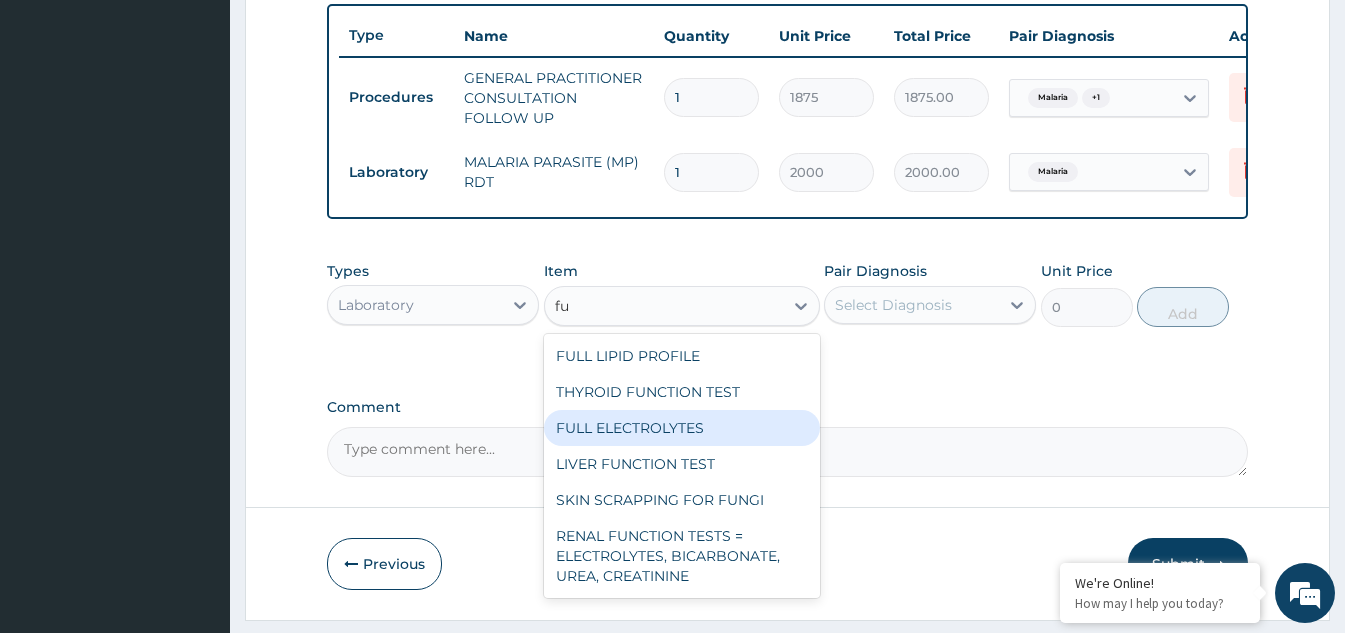 type on "f" 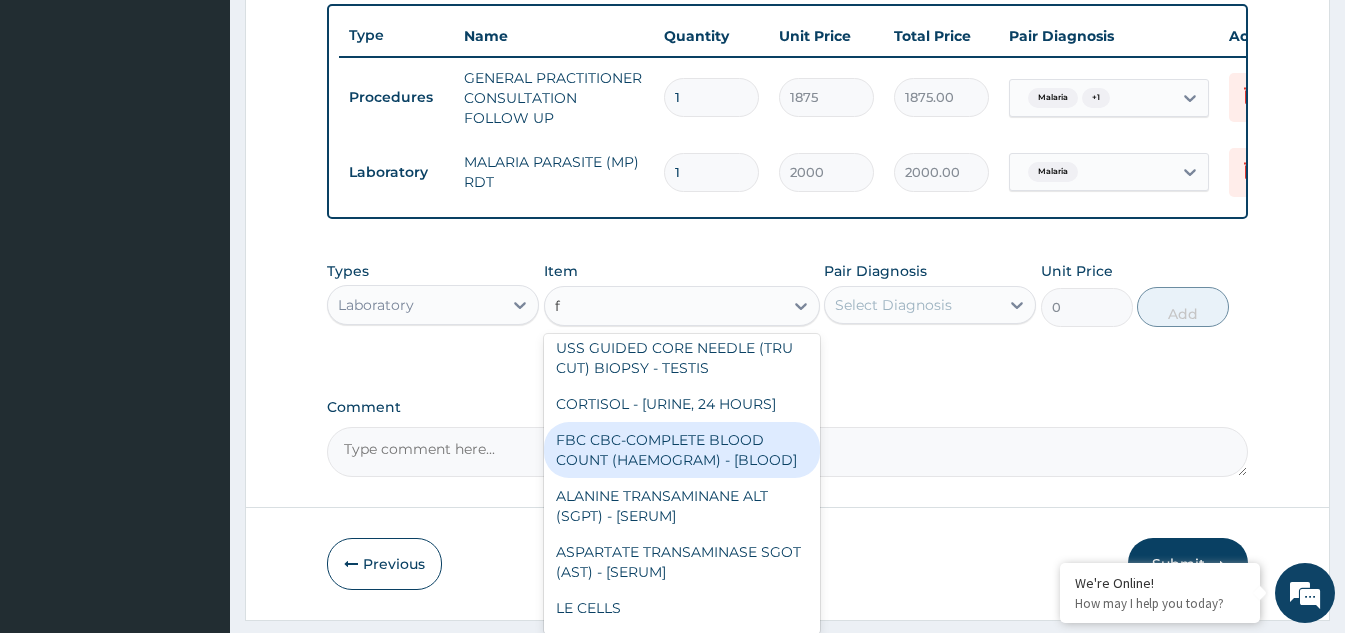 scroll, scrollTop: 2900, scrollLeft: 0, axis: vertical 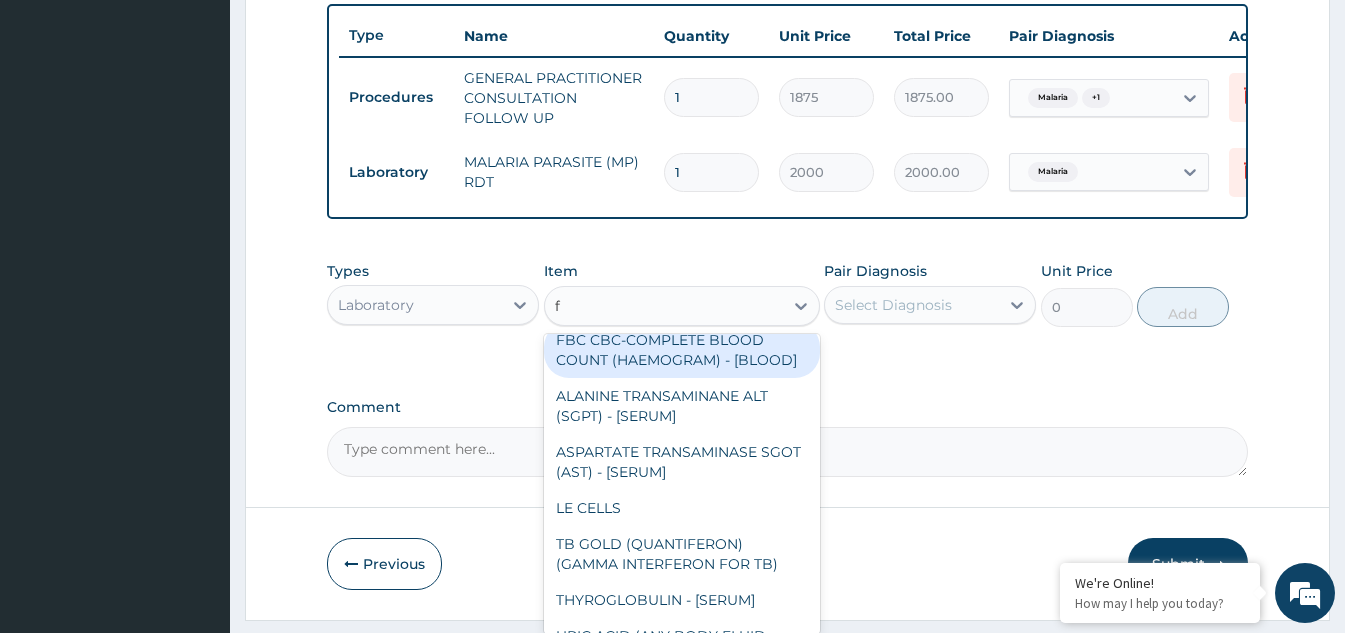click on "FBC CBC-COMPLETE BLOOD COUNT (HAEMOGRAM) - [BLOOD]" at bounding box center (682, 350) 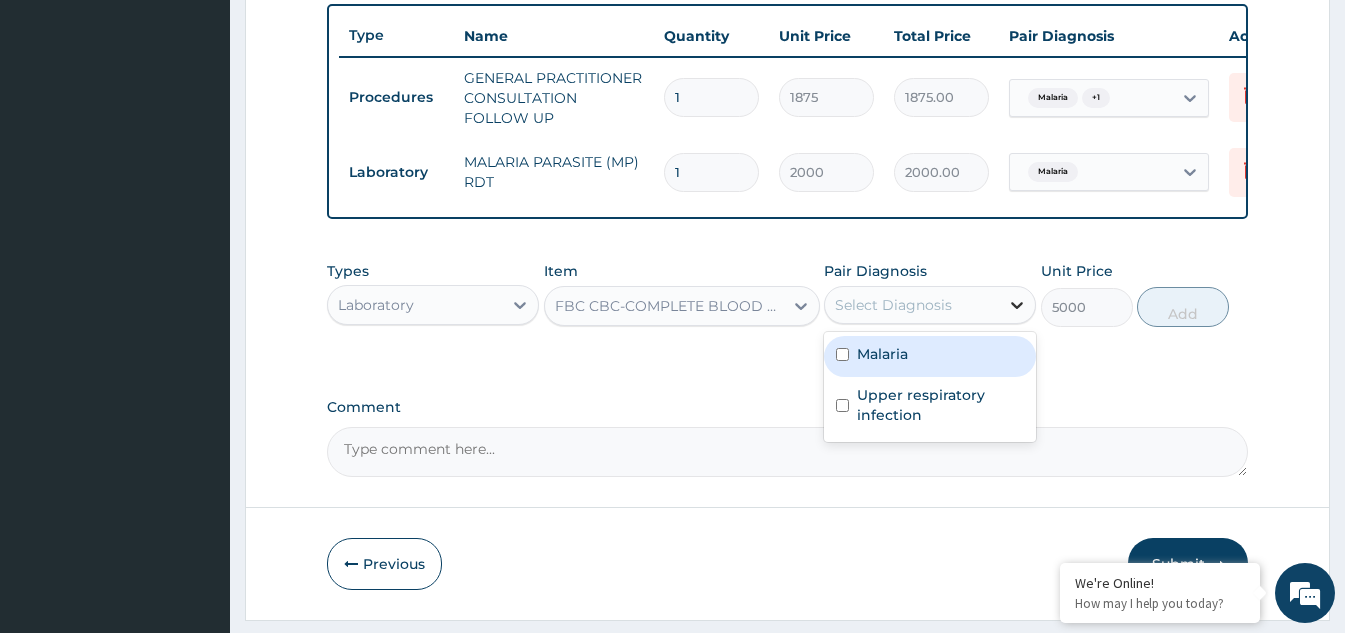 click 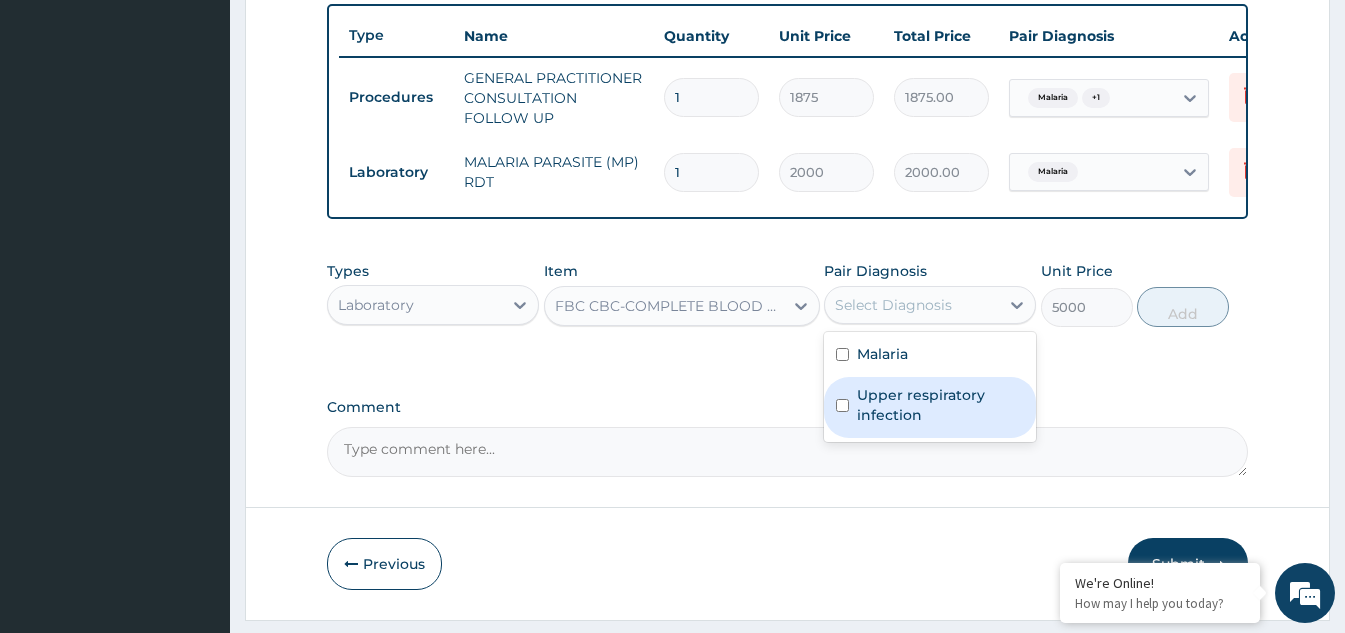 click at bounding box center [842, 405] 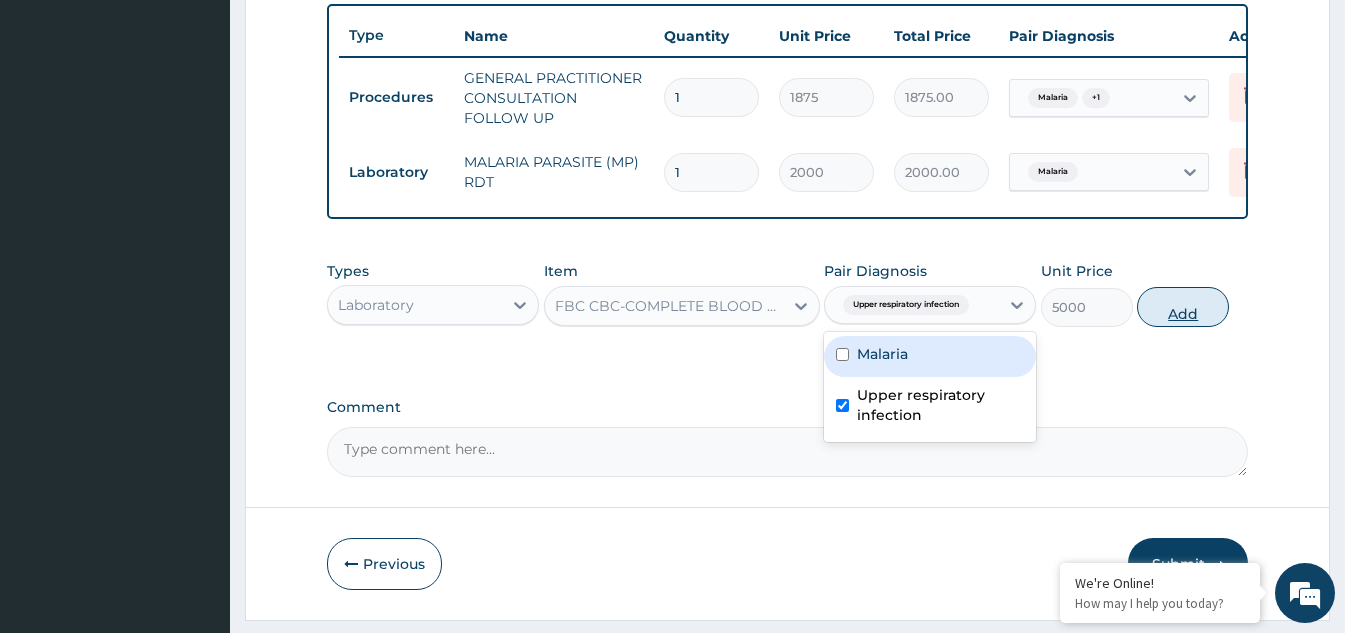 click on "Add" at bounding box center (1183, 307) 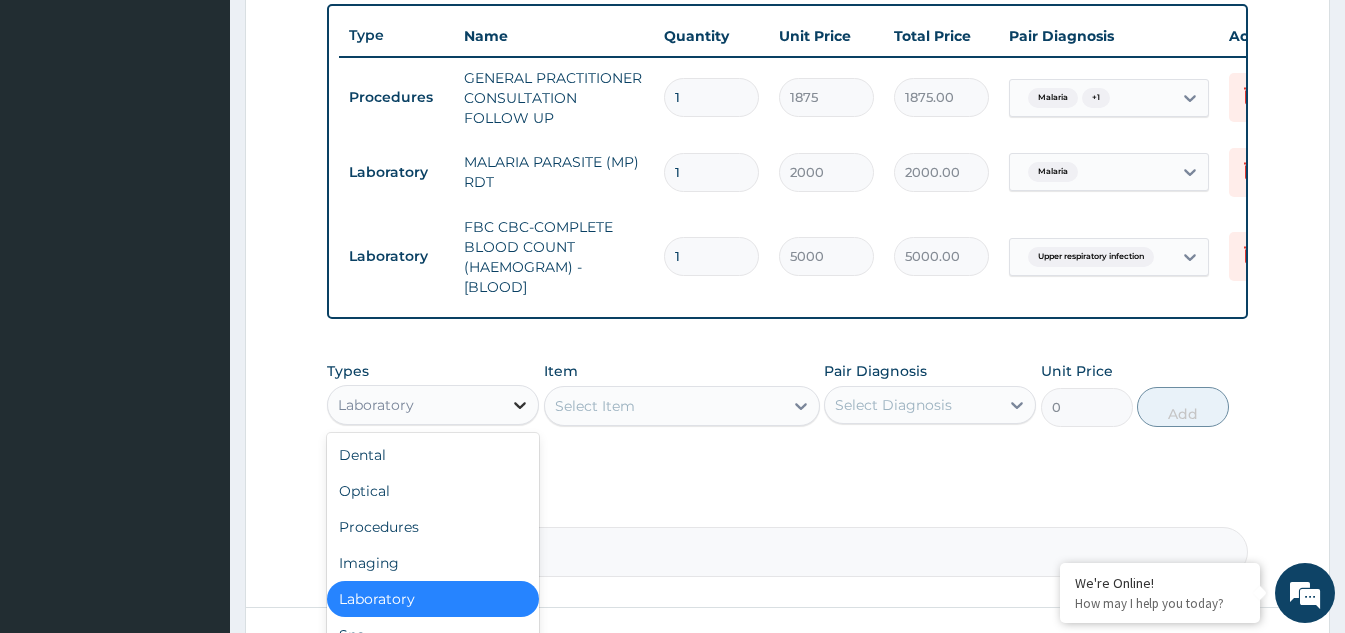click 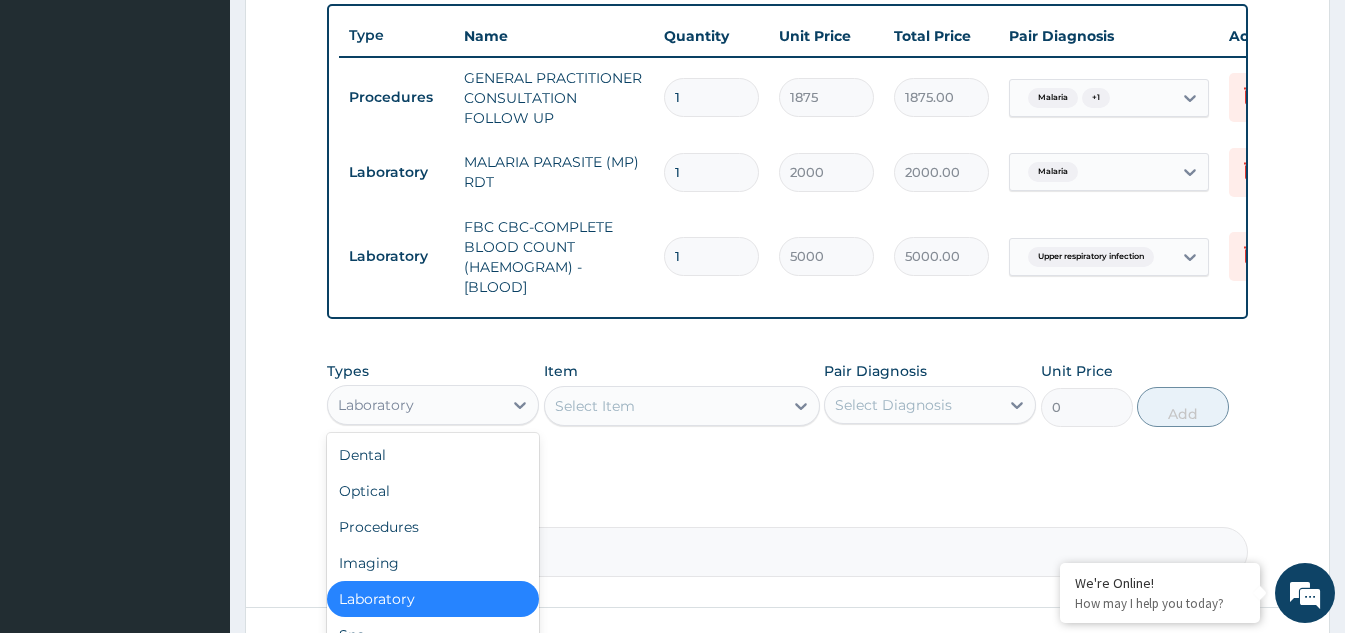scroll, scrollTop: 68, scrollLeft: 0, axis: vertical 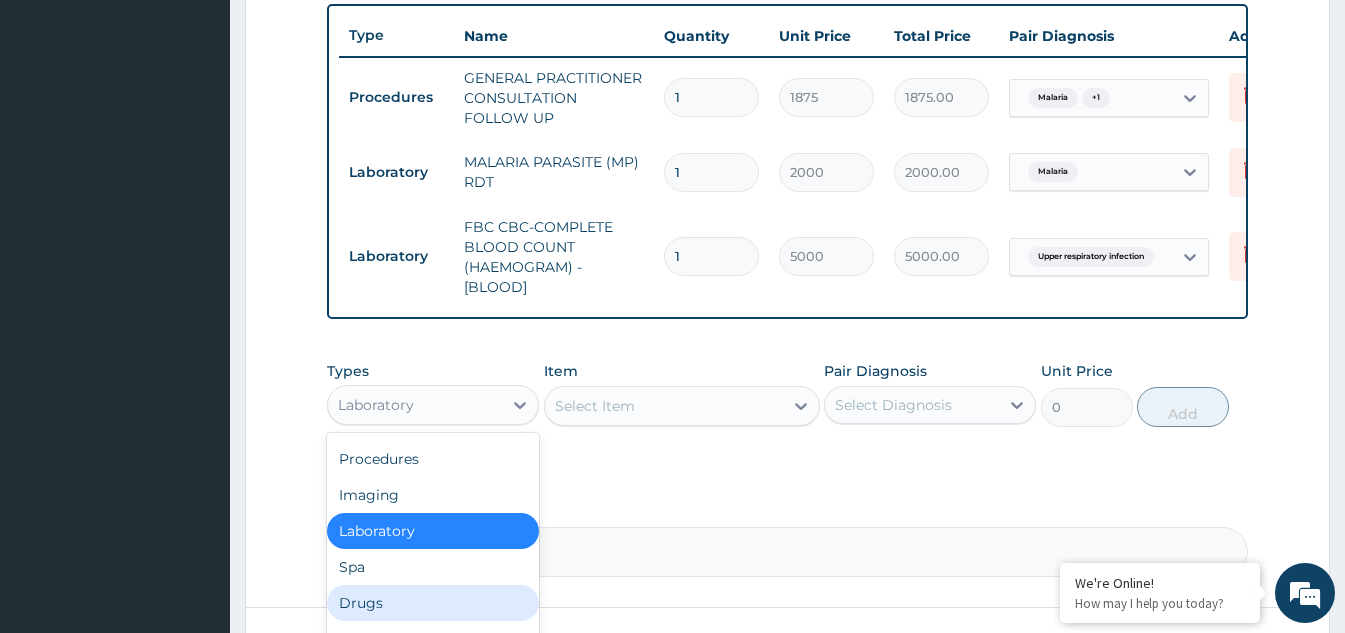 click on "Drugs" at bounding box center (433, 603) 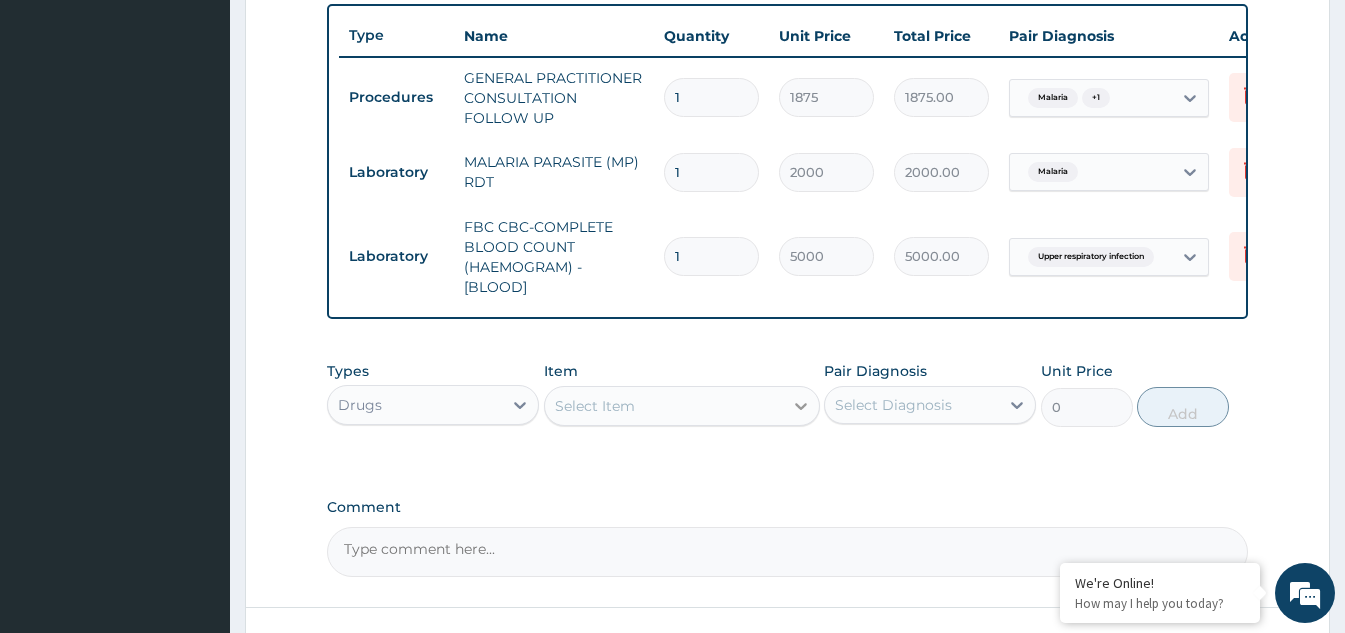 click at bounding box center (801, 406) 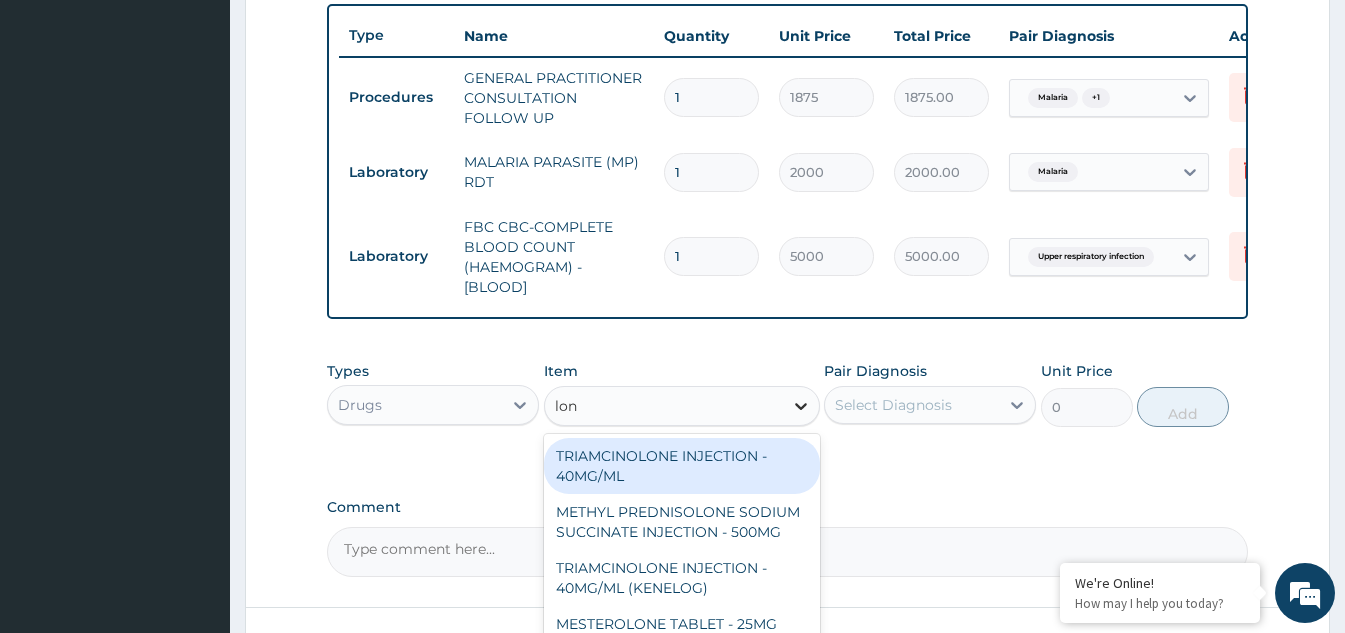 type on "lona" 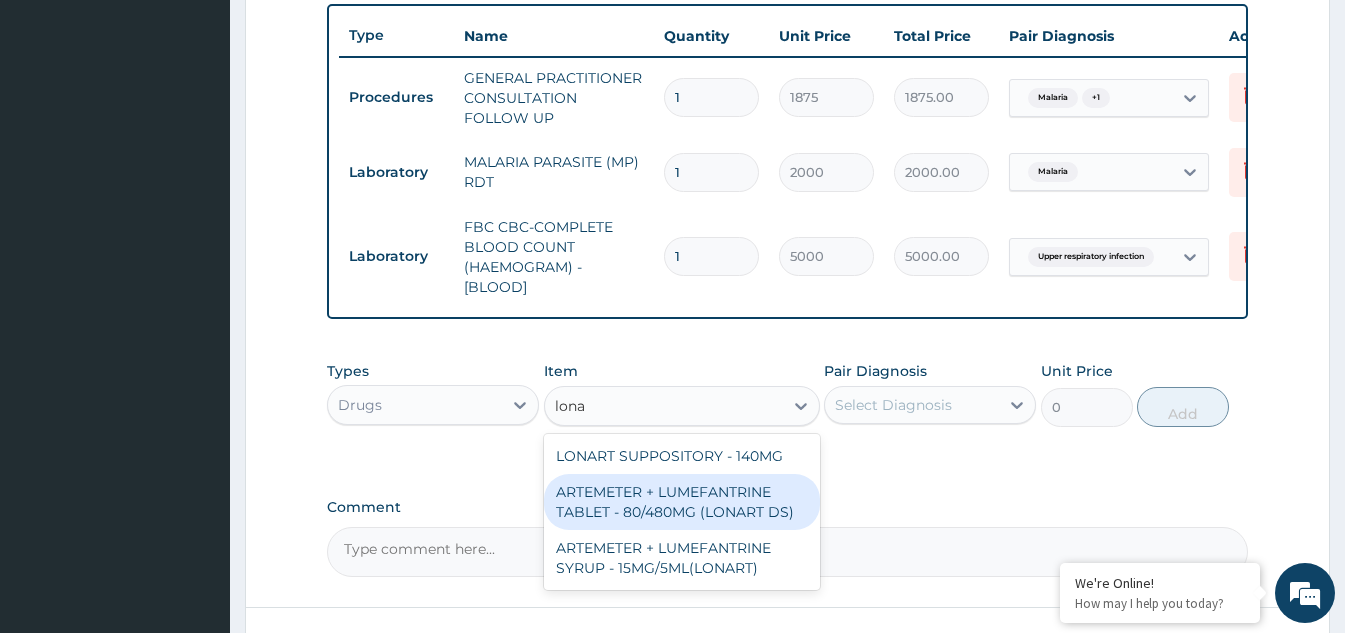 click on "ARTEMETER + LUMEFANTRINE TABLET -  80/480MG (LONART DS)" at bounding box center (682, 502) 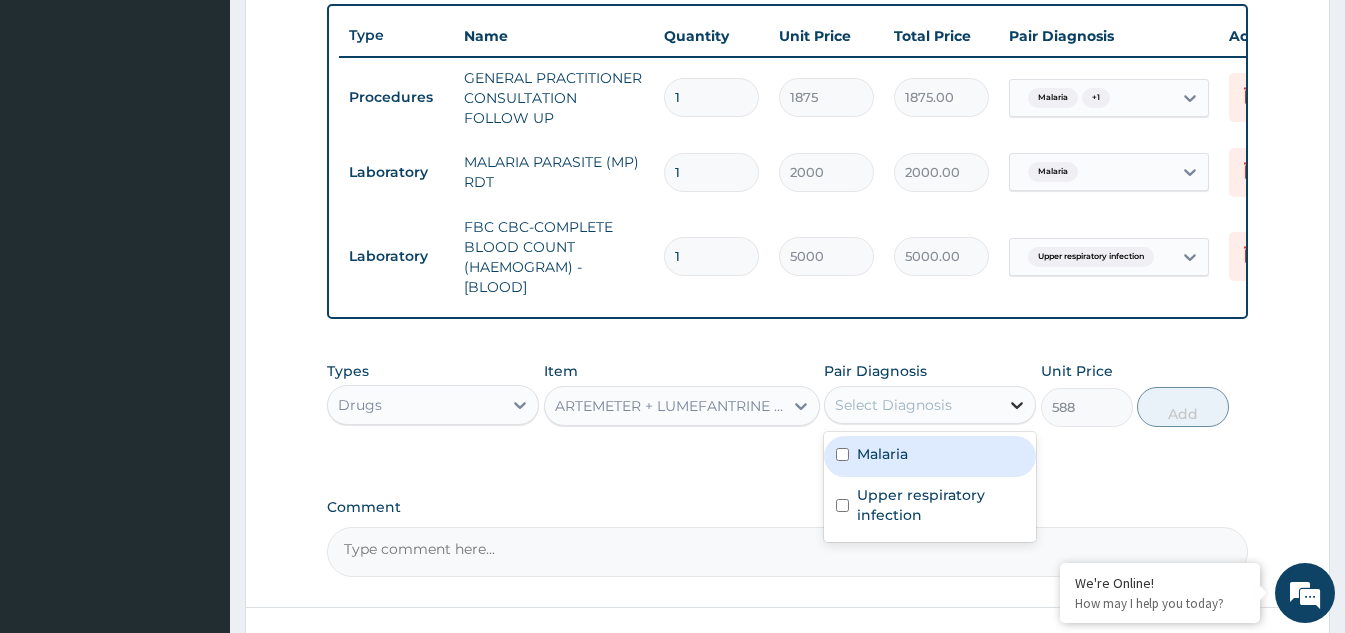 click at bounding box center [1017, 405] 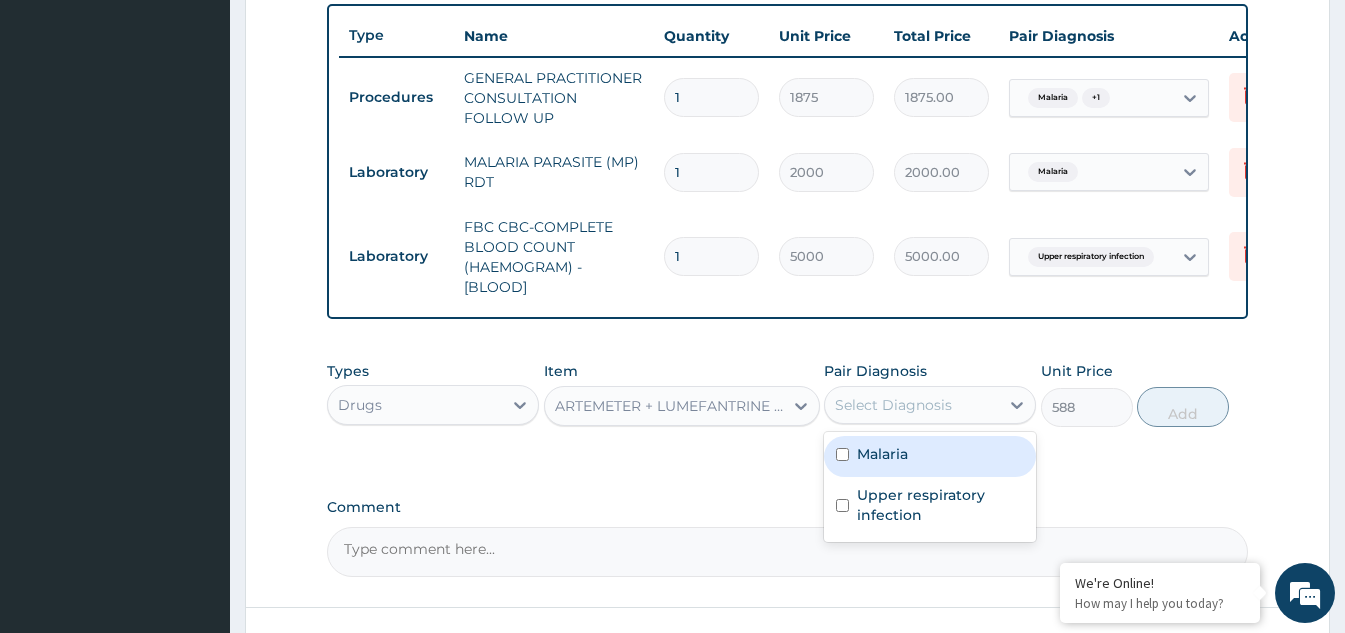 click at bounding box center (842, 454) 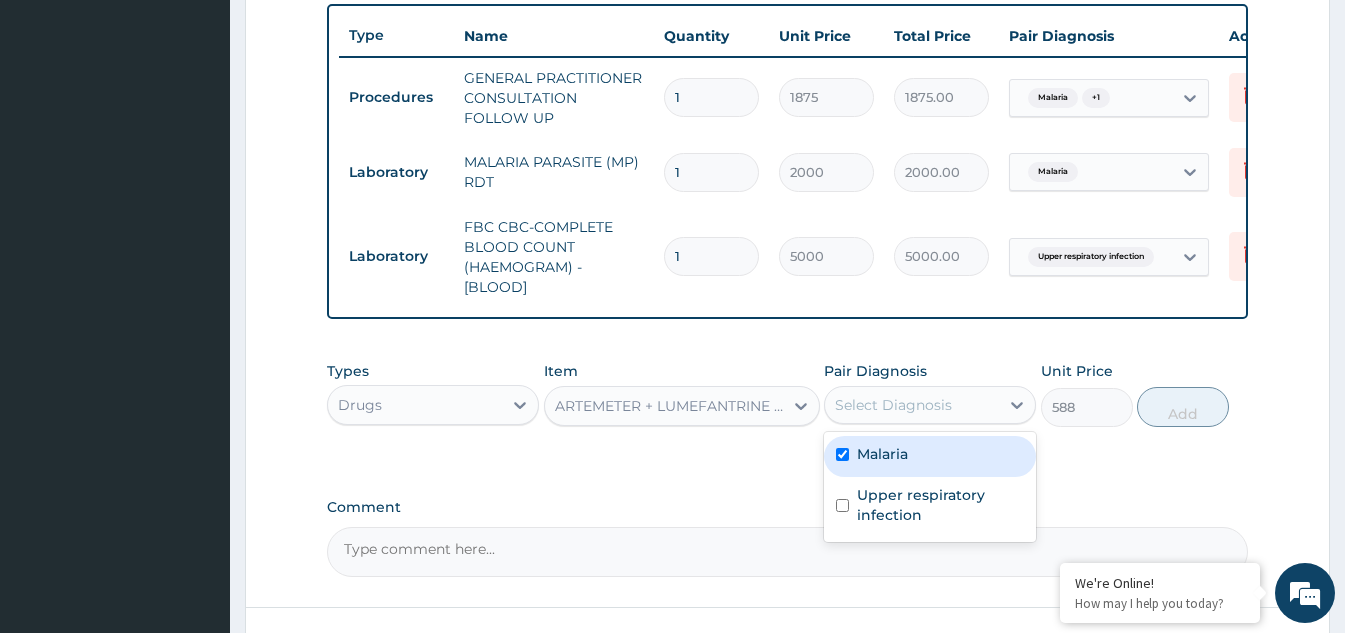 checkbox on "true" 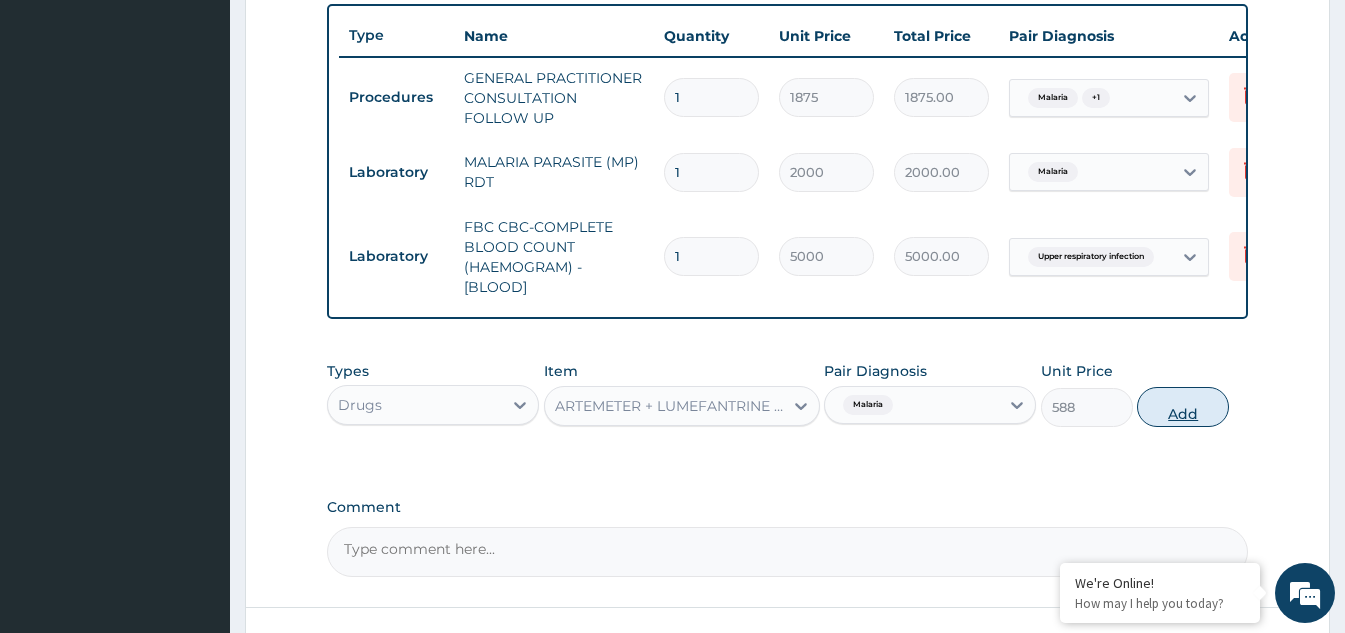 click on "Add" at bounding box center (1183, 407) 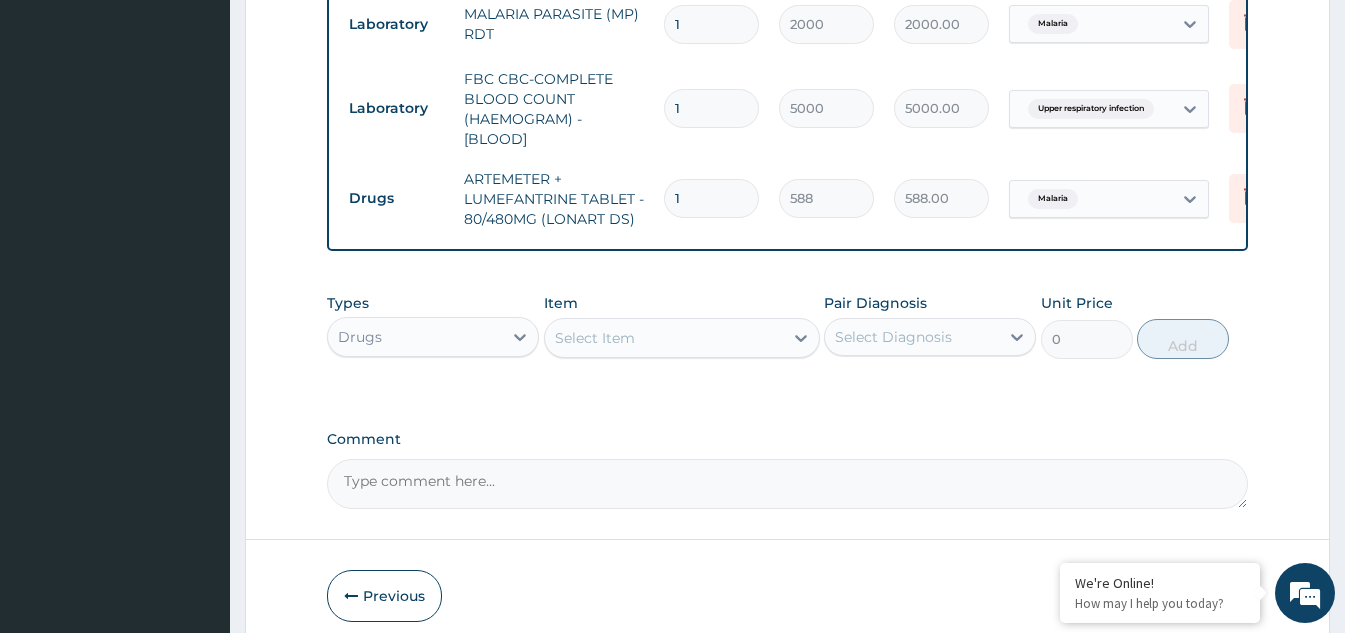 scroll, scrollTop: 940, scrollLeft: 0, axis: vertical 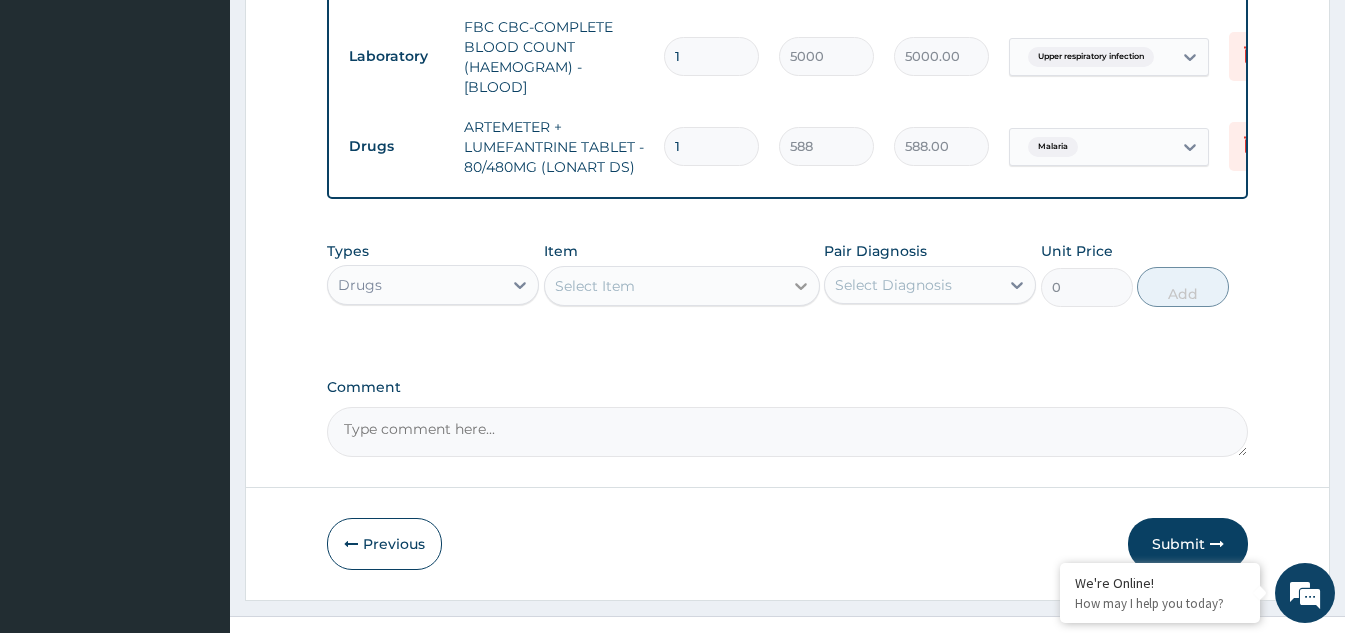 click 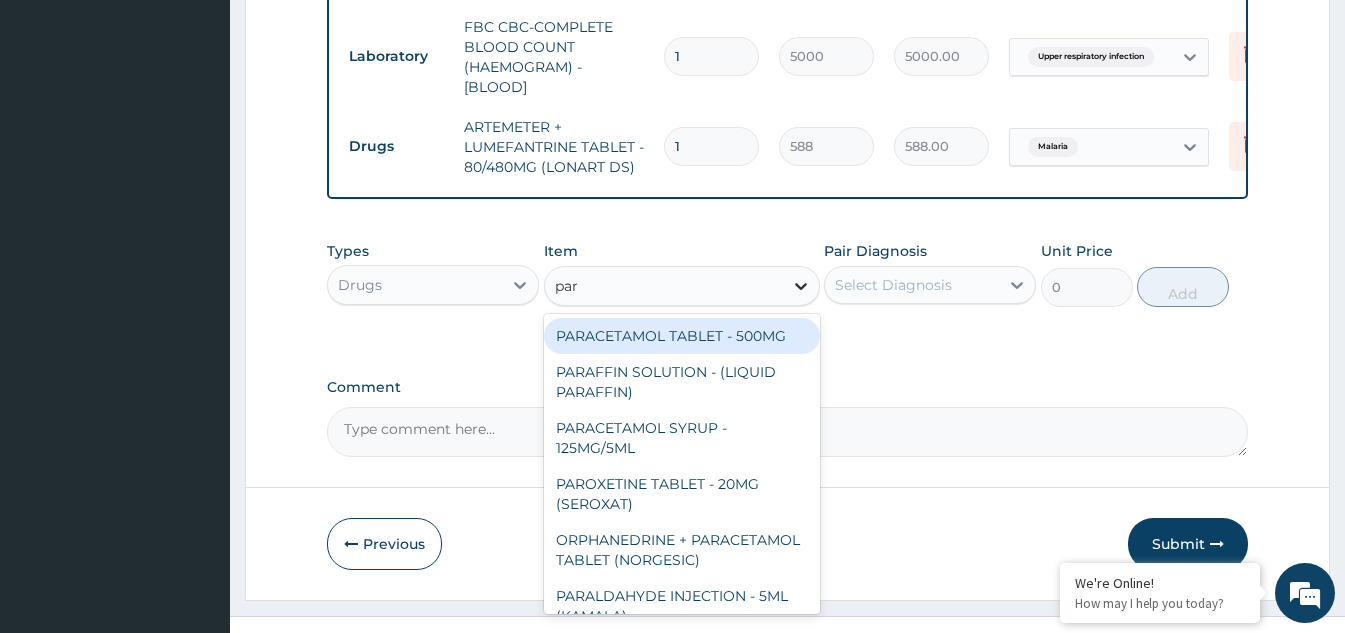 type on "para" 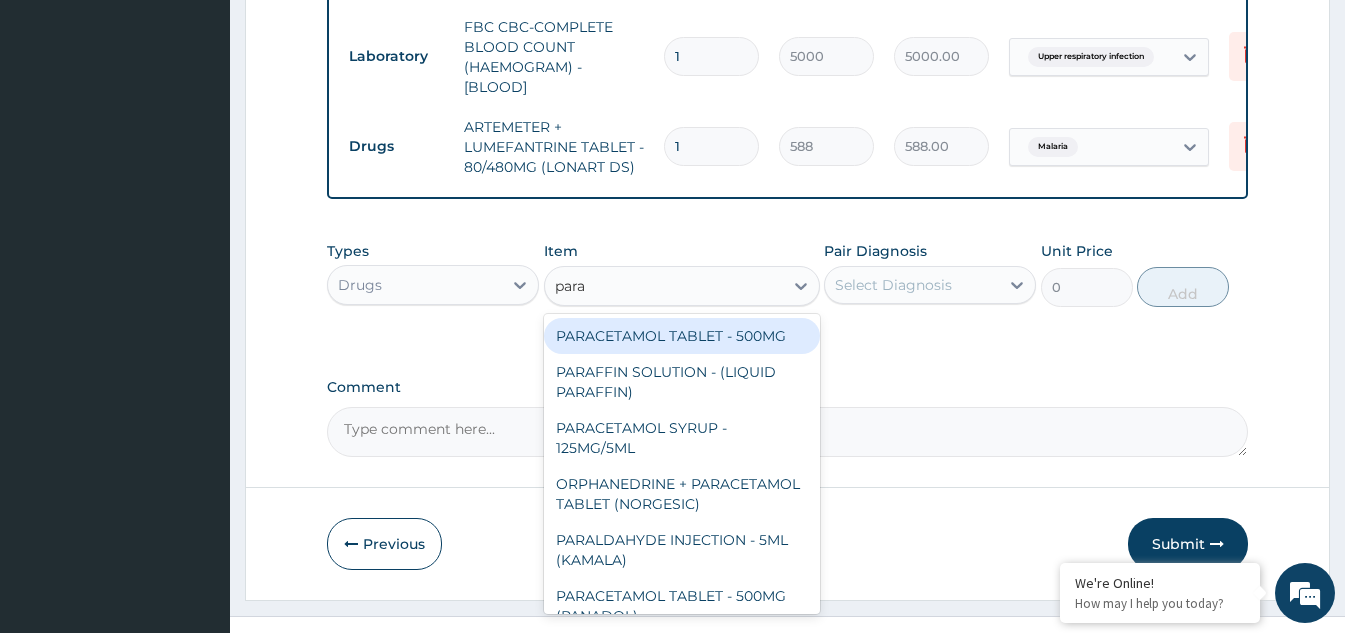 click on "PARACETAMOL TABLET - 500MG" at bounding box center [682, 336] 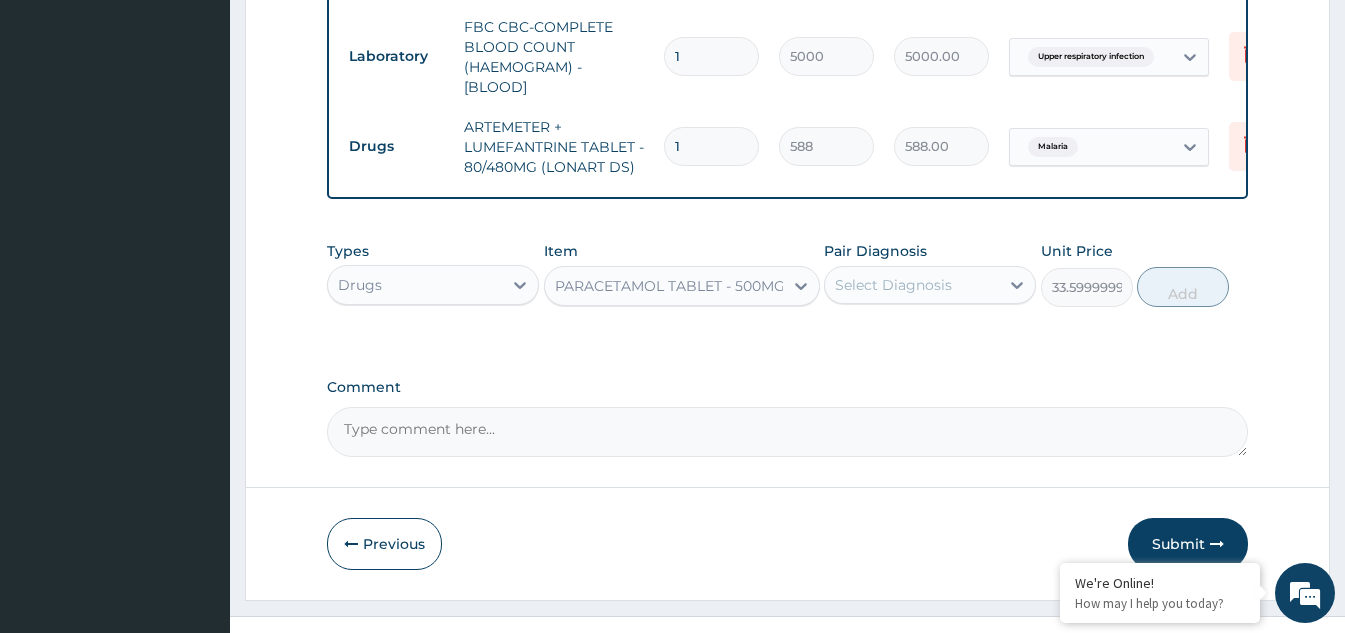 click on "Select Diagnosis" at bounding box center (912, 285) 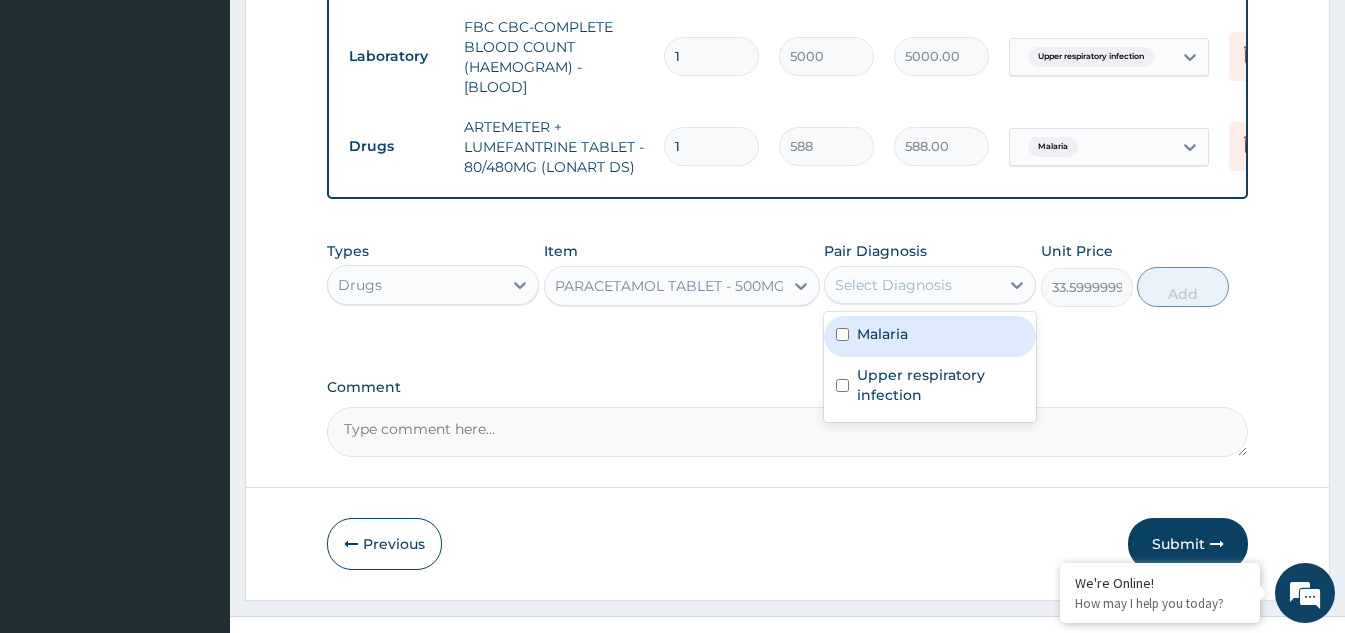 click at bounding box center [842, 334] 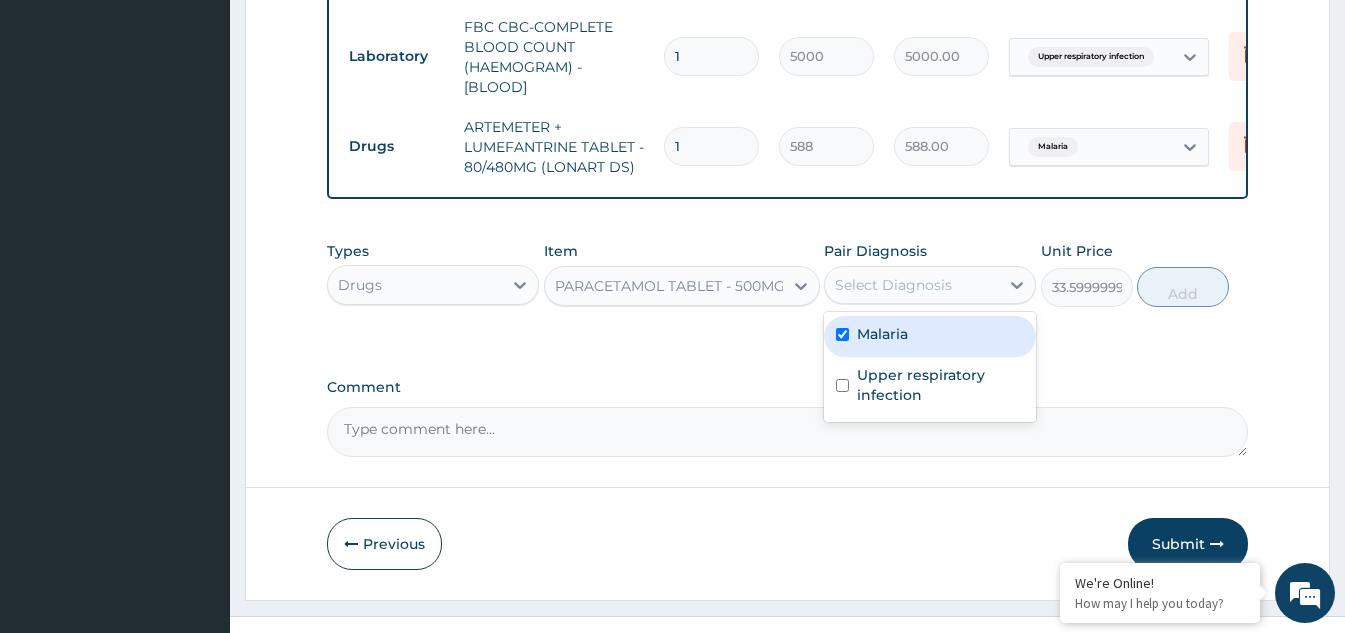 checkbox on "true" 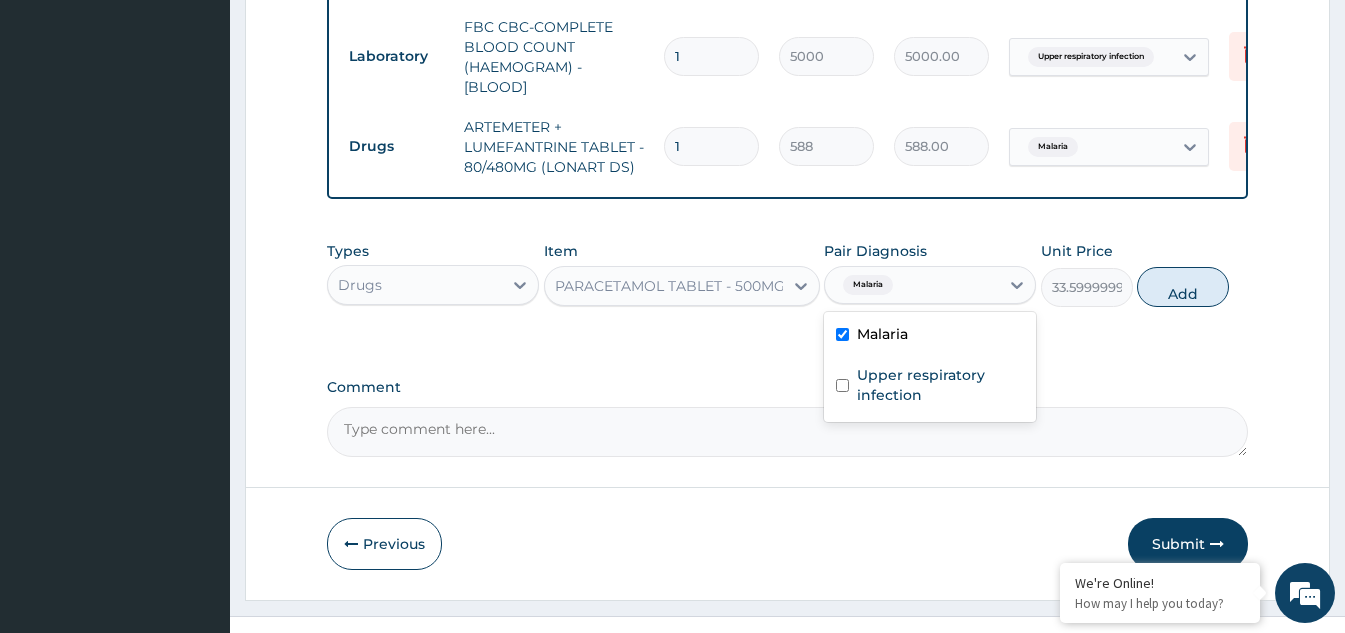 drag, startPoint x: 1163, startPoint y: 297, endPoint x: 1095, endPoint y: 316, distance: 70.60453 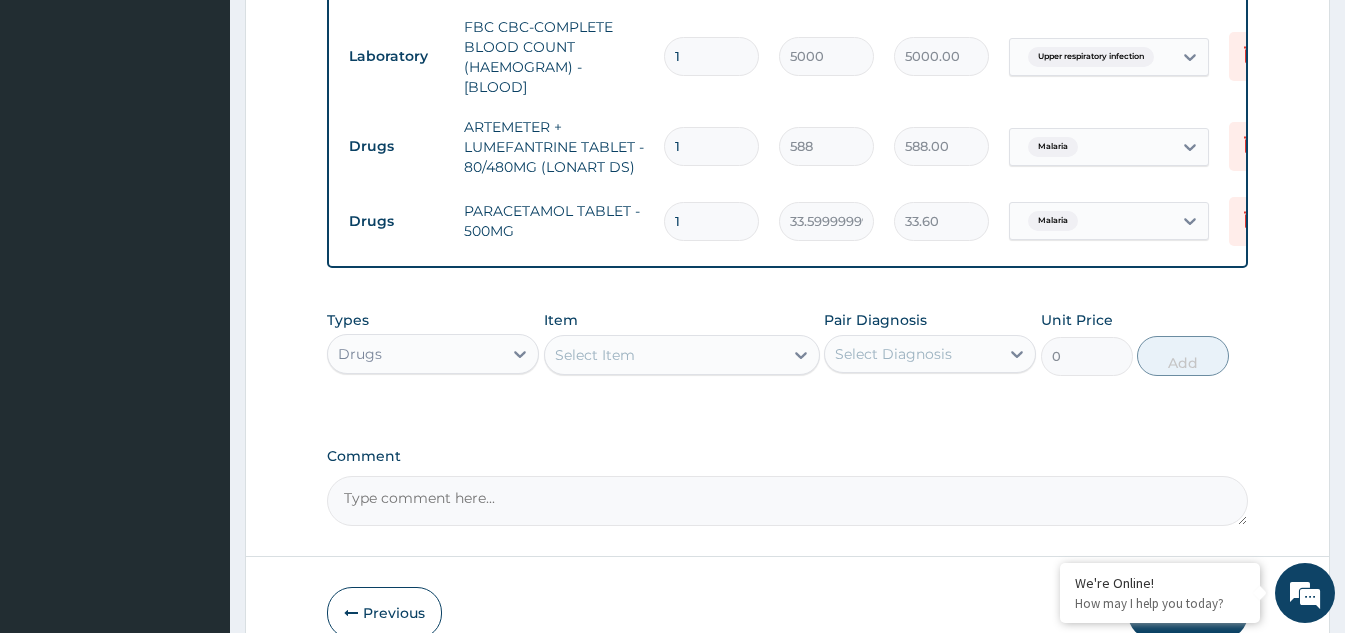 click on "Select Item" at bounding box center [664, 355] 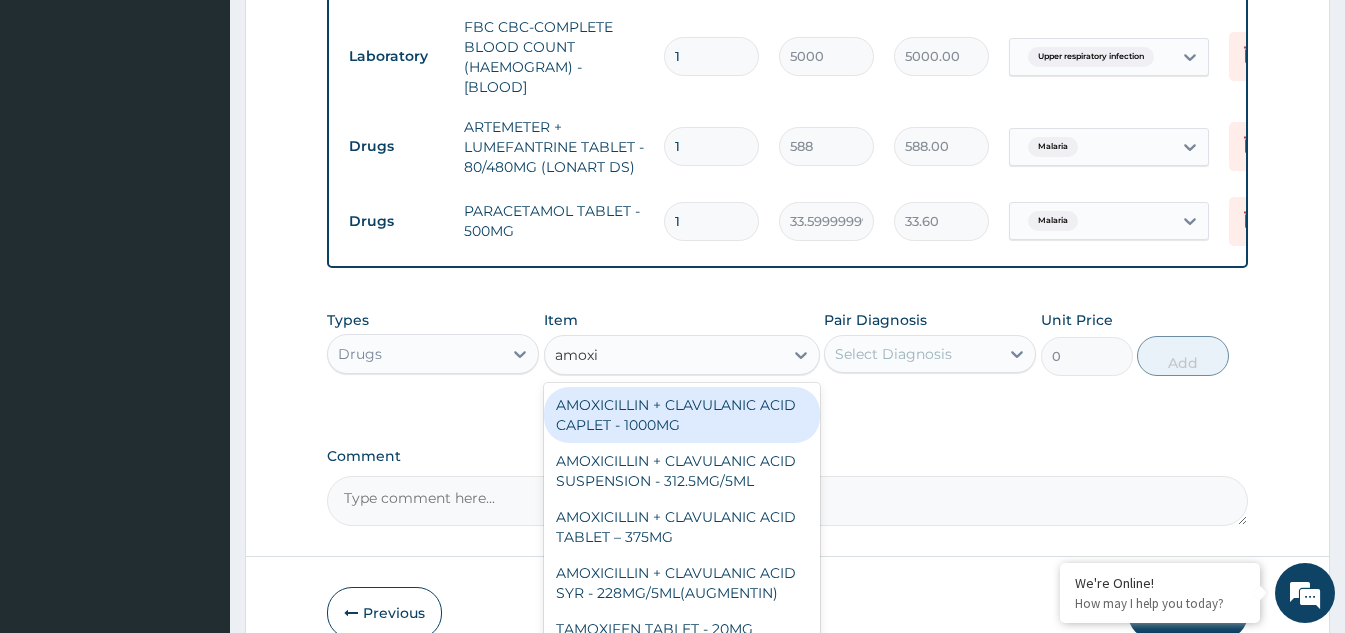 type on "amoxic" 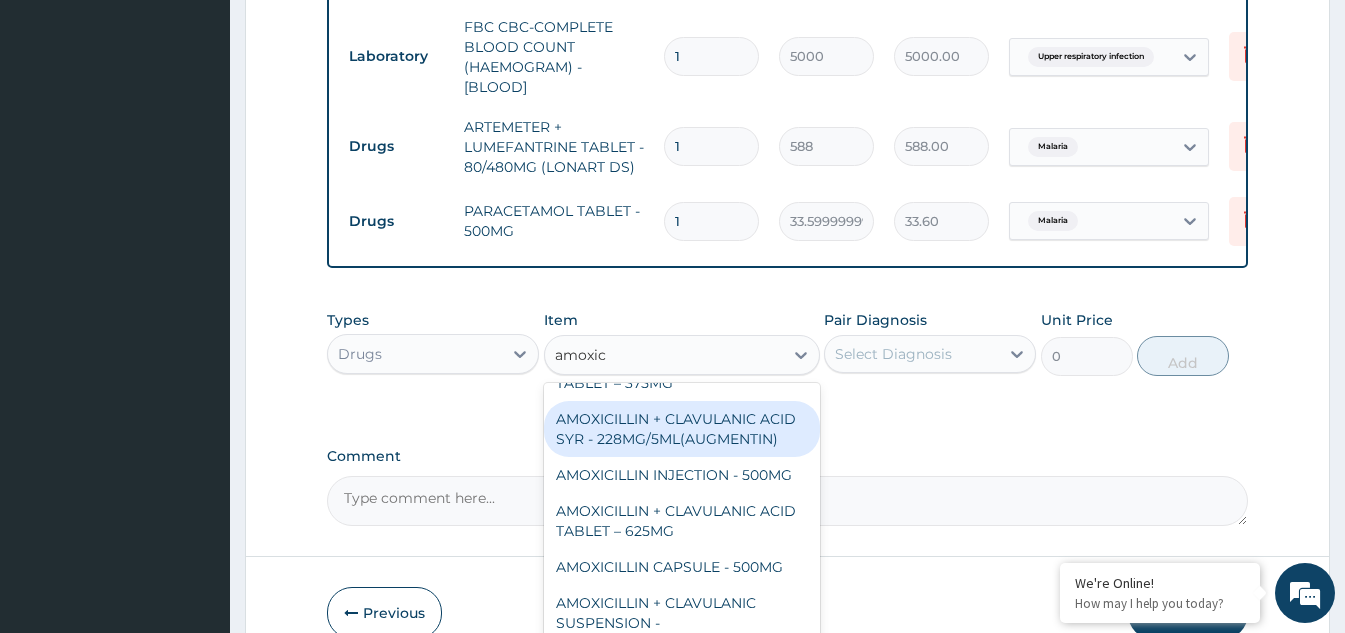 scroll, scrollTop: 200, scrollLeft: 0, axis: vertical 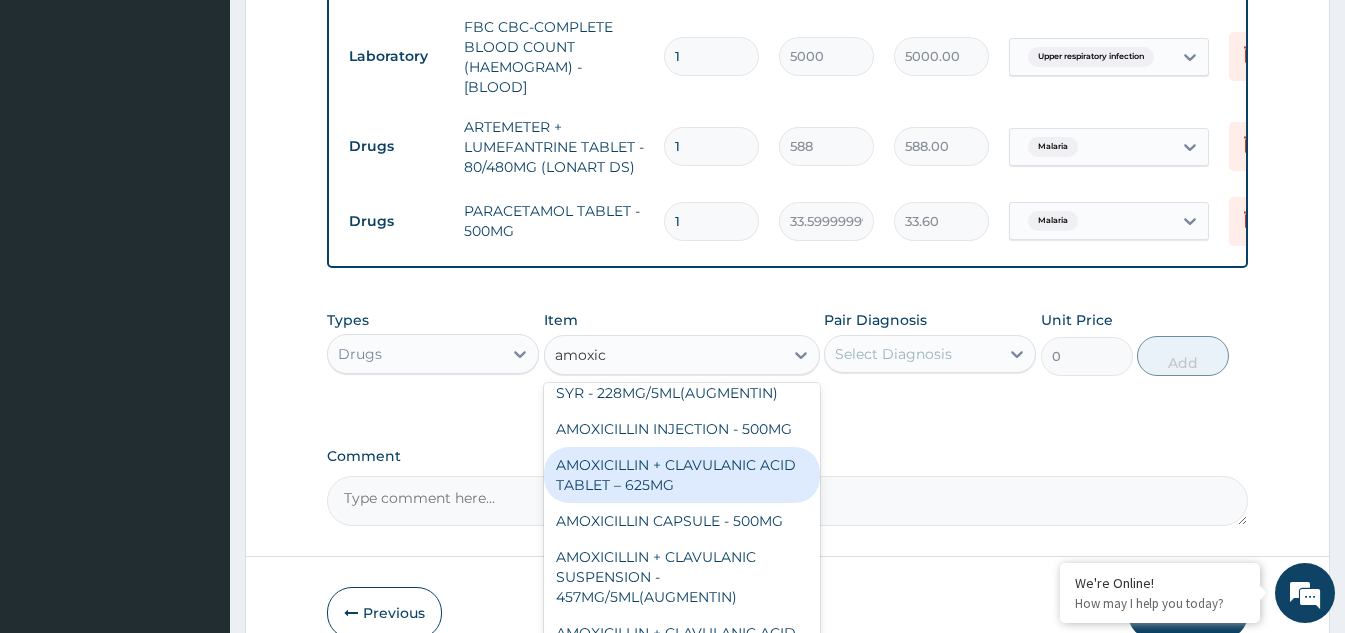 click on "AMOXICILLIN + CLAVULANIC ACID TABLET – 625MG" at bounding box center [682, 475] 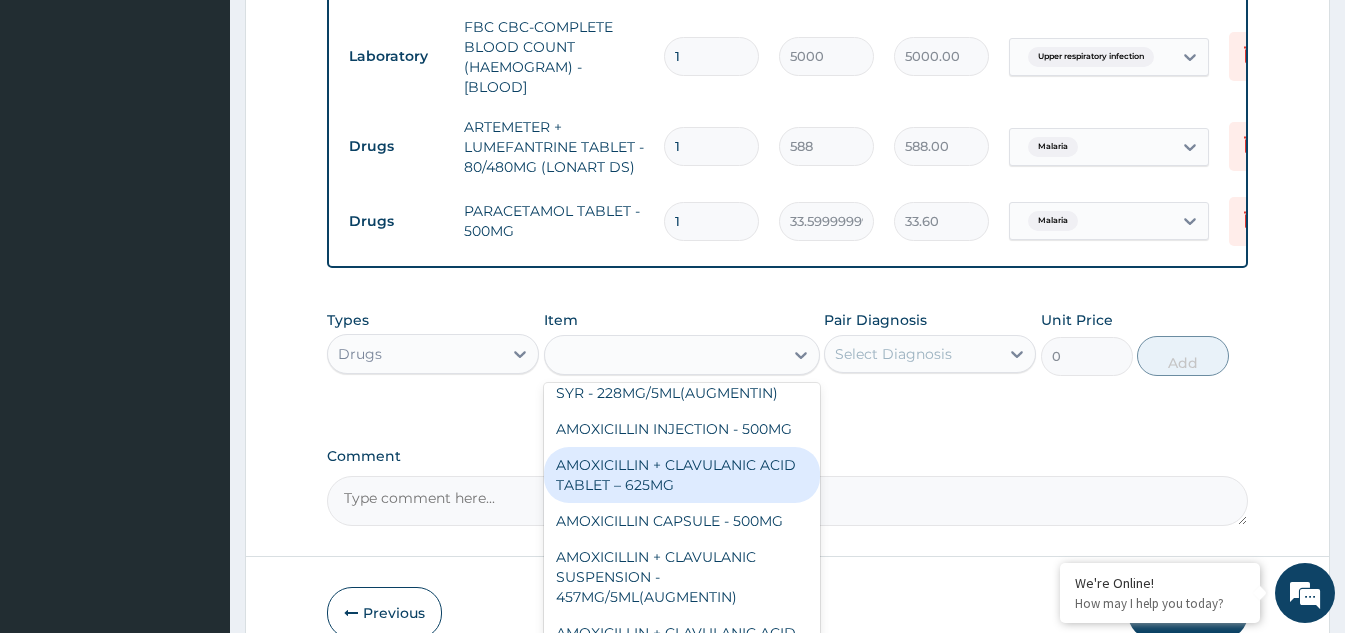 type on "420" 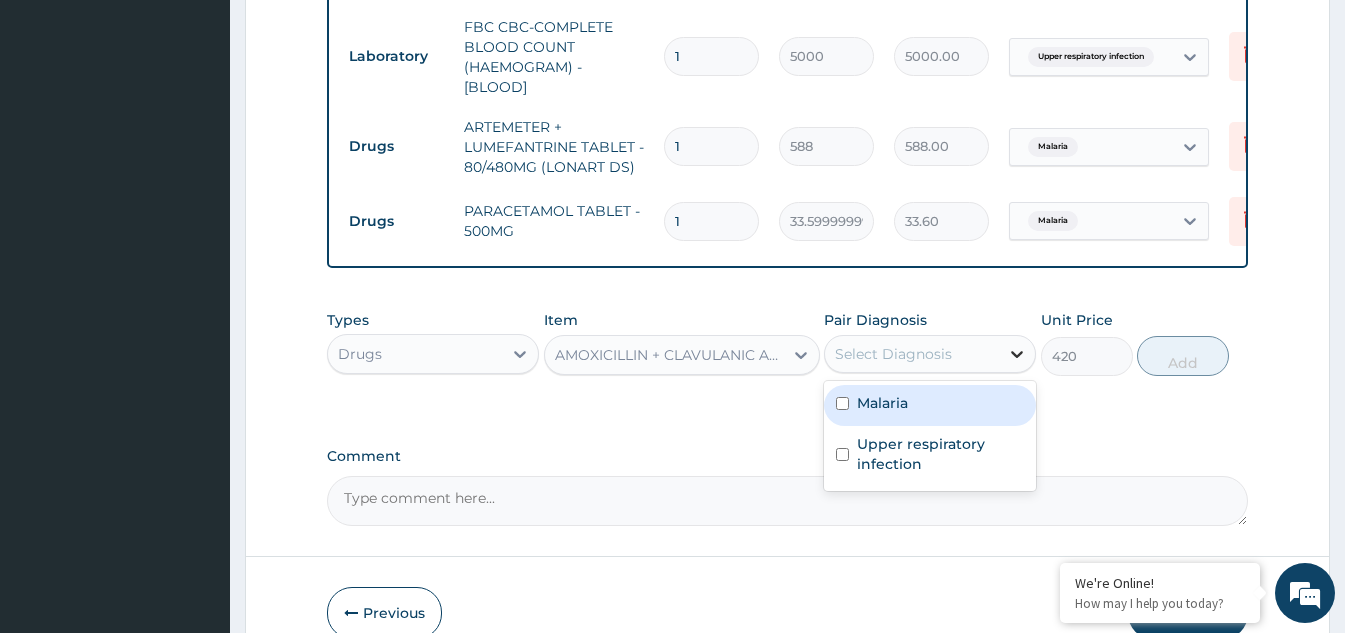 click 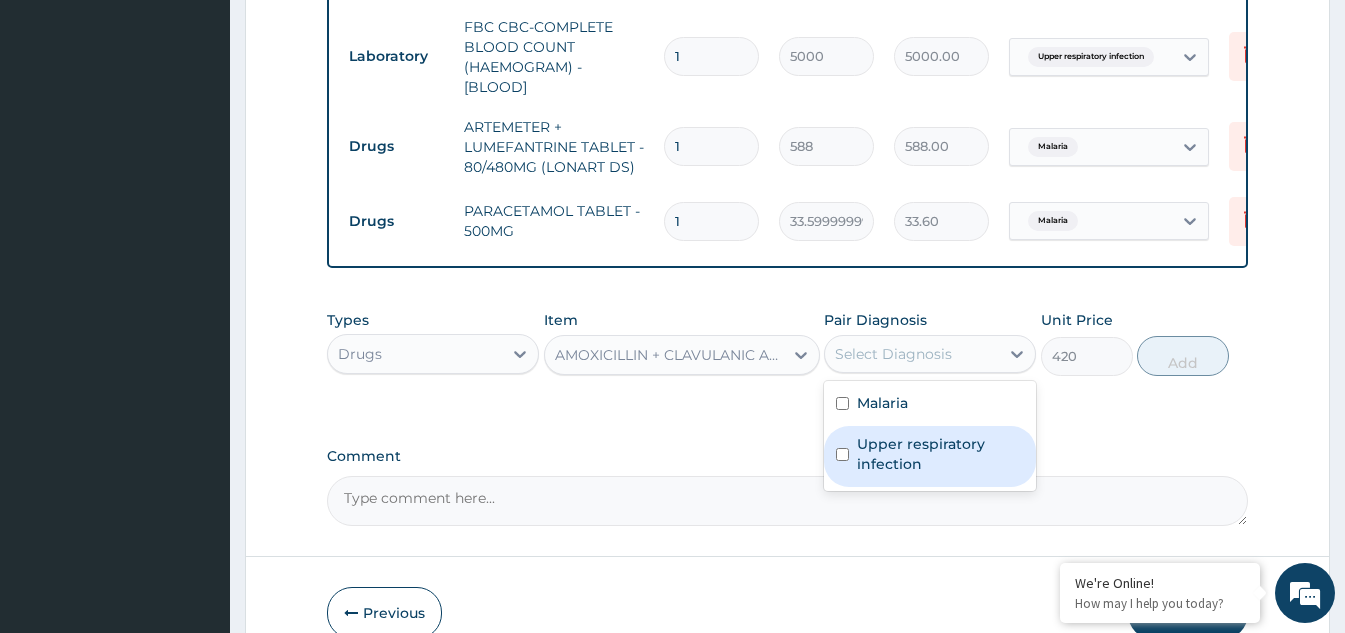 click at bounding box center [842, 454] 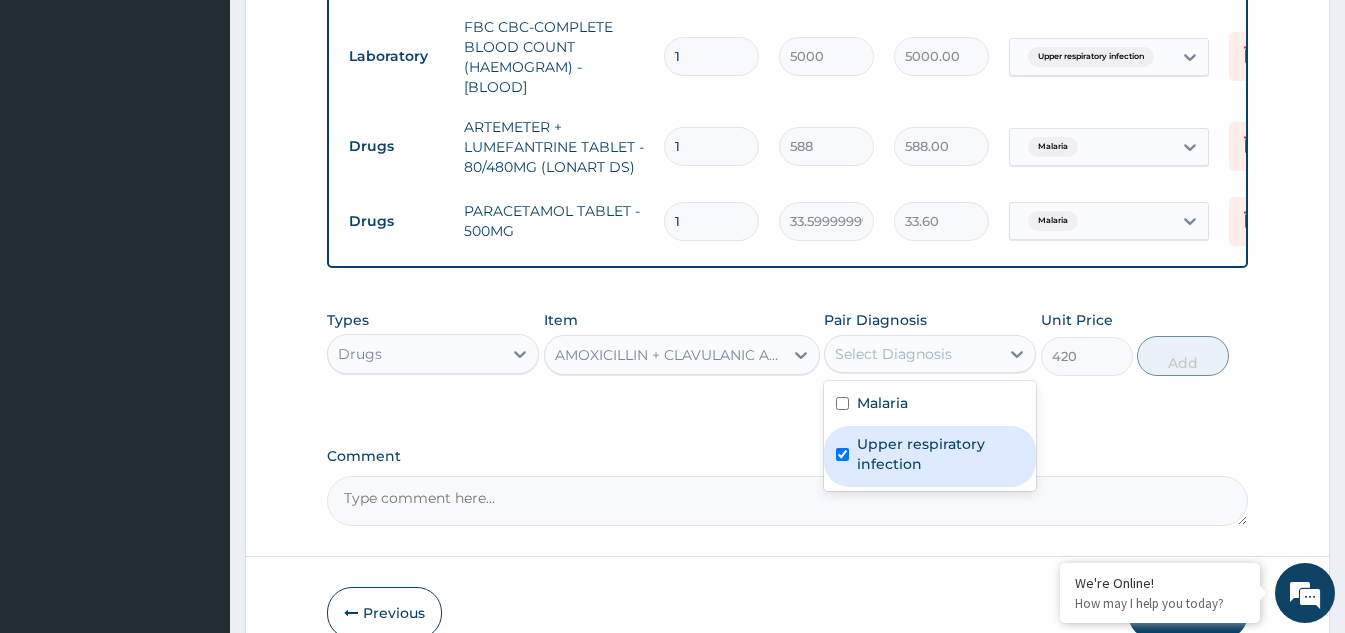 checkbox on "true" 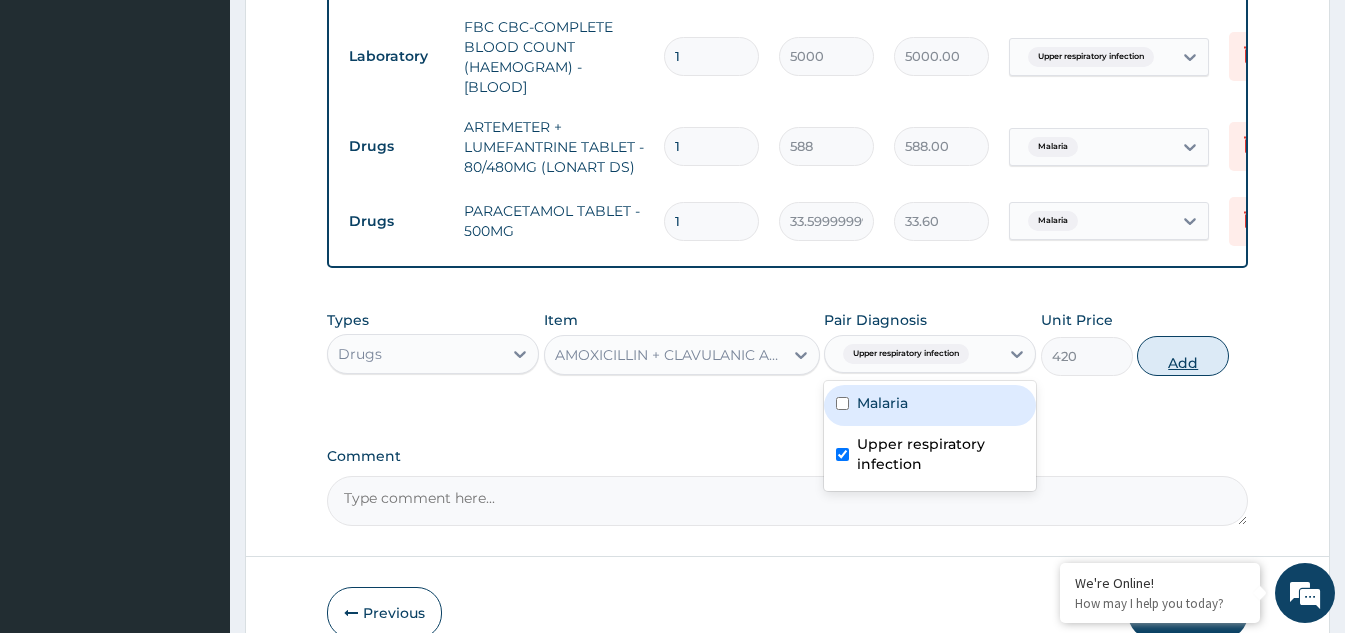 click on "Add" at bounding box center (1183, 356) 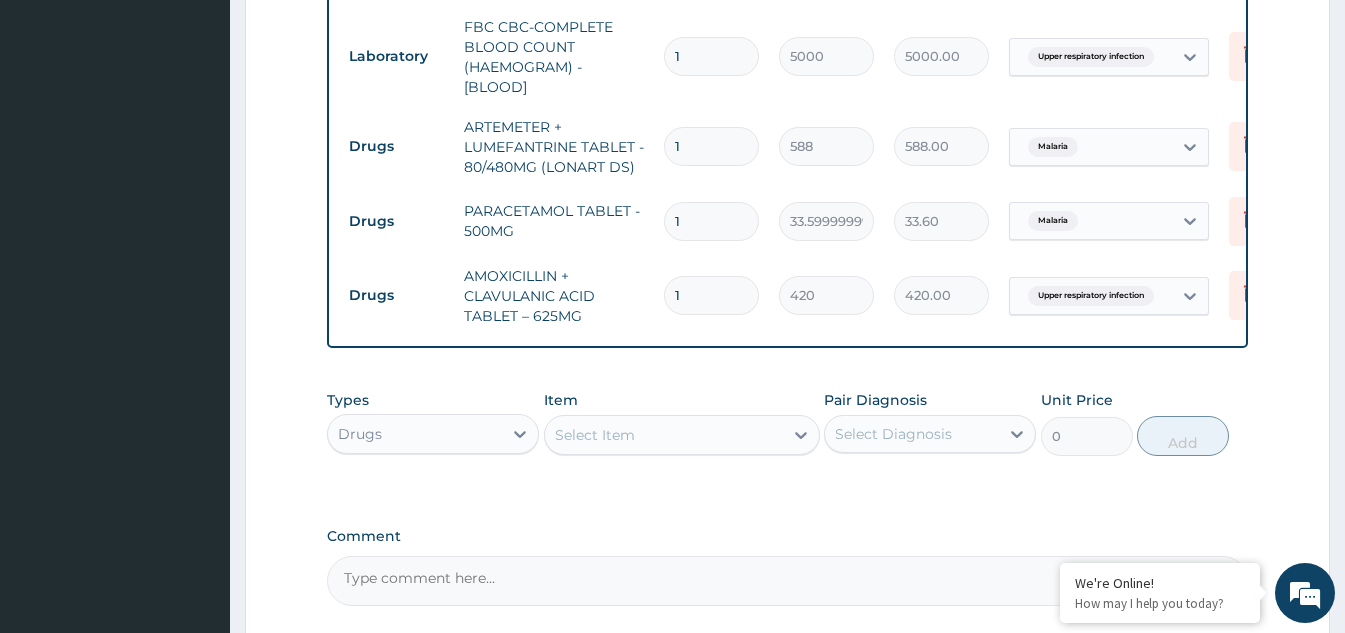 click on "Select Item" at bounding box center [664, 435] 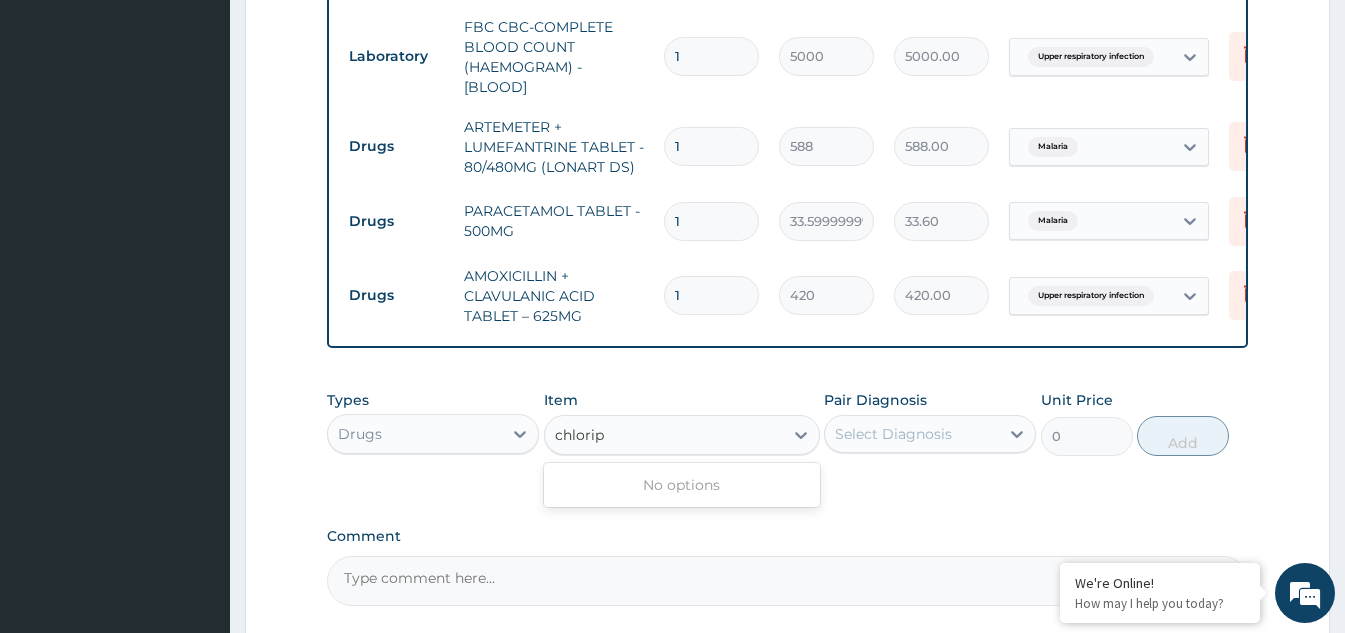 type on "chlori" 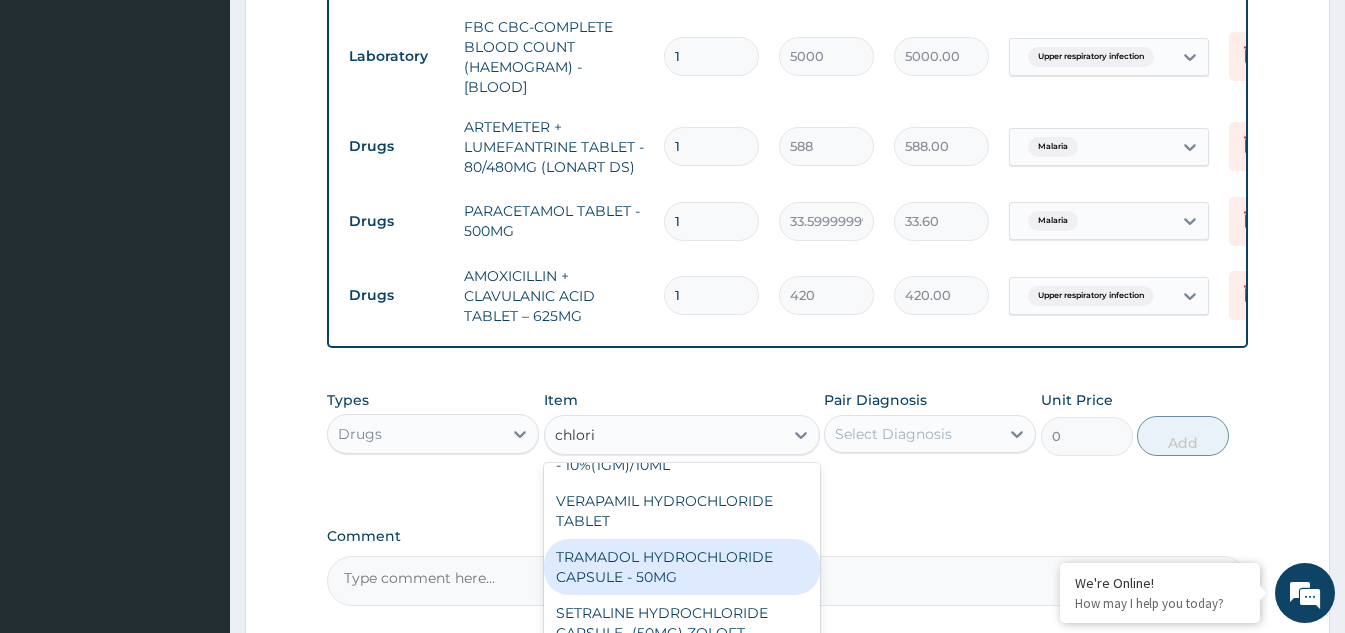 scroll, scrollTop: 644, scrollLeft: 0, axis: vertical 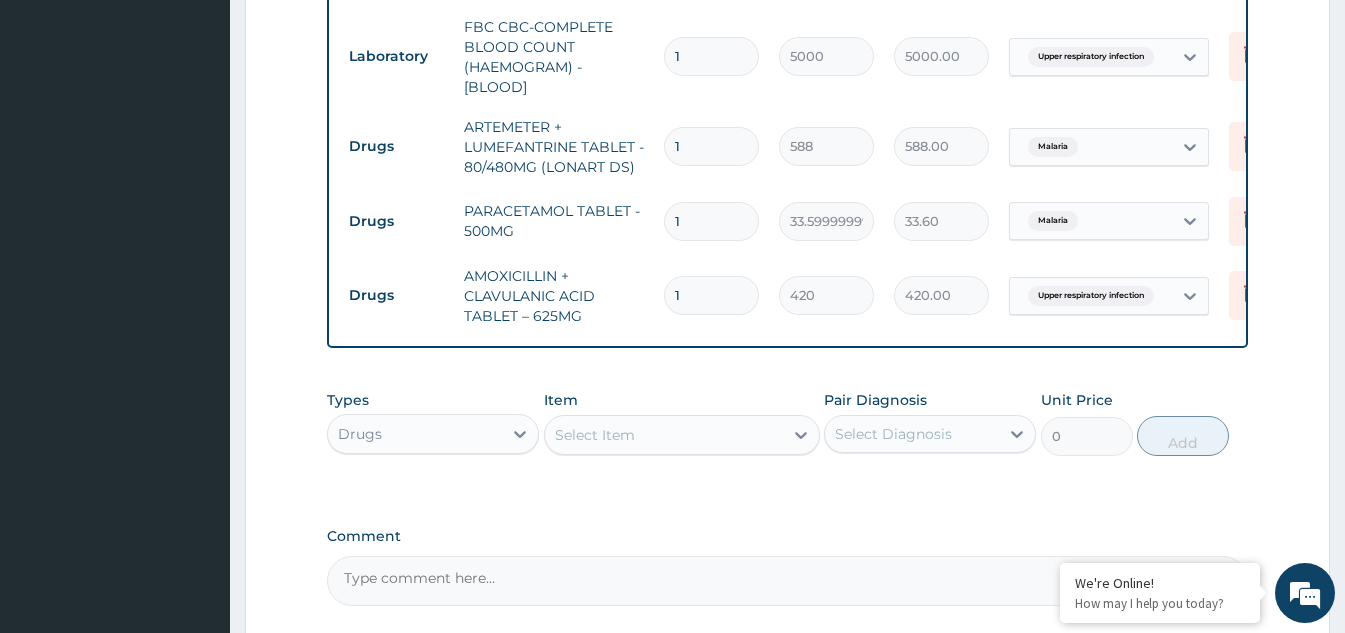 click on "Select Item" at bounding box center (664, 435) 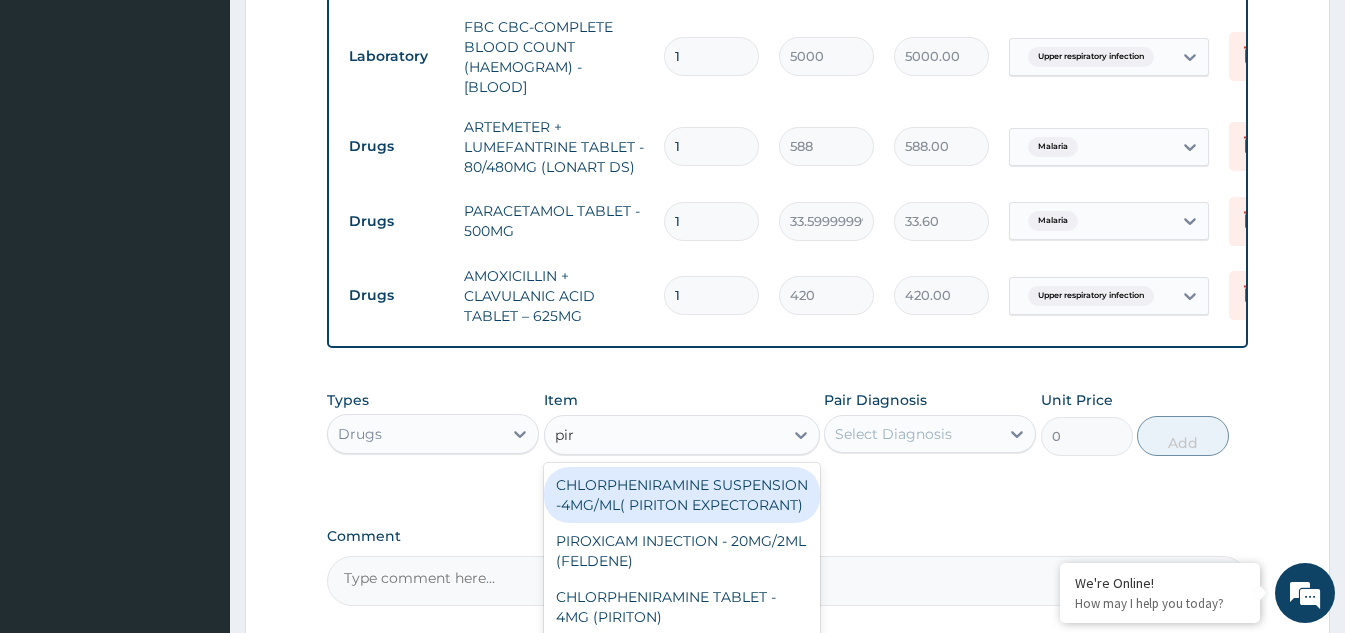 type on "piri" 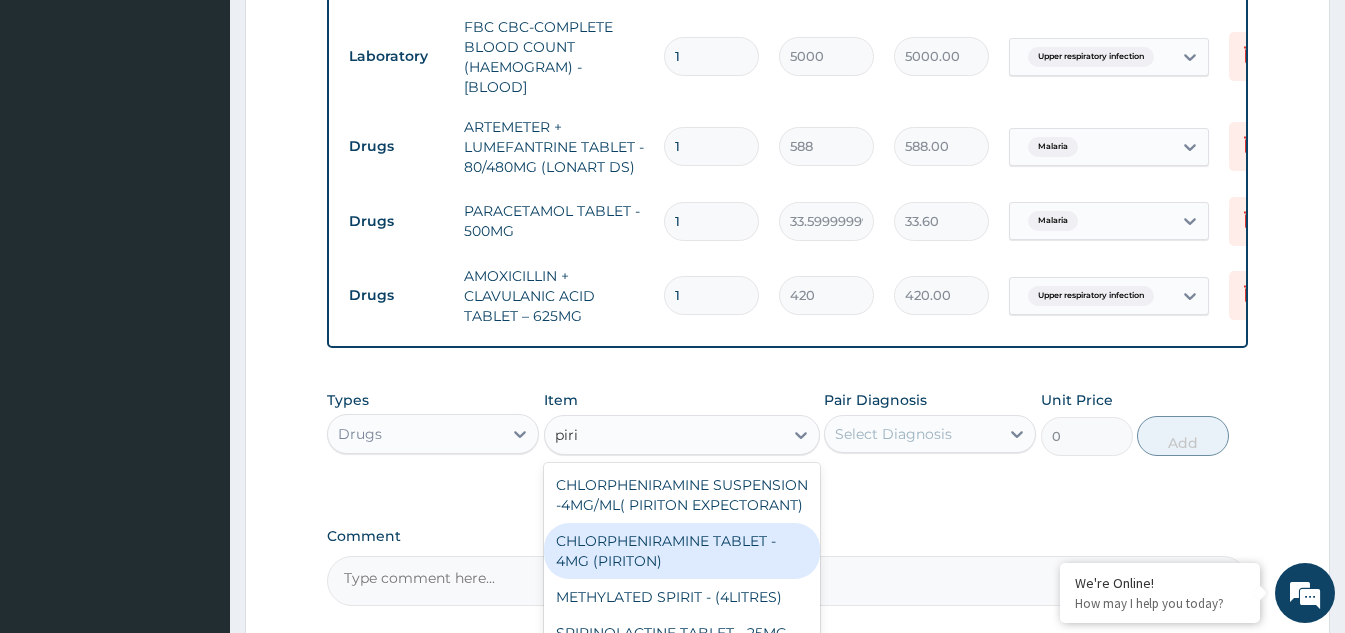 click on "CHLORPHENIRAMINE TABLET - 4MG (PIRITON)" at bounding box center (682, 551) 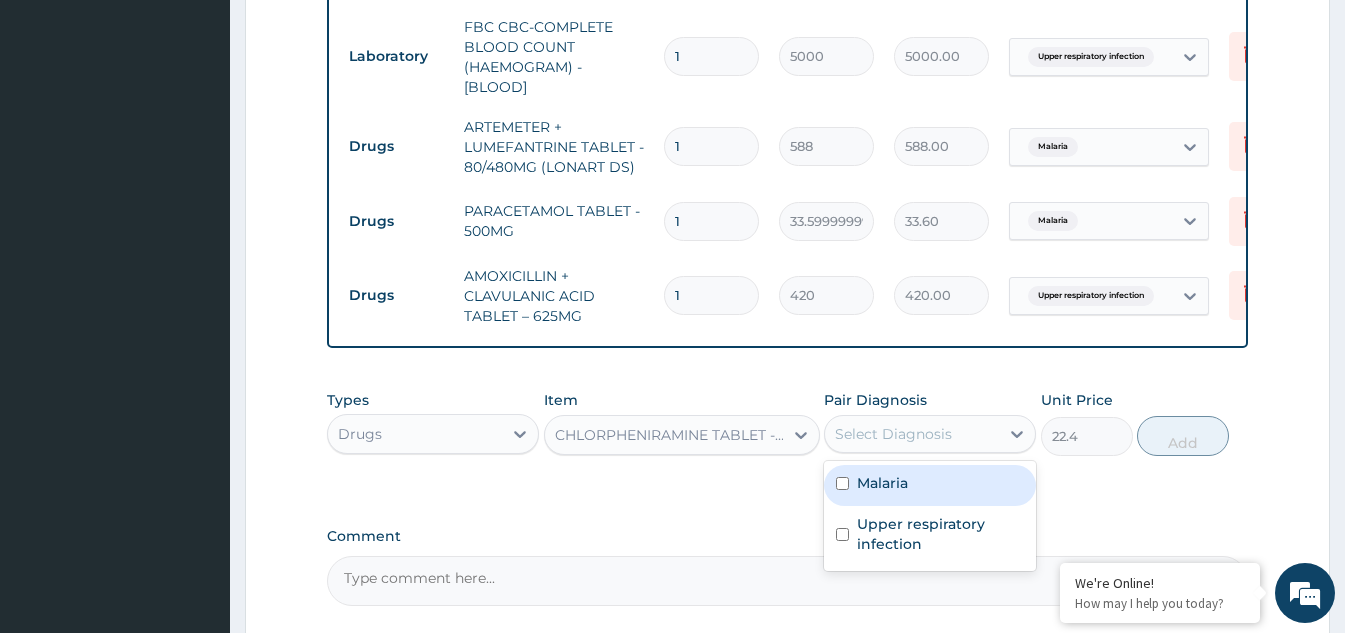 click on "Select Diagnosis" at bounding box center (912, 434) 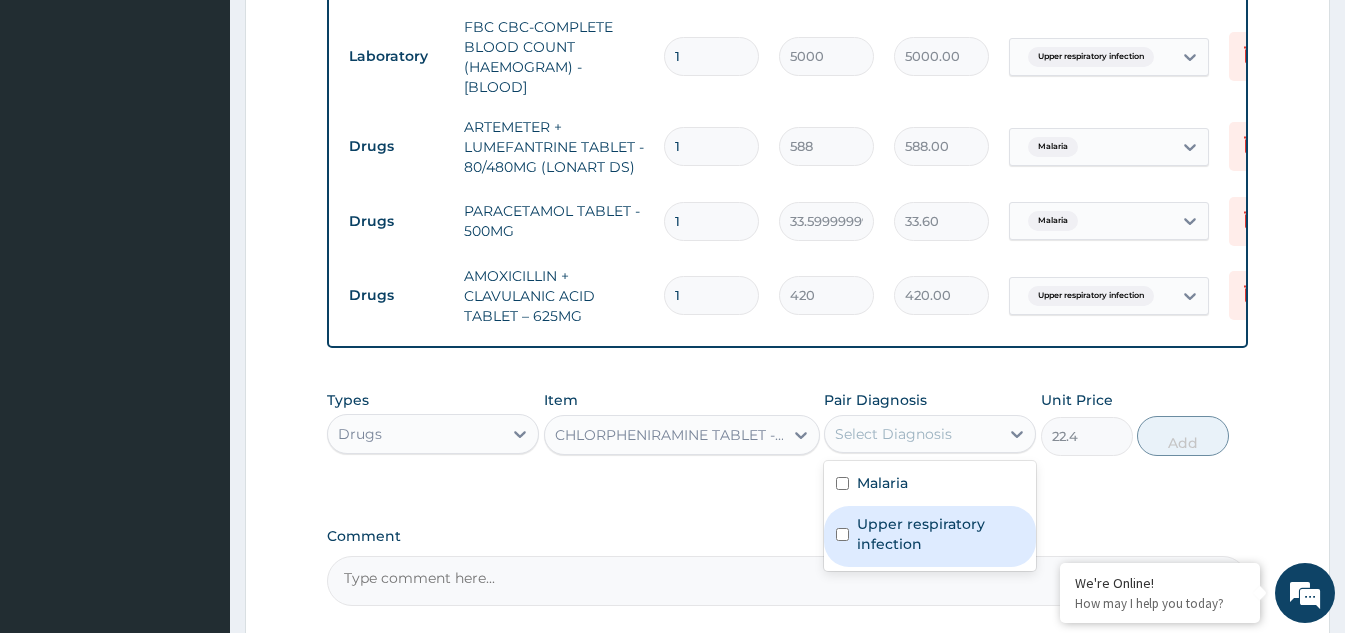 click at bounding box center (842, 534) 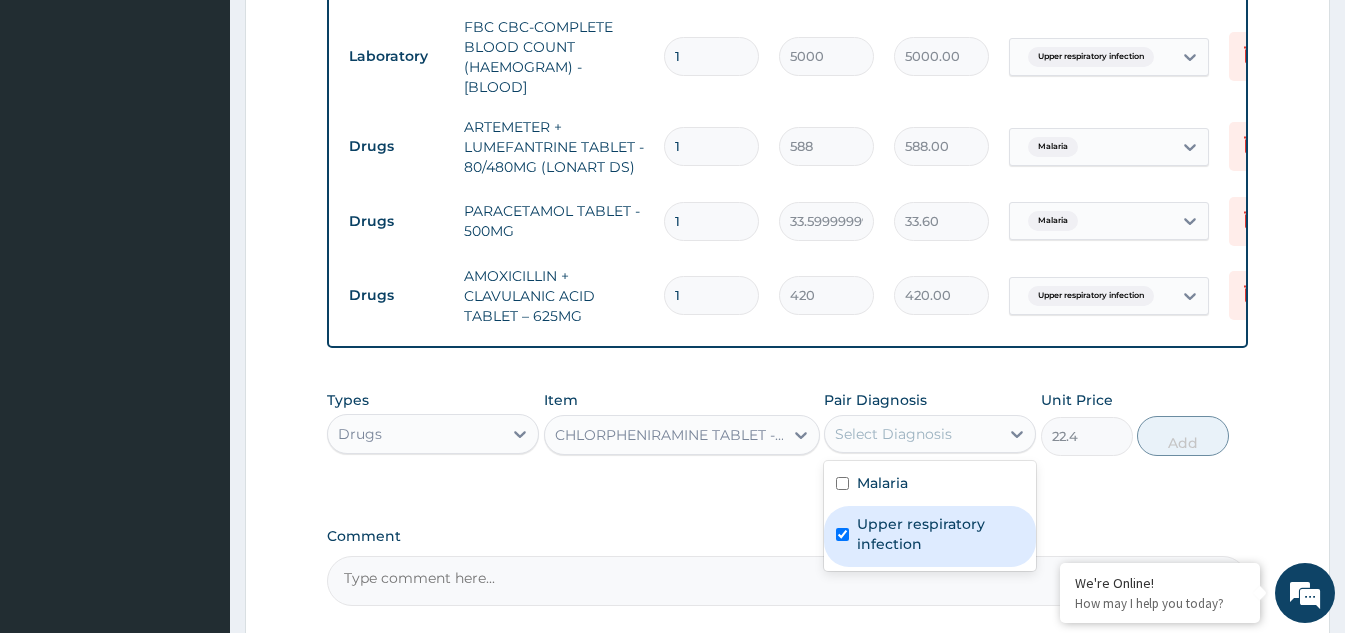checkbox on "true" 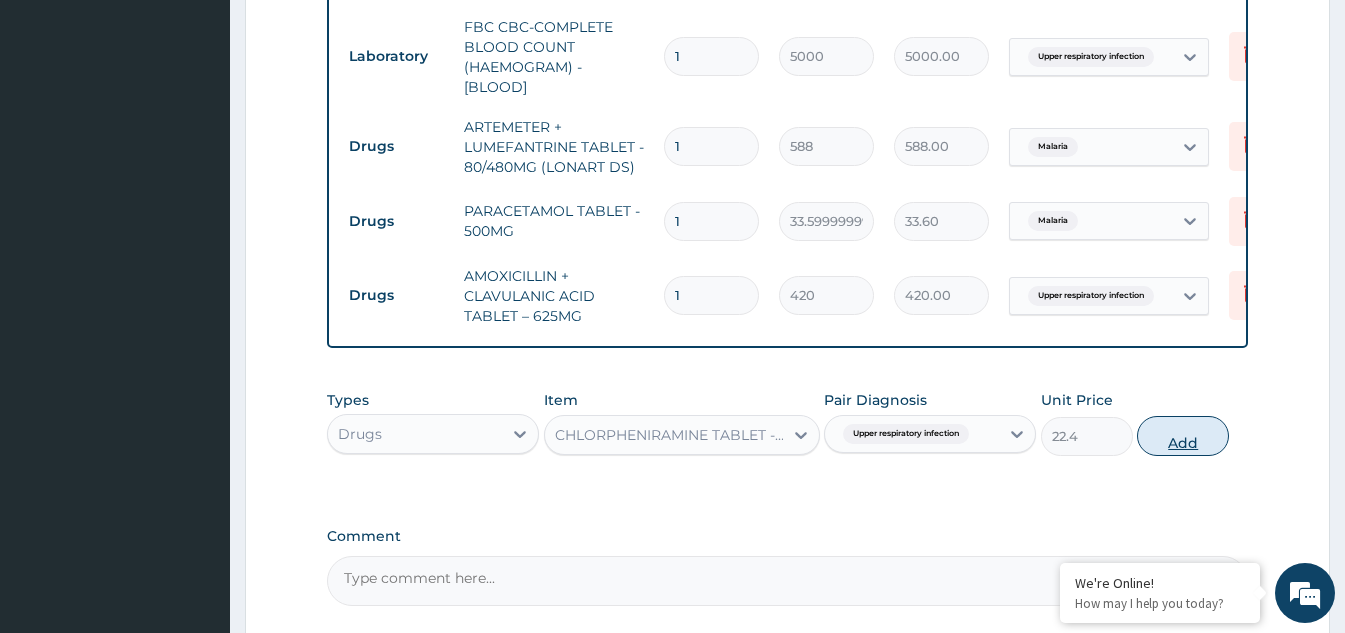 click on "Add" at bounding box center [1183, 436] 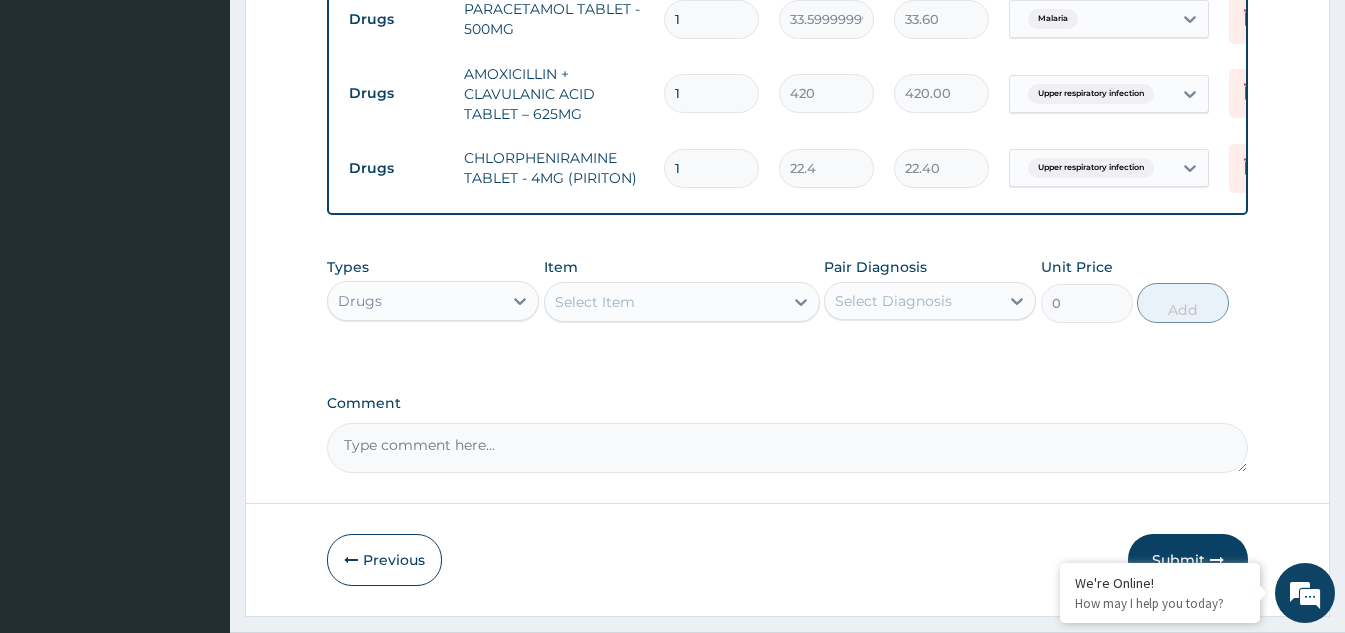scroll, scrollTop: 1107, scrollLeft: 0, axis: vertical 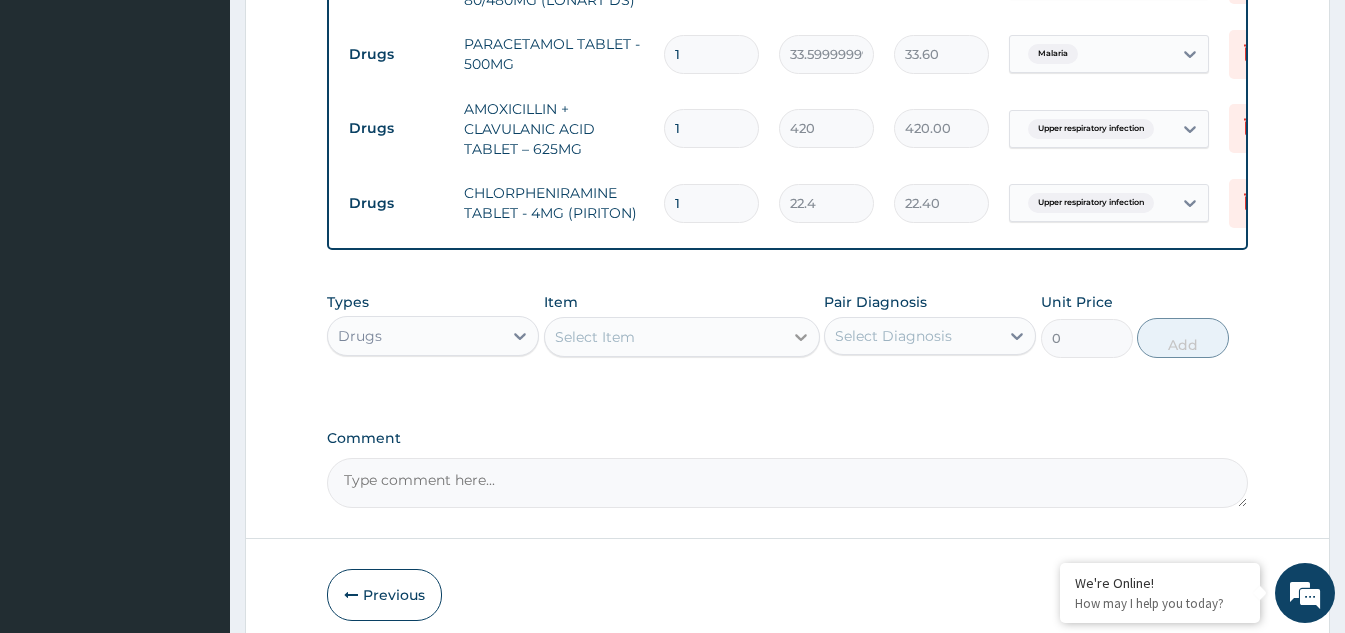 click at bounding box center [801, 337] 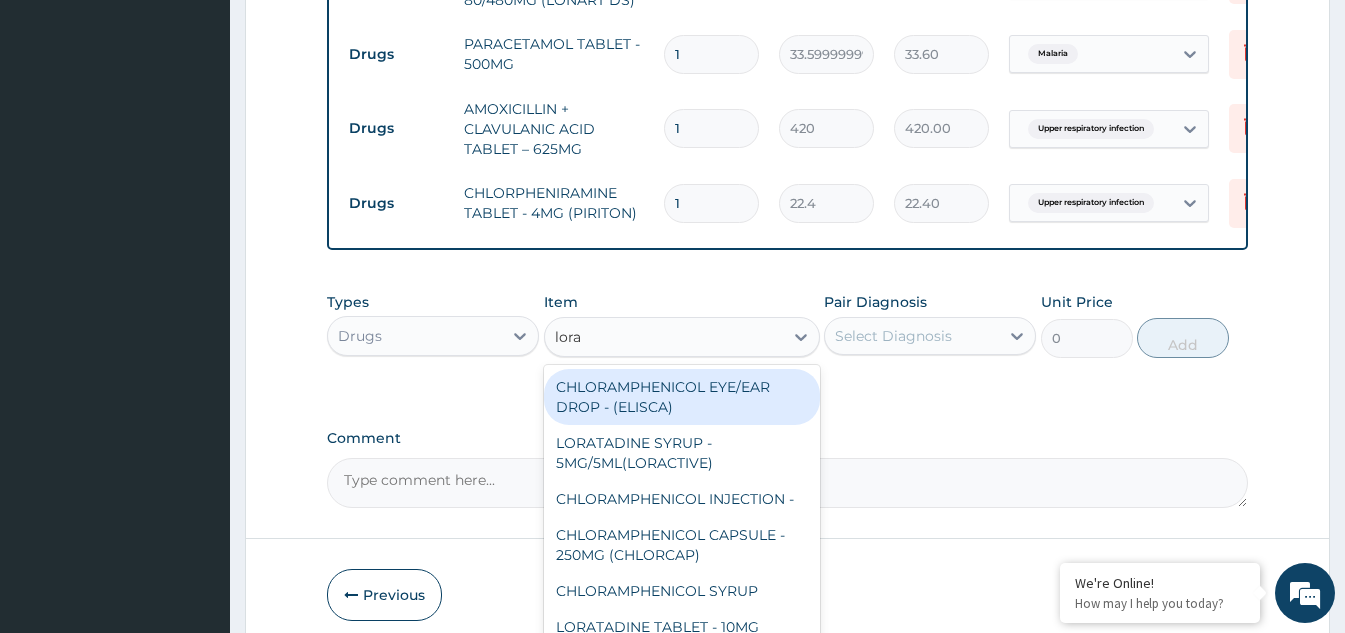 type on "lorat" 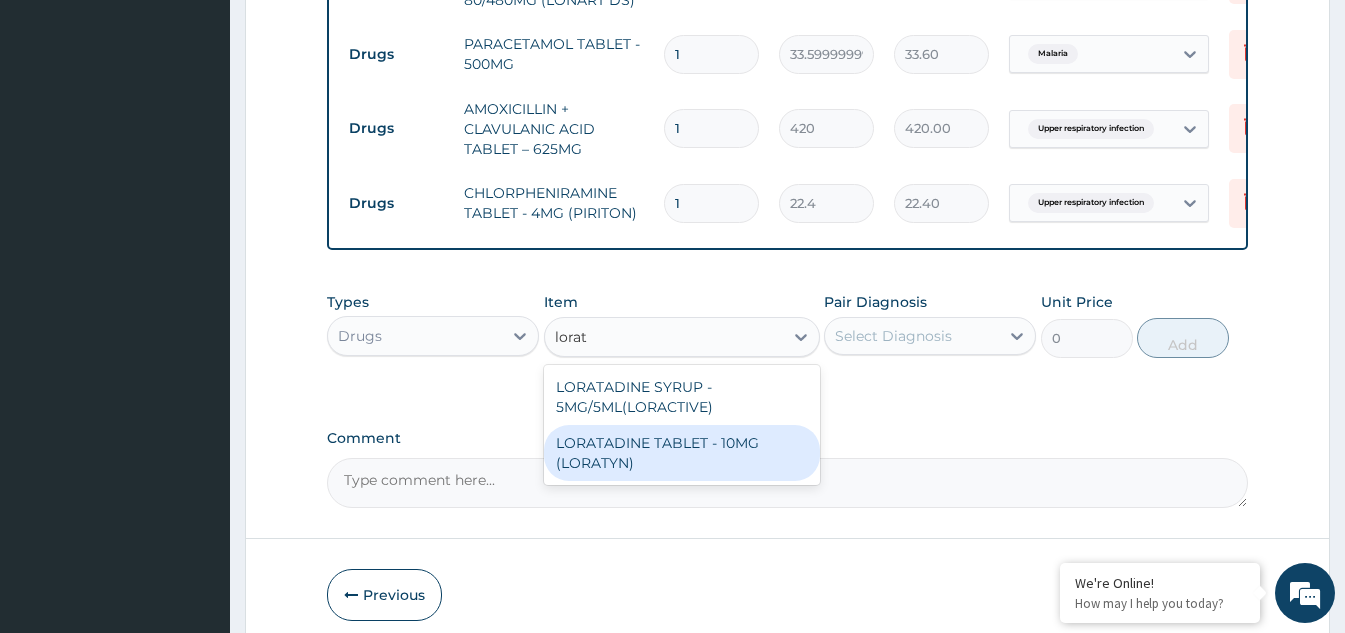 click on "LORATADINE TABLET - 10MG (LORATYN)" at bounding box center [682, 453] 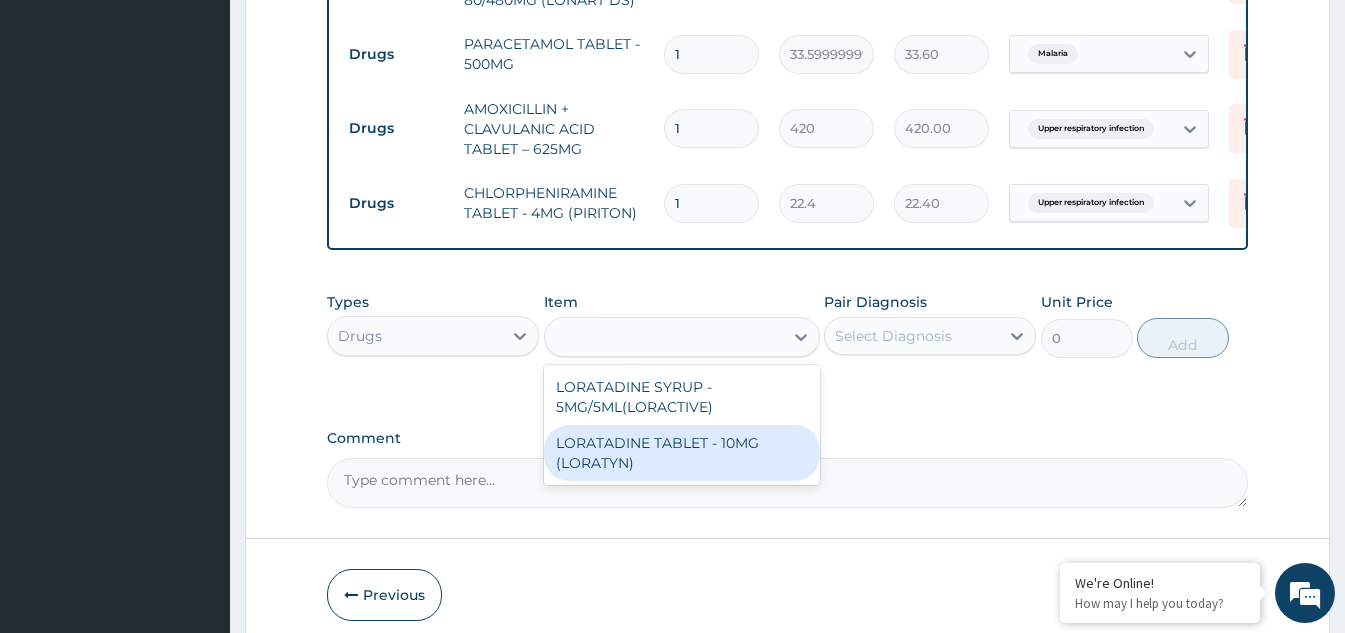 type on "98" 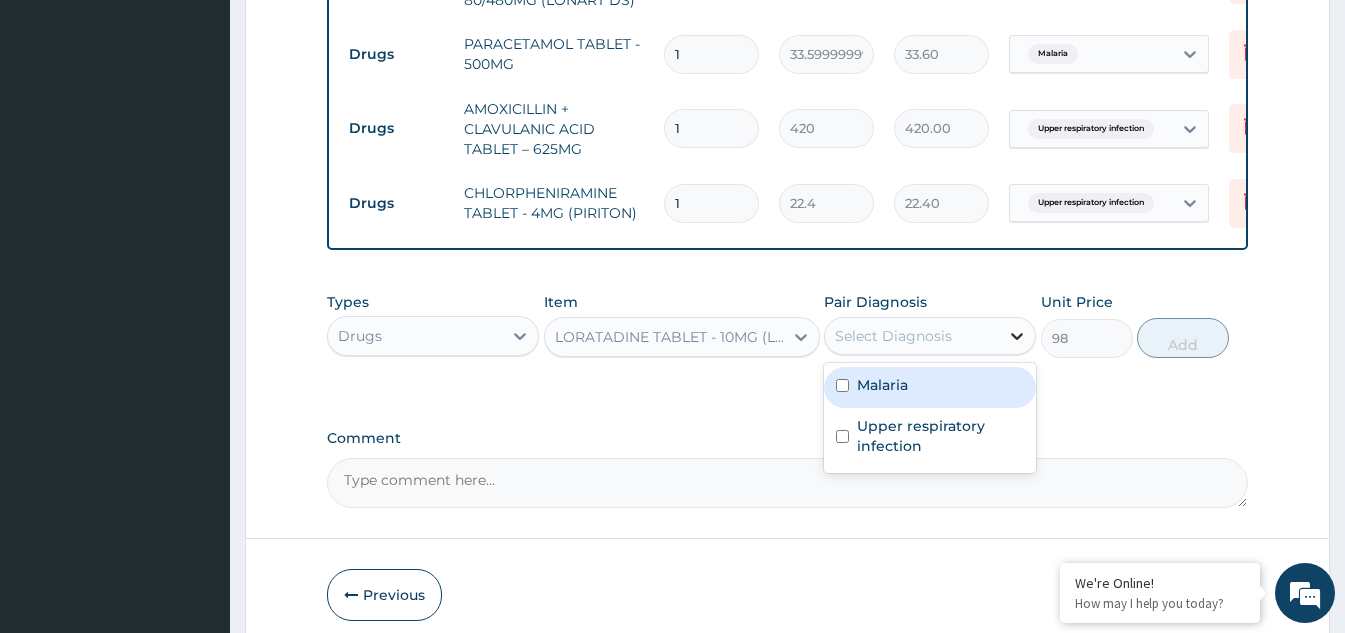 click at bounding box center (1017, 336) 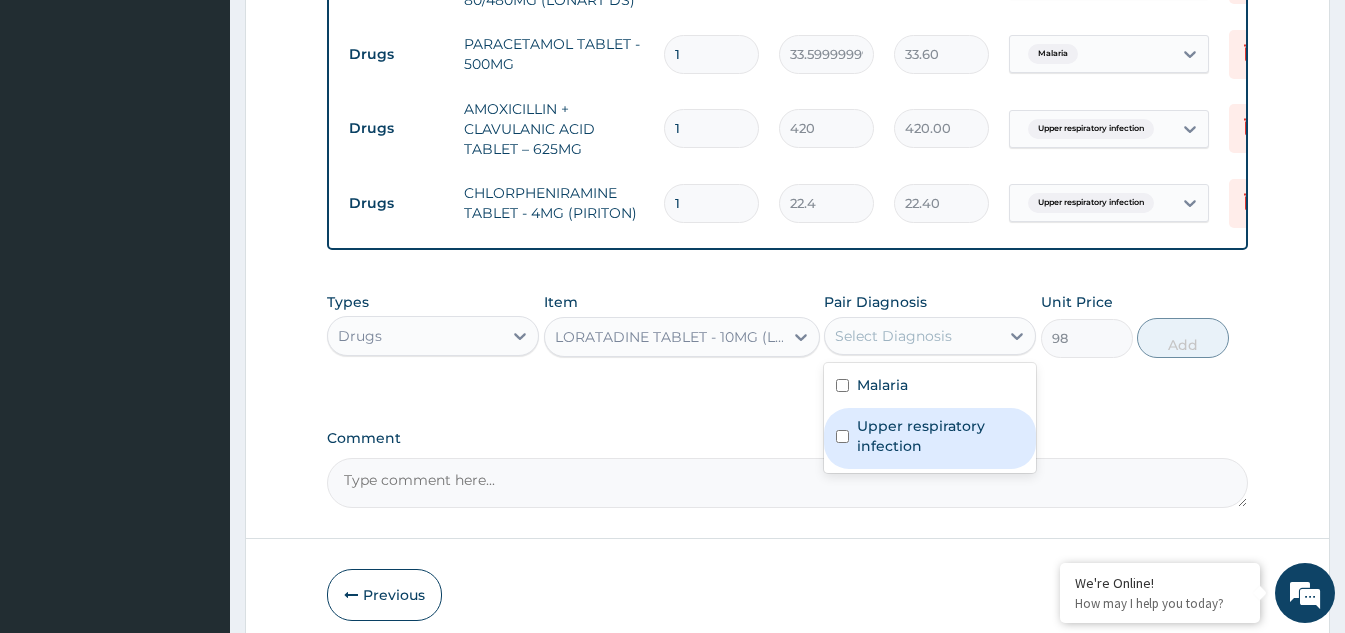 click at bounding box center (842, 436) 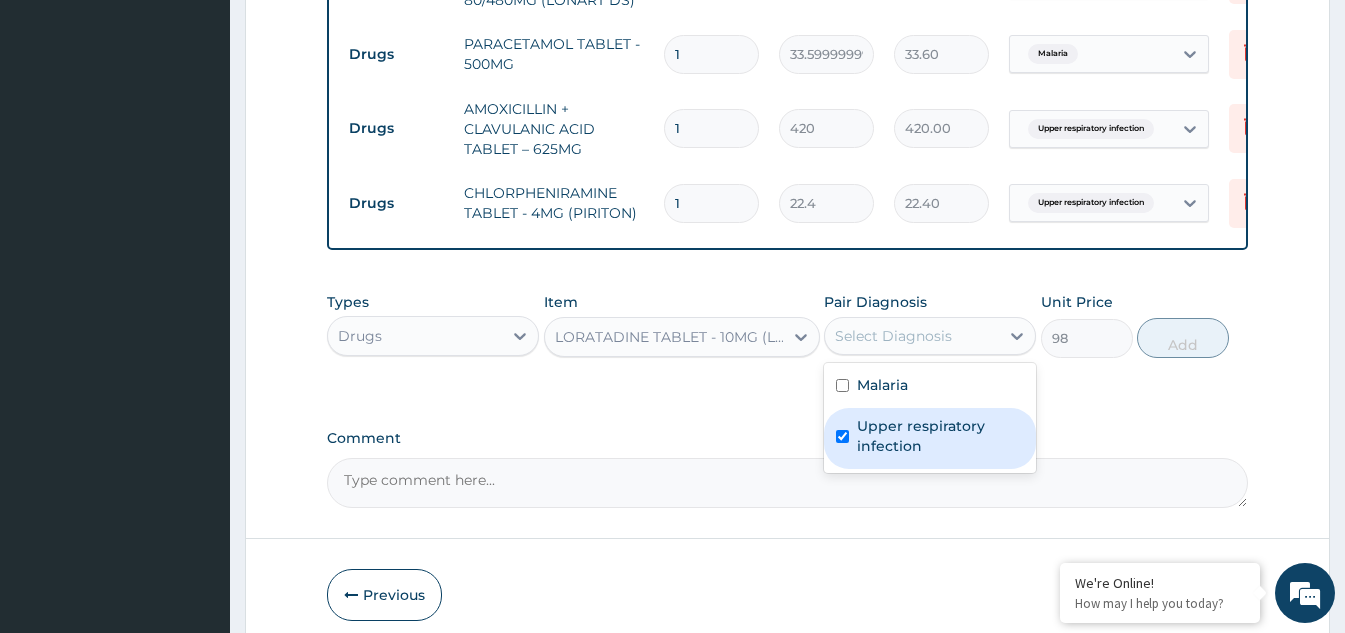checkbox on "true" 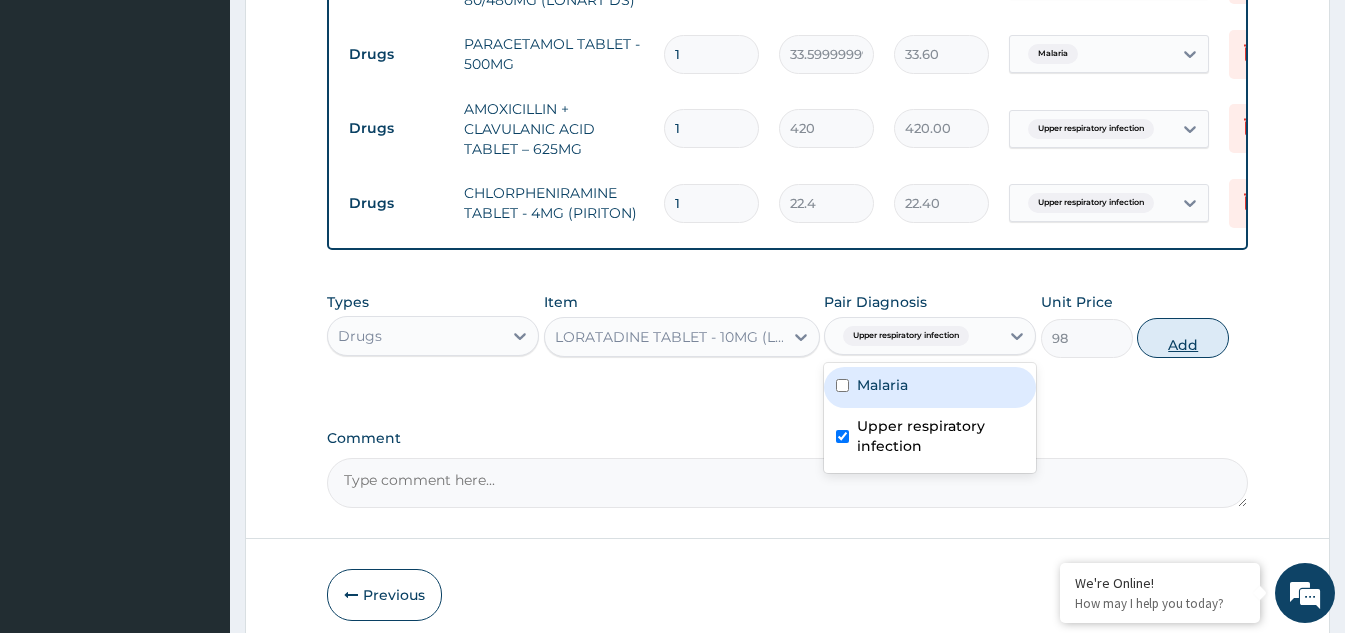 click on "Add" at bounding box center [1183, 338] 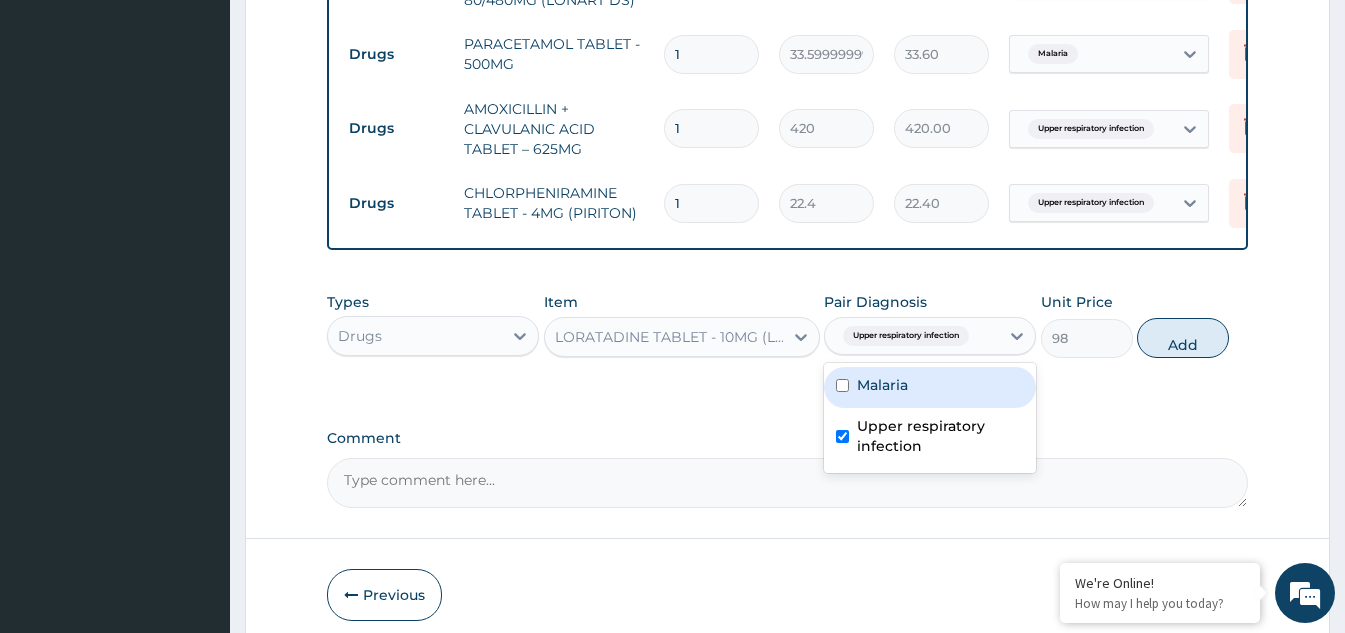 type on "0" 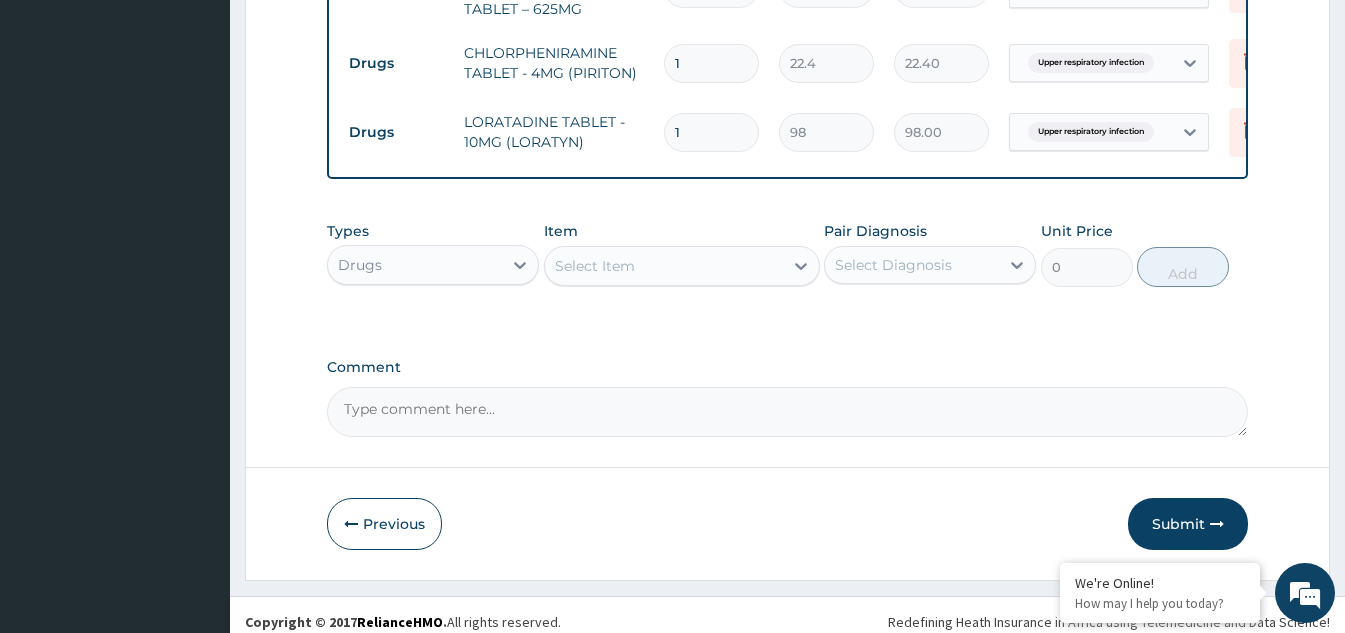 scroll, scrollTop: 1276, scrollLeft: 0, axis: vertical 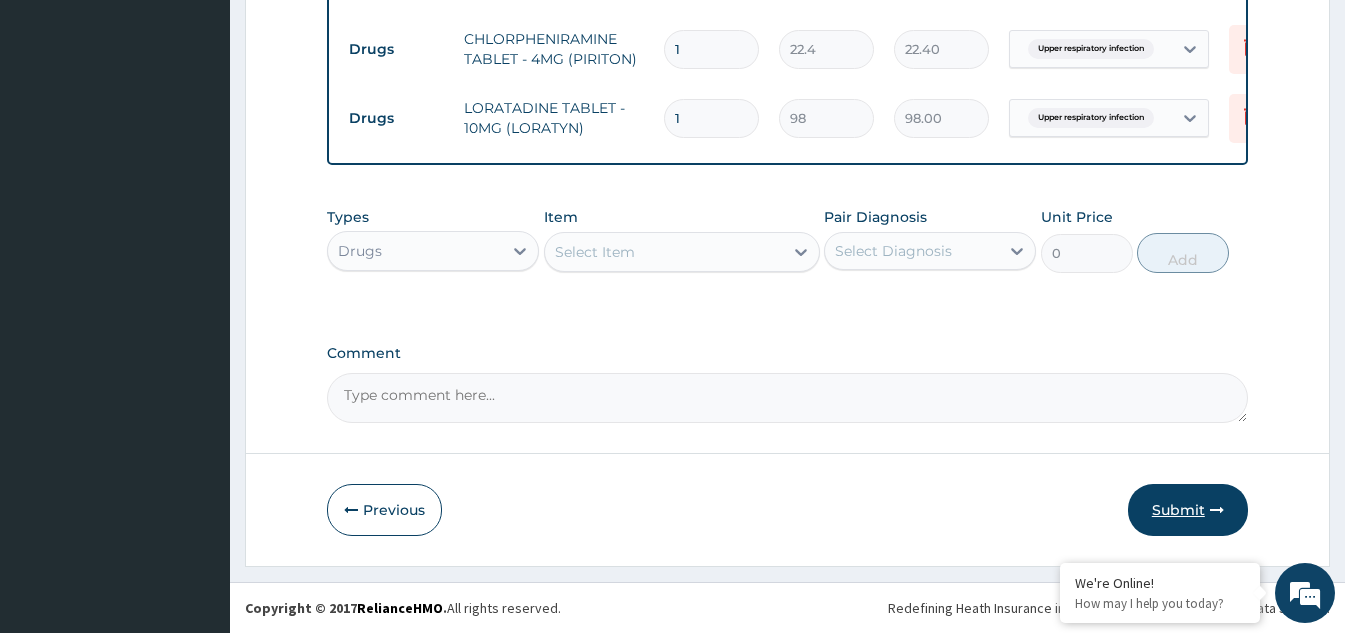 click on "Submit" at bounding box center [1188, 510] 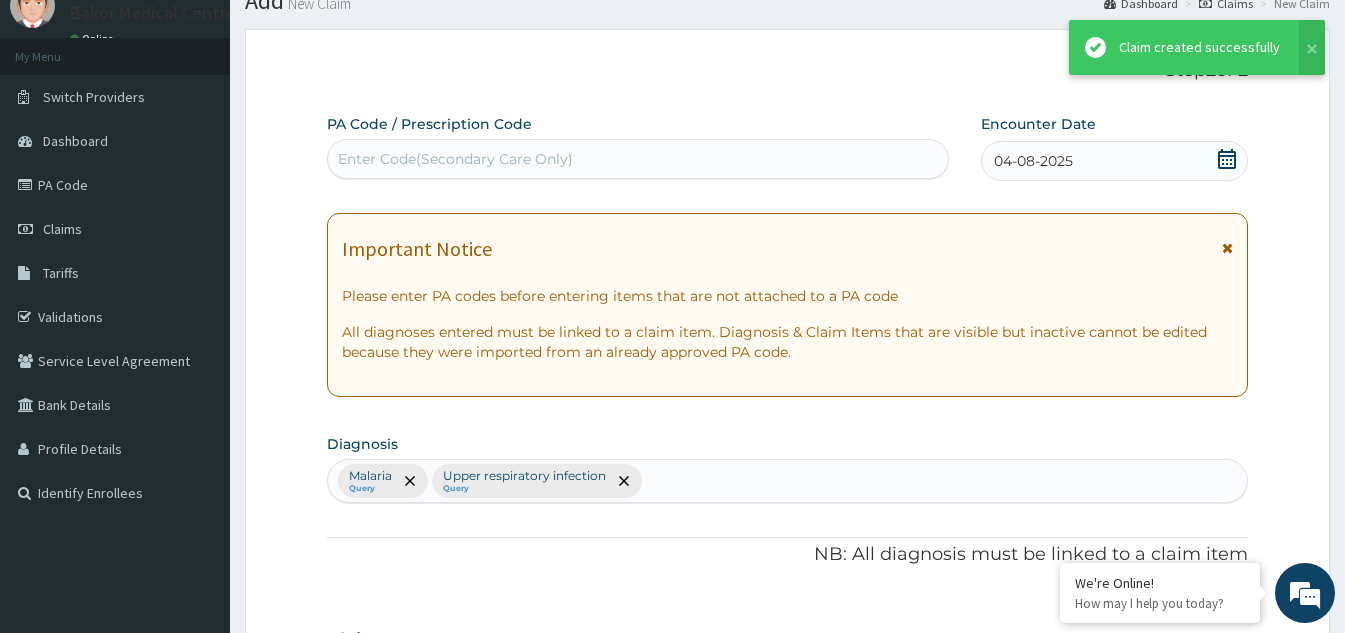 scroll, scrollTop: 1276, scrollLeft: 0, axis: vertical 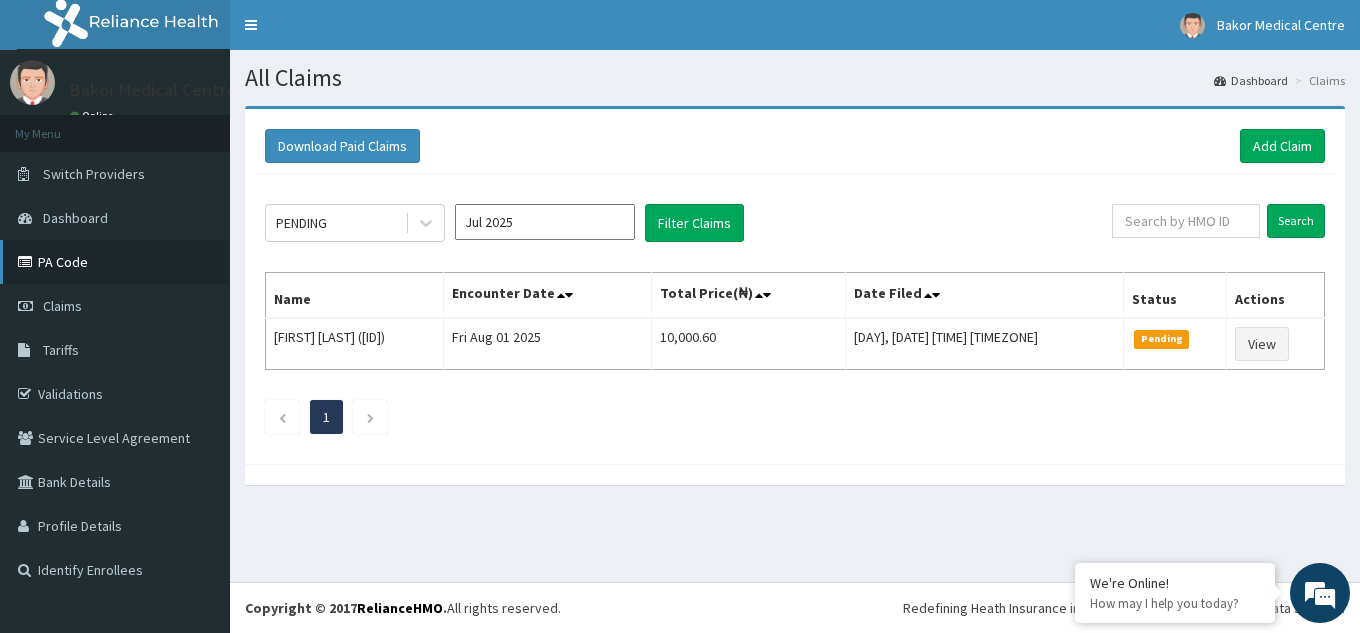 click on "PA Code" at bounding box center (115, 262) 